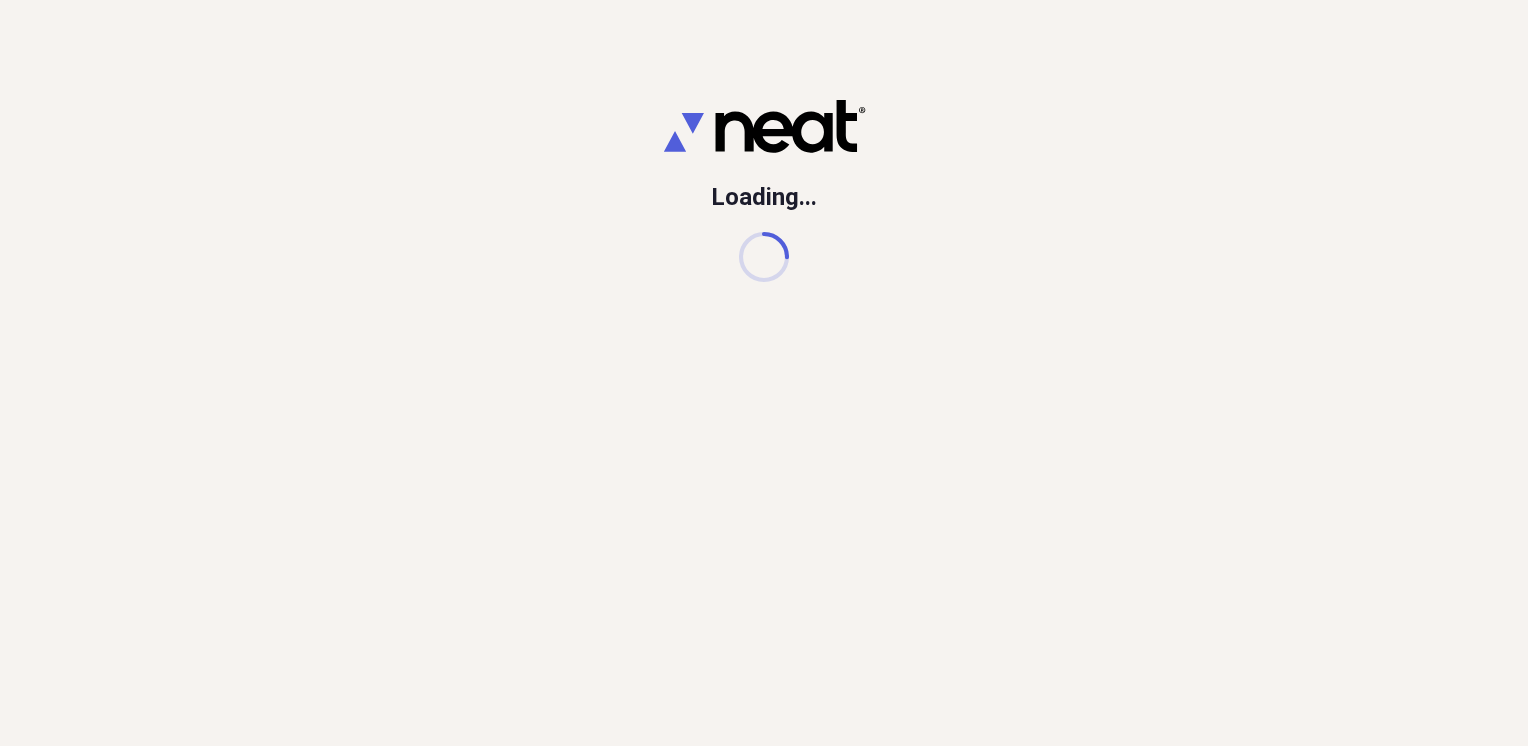scroll, scrollTop: 0, scrollLeft: 0, axis: both 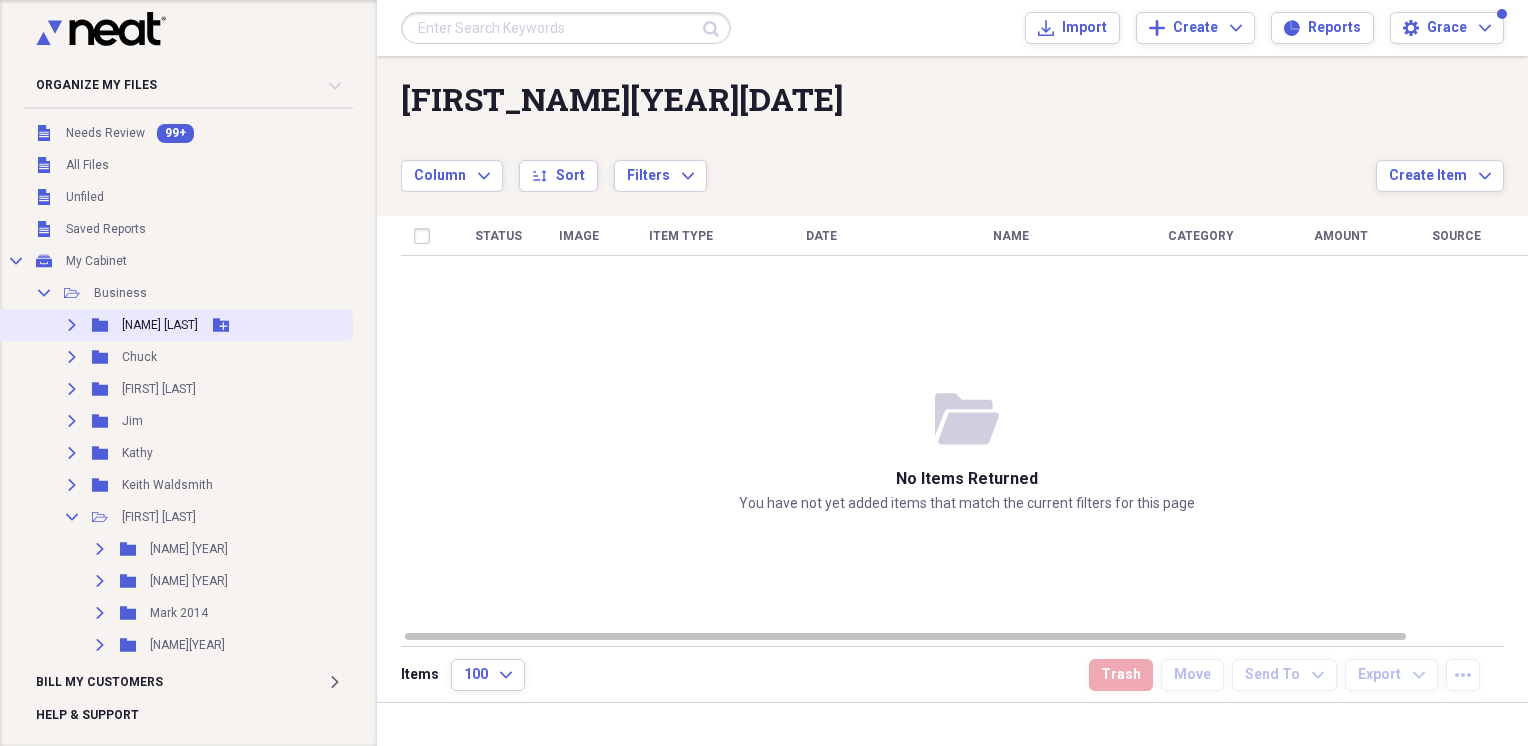click 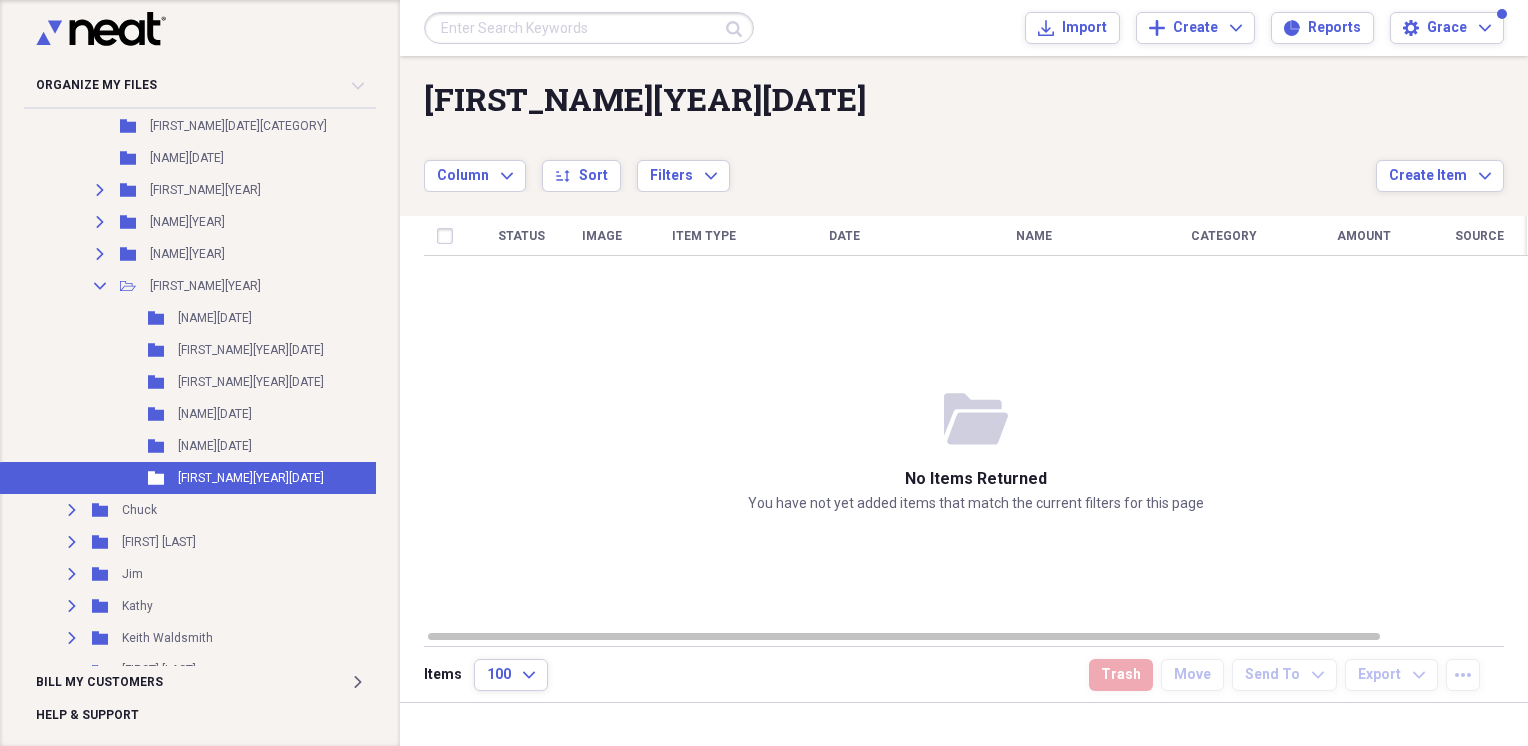 scroll, scrollTop: 300, scrollLeft: 0, axis: vertical 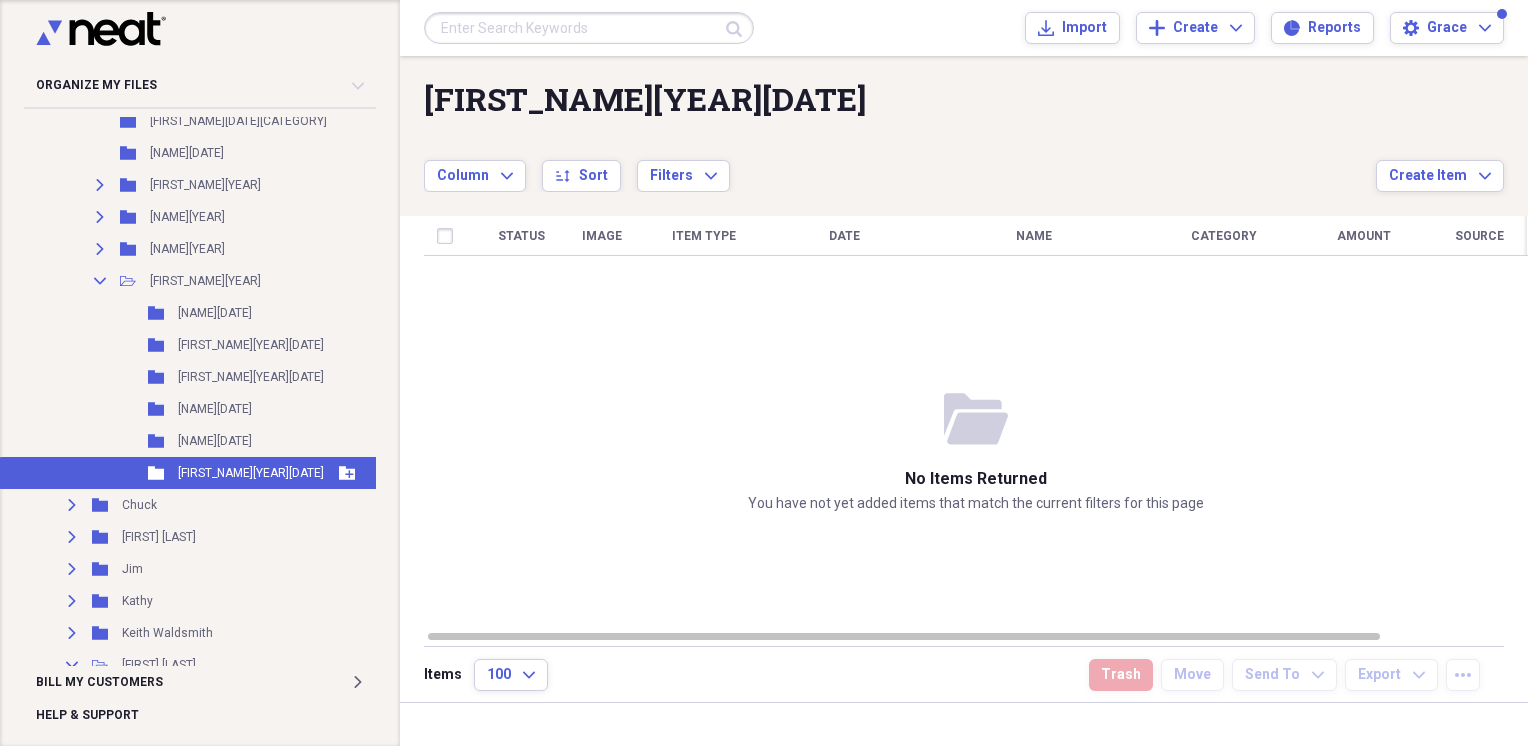 click on "[FIRST_NAME][YEAR][DATE]" at bounding box center [251, 473] 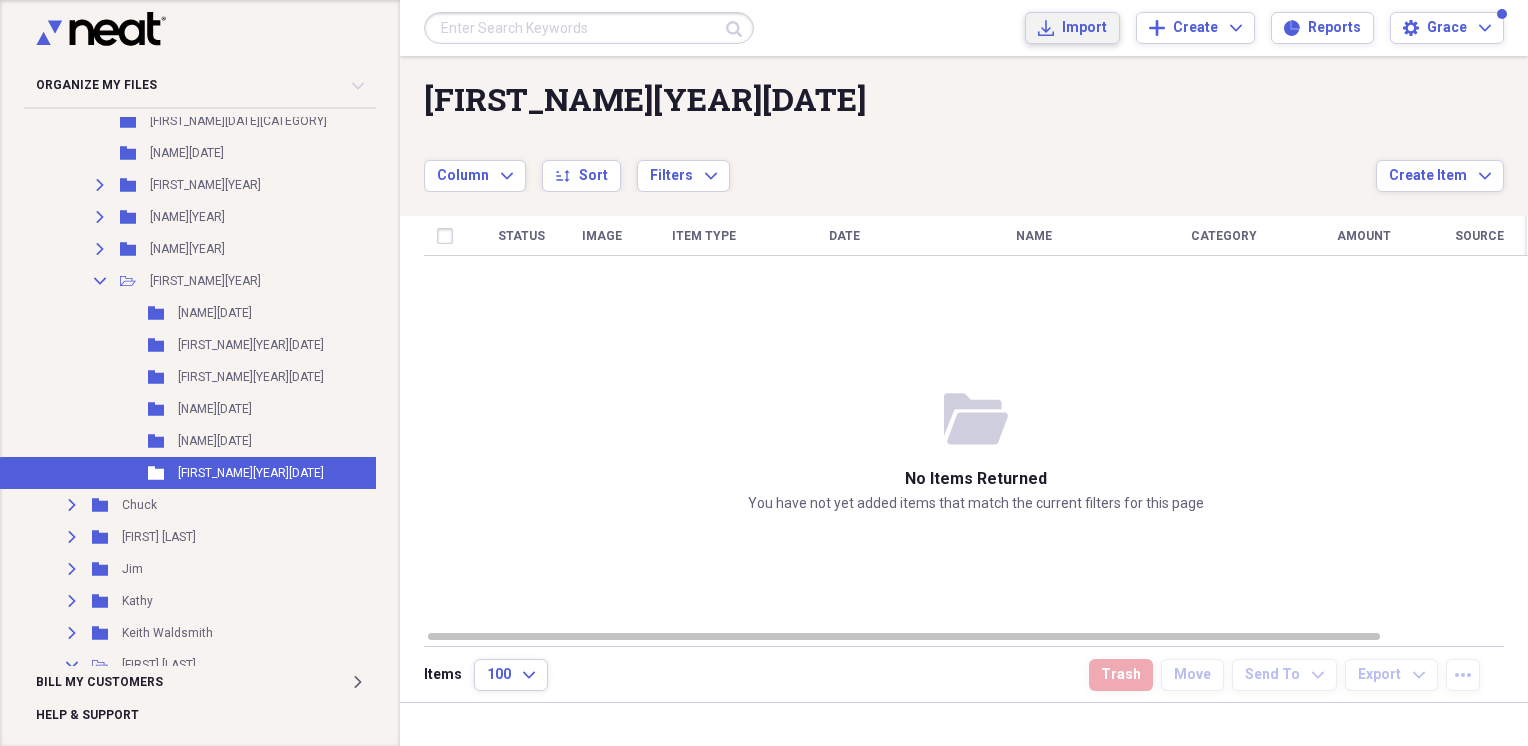 click on "Import" at bounding box center [1084, 28] 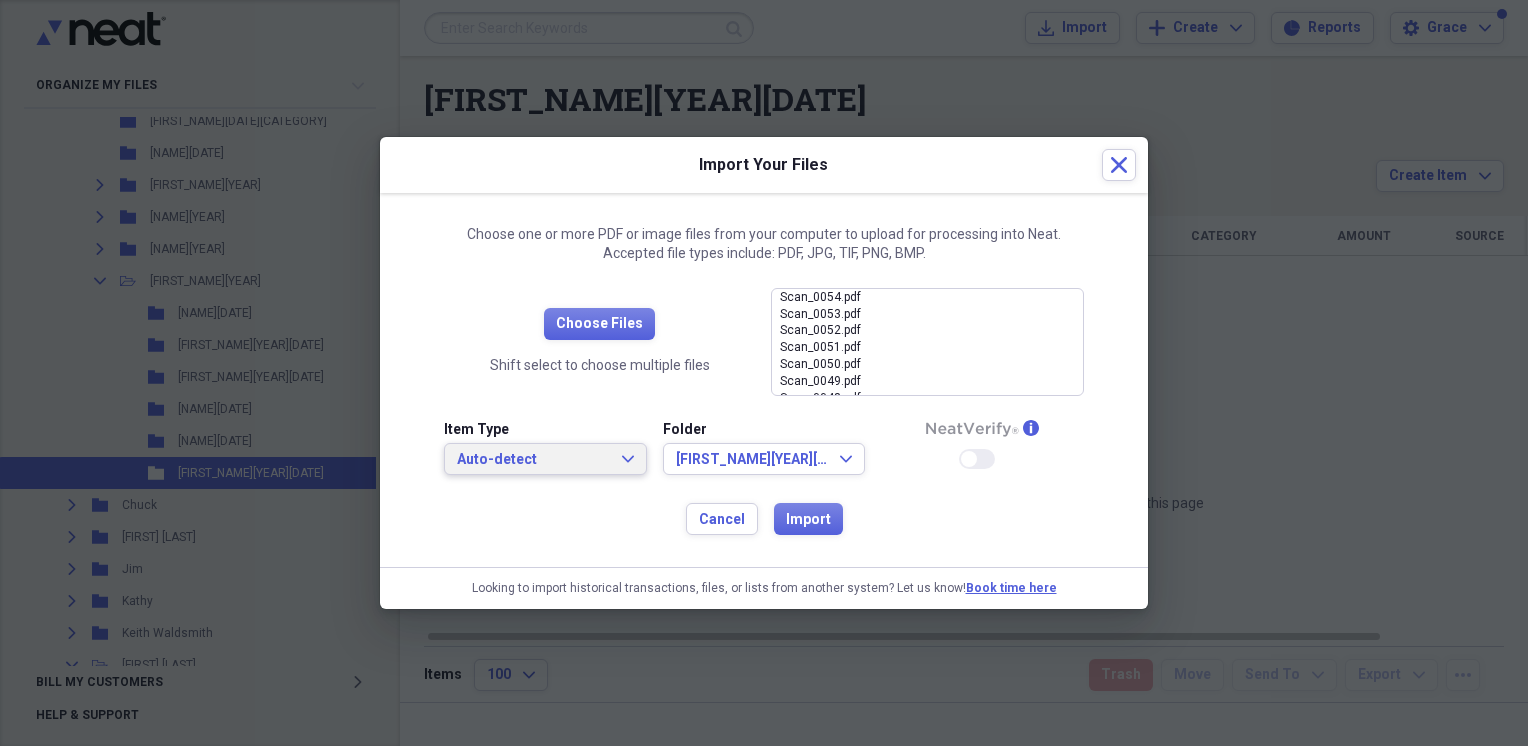 click on "Auto-detect" at bounding box center (533, 460) 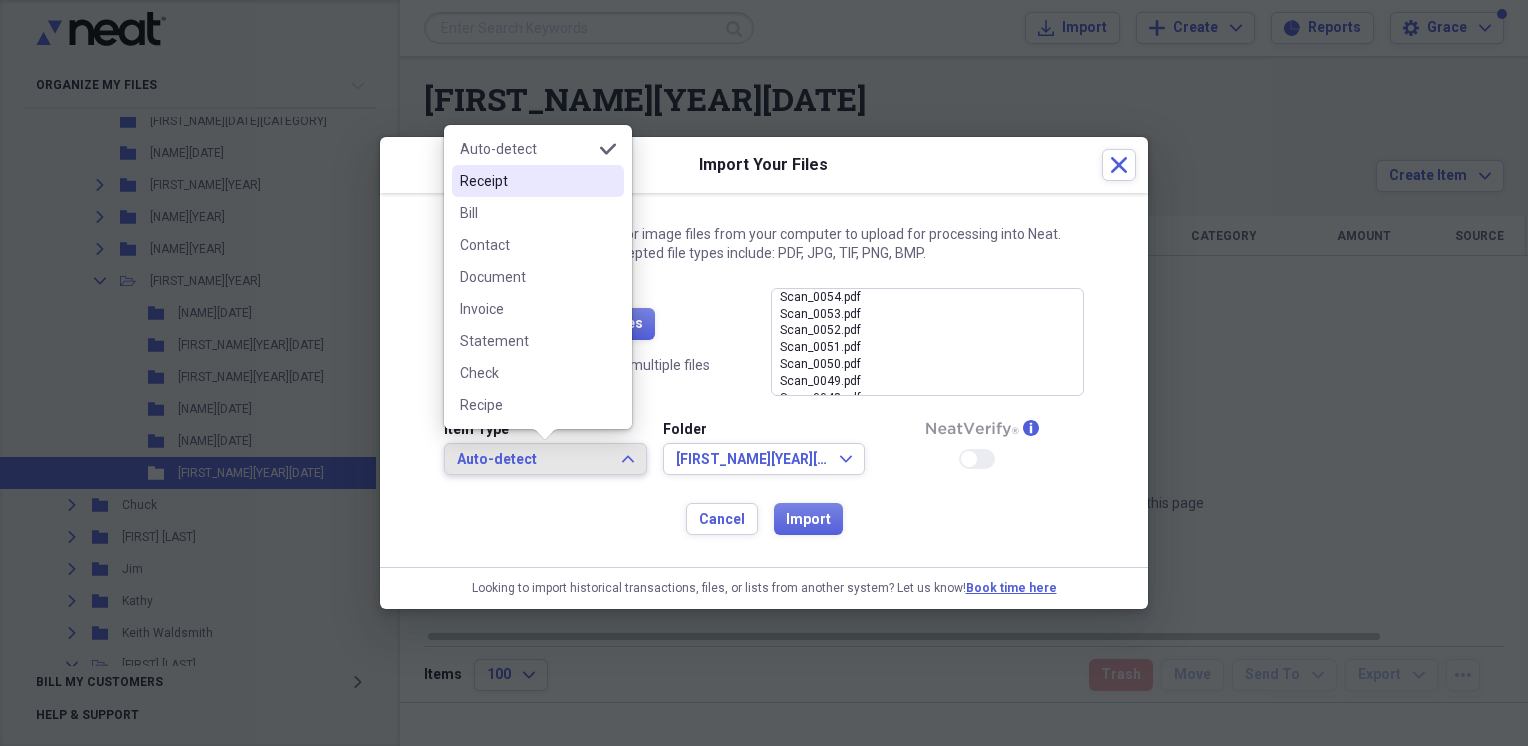 click on "Receipt" at bounding box center [526, 181] 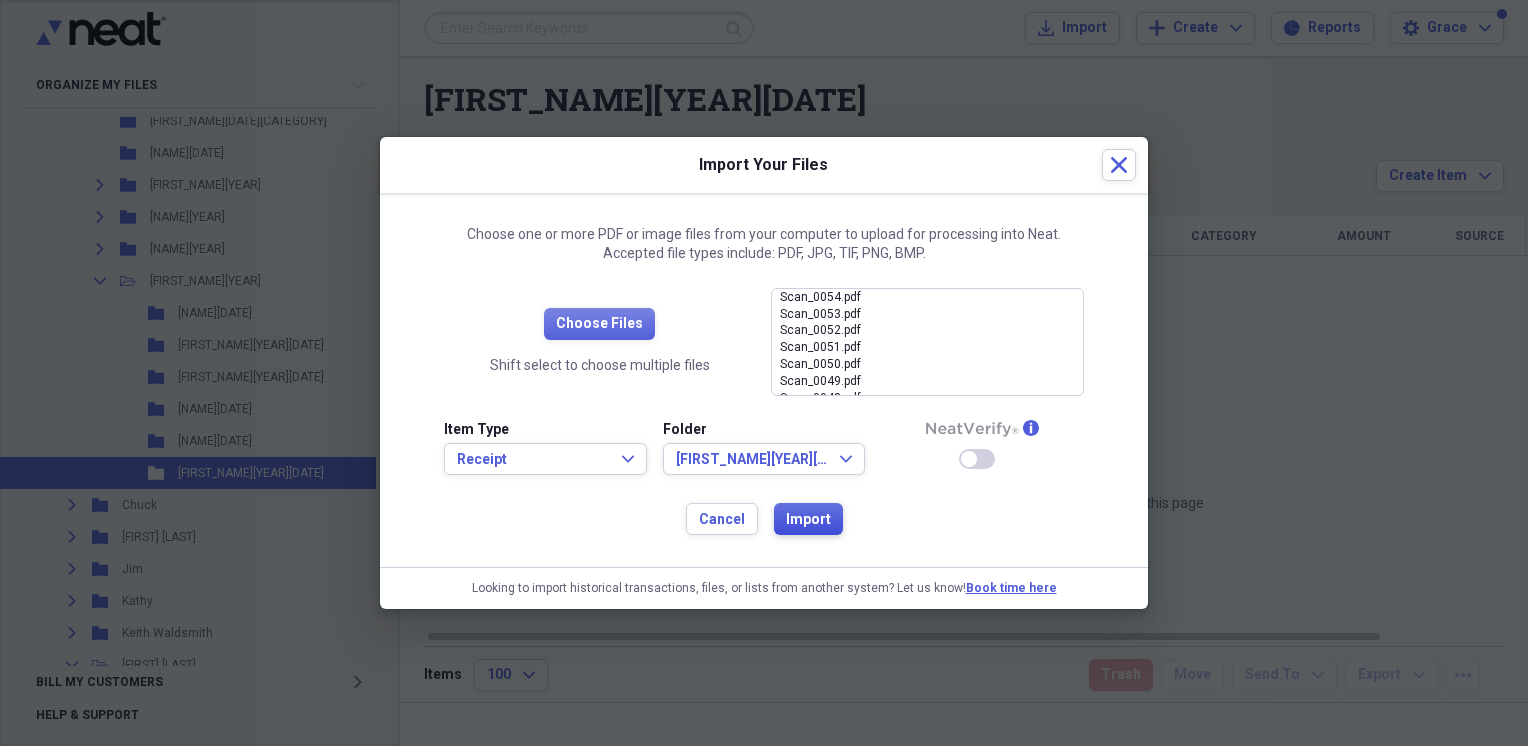 click on "Import" at bounding box center [808, 520] 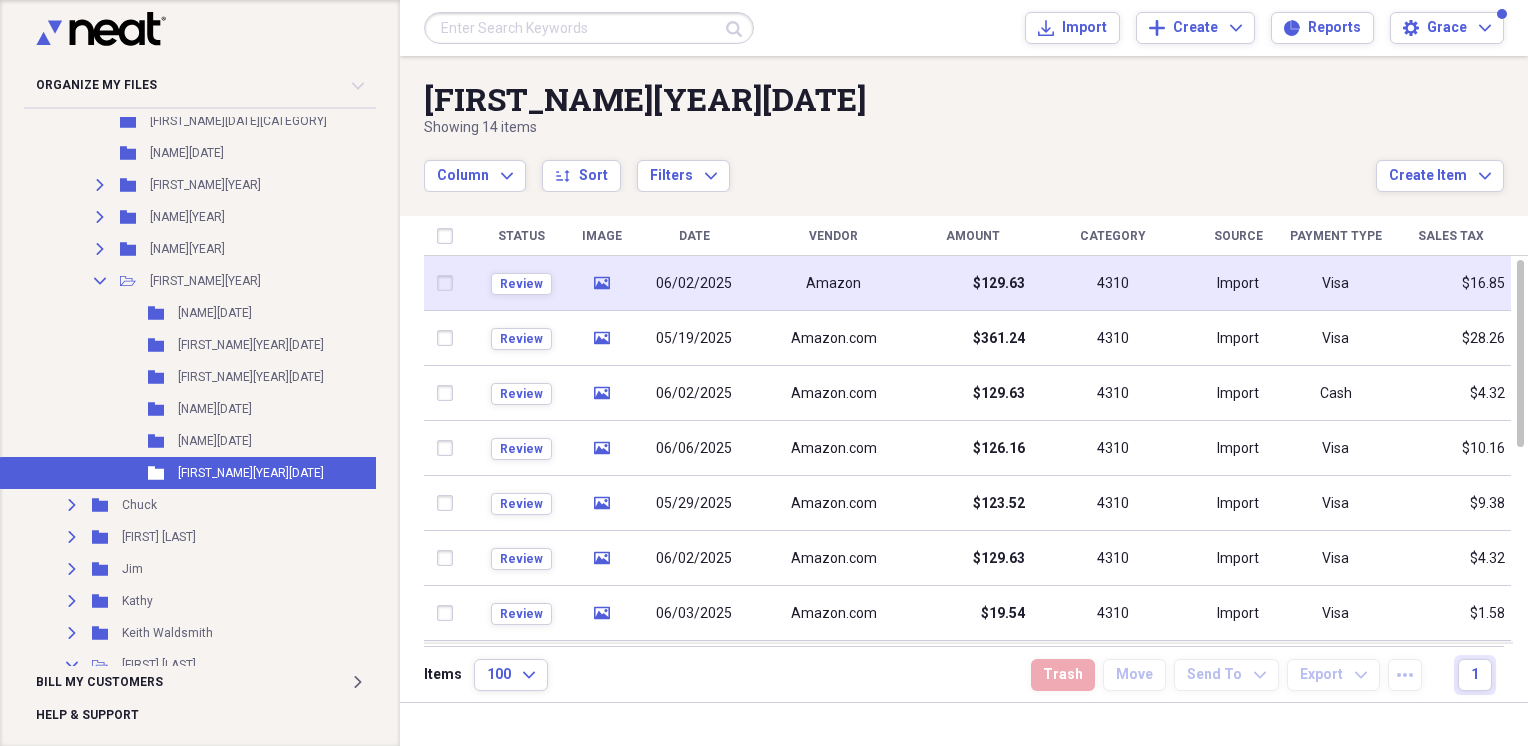 click on "Amazon" at bounding box center [833, 284] 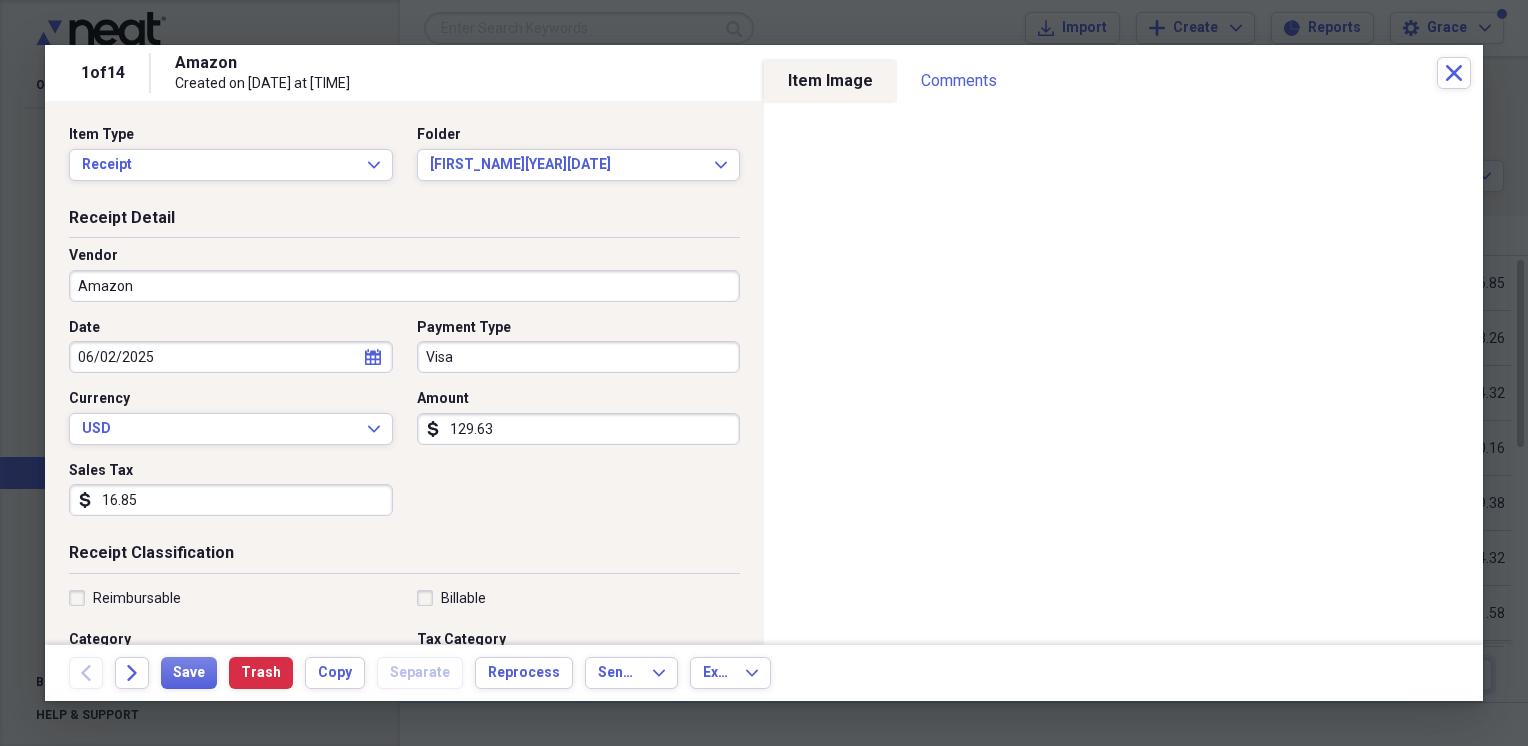 click on "129.63" at bounding box center [579, 429] 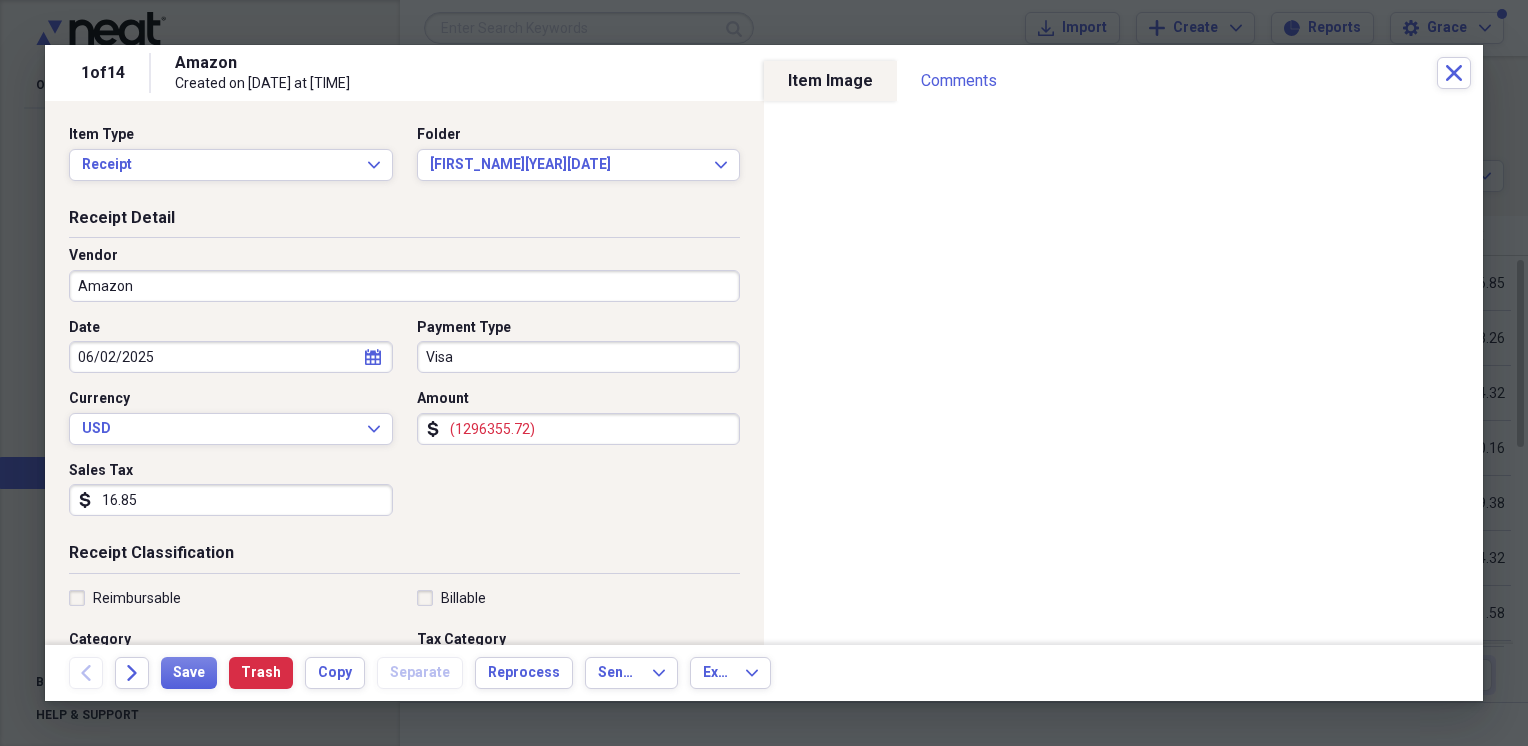 type on "(1296355.72)" 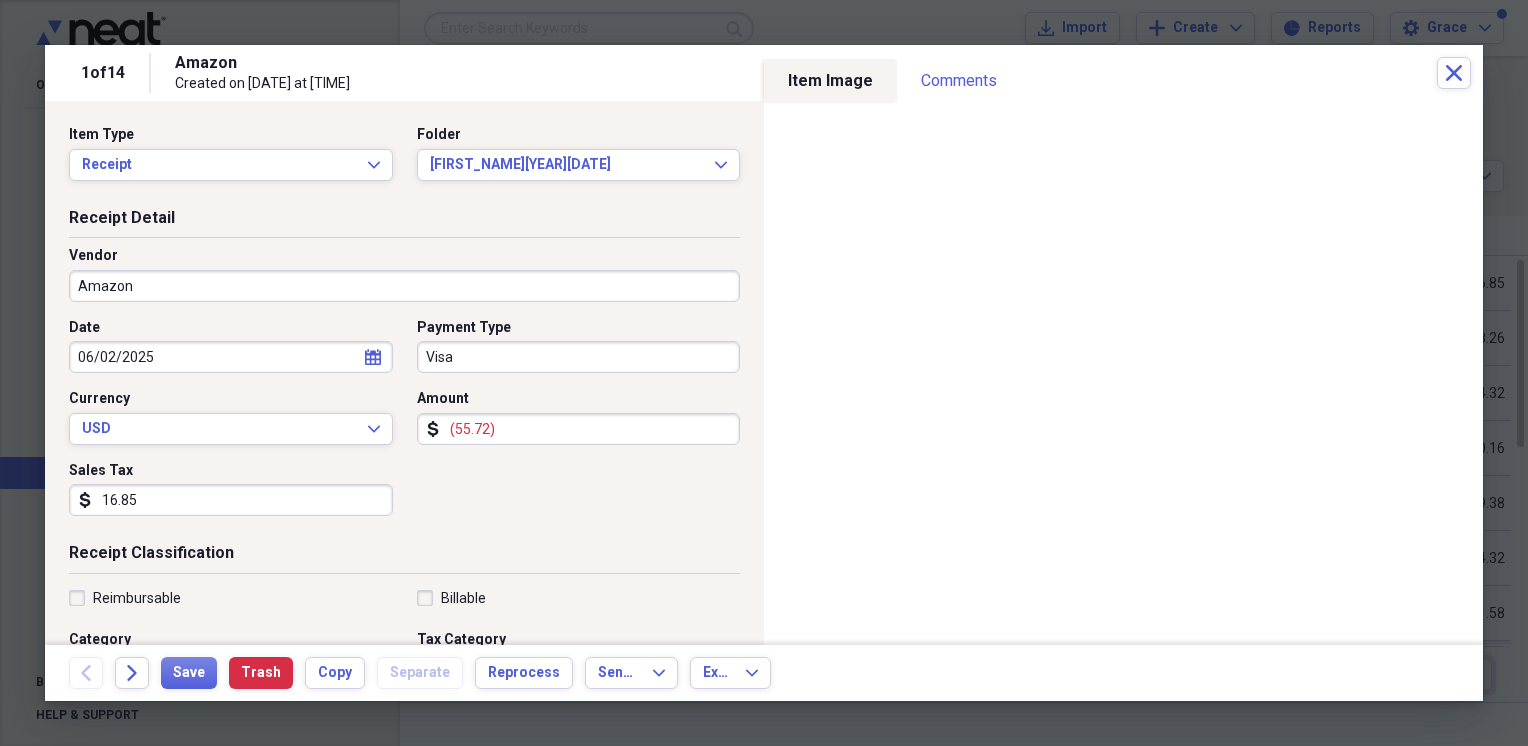 type on "(55.72)" 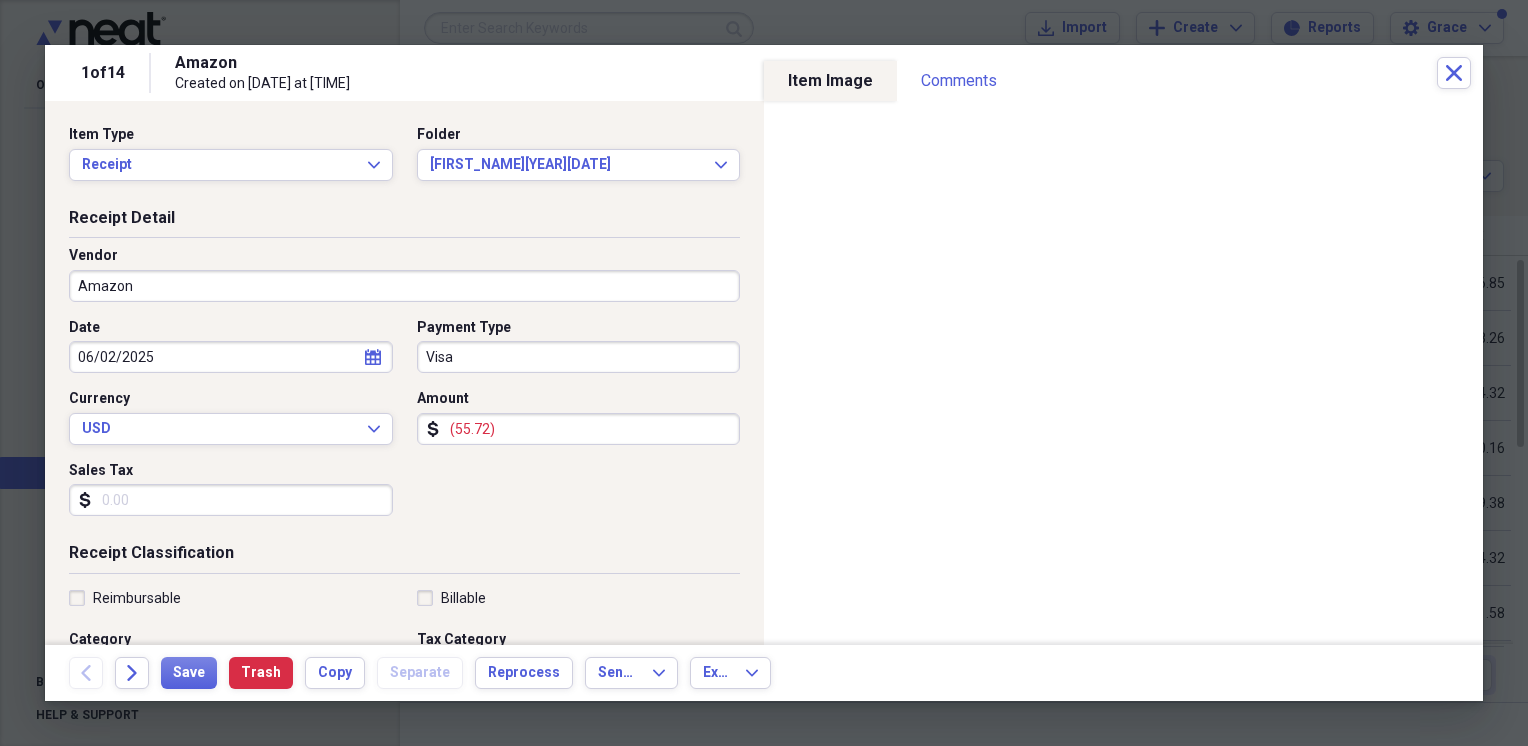 click on "Sales Tax" at bounding box center (231, 500) 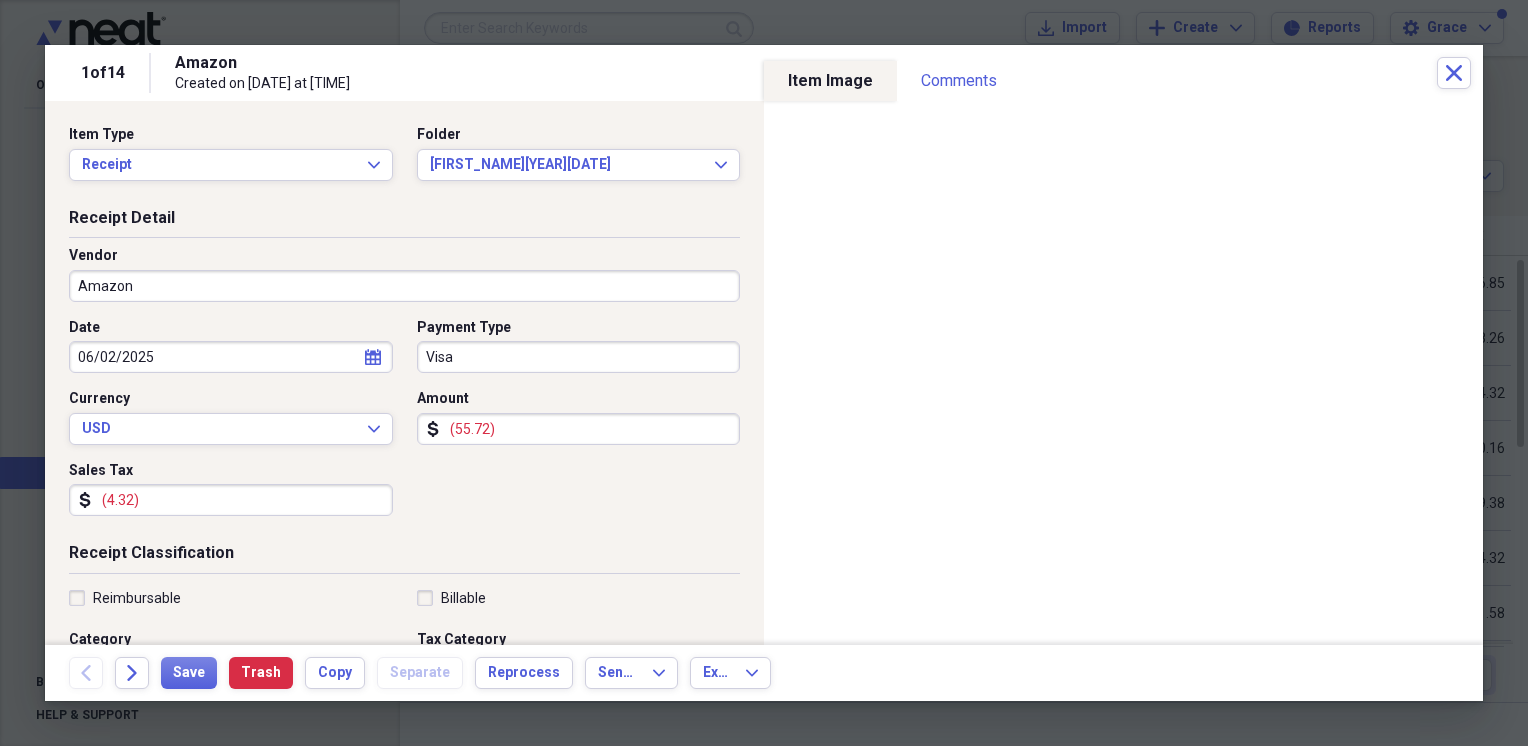 type on "(4.32)" 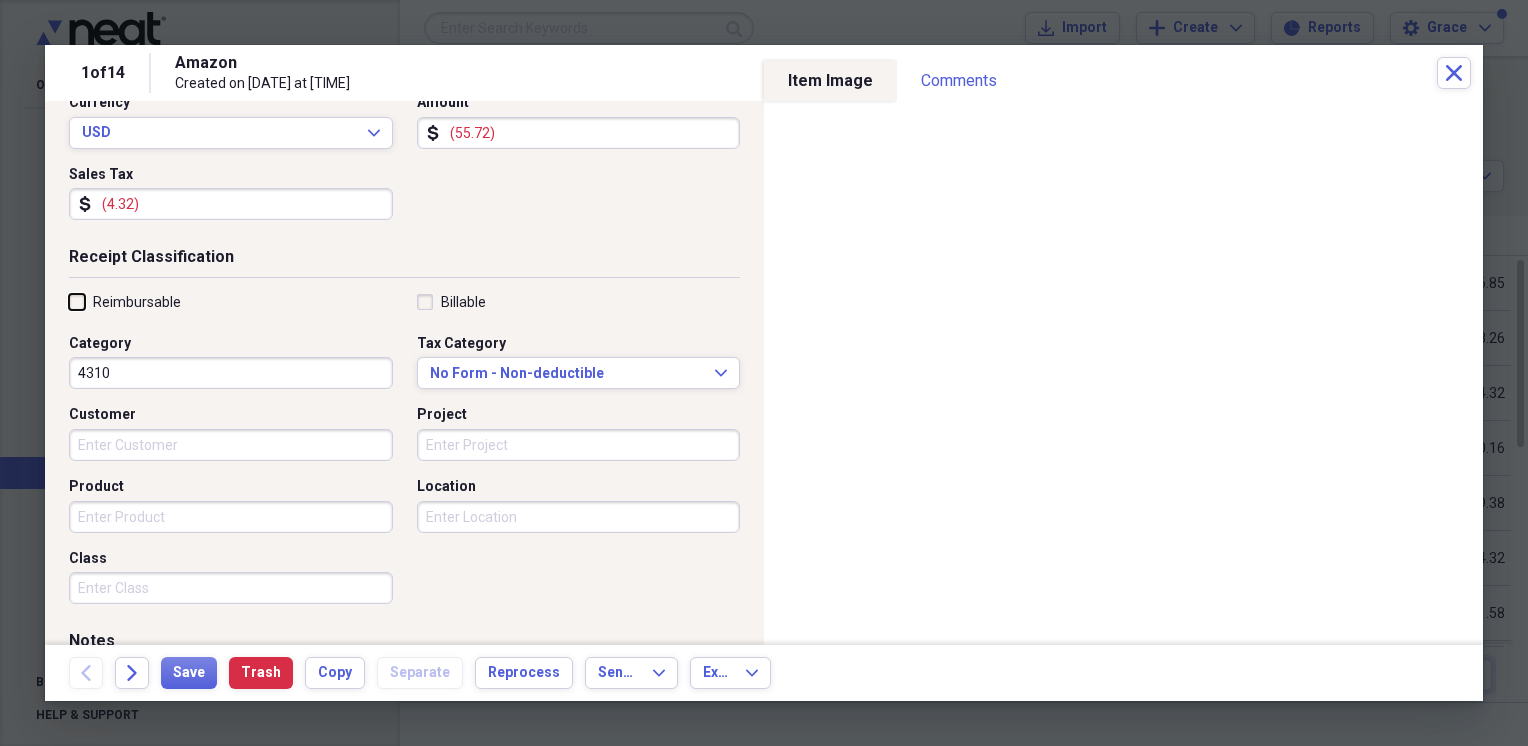 scroll, scrollTop: 300, scrollLeft: 0, axis: vertical 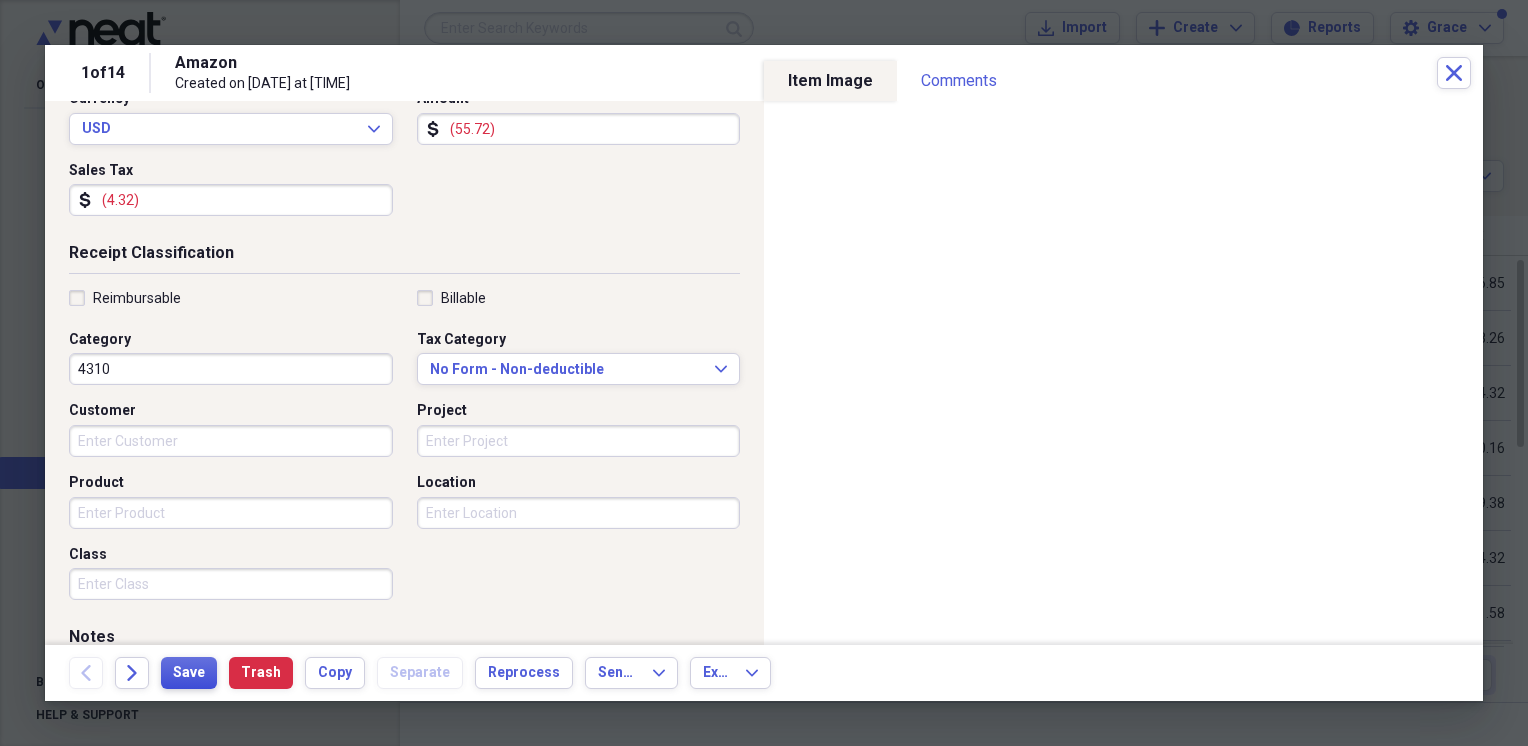 click on "Save" at bounding box center [189, 673] 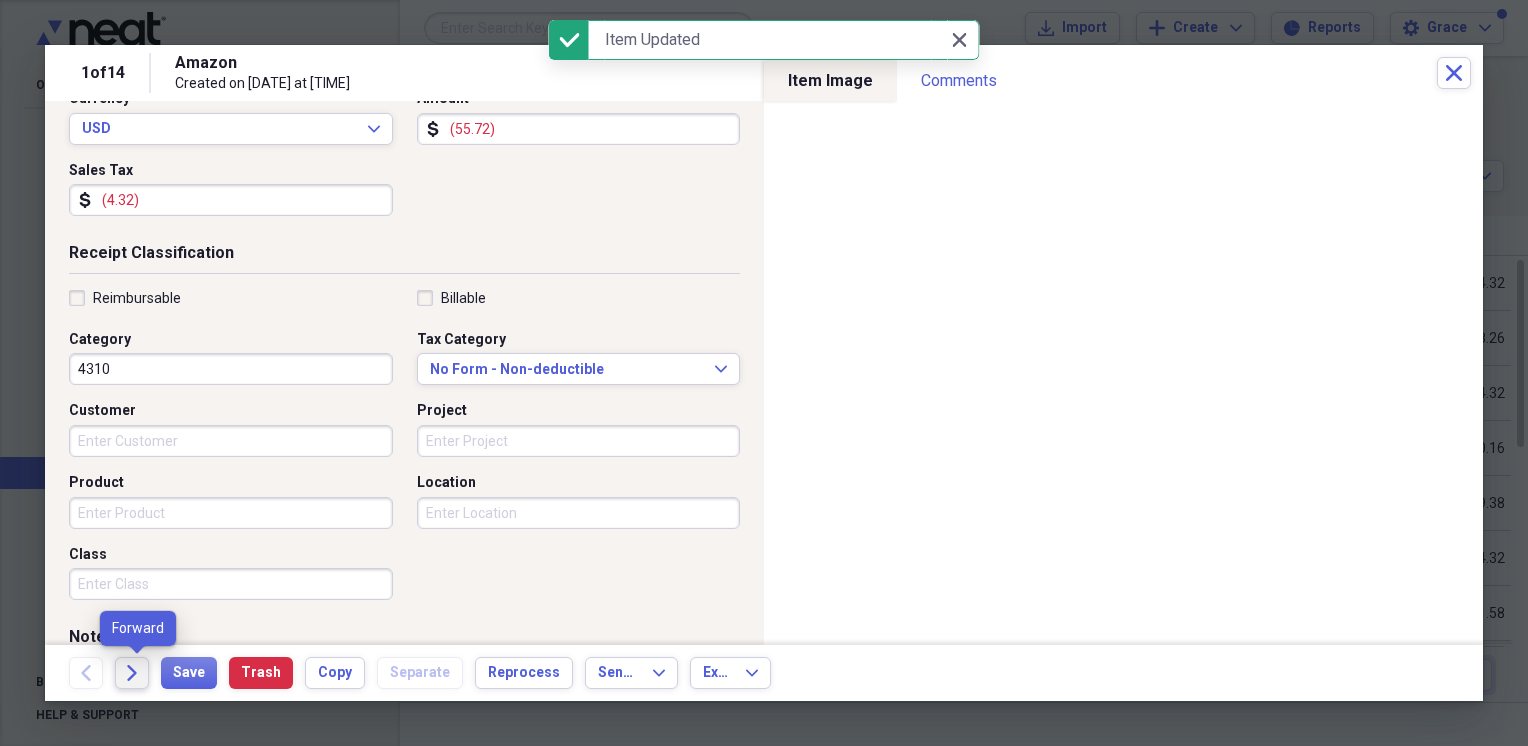 click on "Forward" 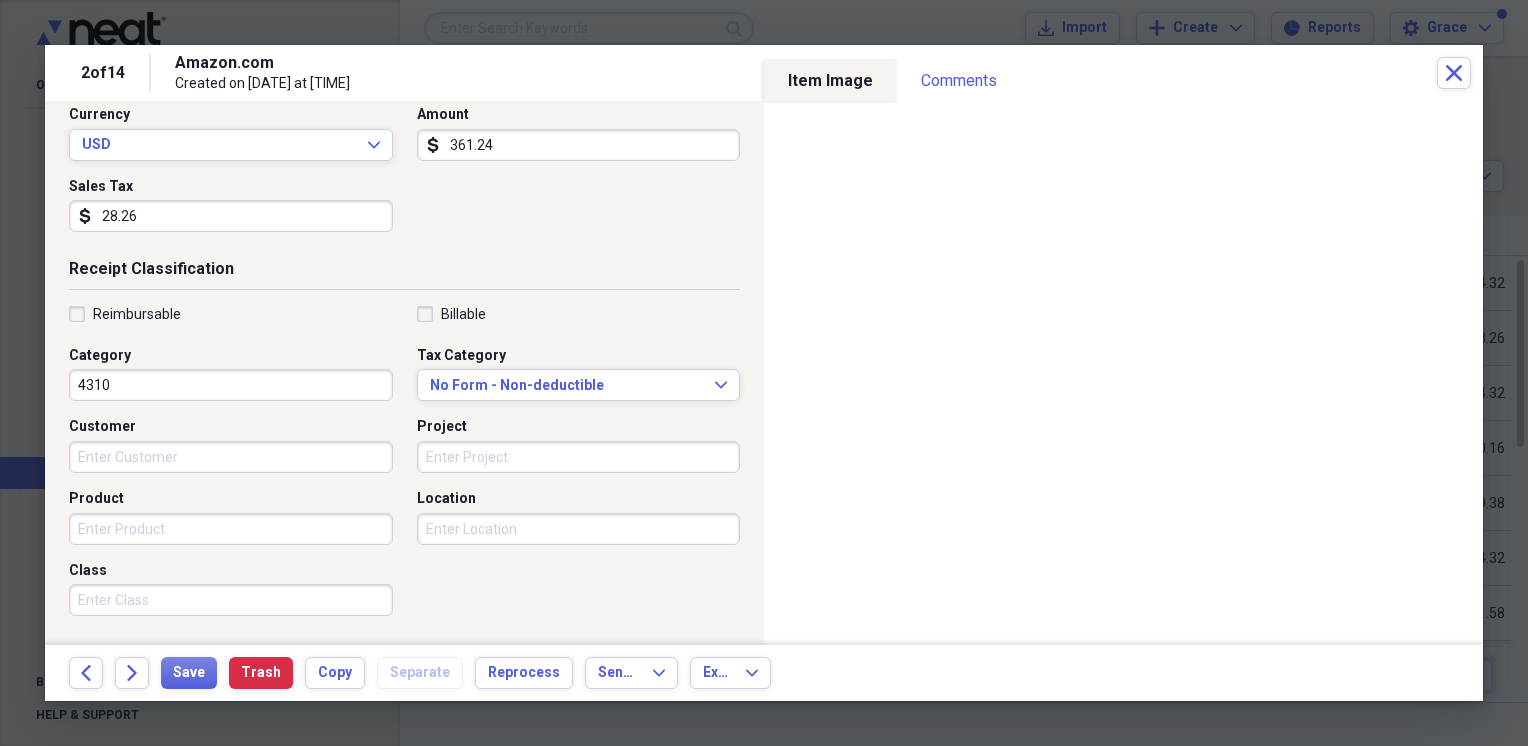 scroll, scrollTop: 300, scrollLeft: 0, axis: vertical 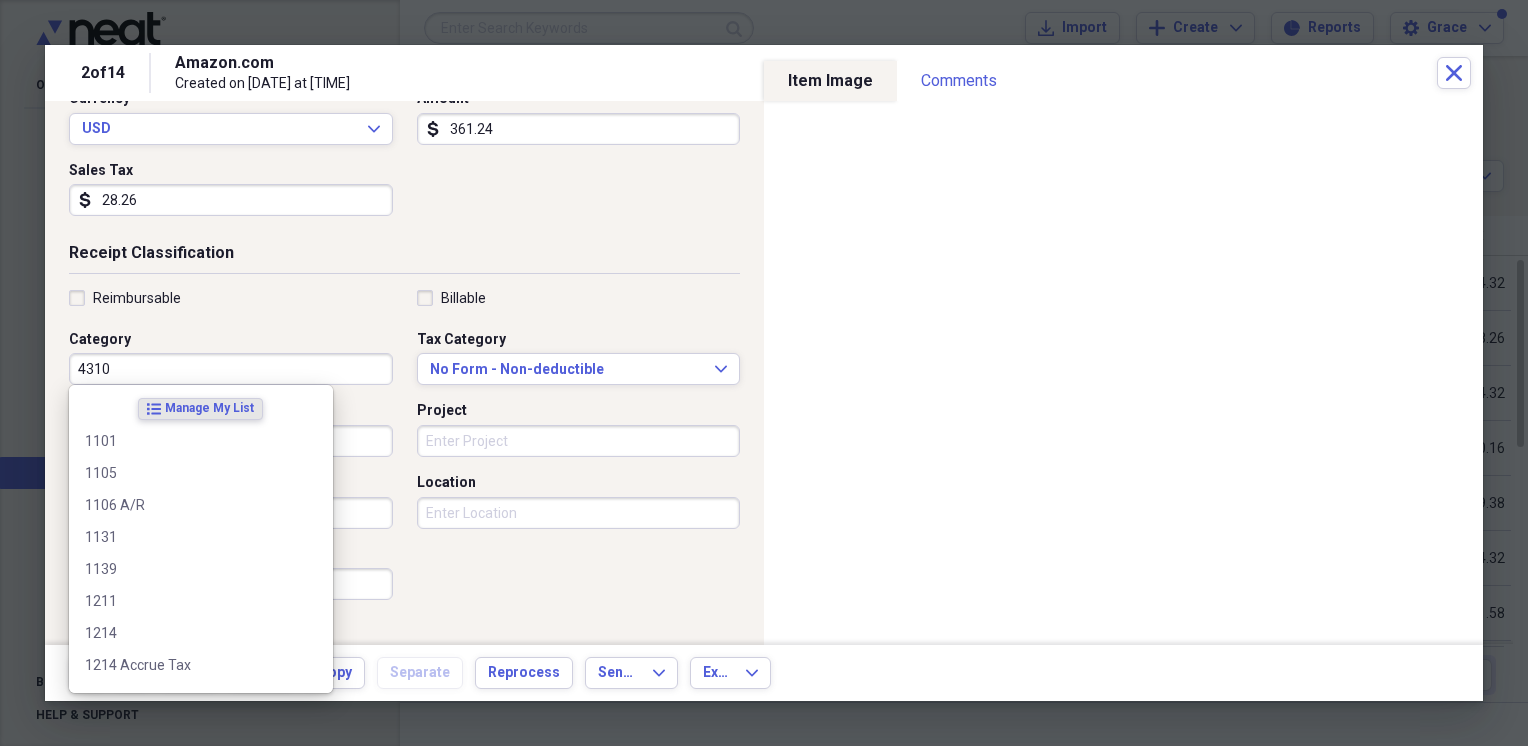 click on "4310" at bounding box center (231, 369) 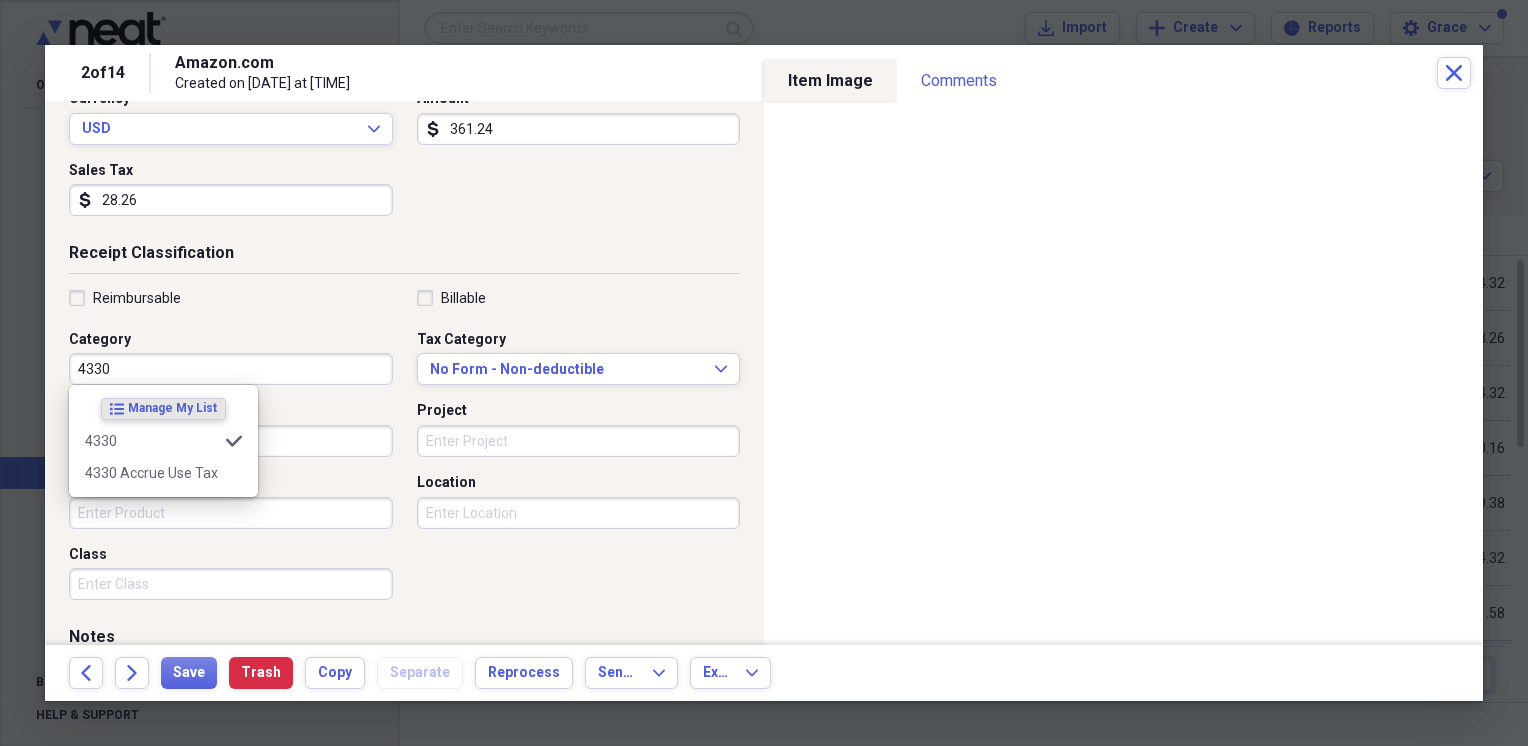 type on "4330" 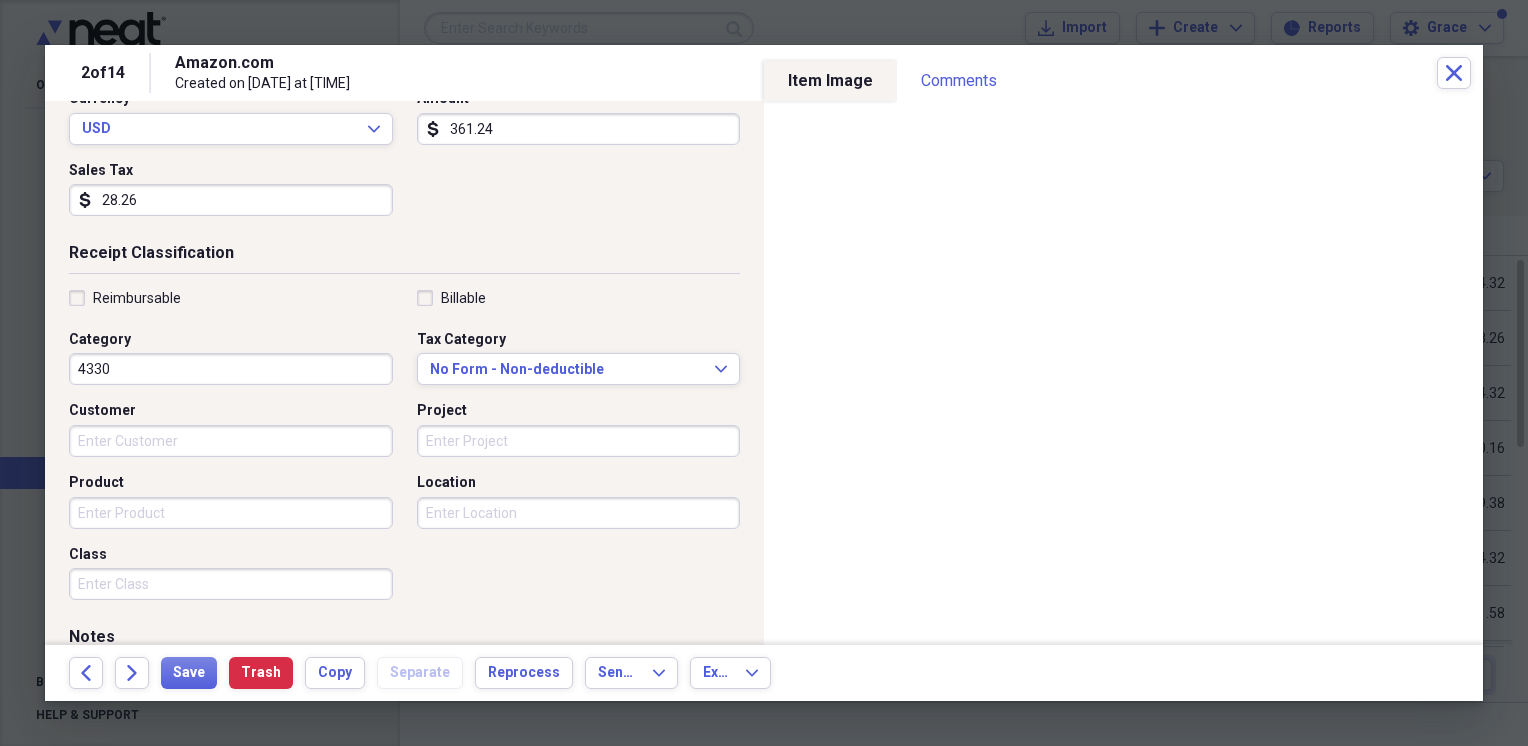 click on "Receipt Classification" at bounding box center [404, 257] 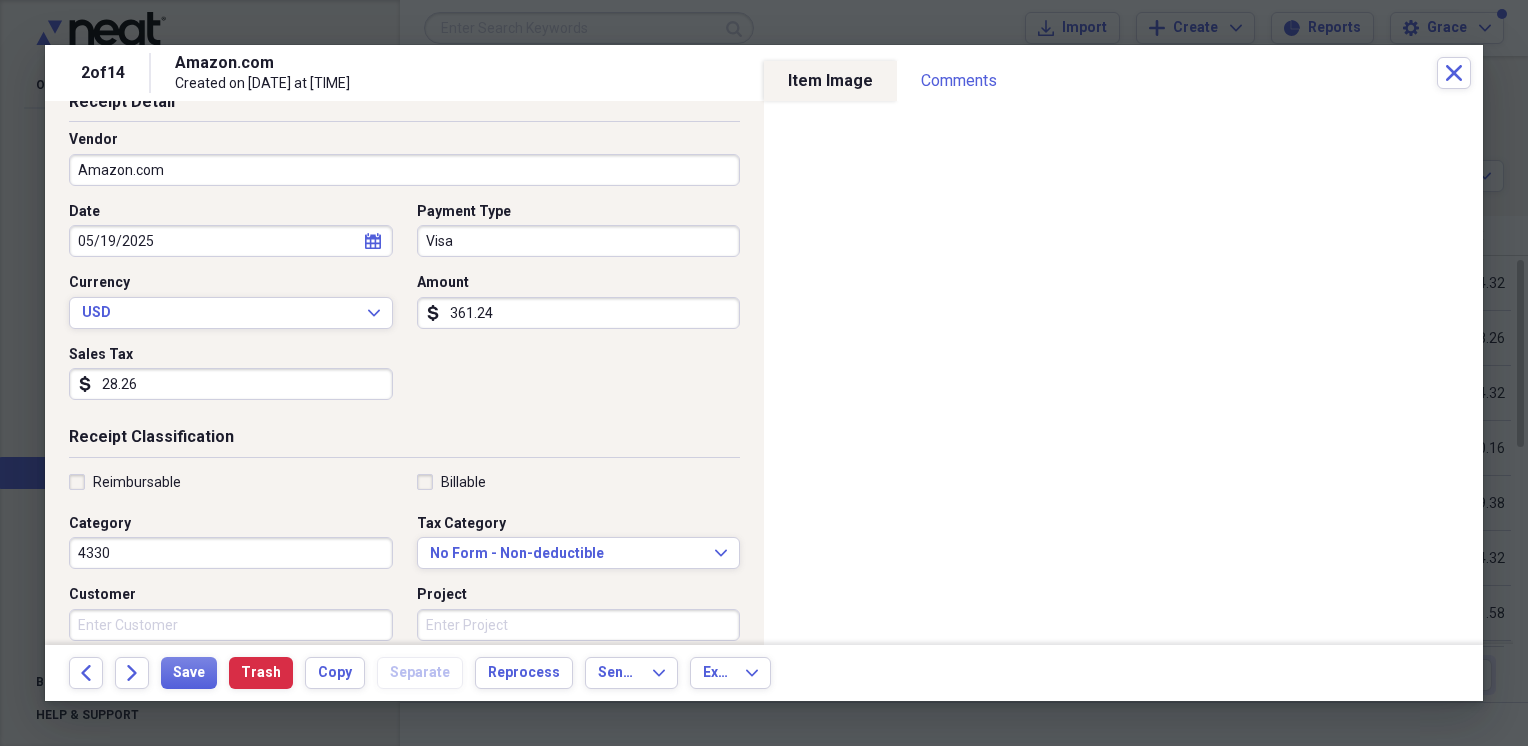scroll, scrollTop: 0, scrollLeft: 0, axis: both 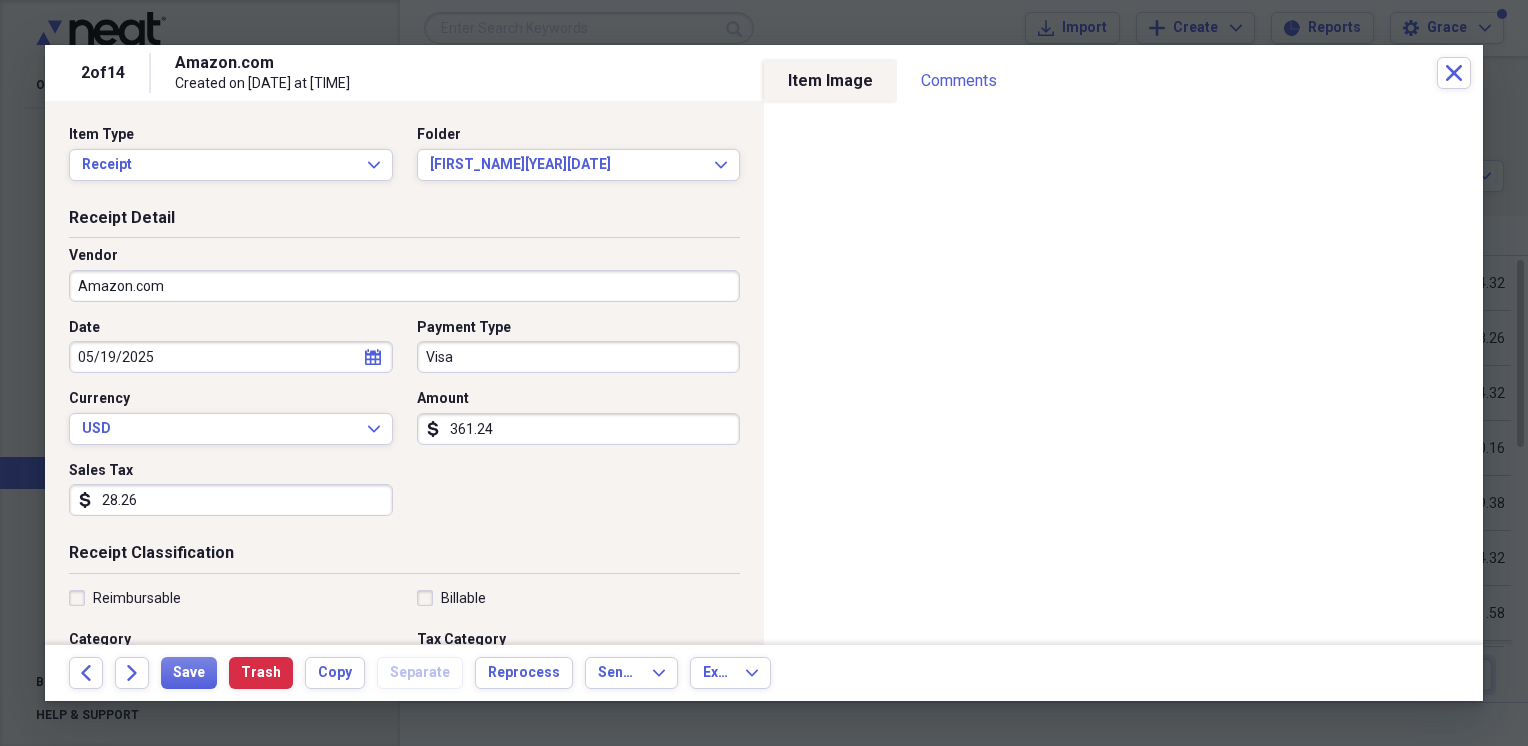 click on "calendar Calendar" at bounding box center (373, 357) 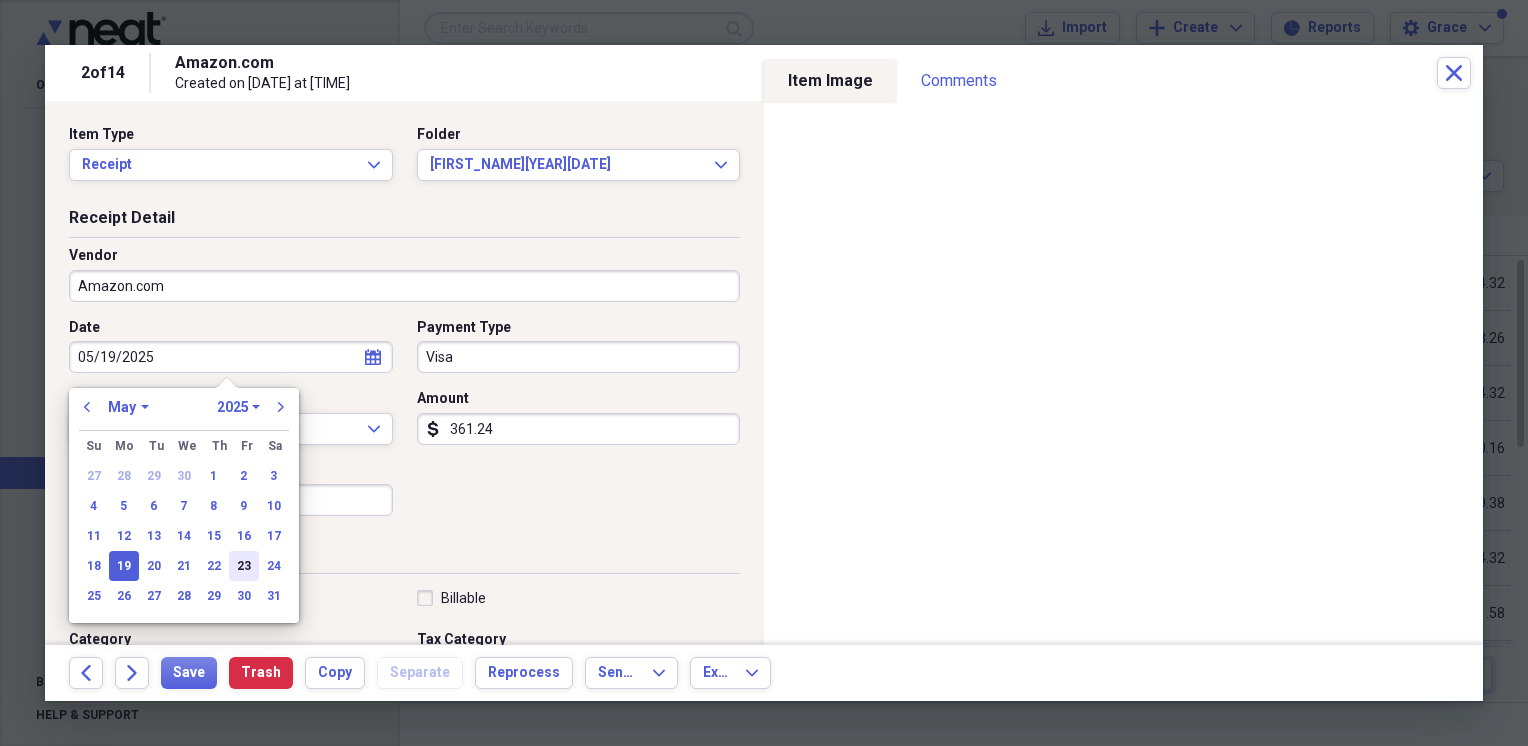 click on "23" at bounding box center (244, 566) 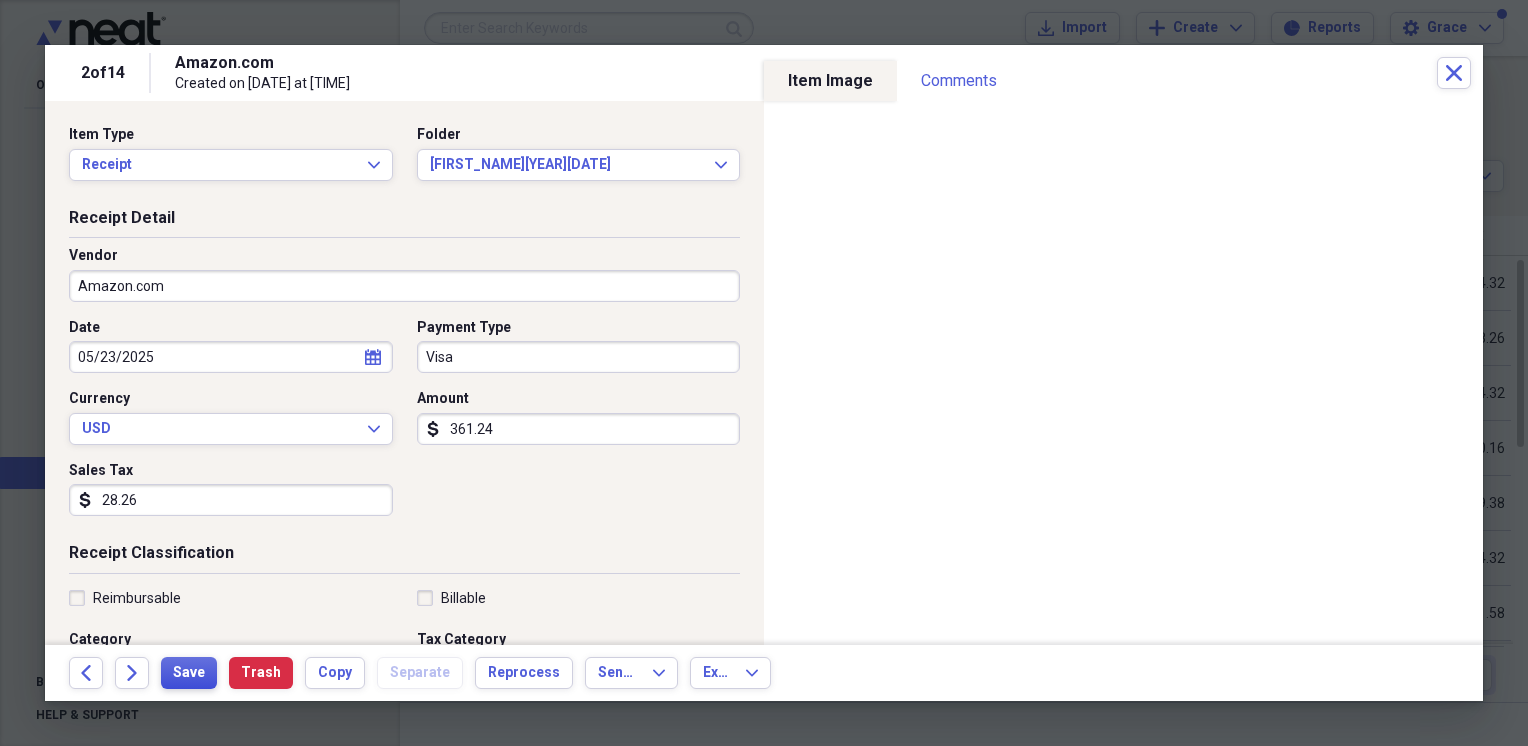 click on "Save" at bounding box center (189, 673) 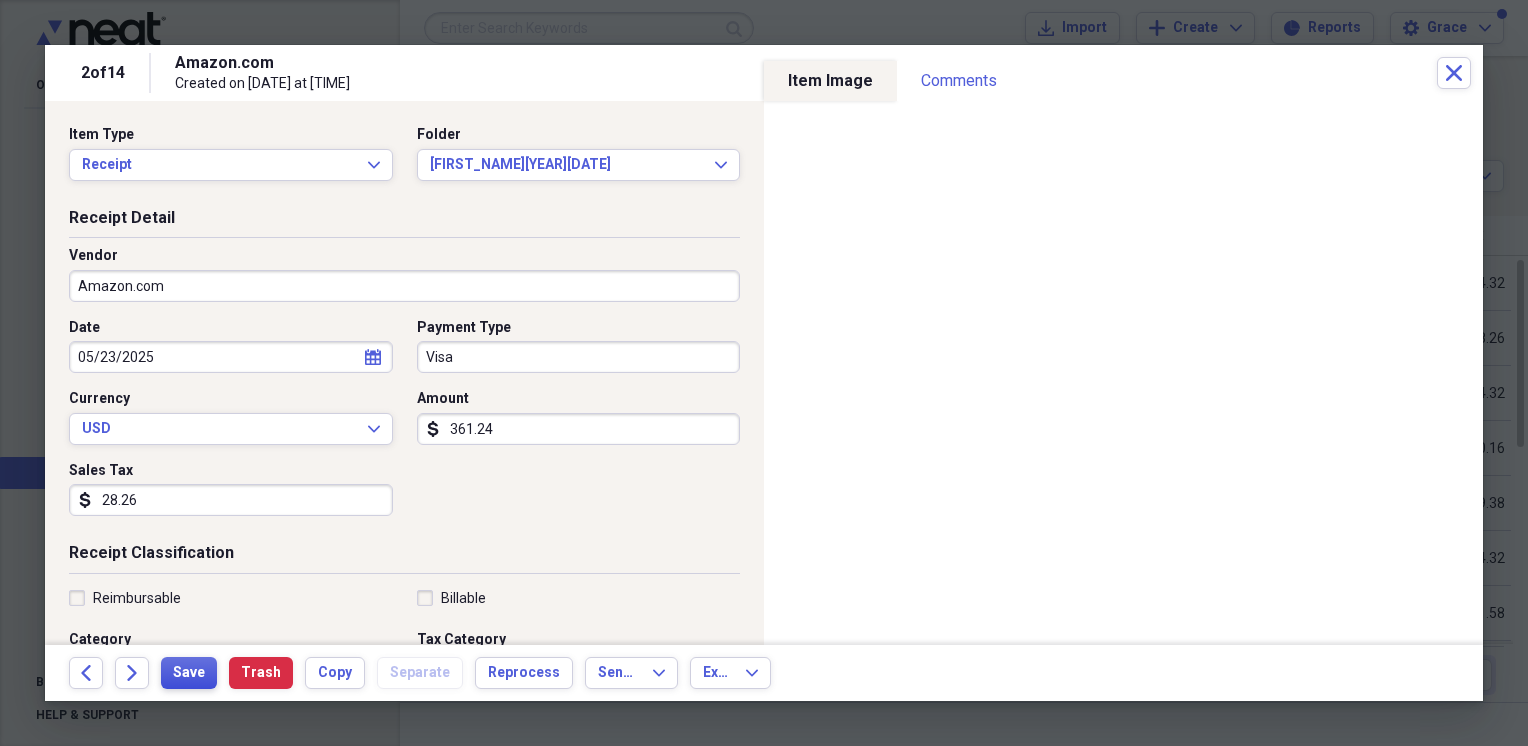 click on "Save" at bounding box center [189, 673] 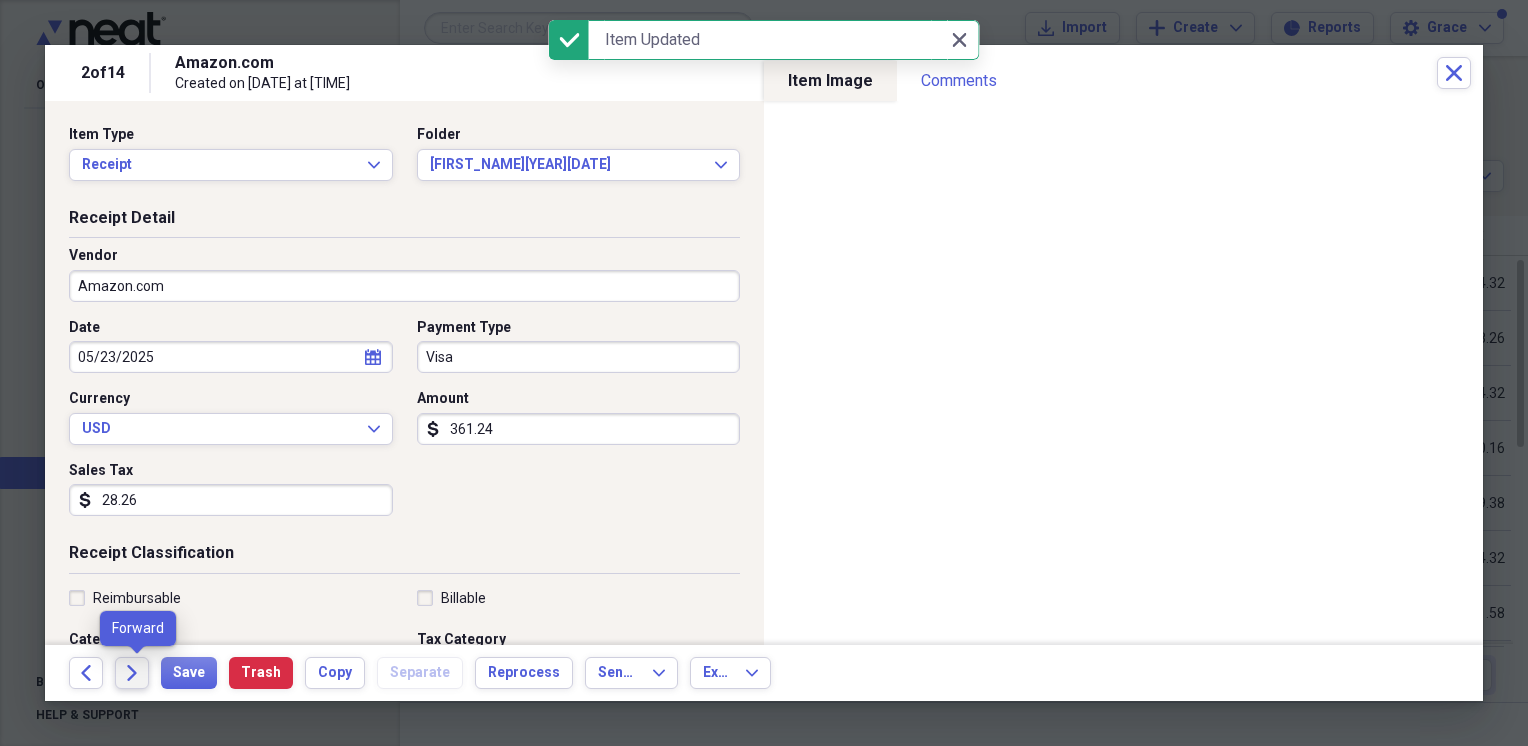click on "Forward" 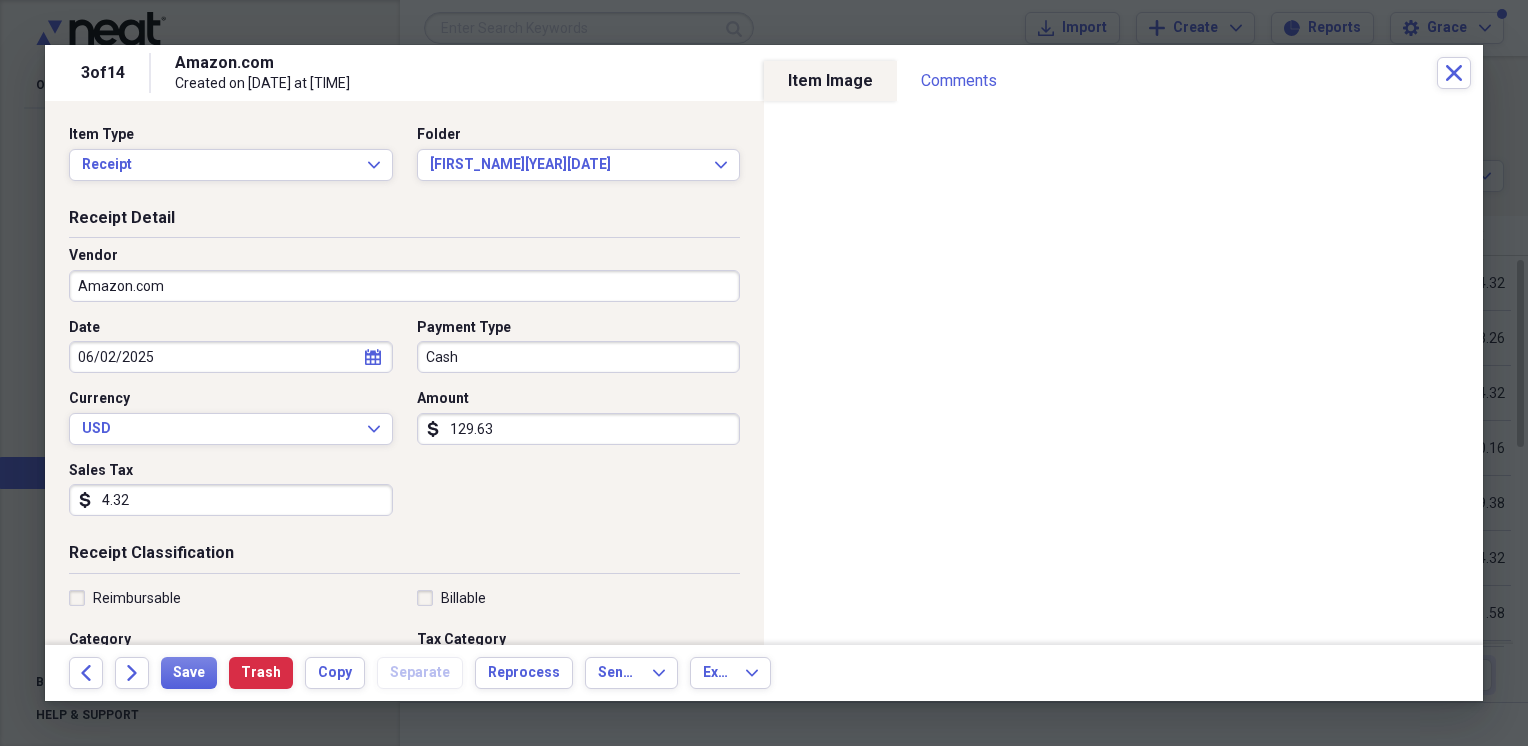 click on "calendar Calendar" at bounding box center [373, 357] 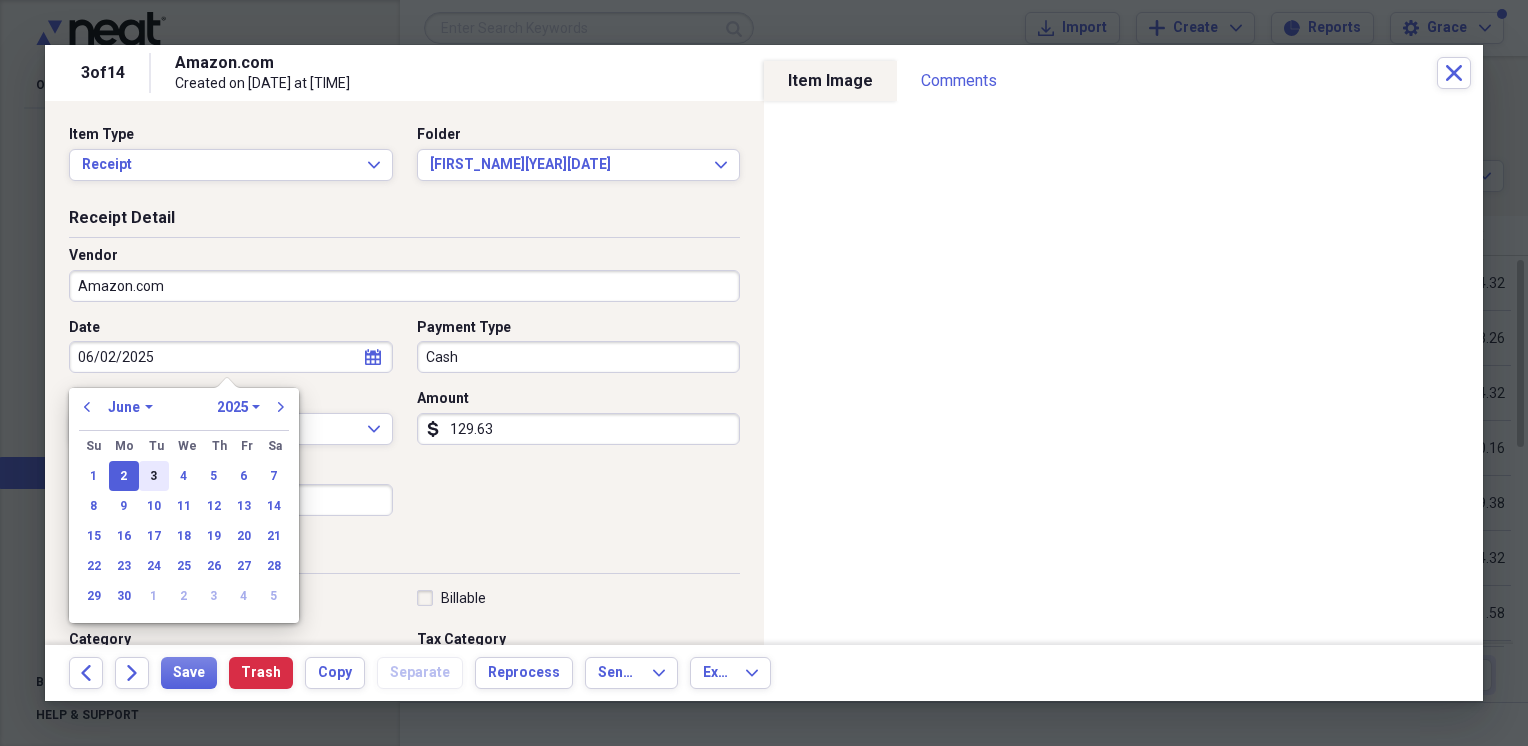 click on "3" at bounding box center (154, 476) 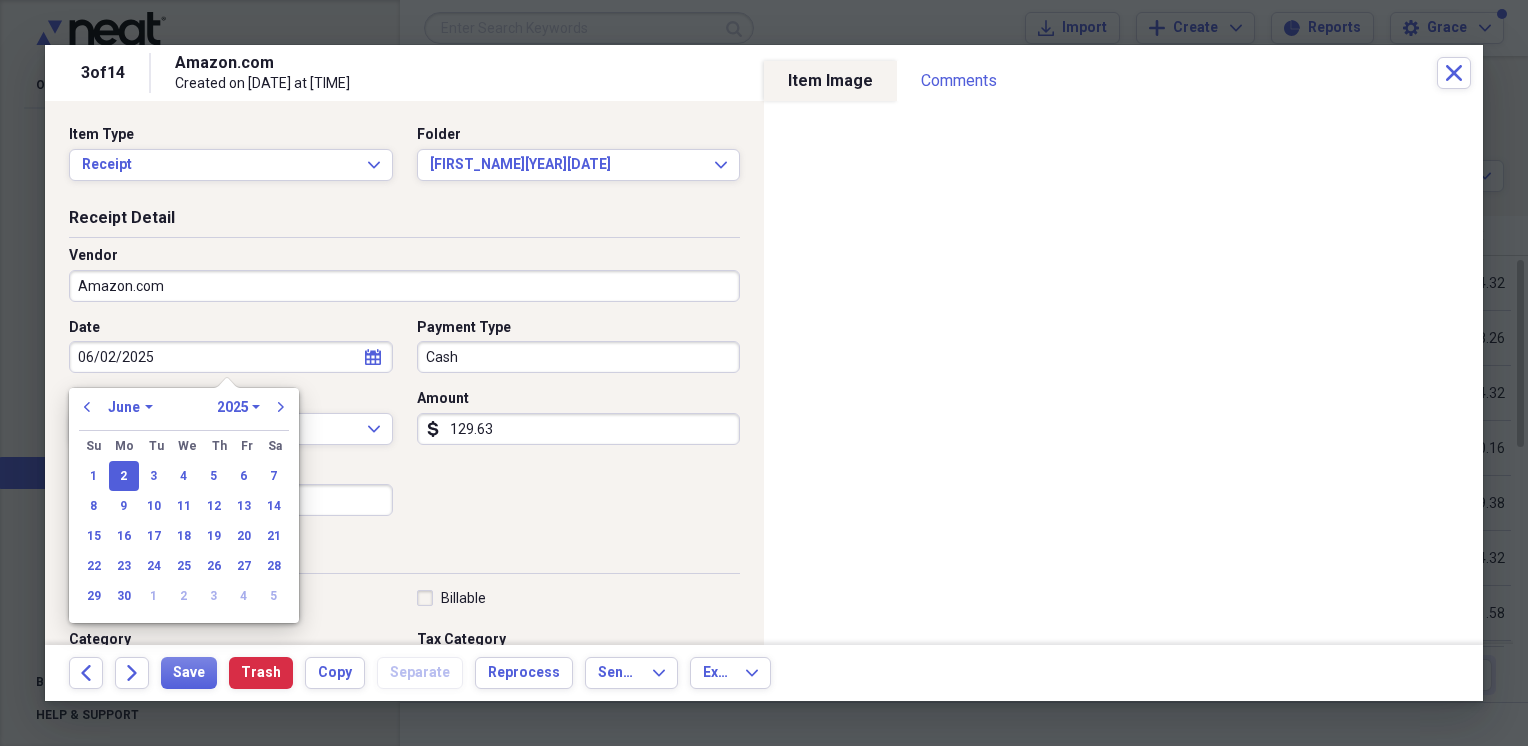 type on "06/03/2025" 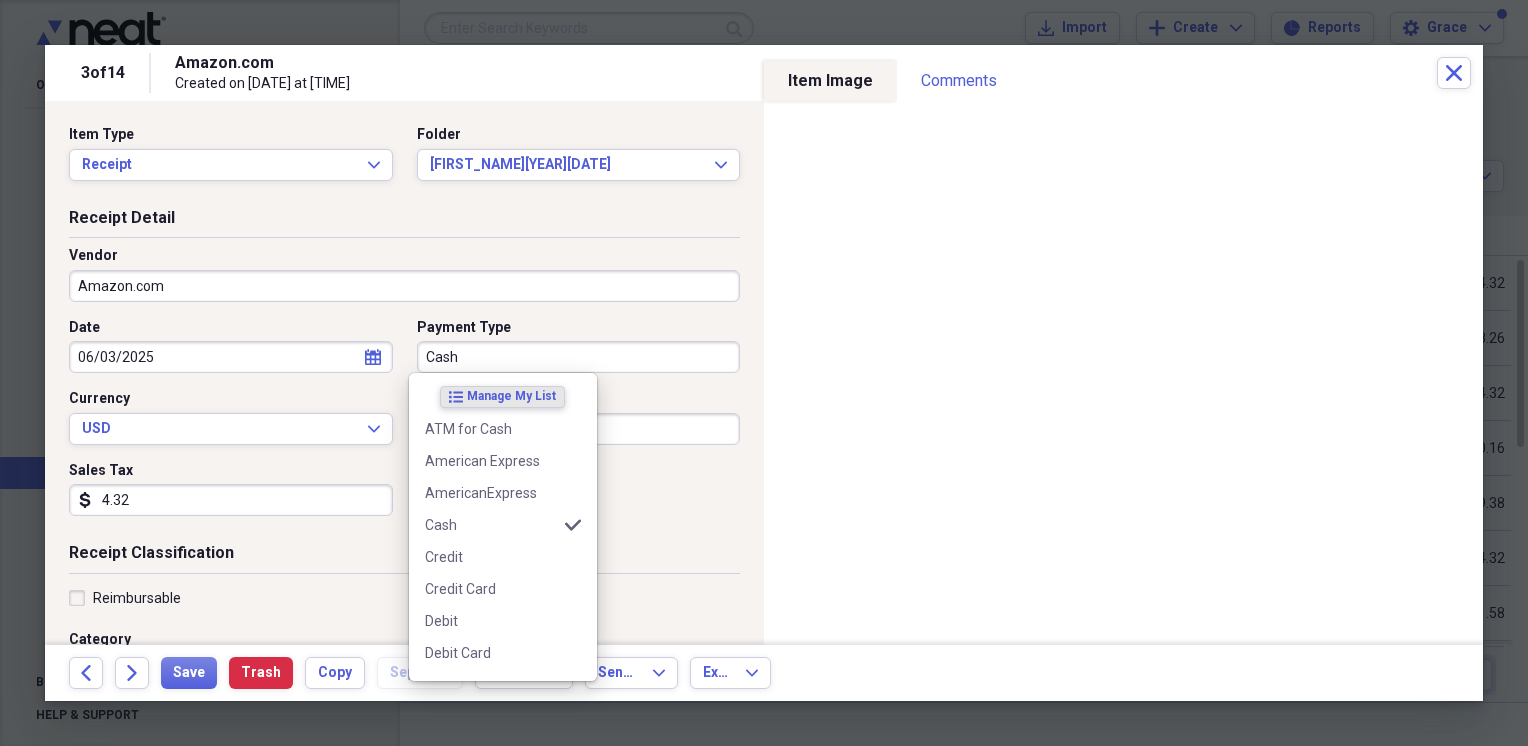 click on "Cash" at bounding box center [579, 357] 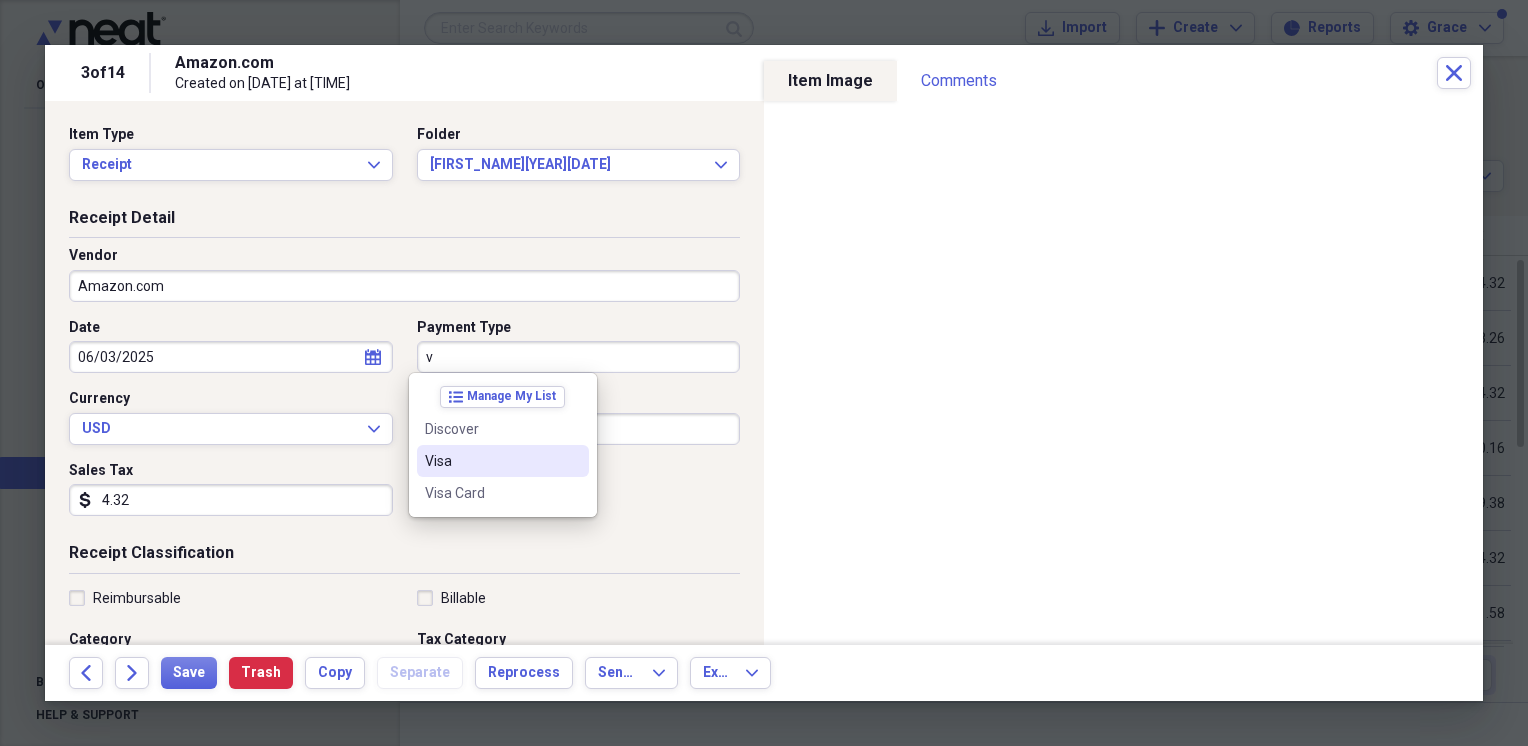 click on "Visa" at bounding box center [491, 461] 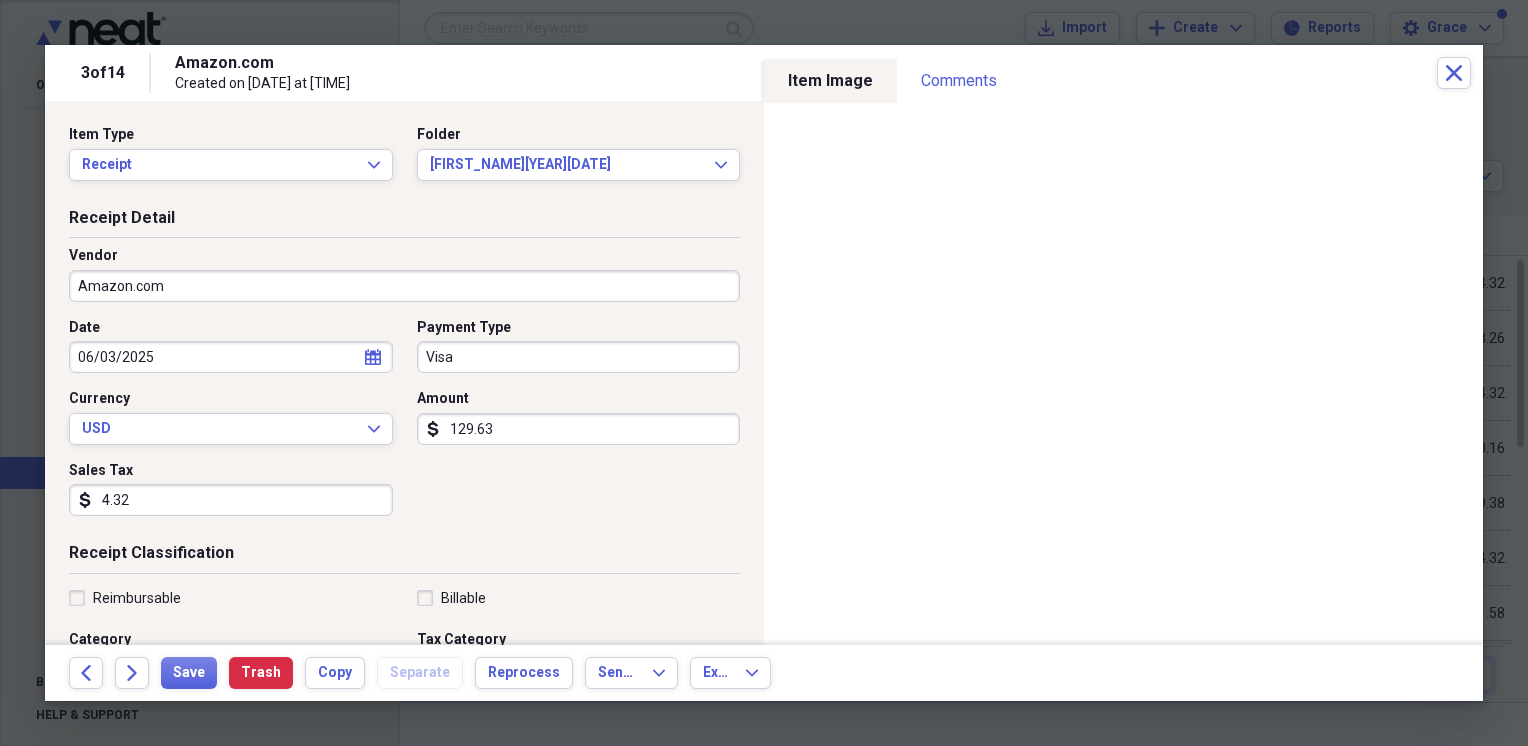 click on "129.63" at bounding box center (579, 429) 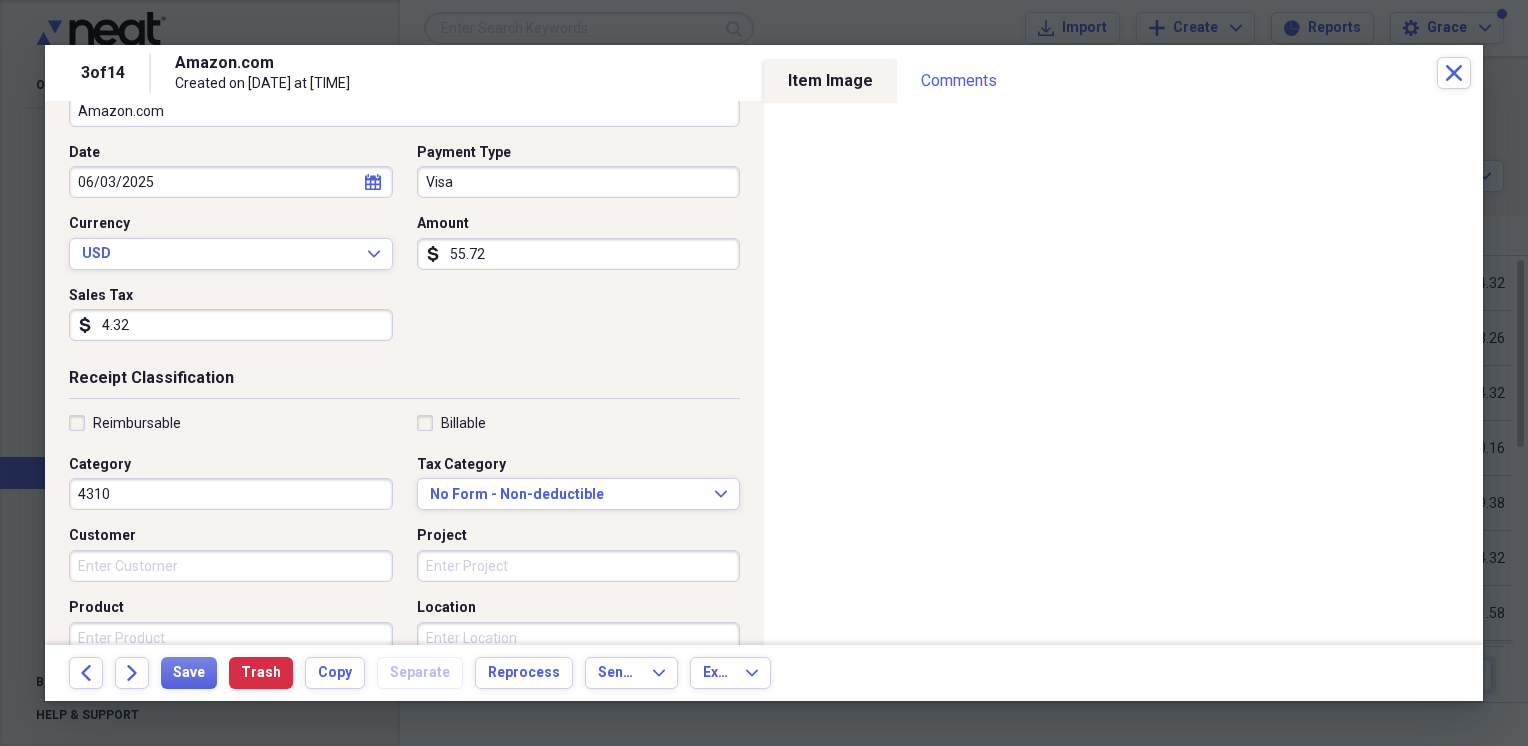 scroll, scrollTop: 200, scrollLeft: 0, axis: vertical 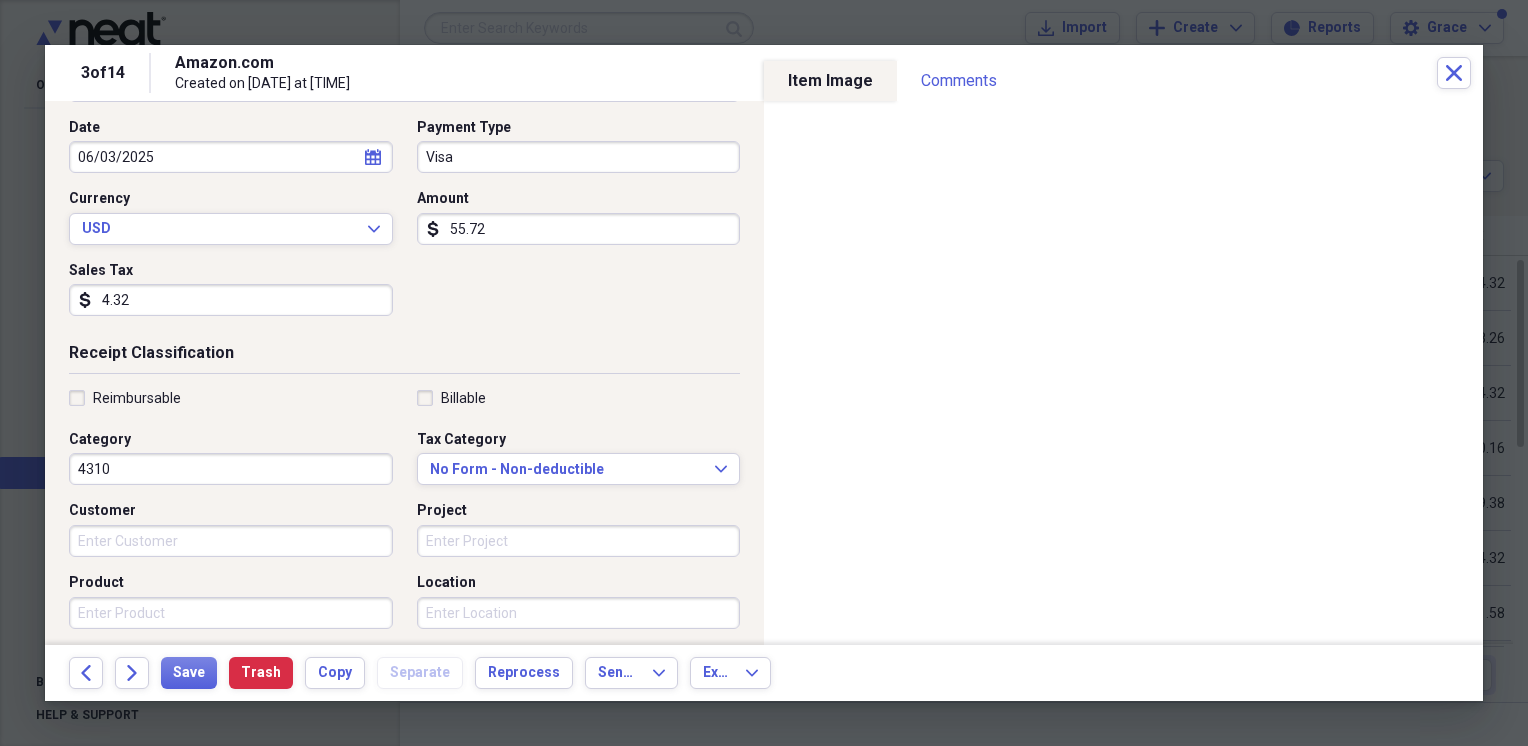 type on "55.72" 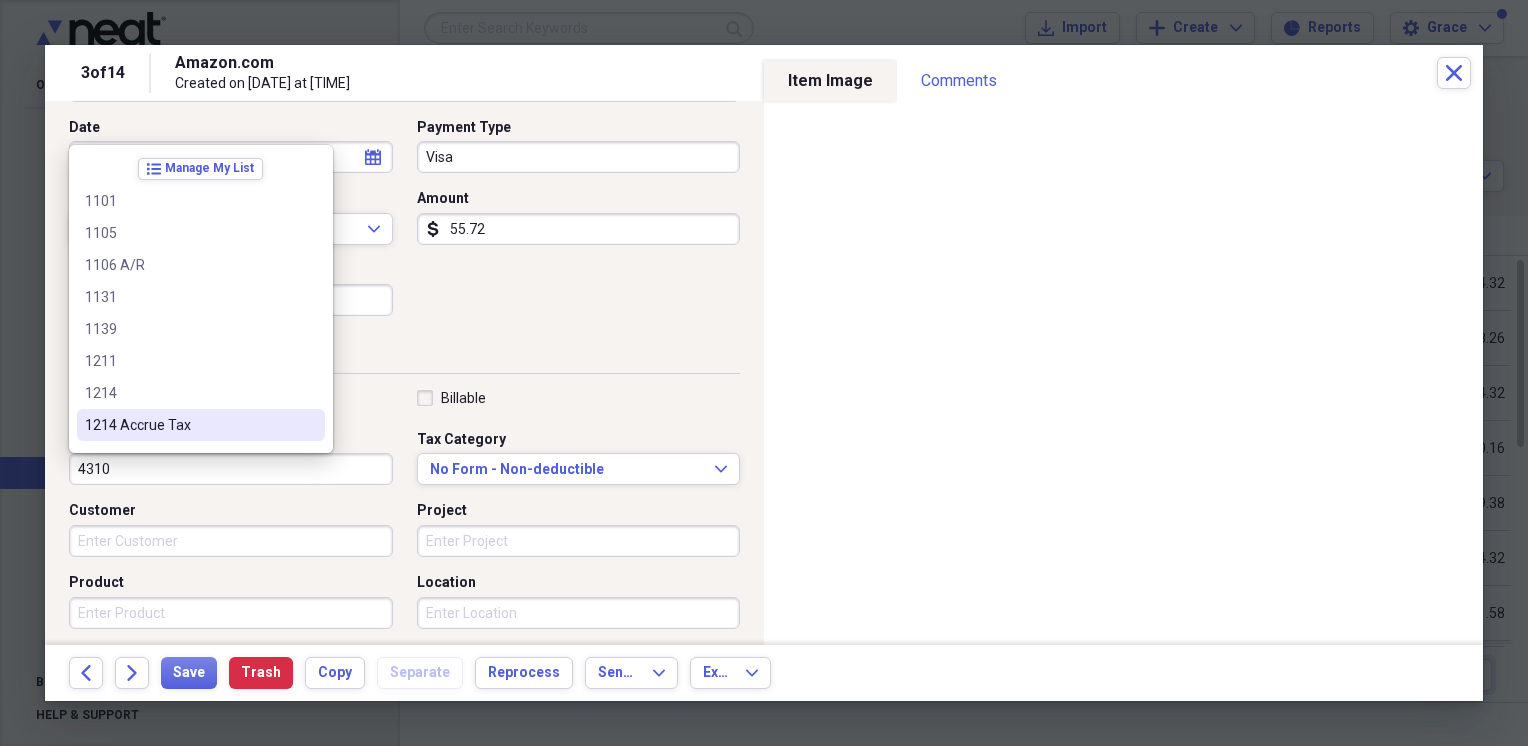 click on "Receipt Classification" at bounding box center (404, 357) 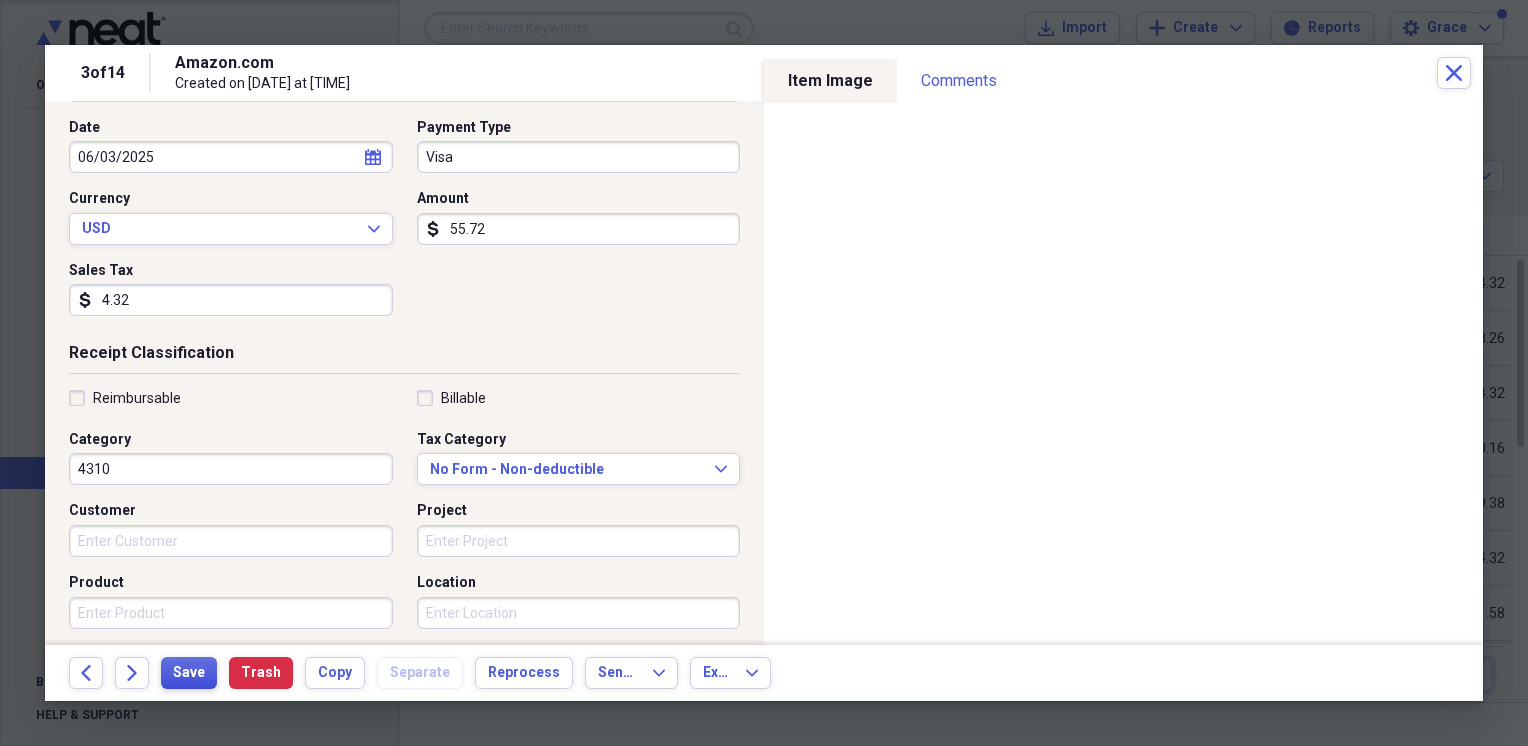 click on "Save" at bounding box center [189, 673] 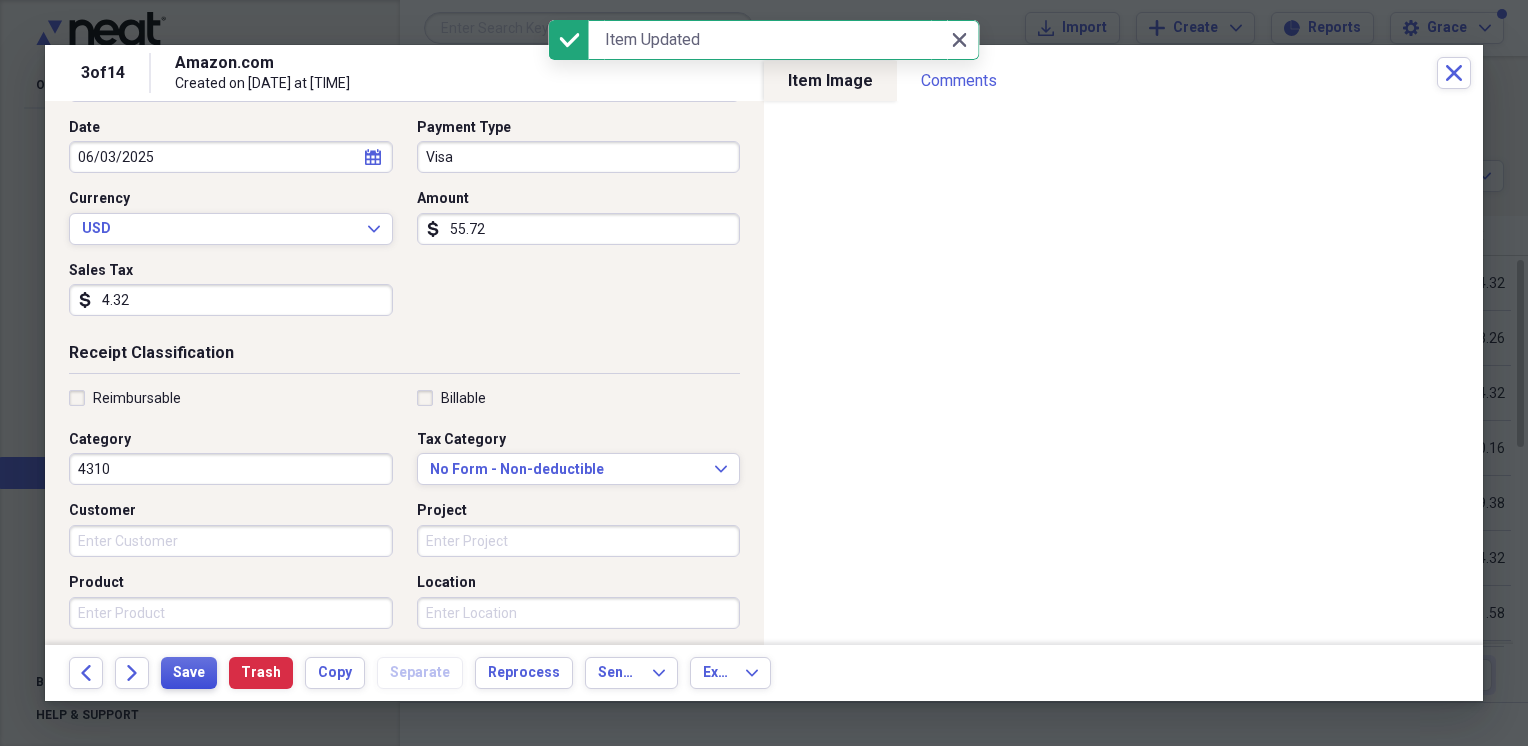 click on "Save" at bounding box center [189, 673] 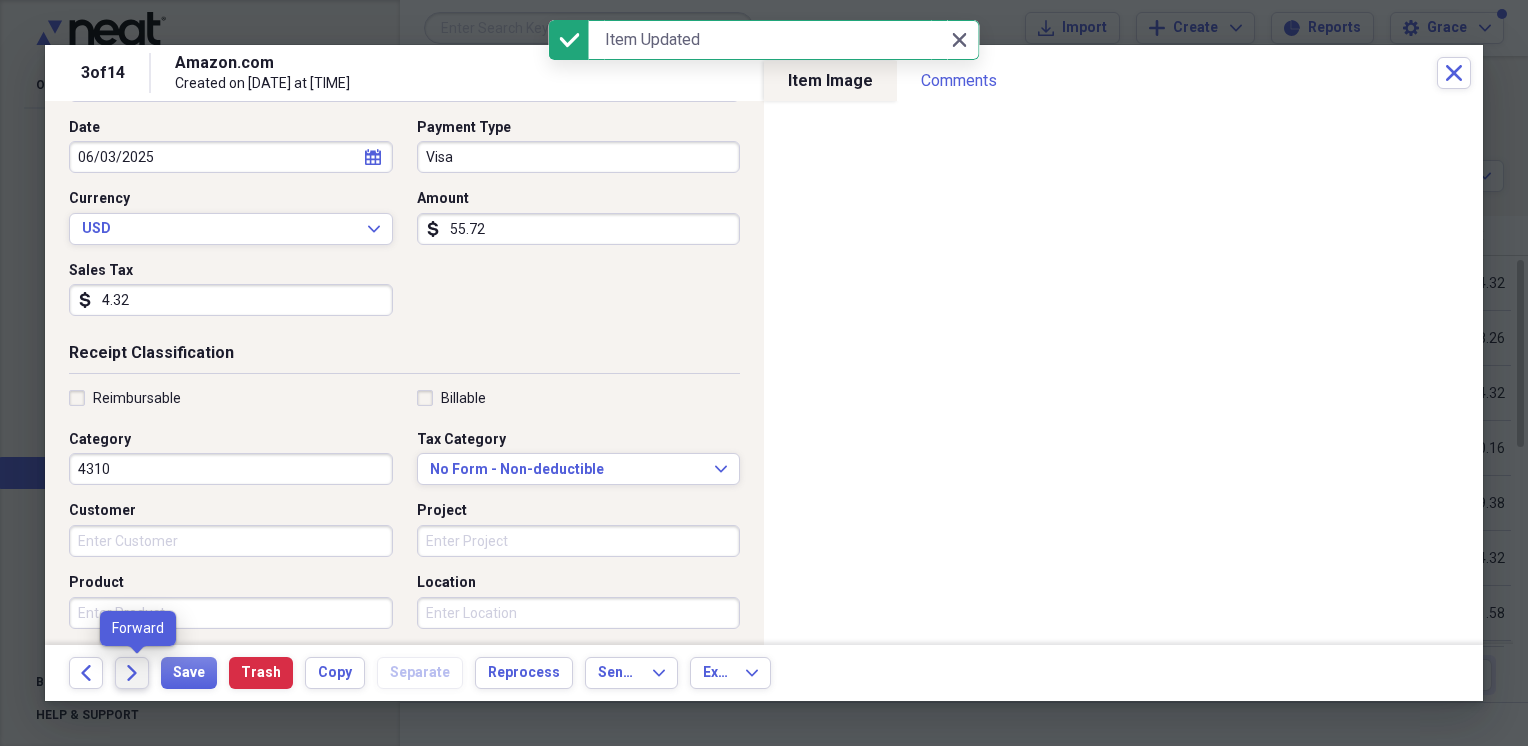 click 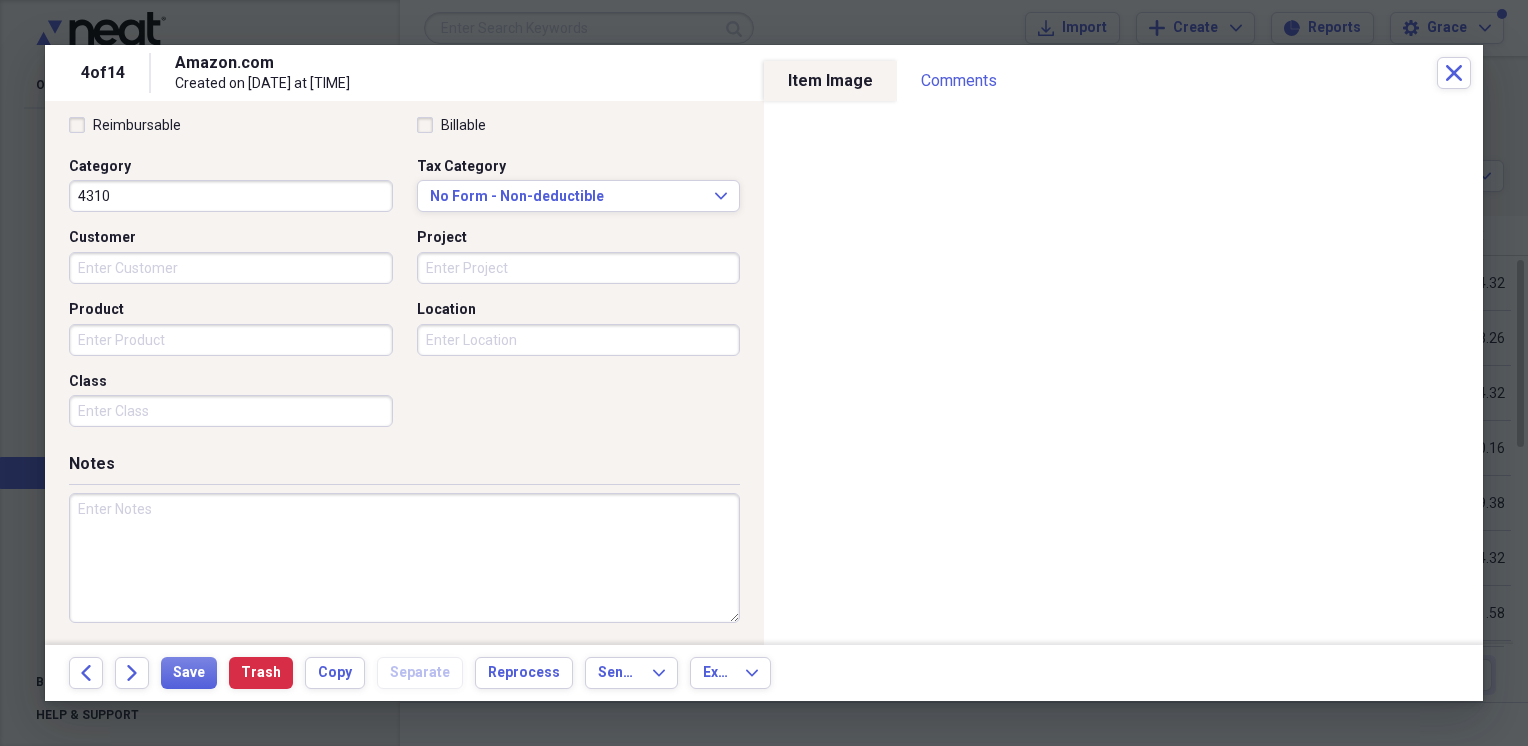 scroll, scrollTop: 475, scrollLeft: 0, axis: vertical 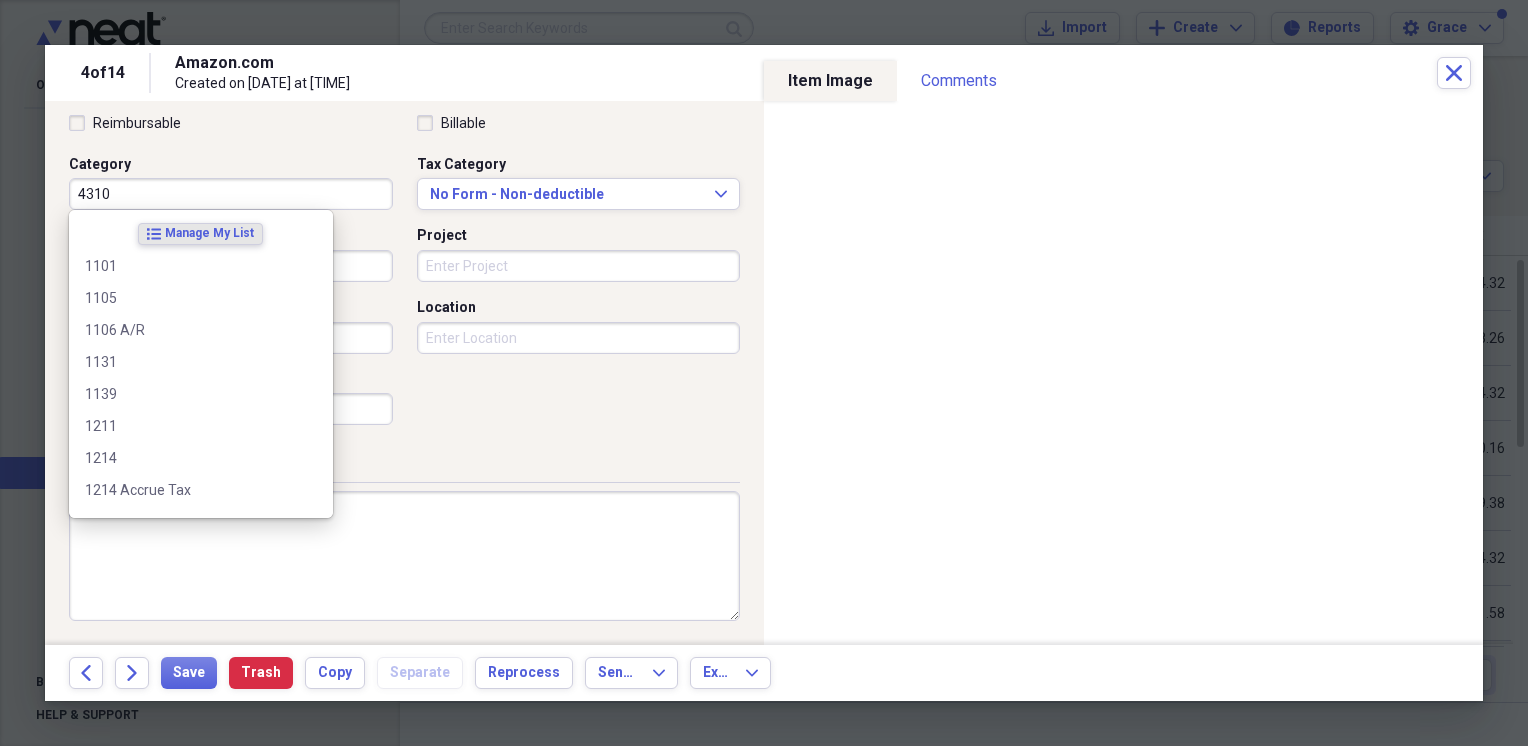 click on "4310" at bounding box center (231, 194) 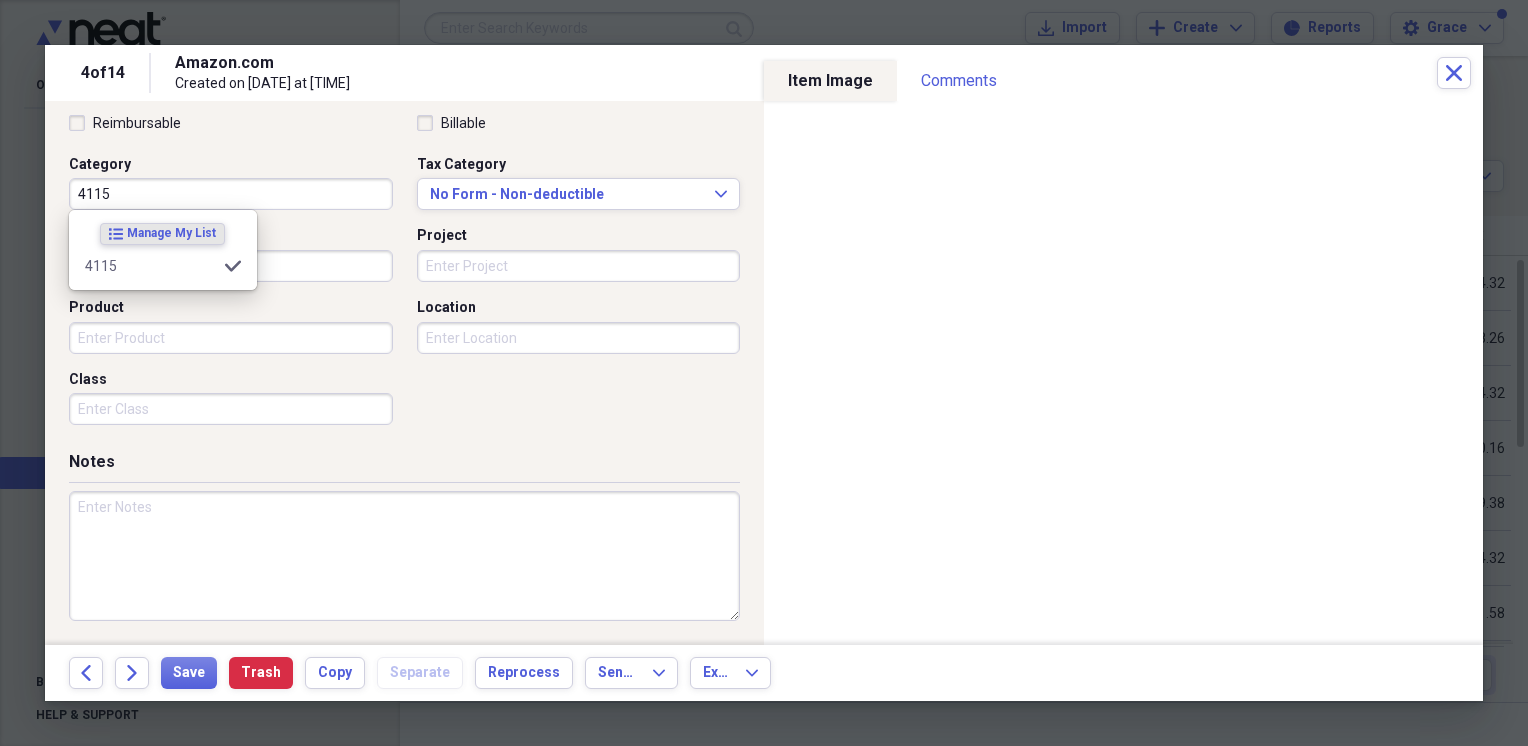 click on "Reimbursable Billable Category 4115 Tax Category No Form - Non-deductible Expand Customer Project Product Location Class" at bounding box center (404, 274) 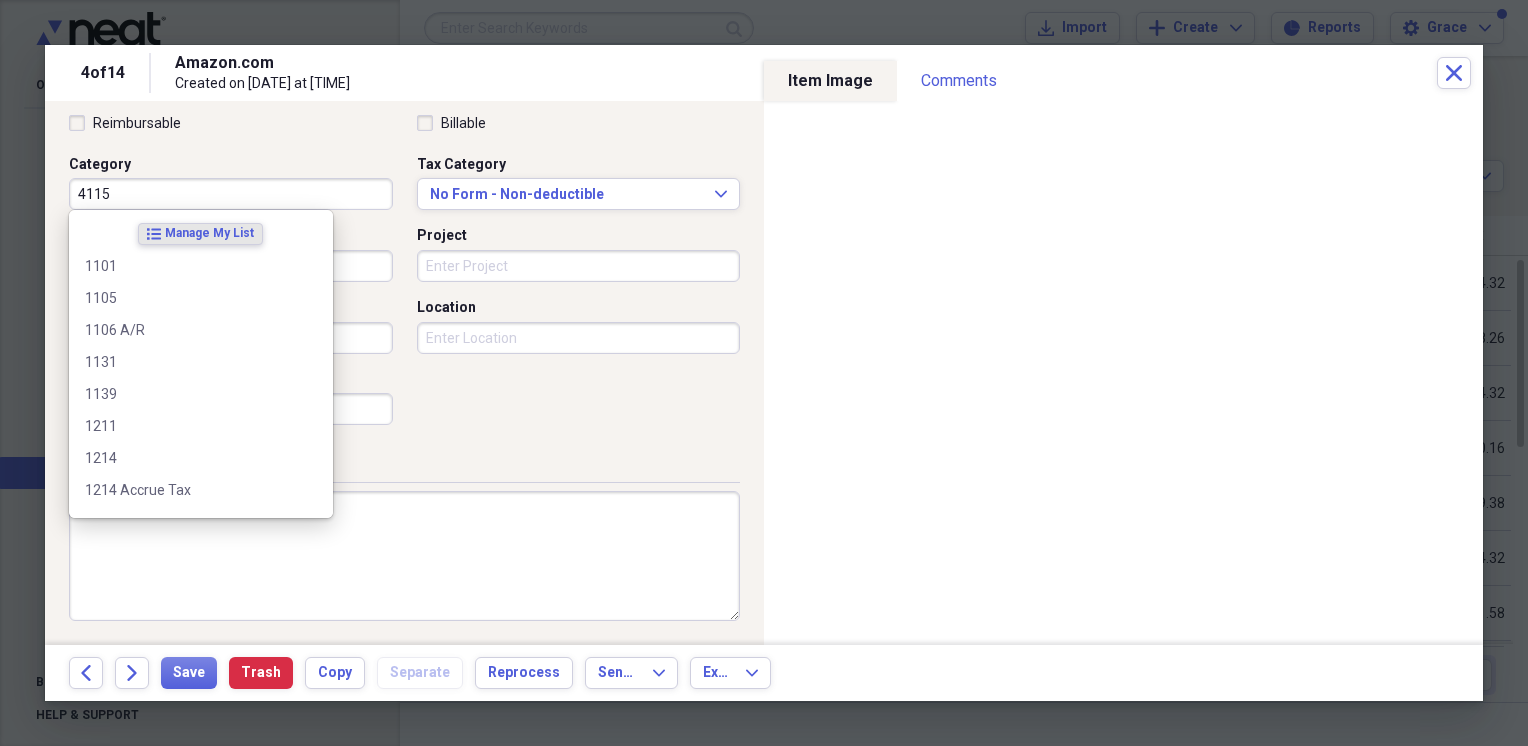 drag, startPoint x: 196, startPoint y: 197, endPoint x: 208, endPoint y: 217, distance: 23.323807 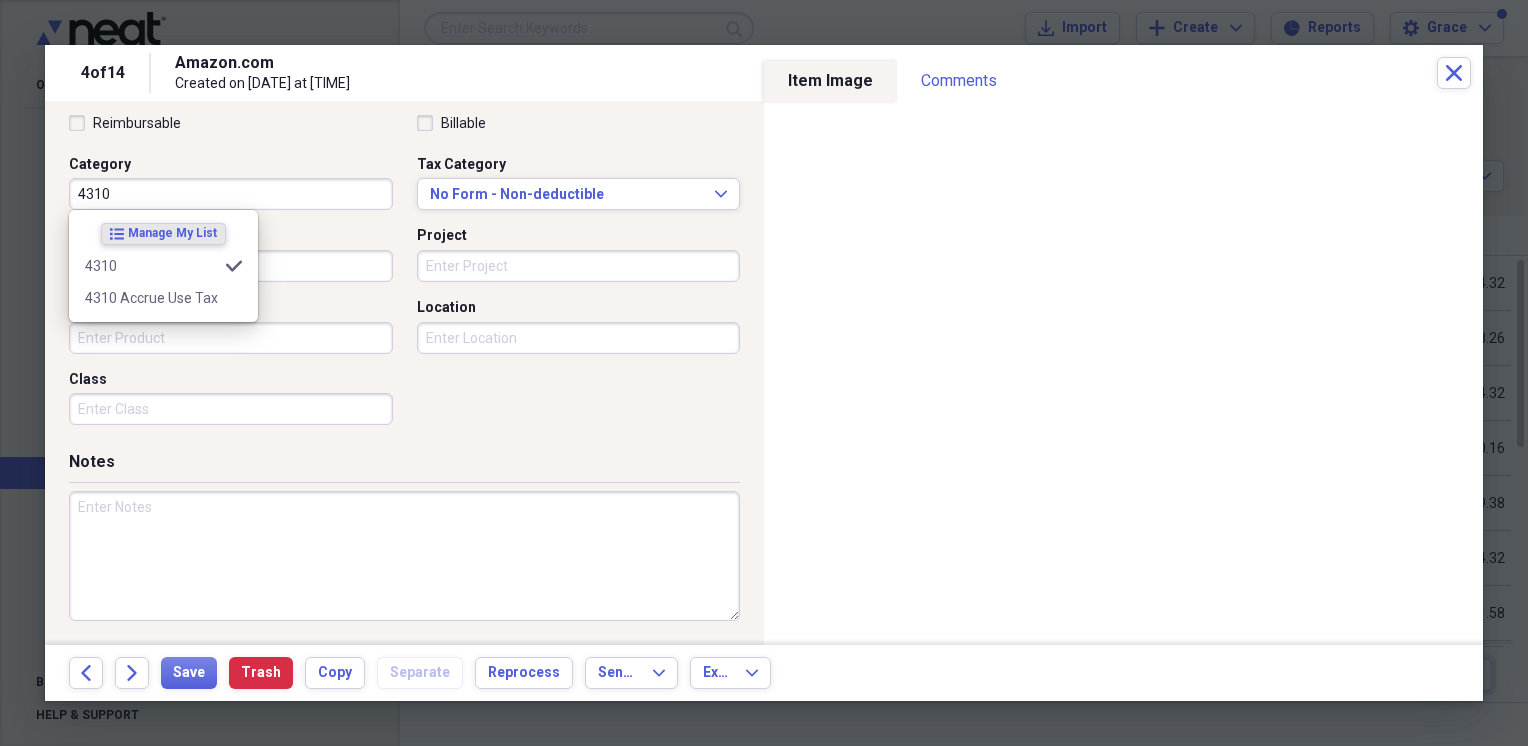 type on "4310" 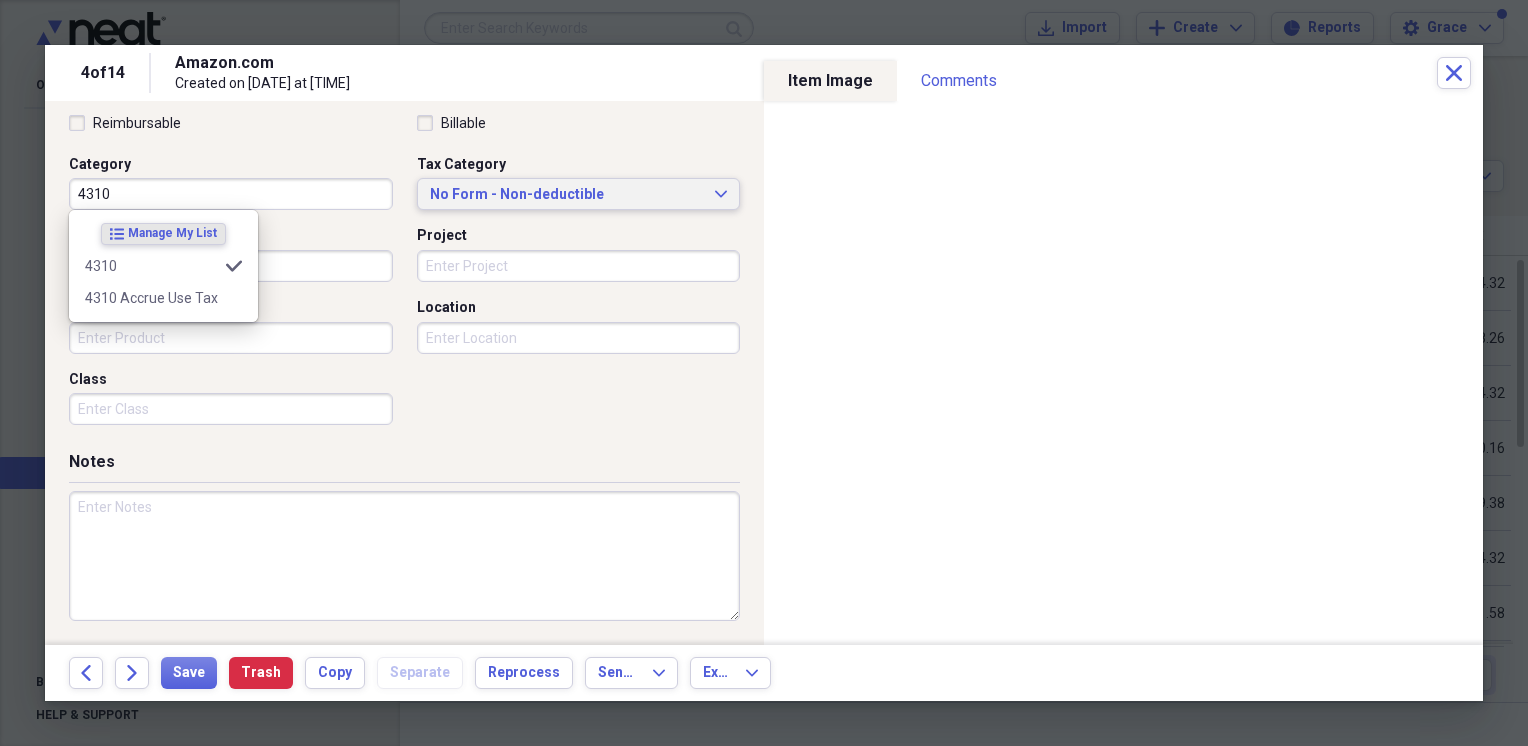 type 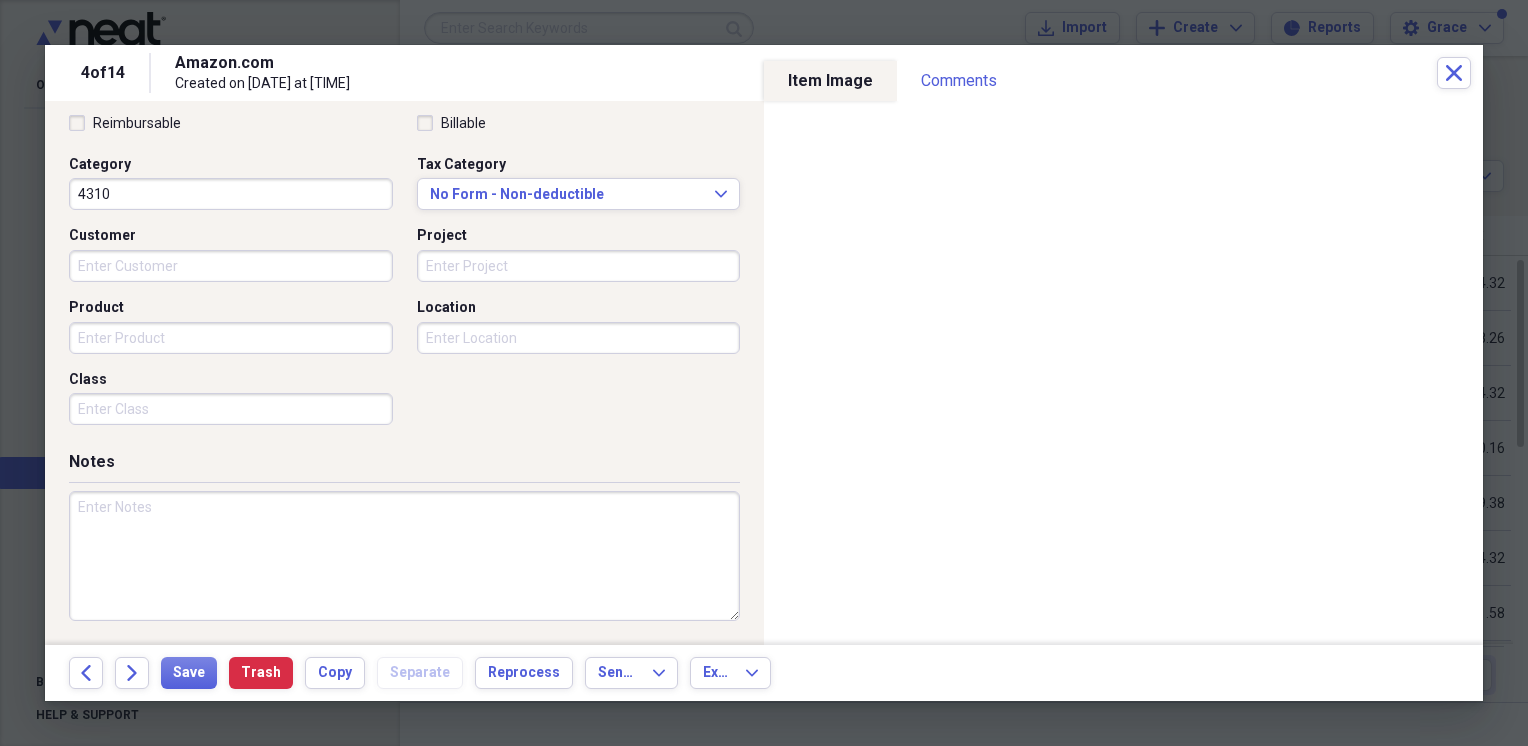 click on "Reimbursable Billable Category 4310 Tax Category No Form - Non-deductible Expand Customer Project Product Location Class" at bounding box center (404, 274) 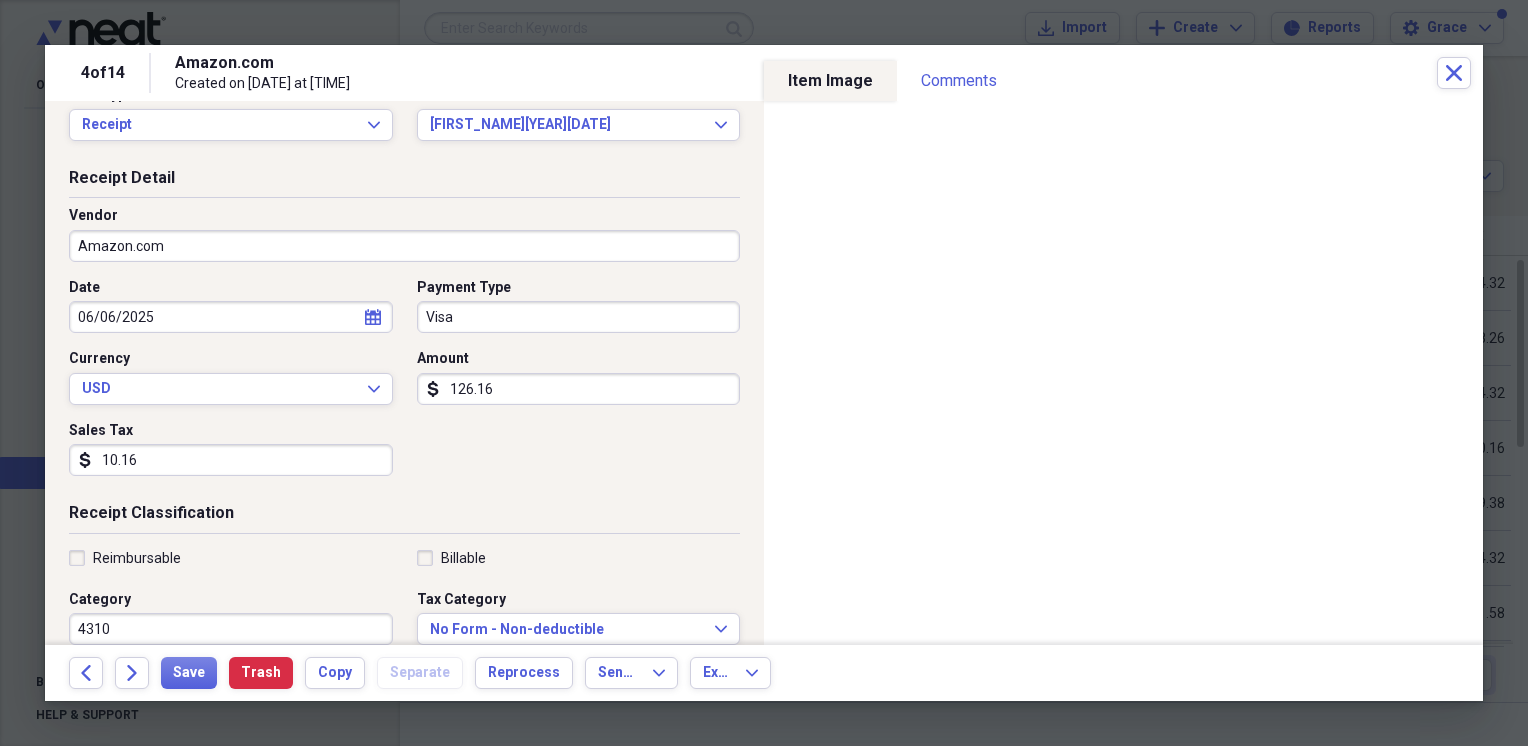 scroll, scrollTop: 0, scrollLeft: 0, axis: both 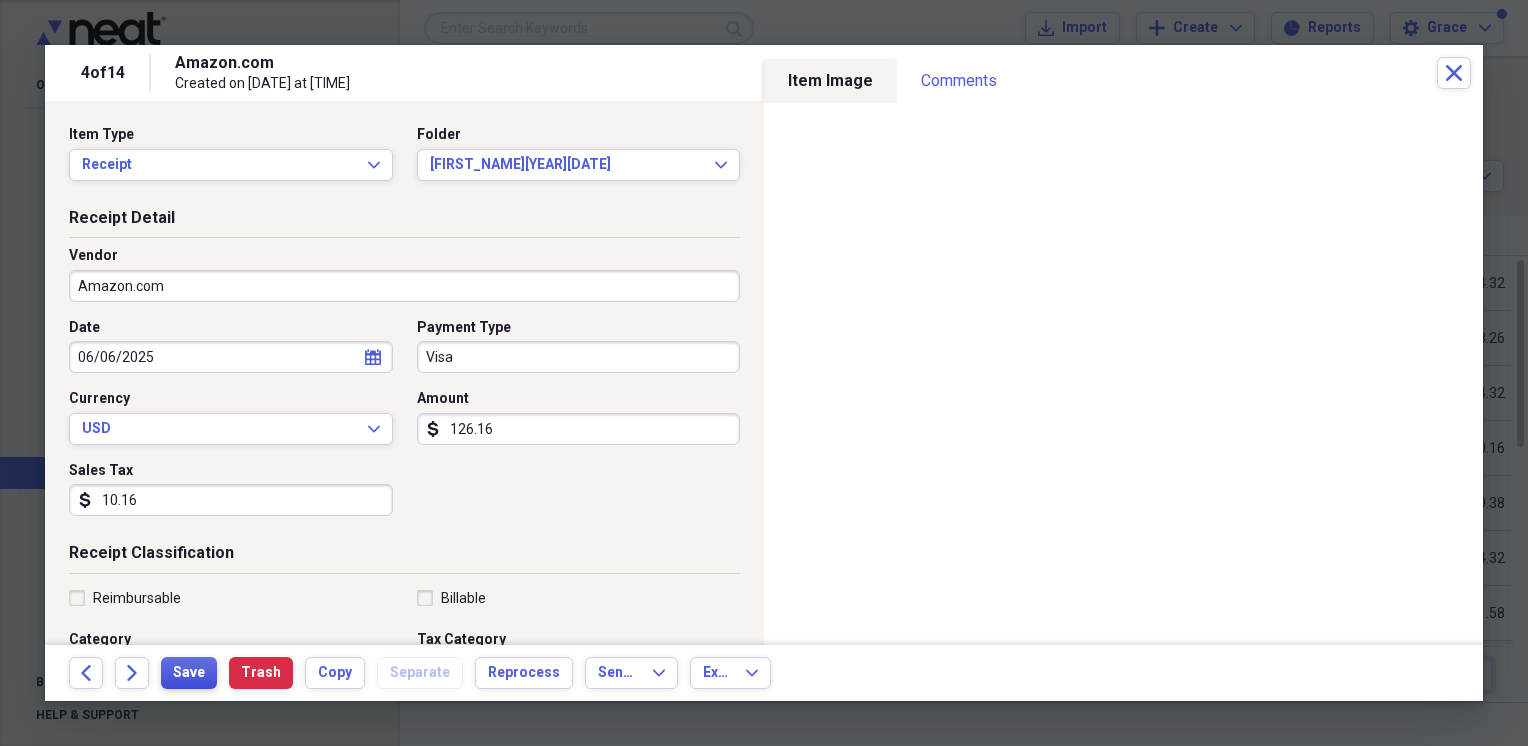click on "Save" at bounding box center [189, 673] 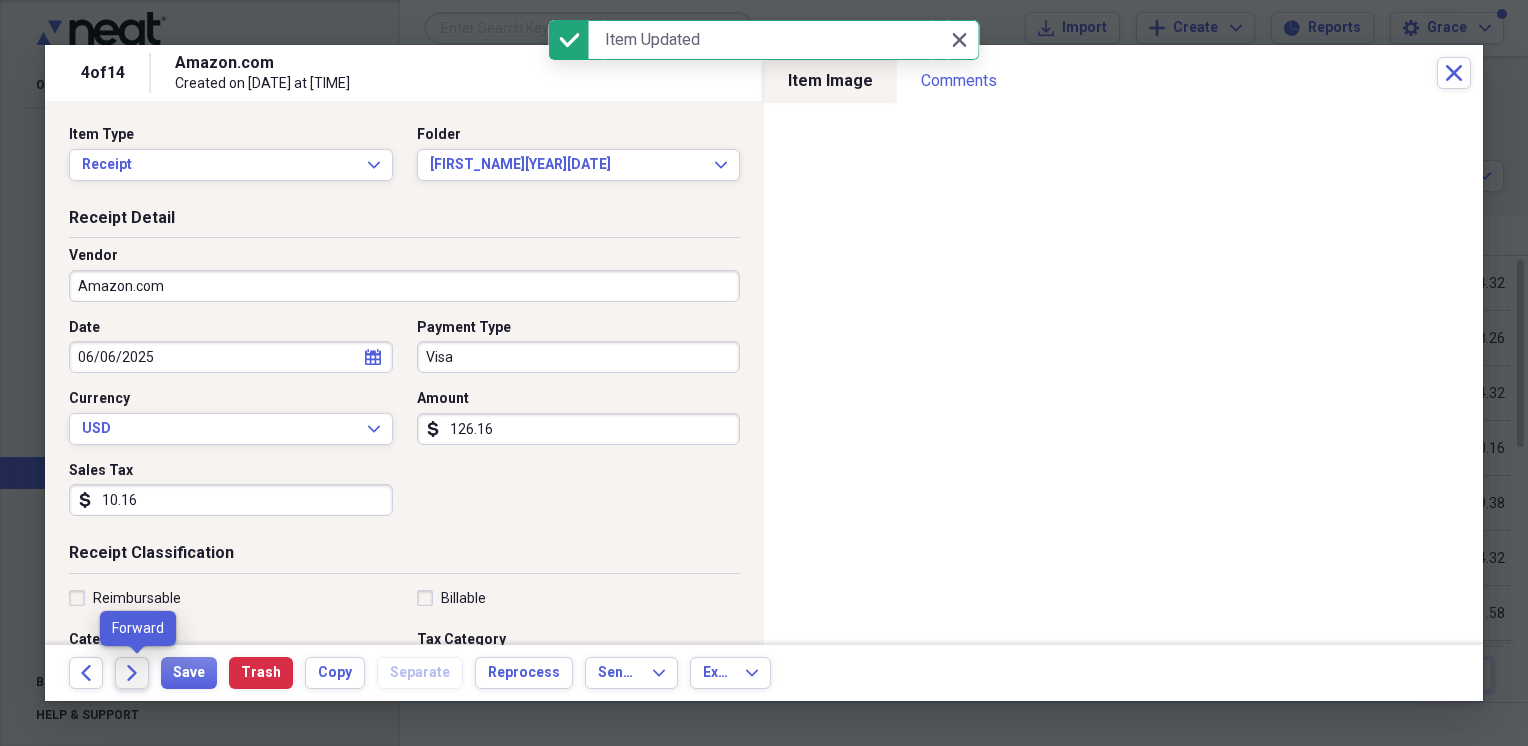 click on "Forward" 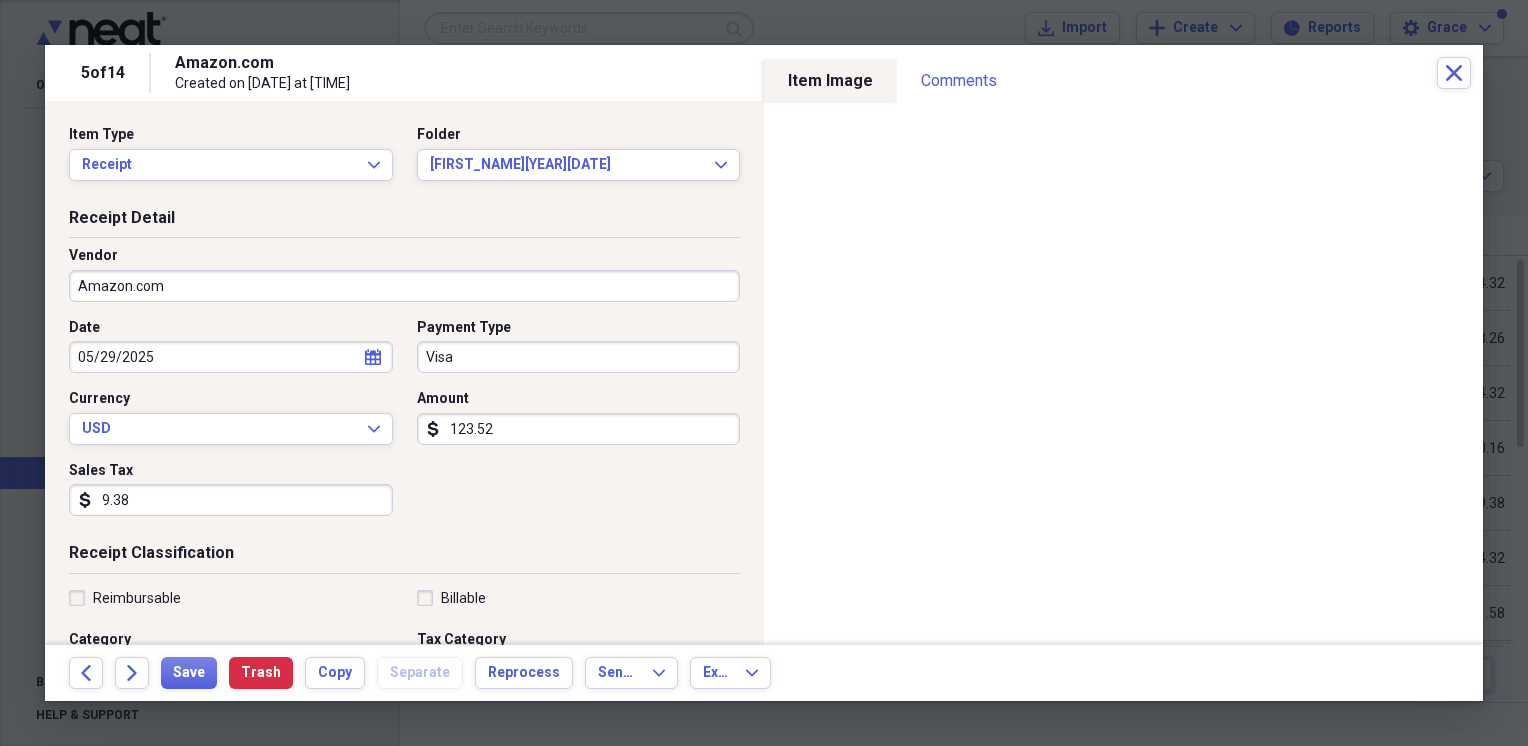 click on "calendar" 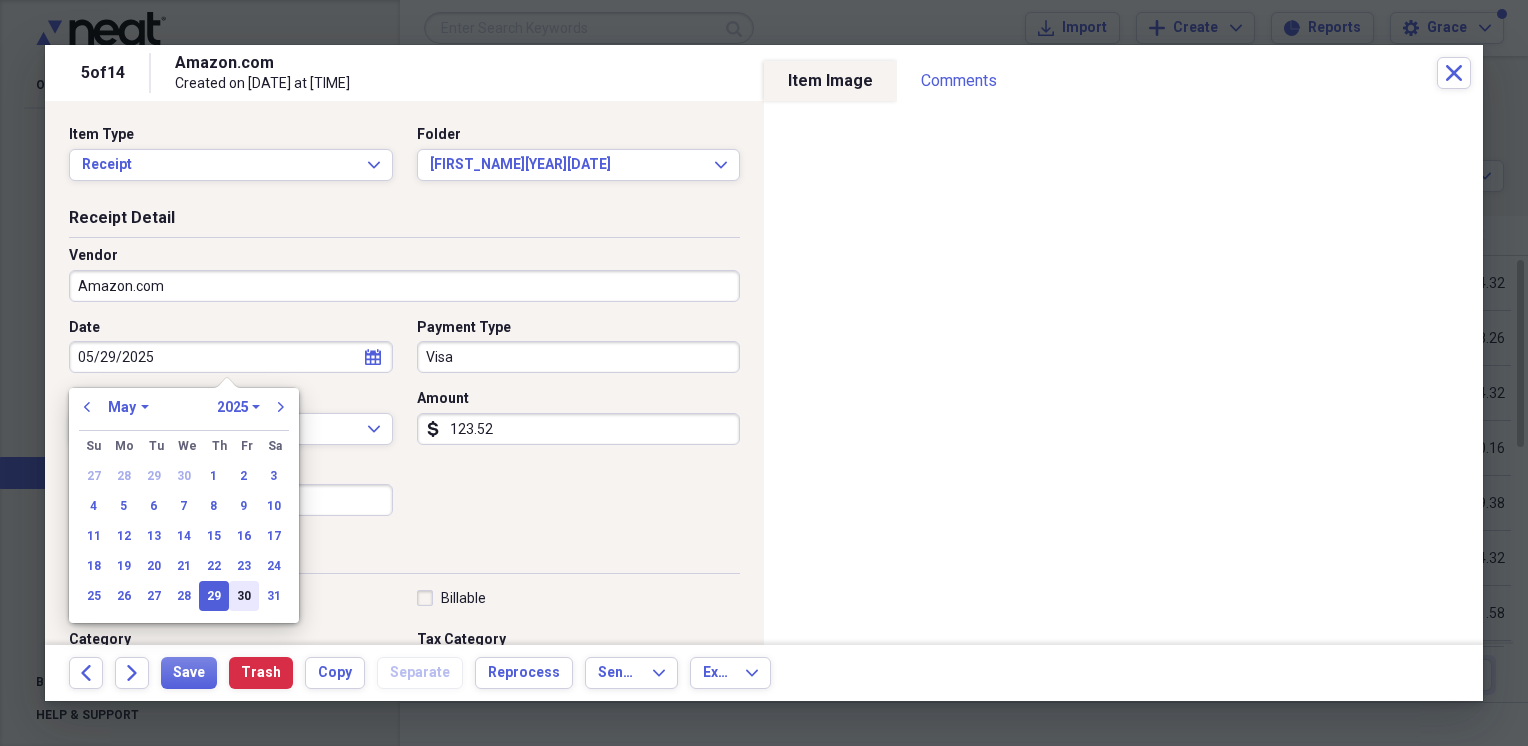click on "30" at bounding box center (244, 596) 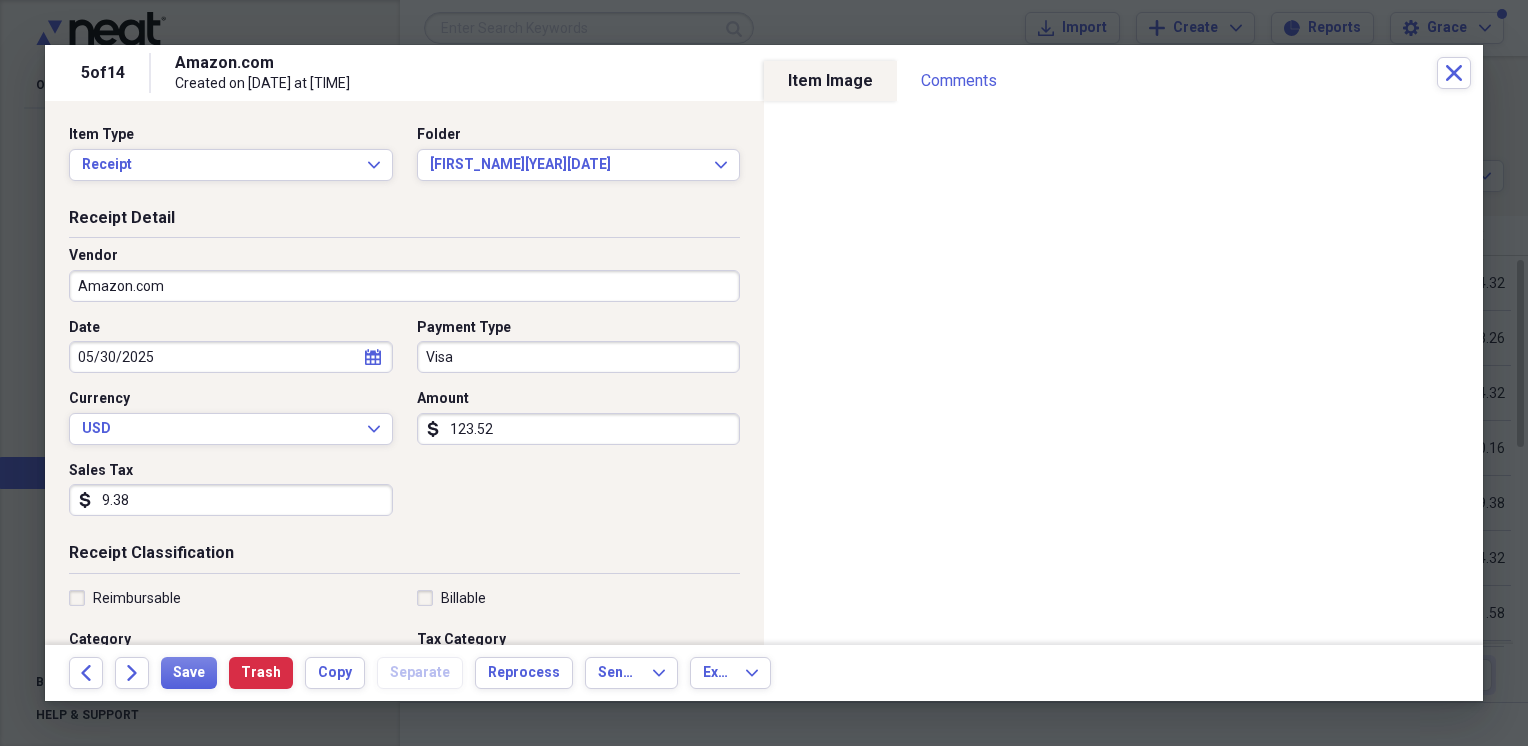 type on "05/30/2025" 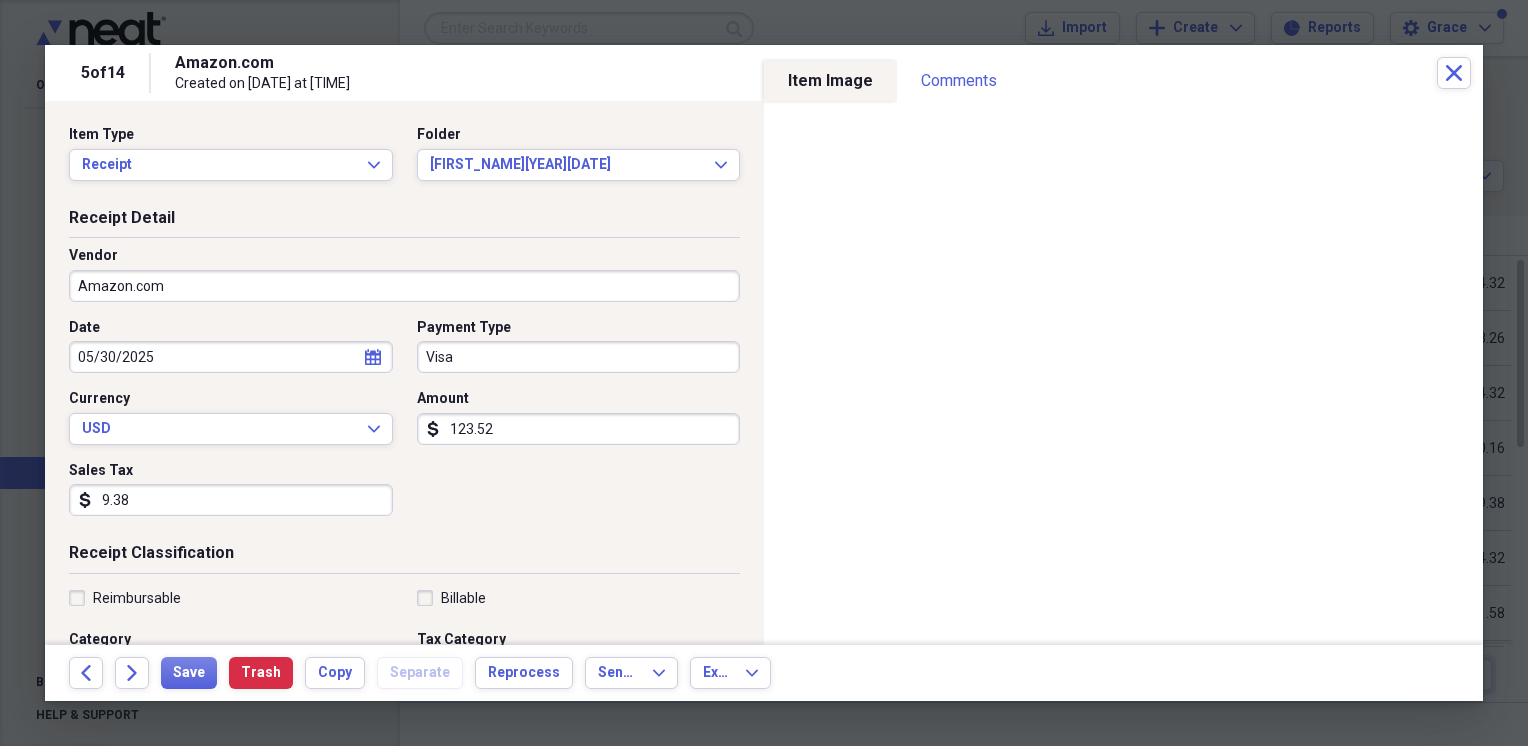 click on "123.52" at bounding box center (579, 429) 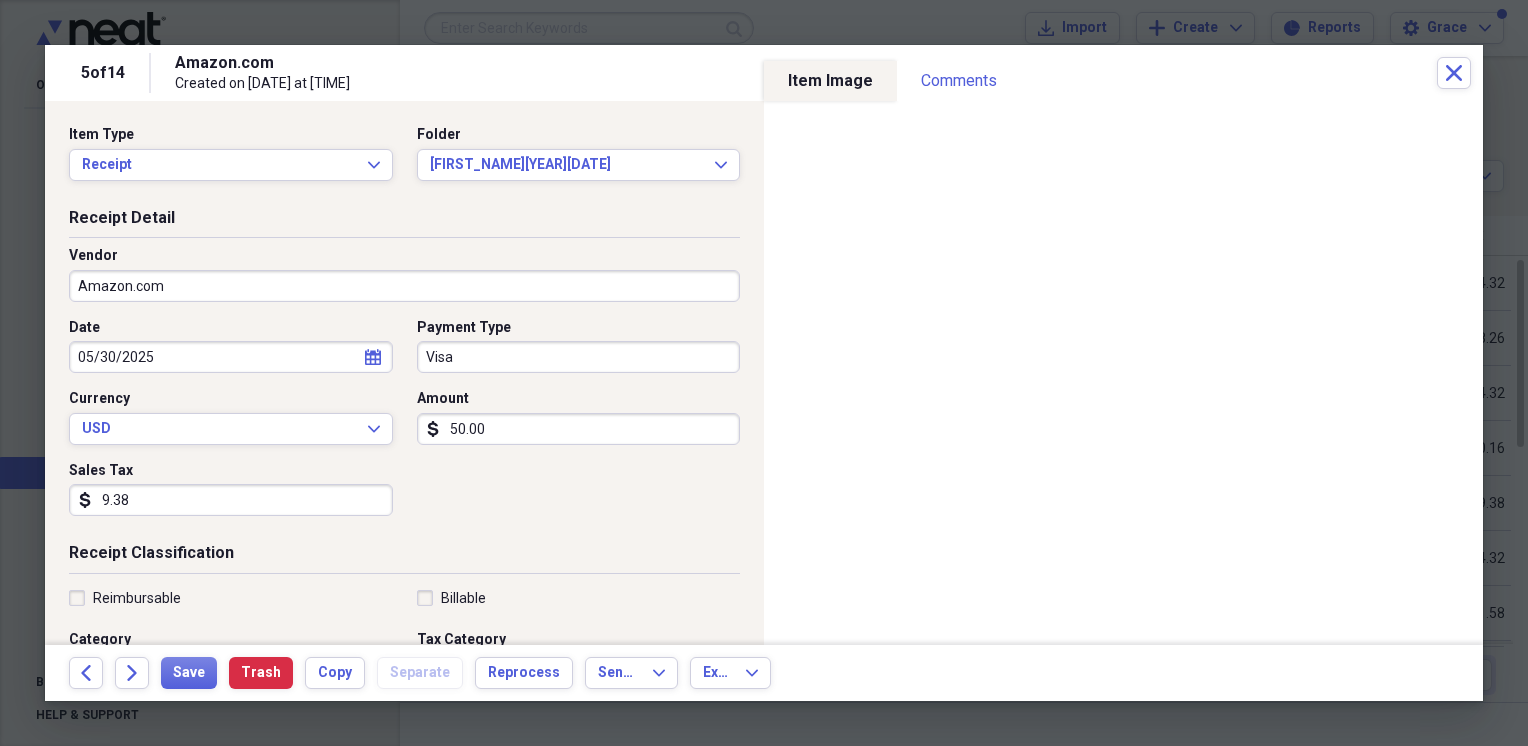 type on "50.00" 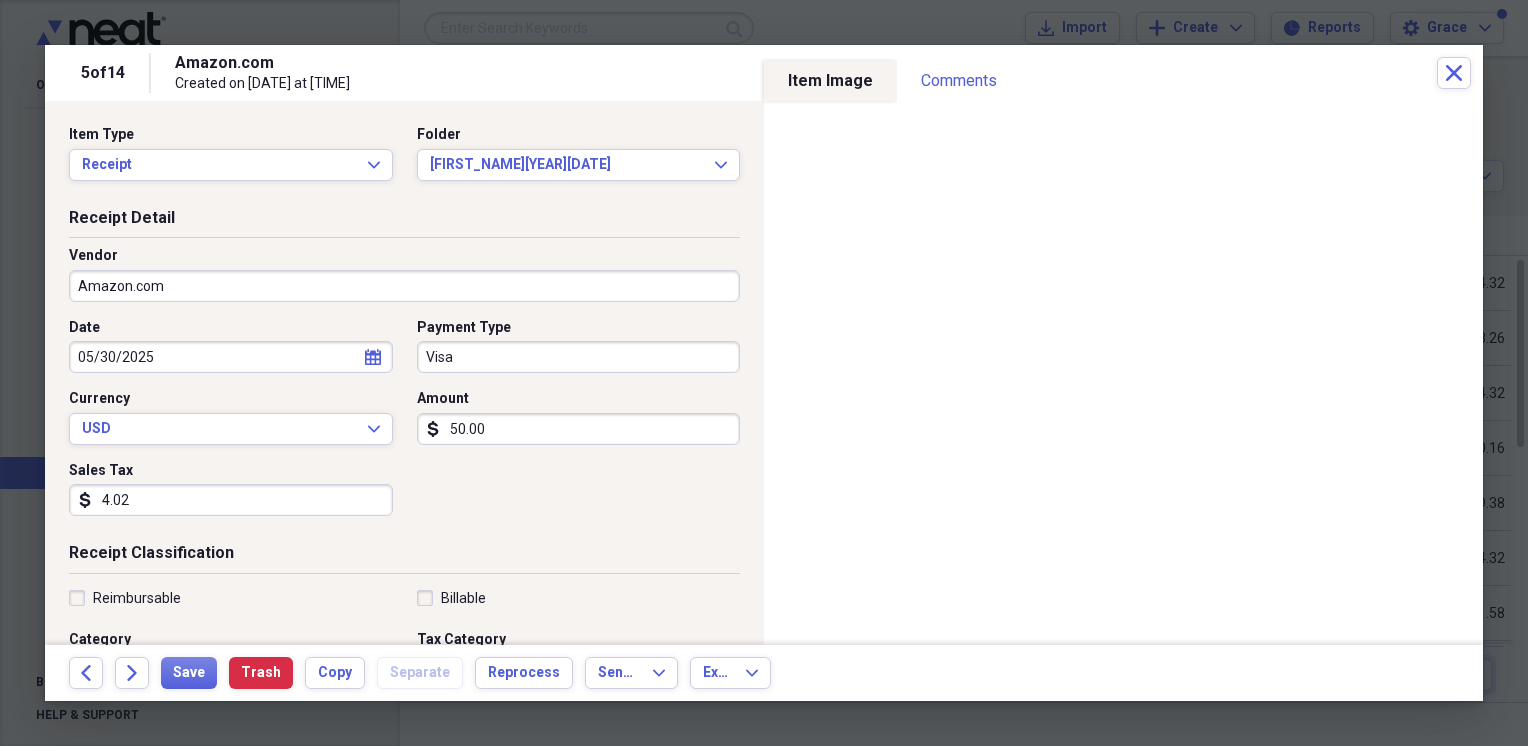 type on "4.02" 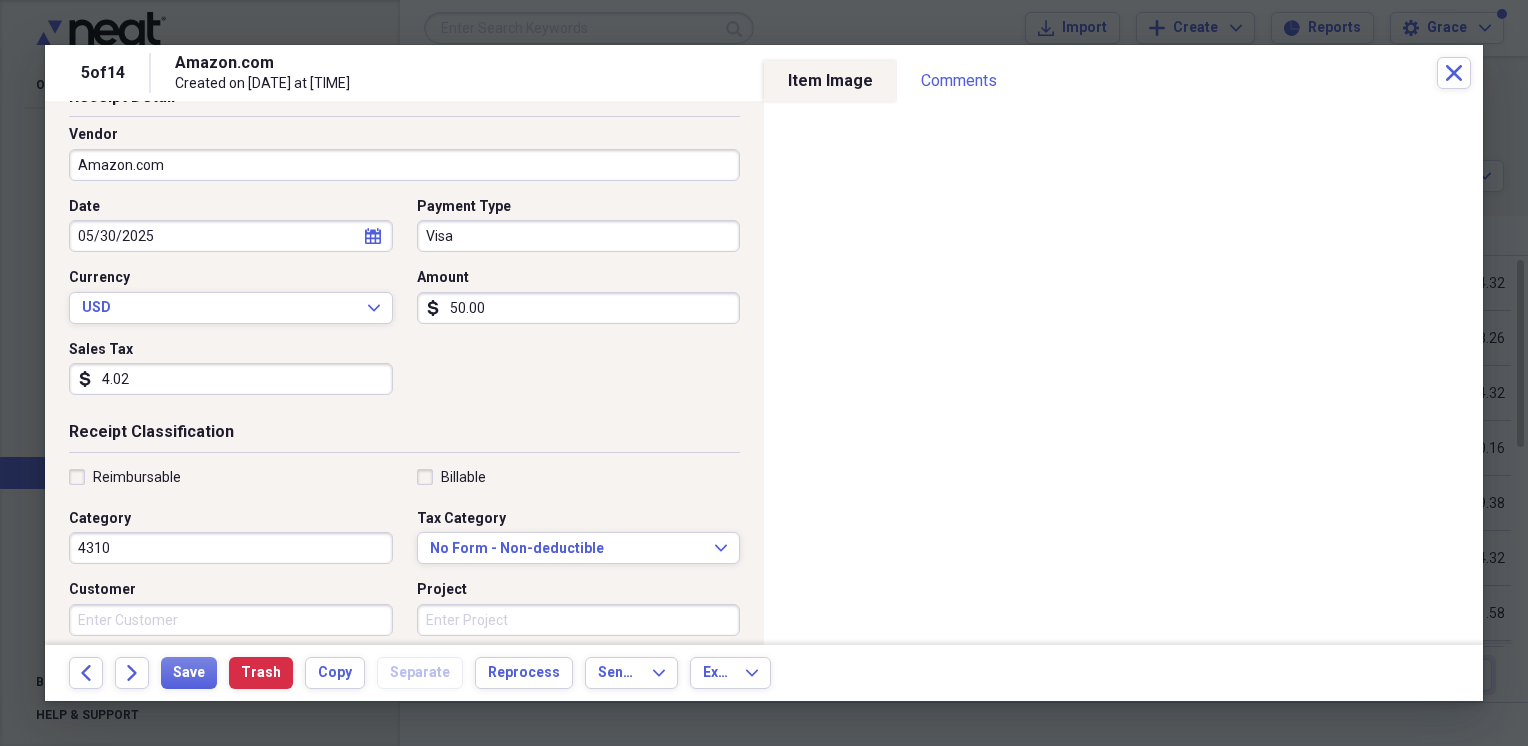 scroll, scrollTop: 200, scrollLeft: 0, axis: vertical 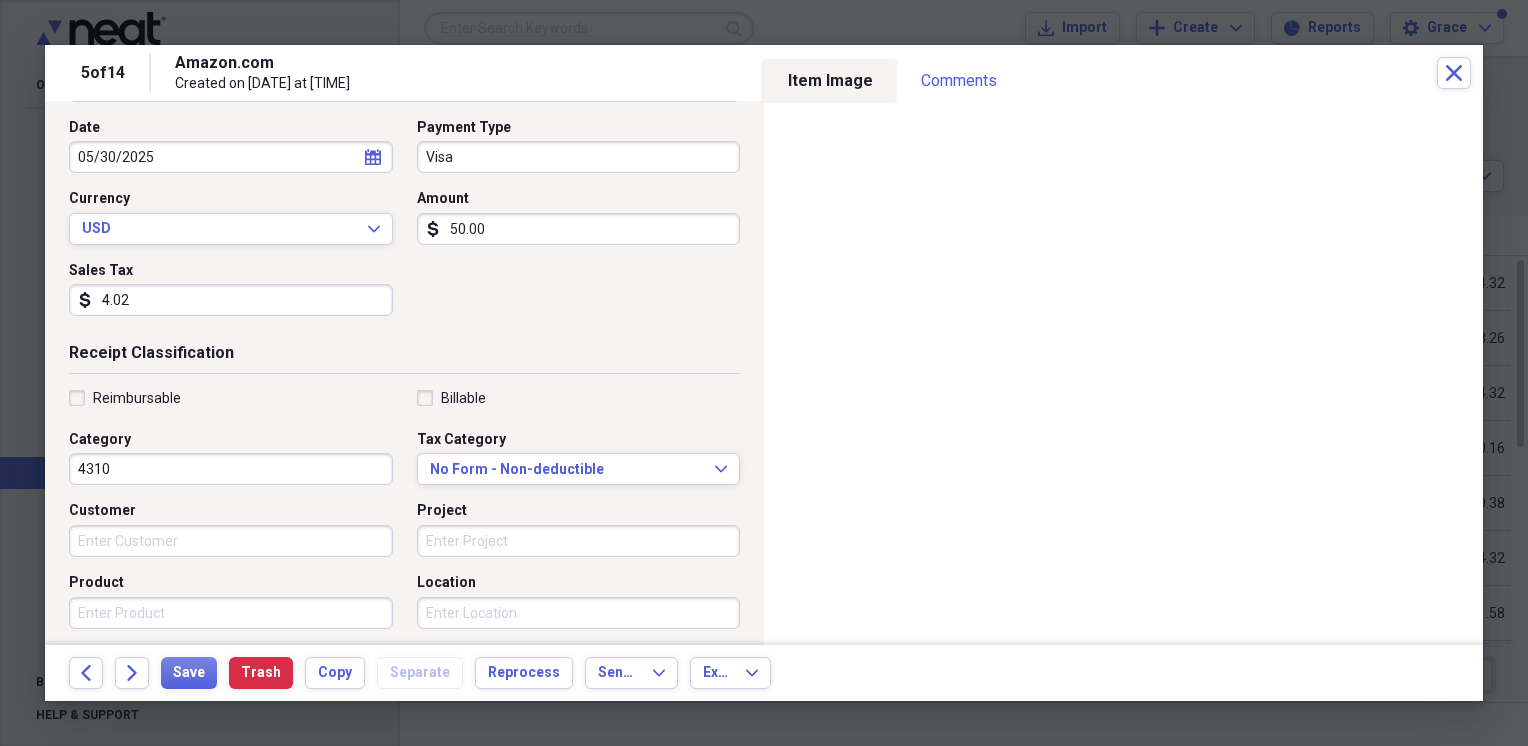 click on "4310" at bounding box center (231, 469) 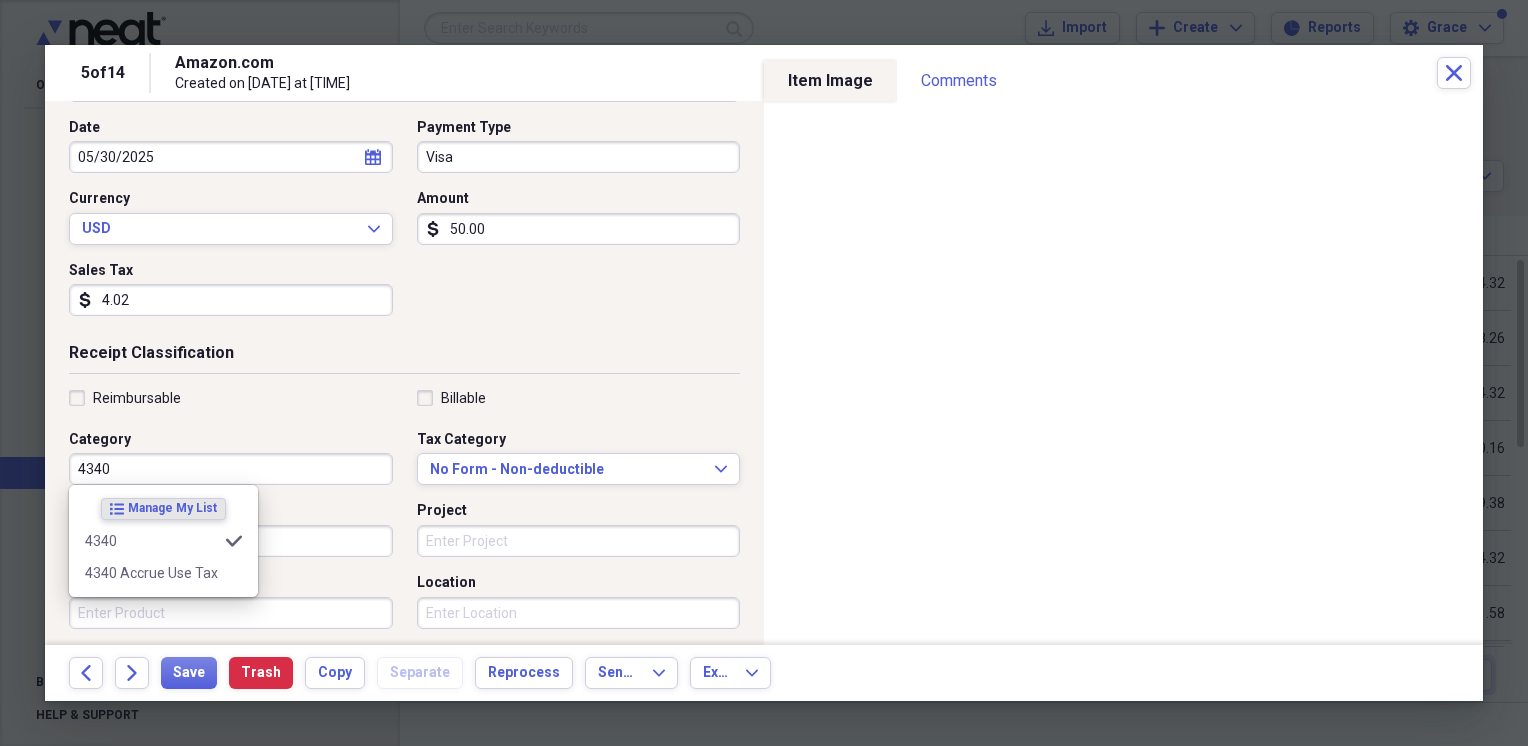 type on "4340" 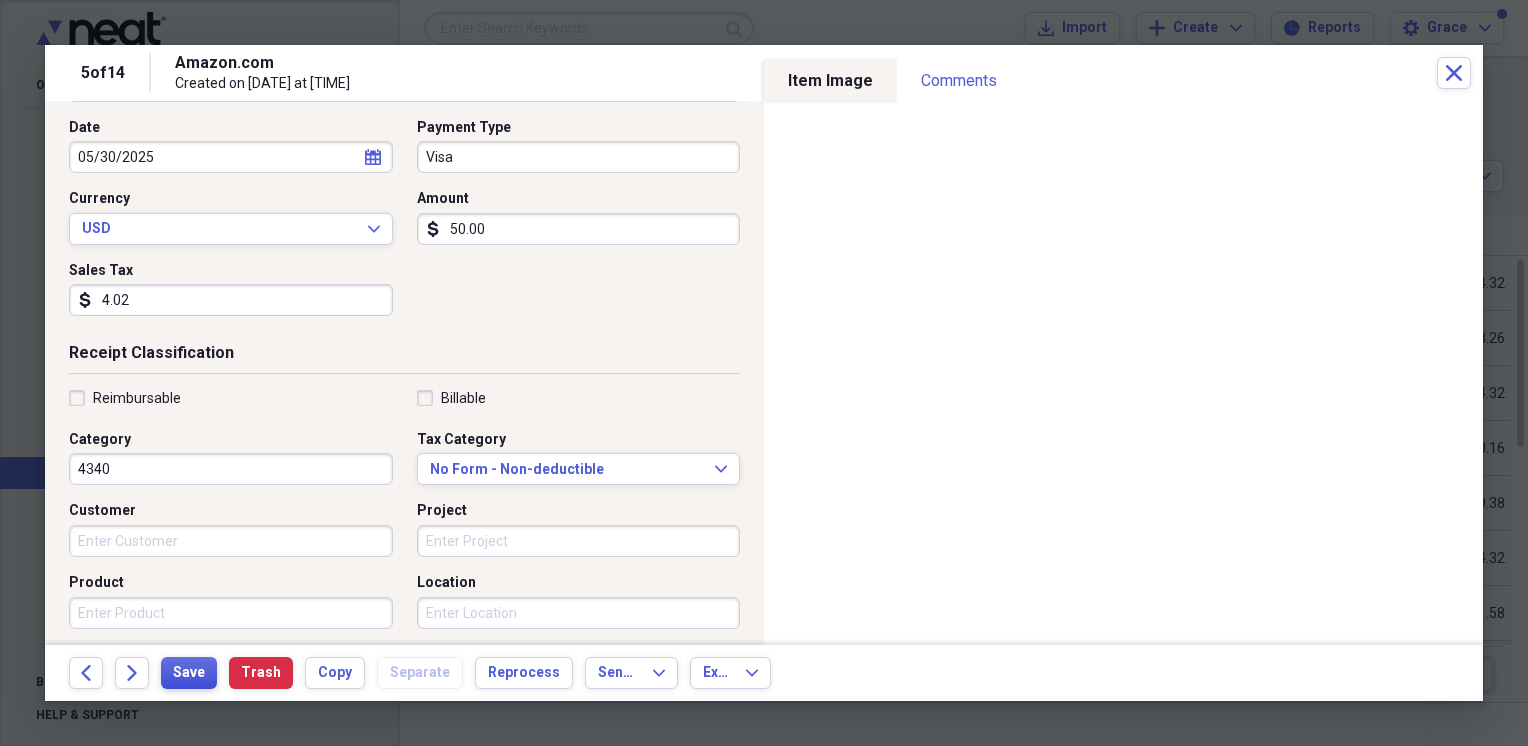click on "Save" at bounding box center [189, 673] 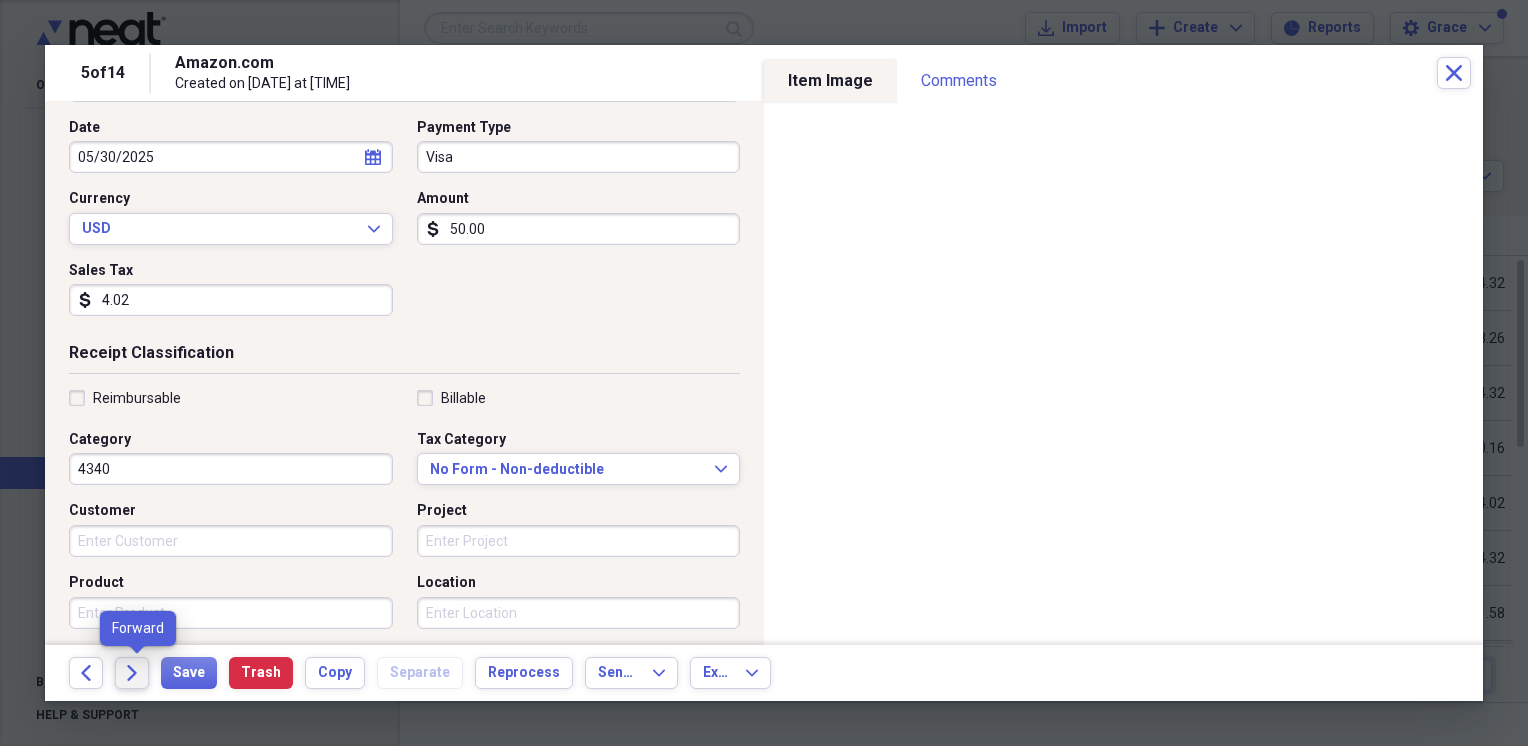 click 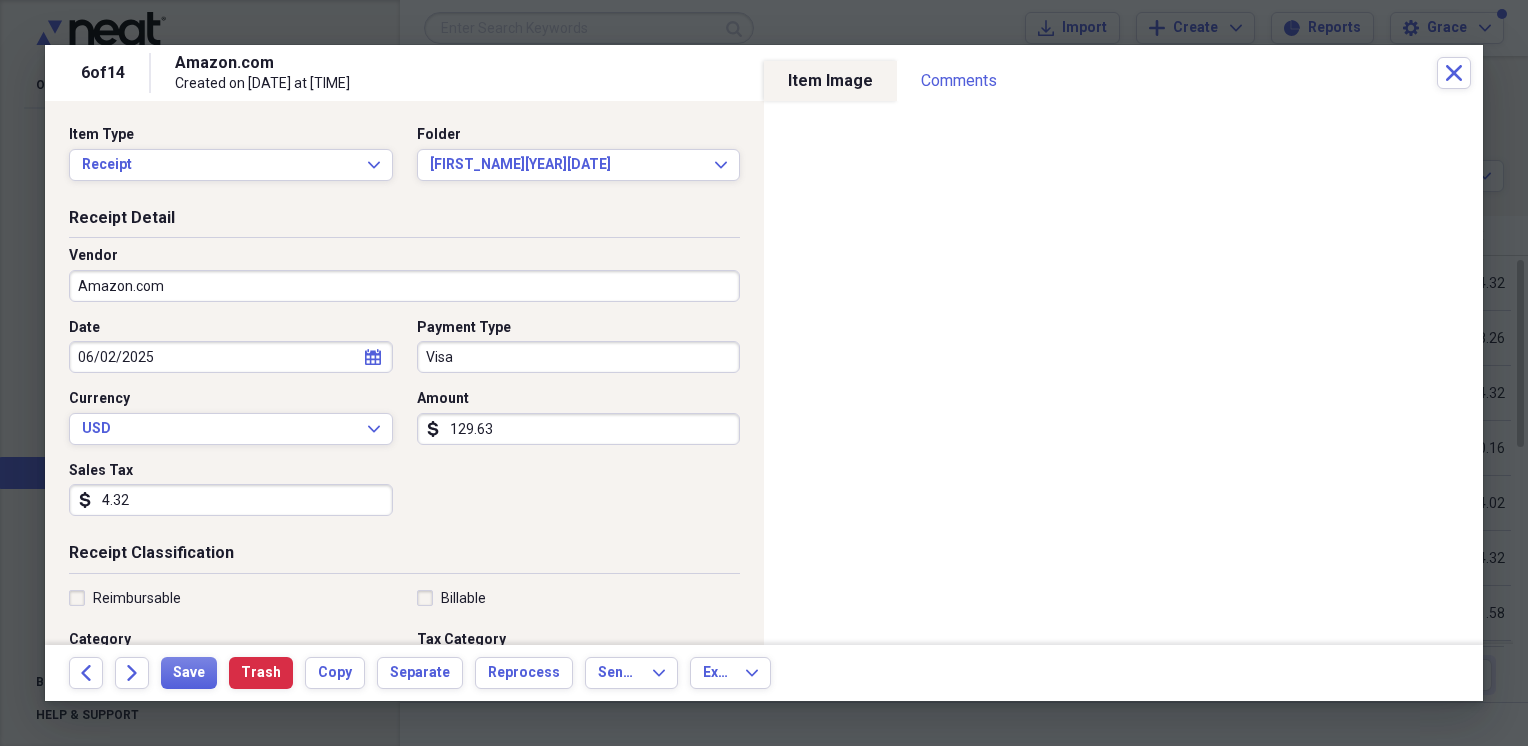 click on "4.32" at bounding box center [231, 500] 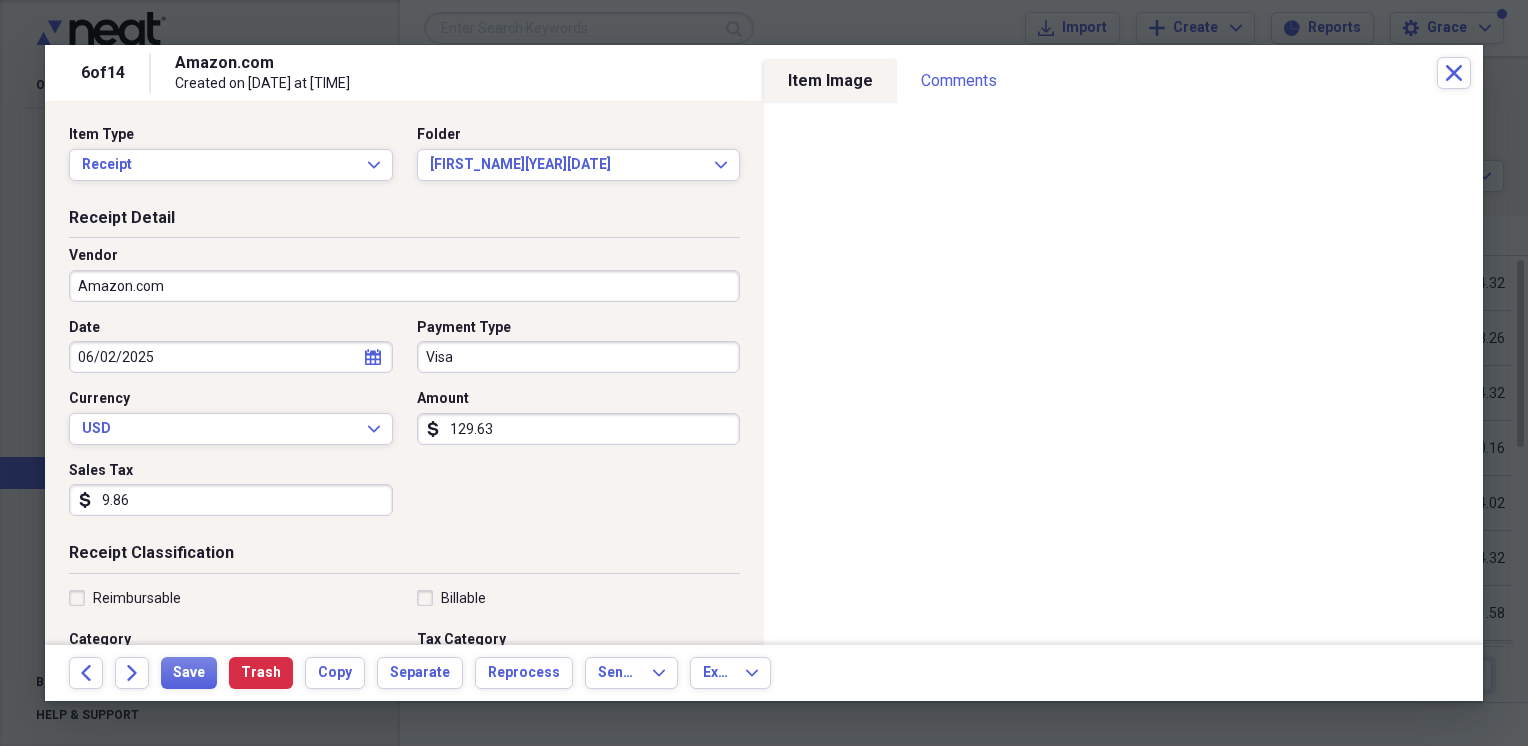 type on "9.86" 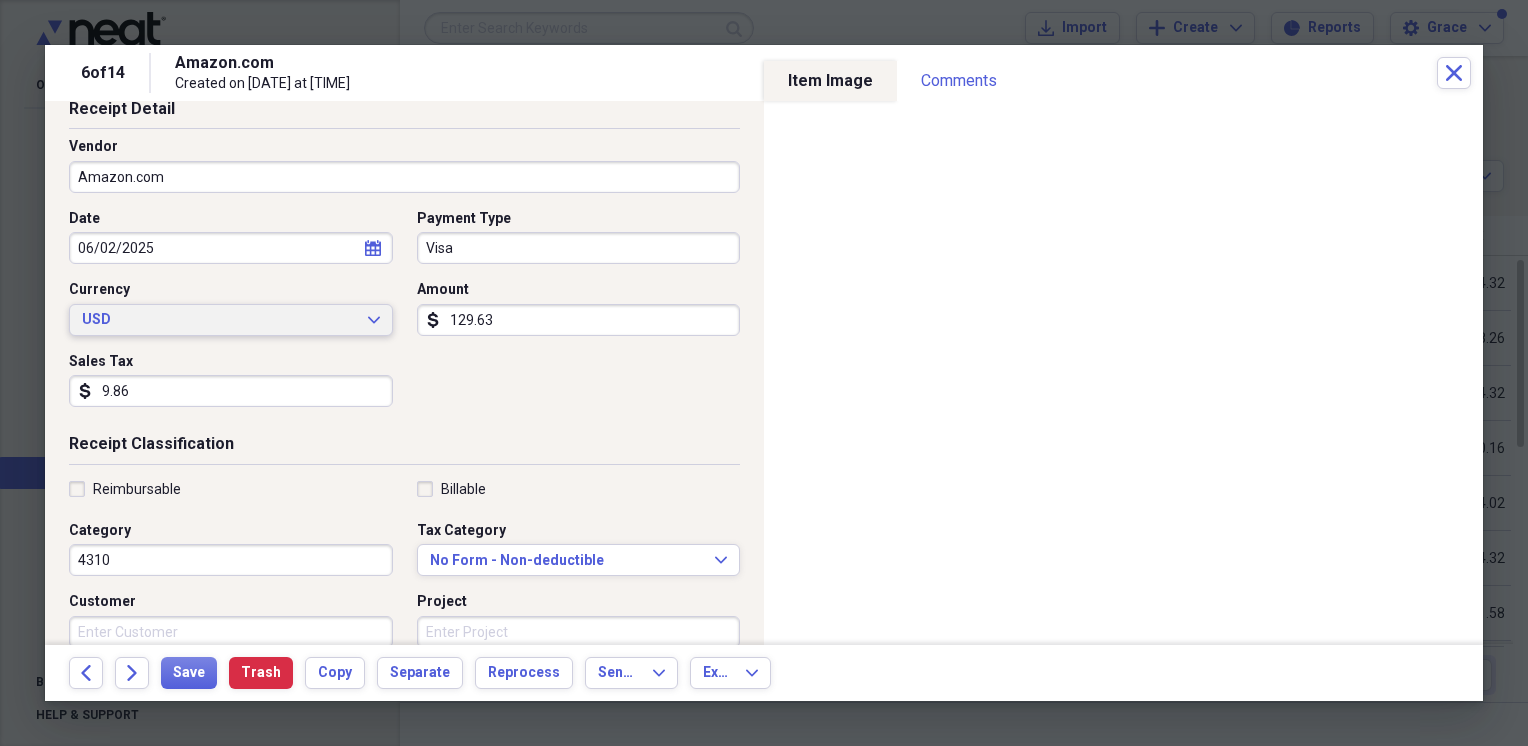 scroll, scrollTop: 300, scrollLeft: 0, axis: vertical 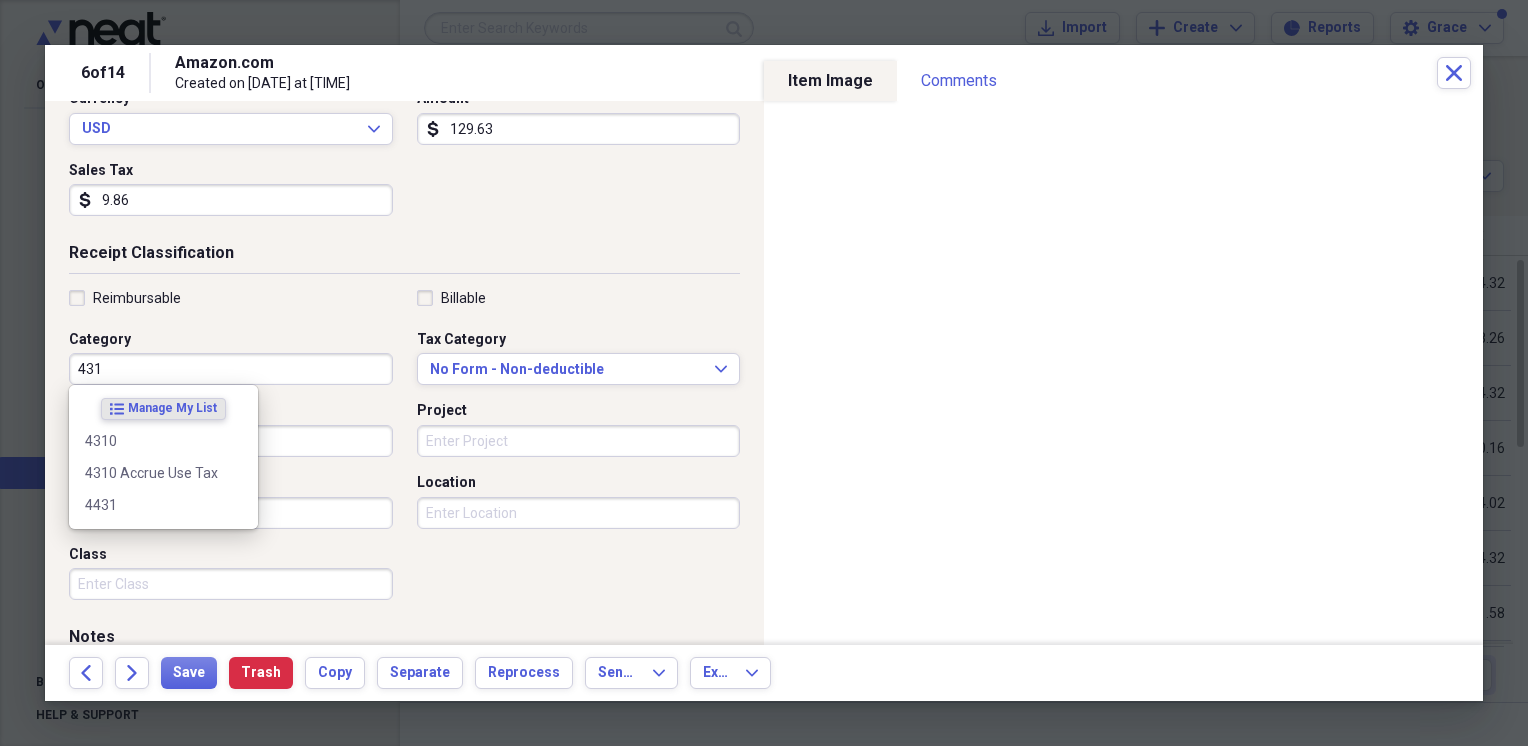 type on "4310" 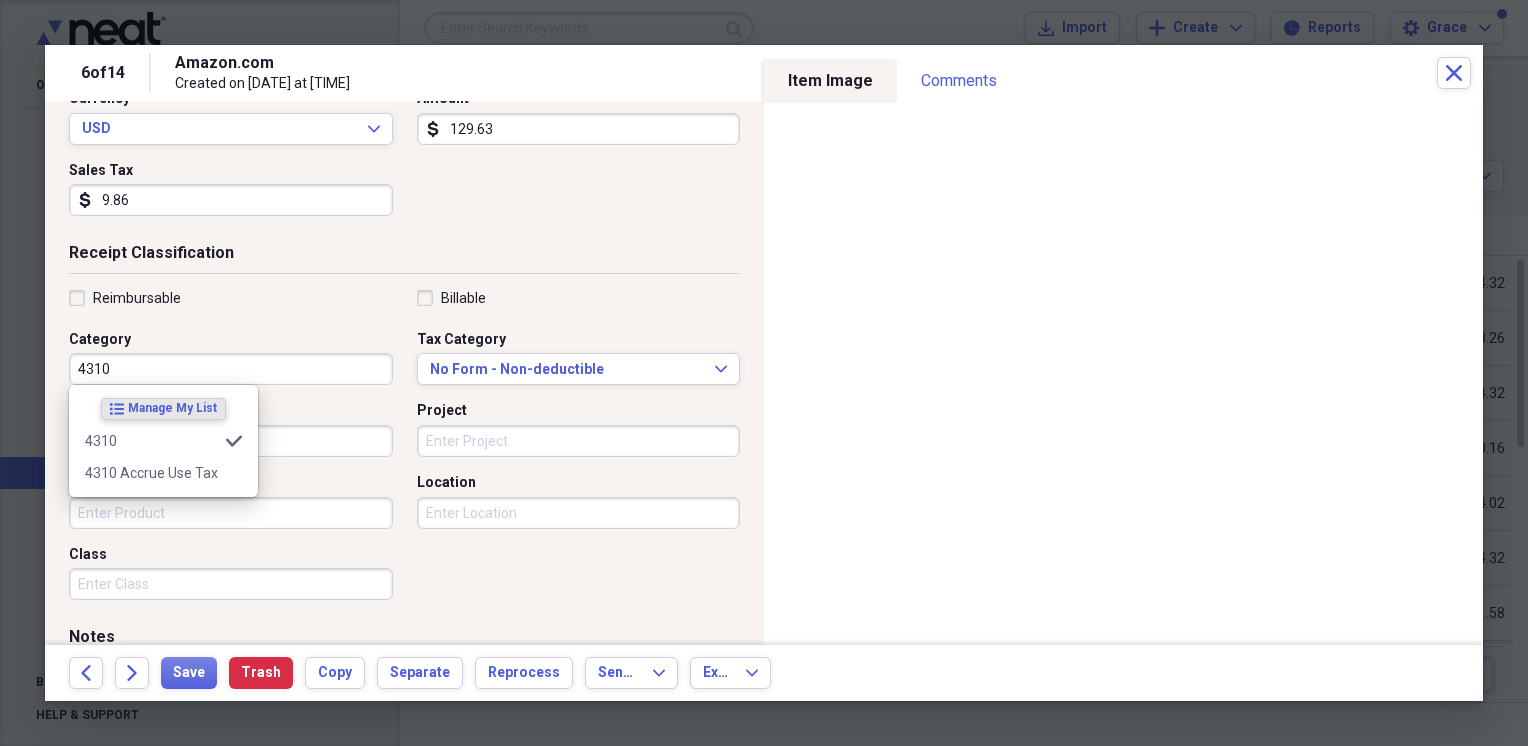 click on "Reimbursable" at bounding box center [231, 298] 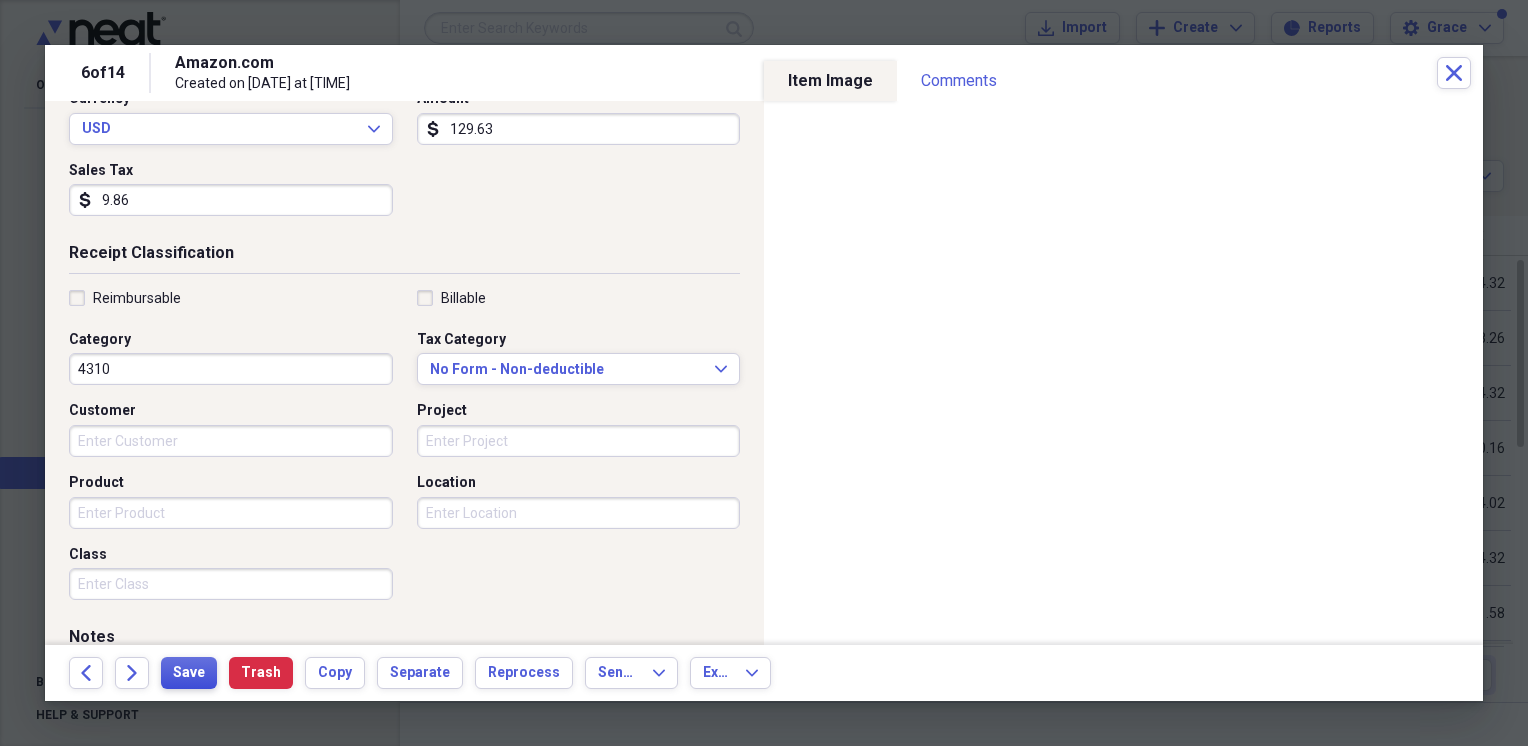 click on "Save" at bounding box center (189, 673) 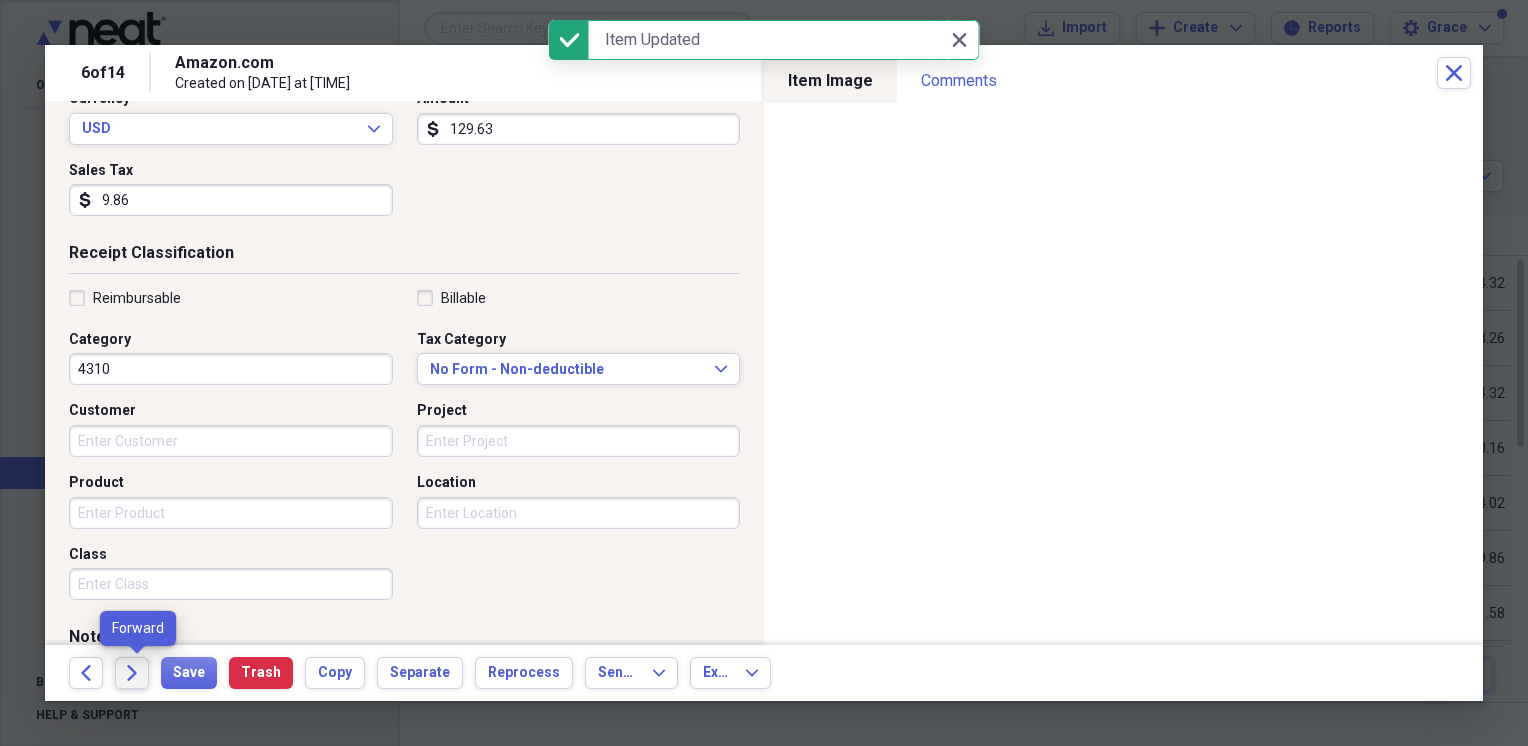 click on "Forward" 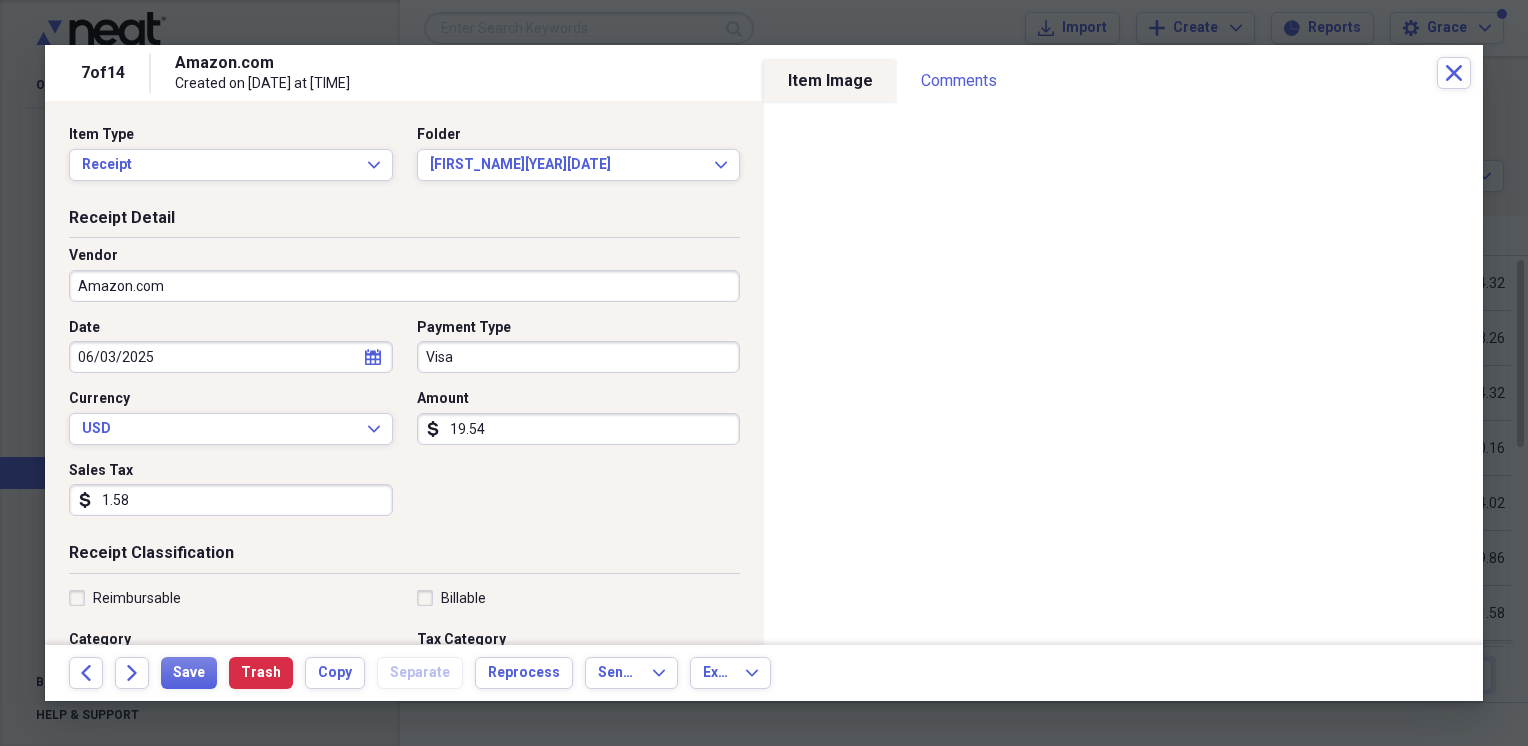 scroll, scrollTop: 100, scrollLeft: 0, axis: vertical 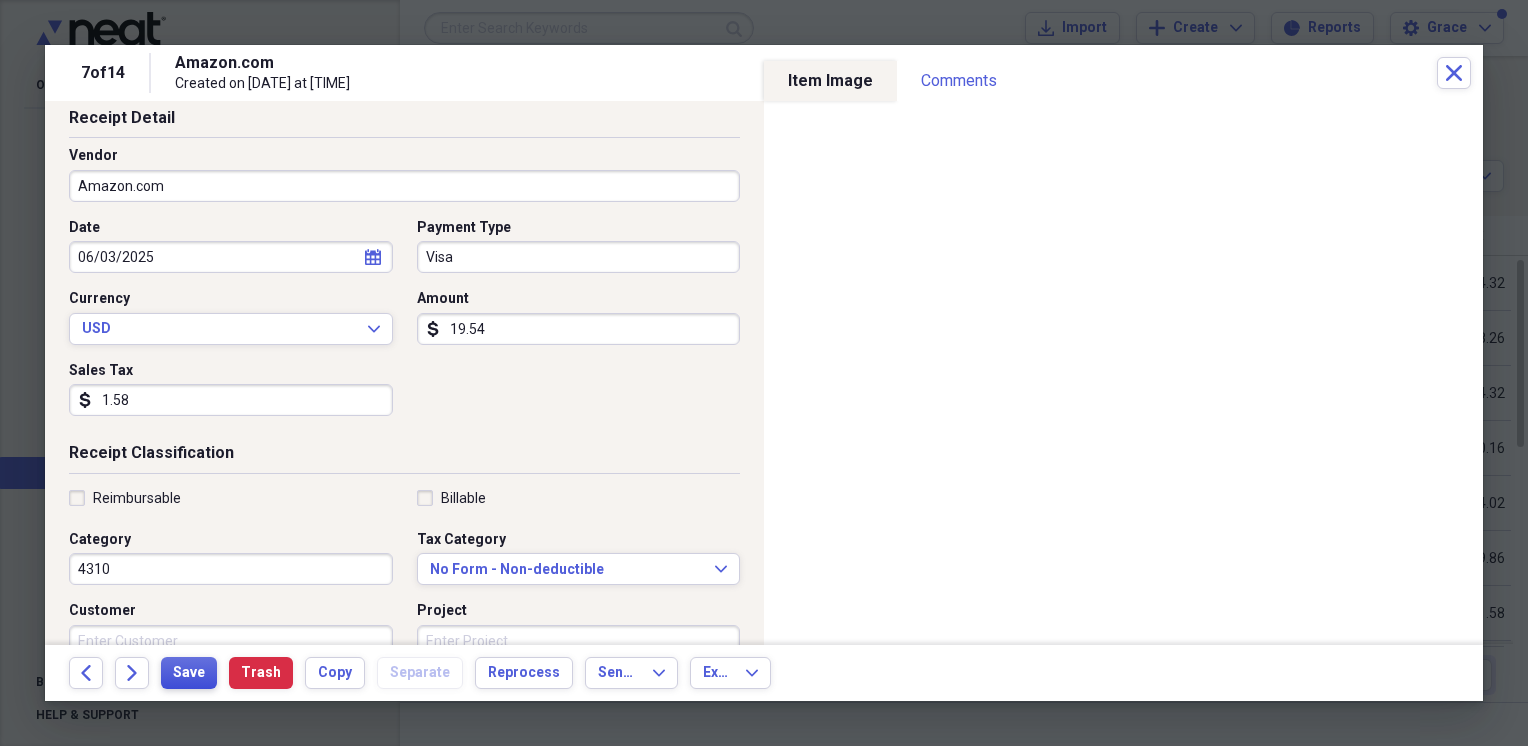 click on "Save" at bounding box center (189, 673) 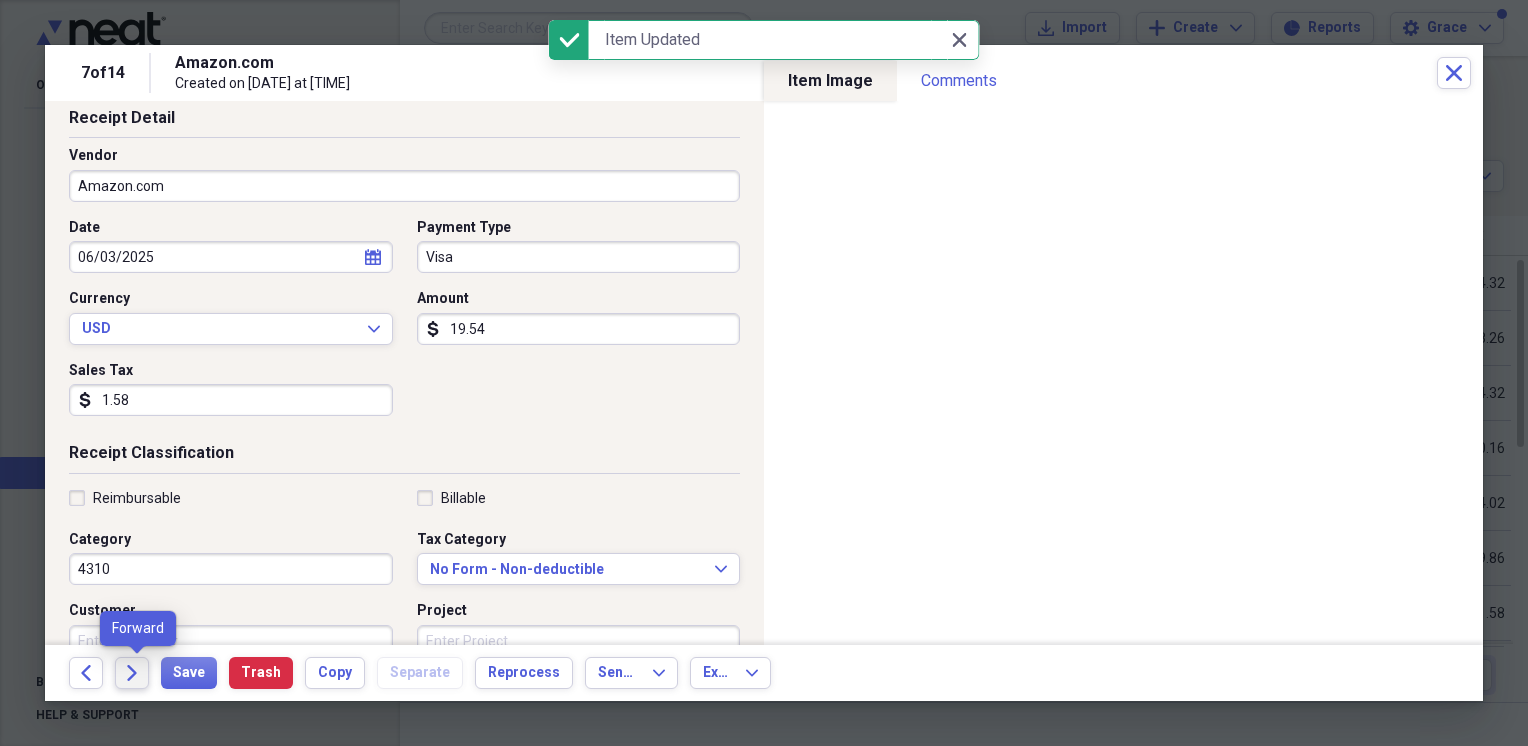 click on "Forward" 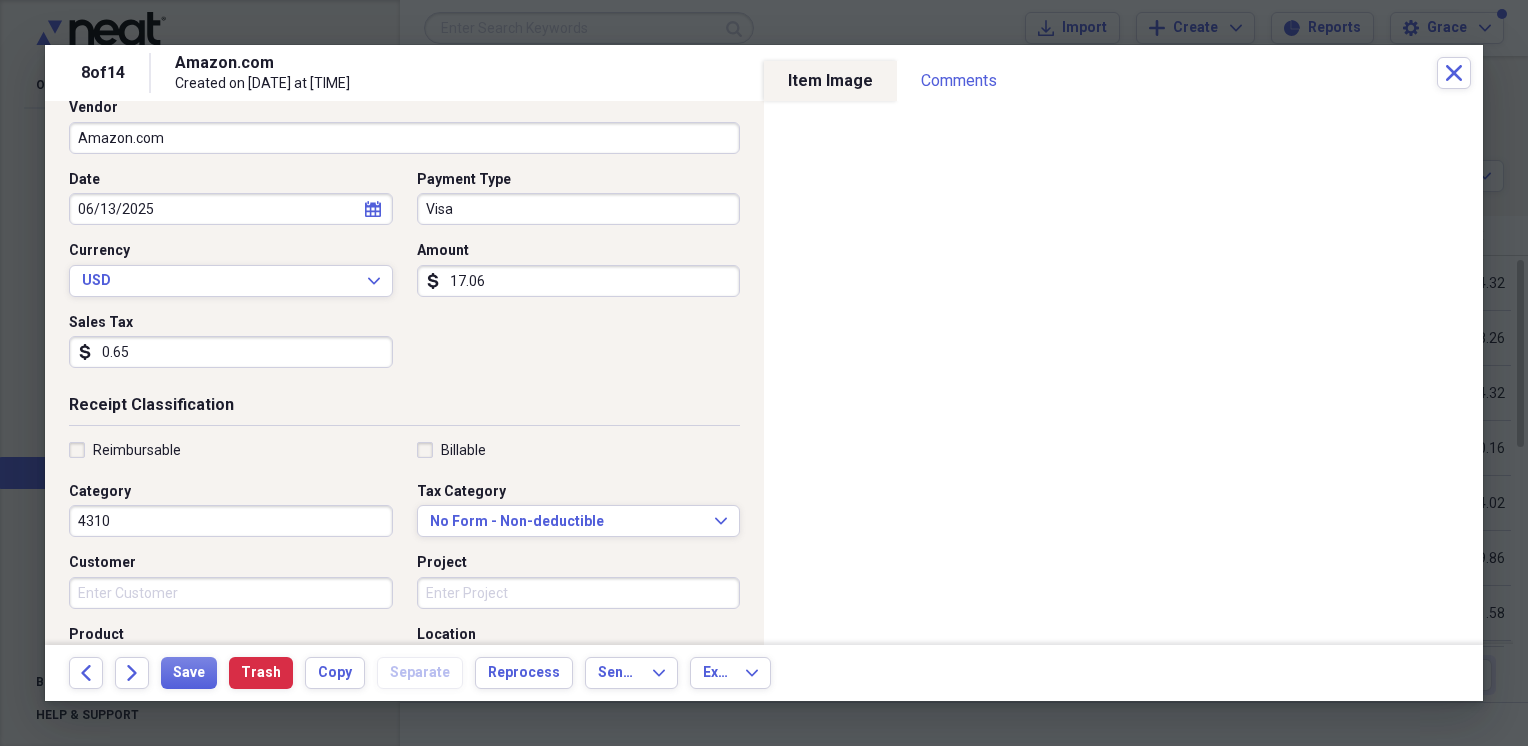 scroll, scrollTop: 300, scrollLeft: 0, axis: vertical 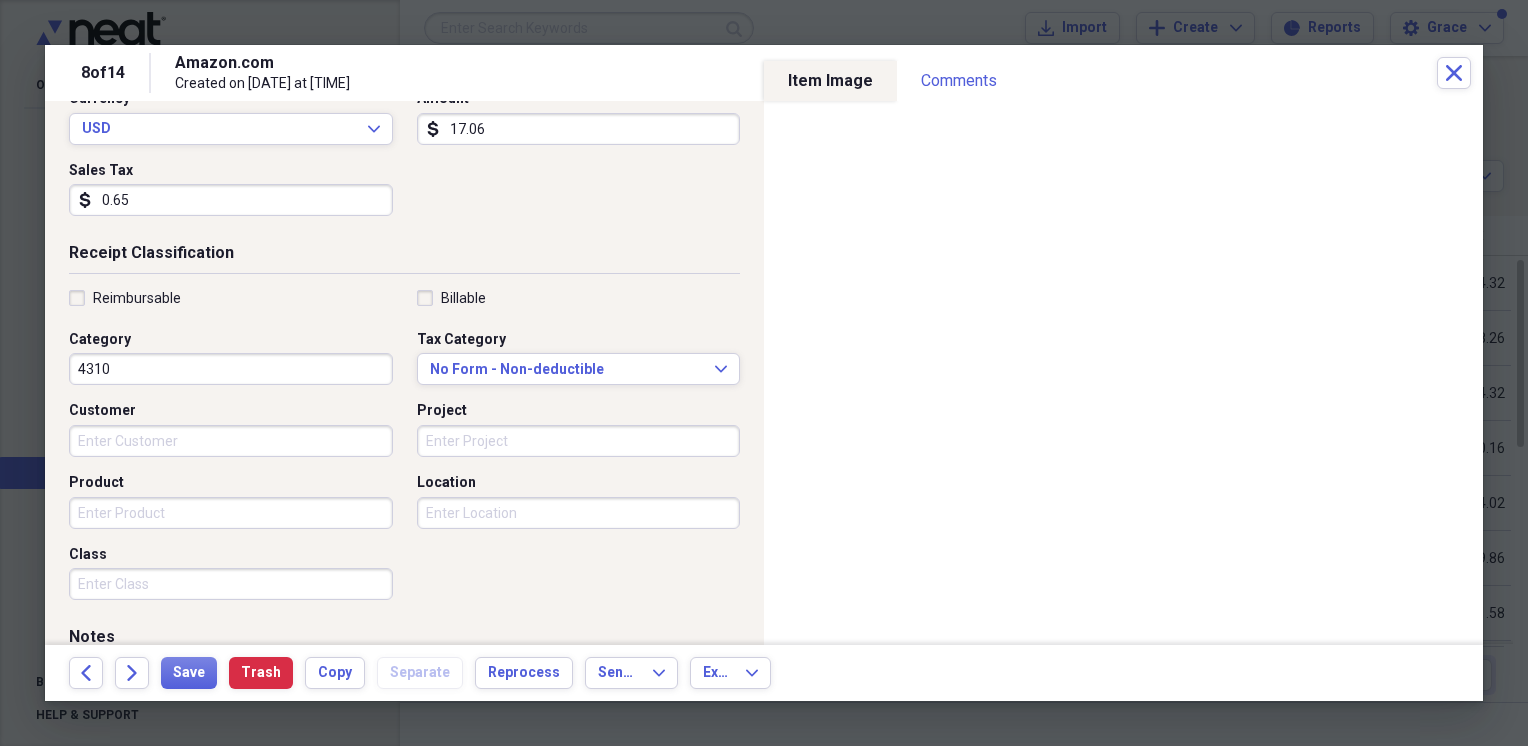 drag, startPoint x: 175, startPoint y: 369, endPoint x: 227, endPoint y: 333, distance: 63.245552 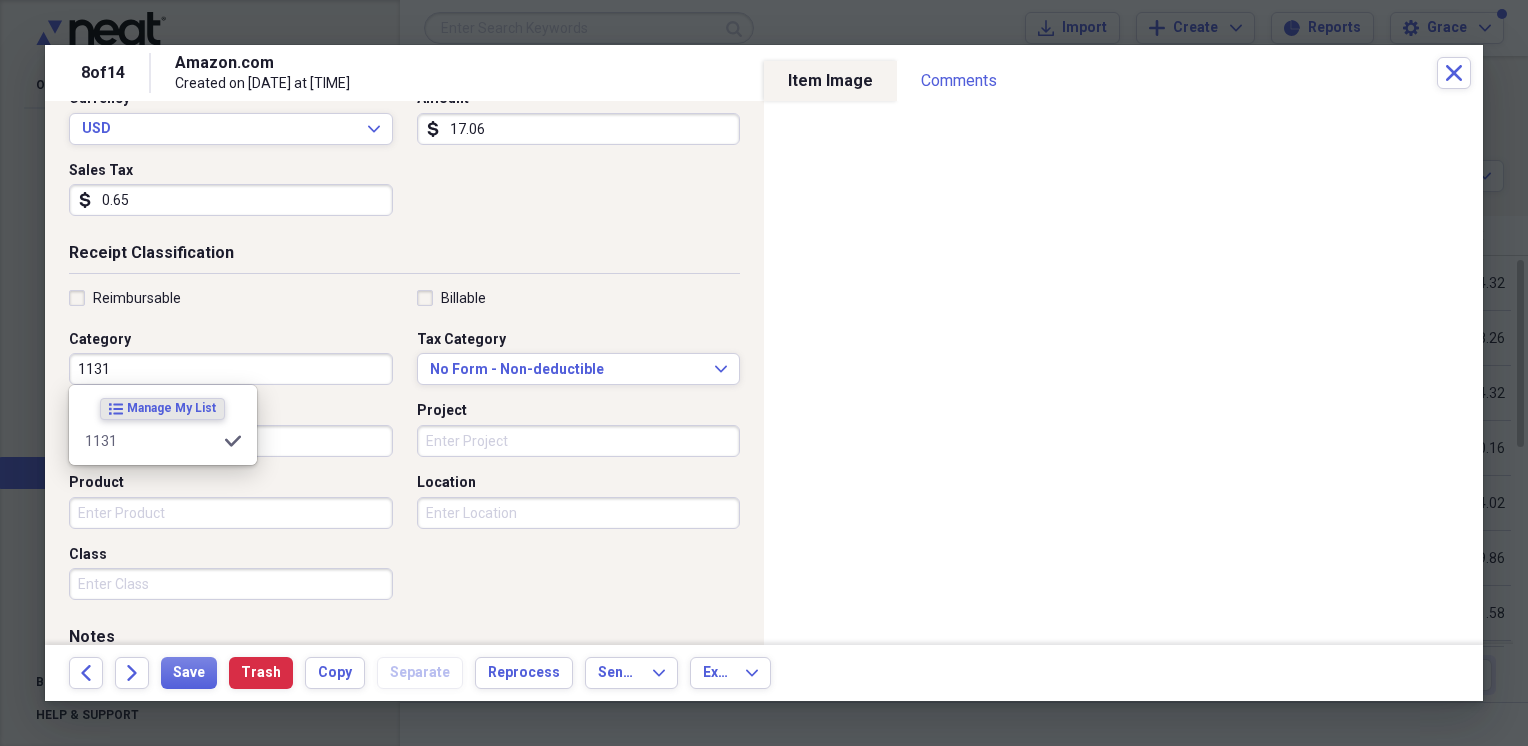 type on "1131" 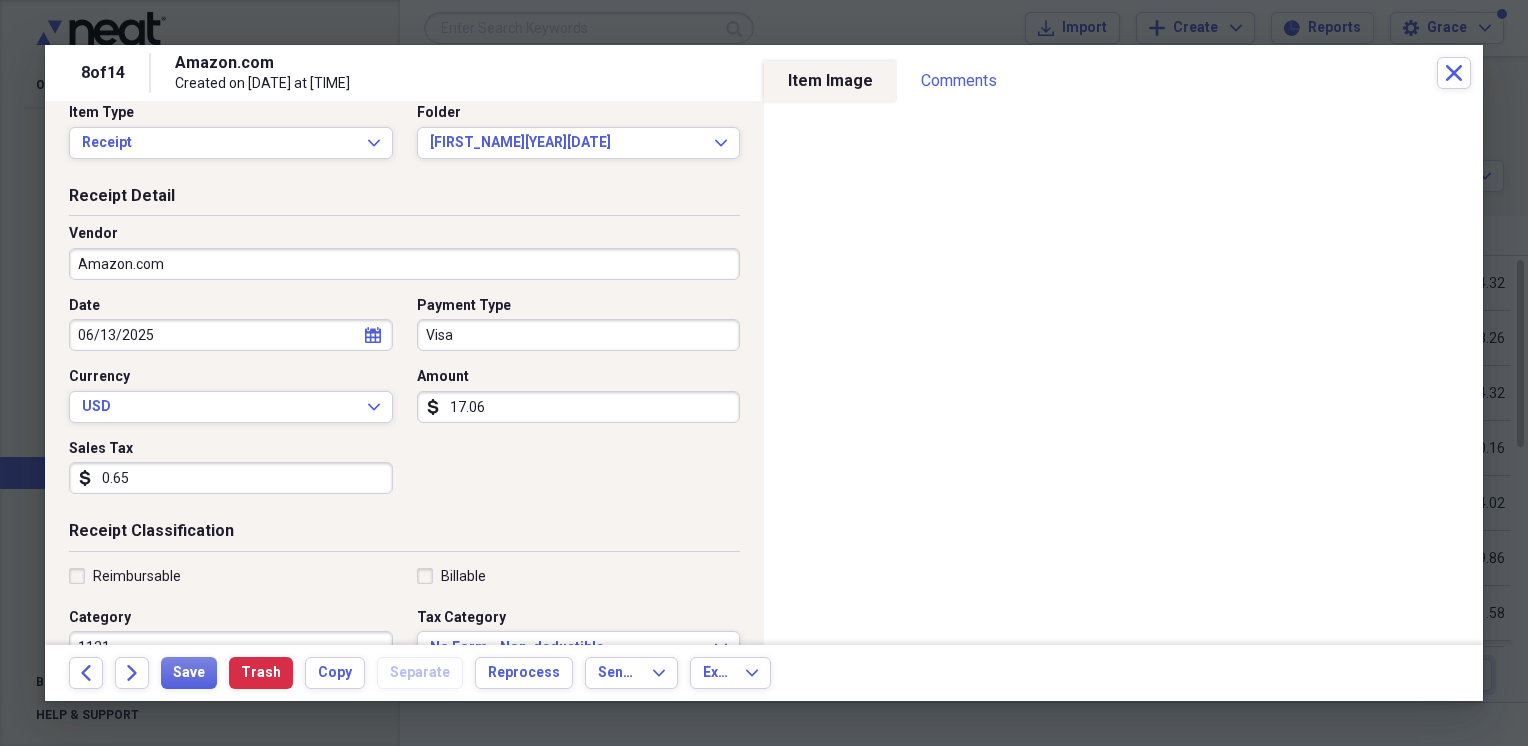 scroll, scrollTop: 0, scrollLeft: 0, axis: both 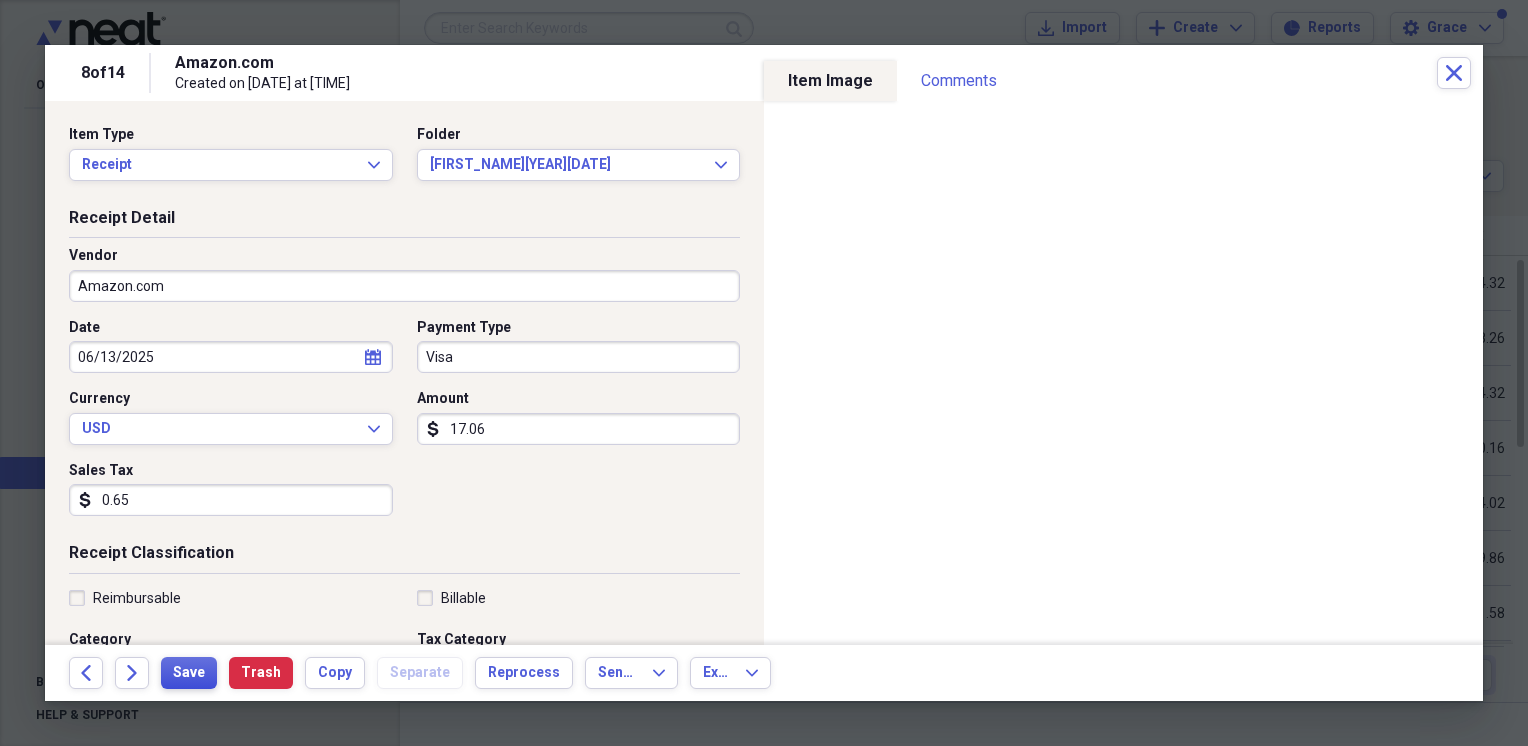 click on "Save" at bounding box center [189, 673] 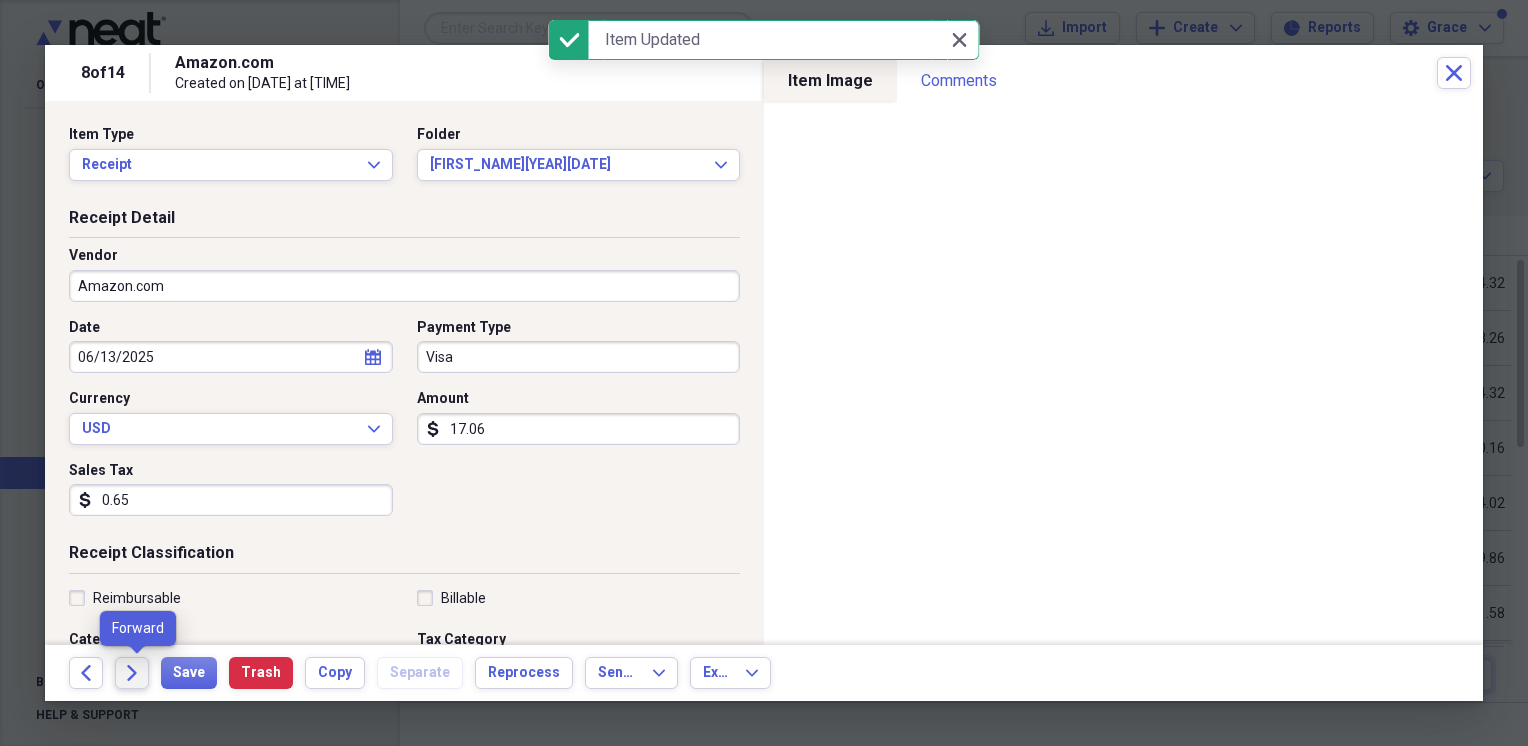 click on "Forward" 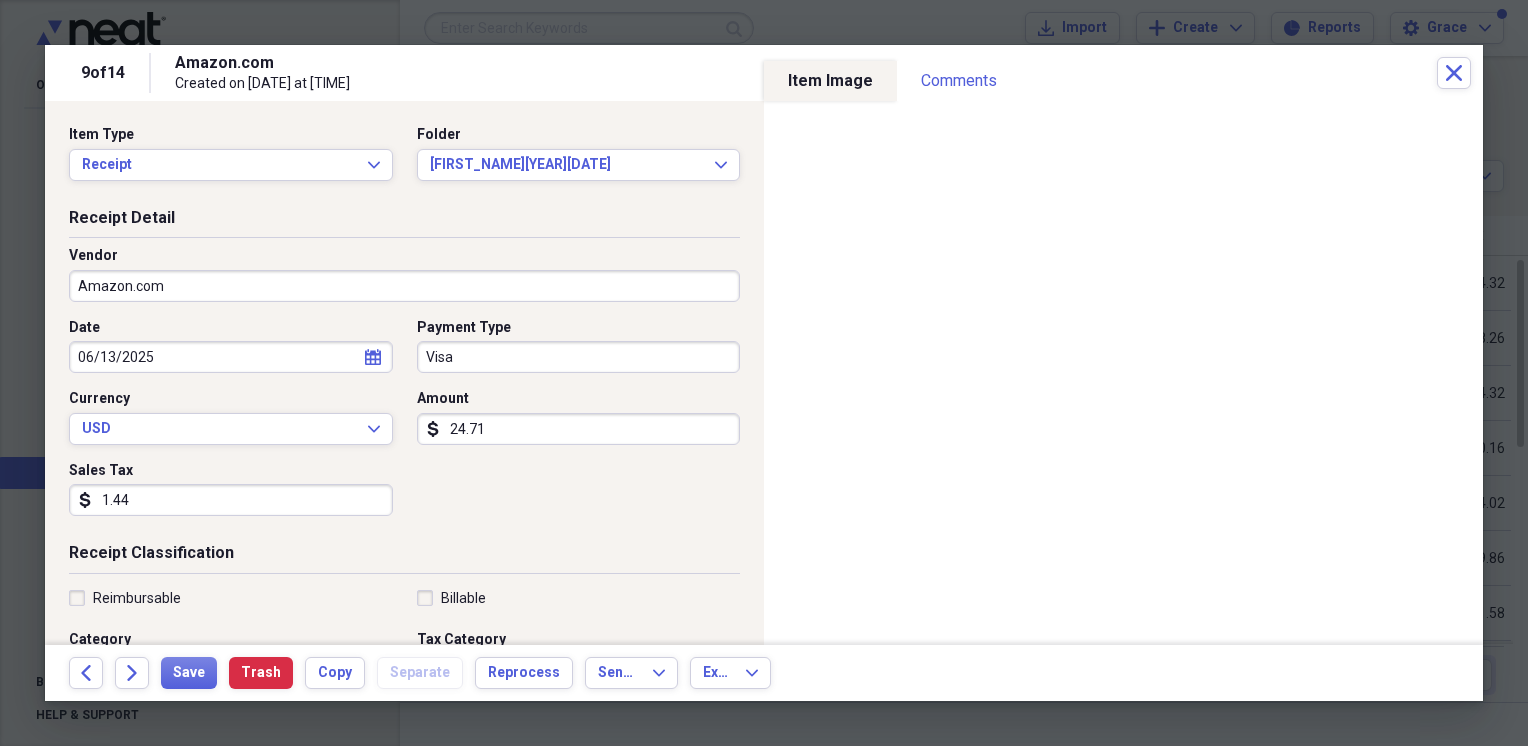 scroll, scrollTop: 200, scrollLeft: 0, axis: vertical 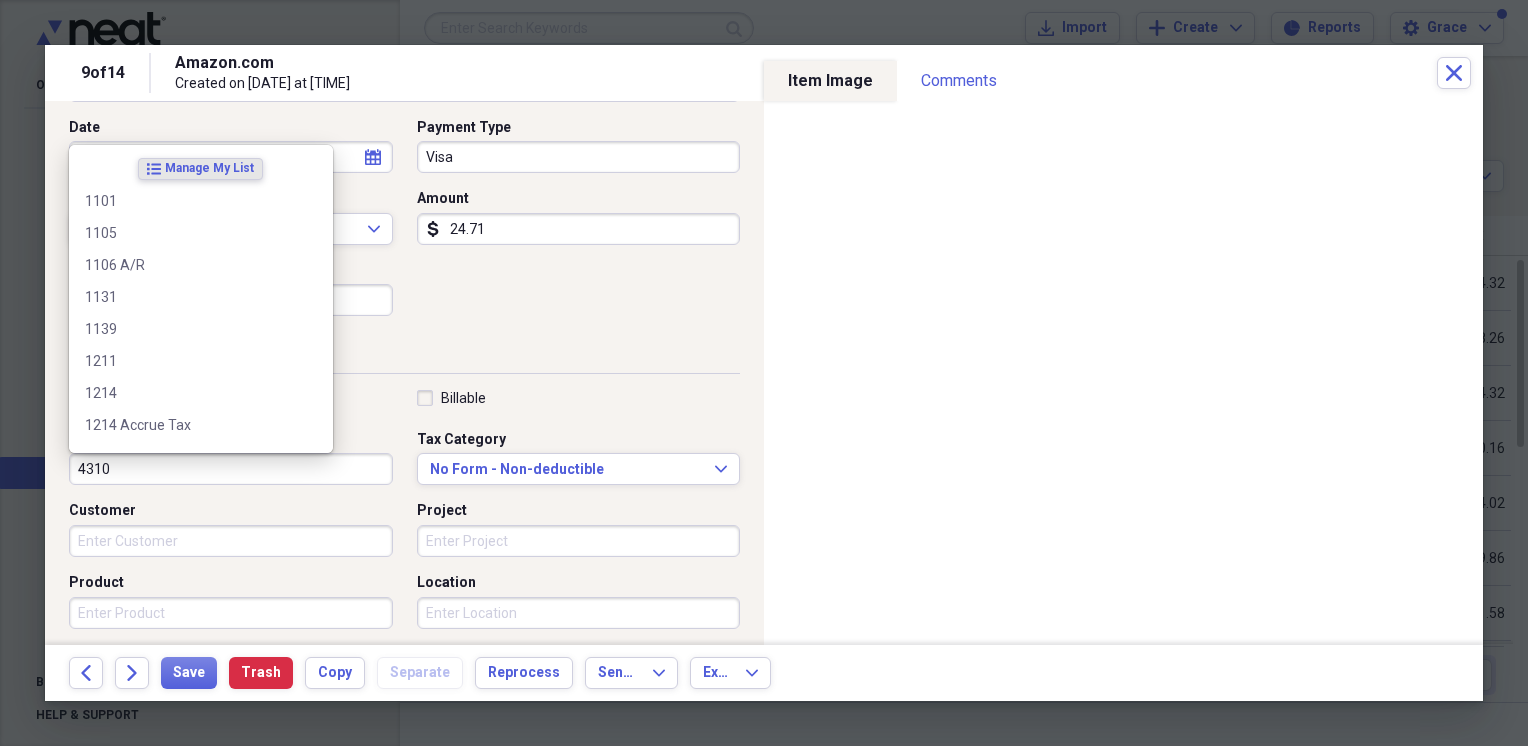 click on "4310" at bounding box center [231, 469] 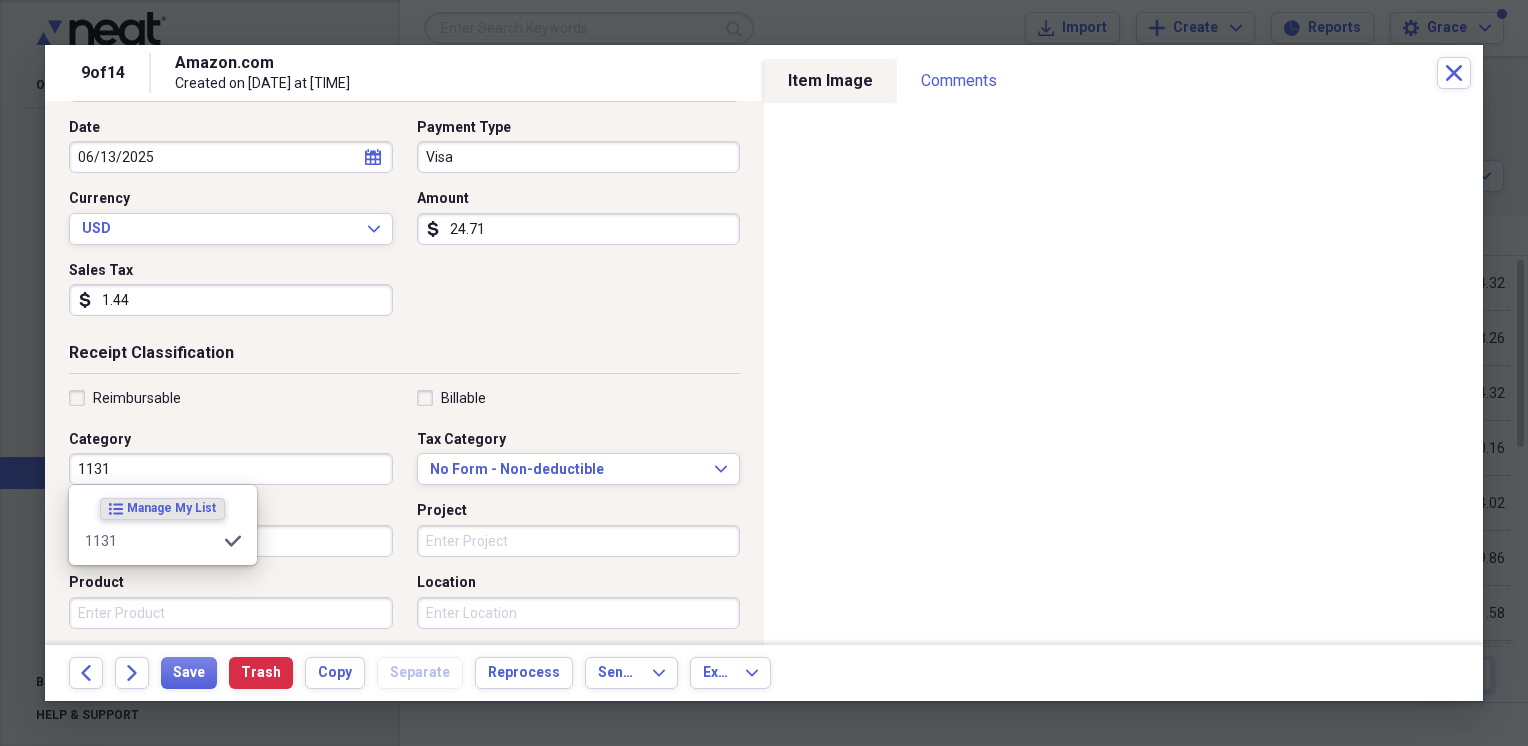 type on "1131" 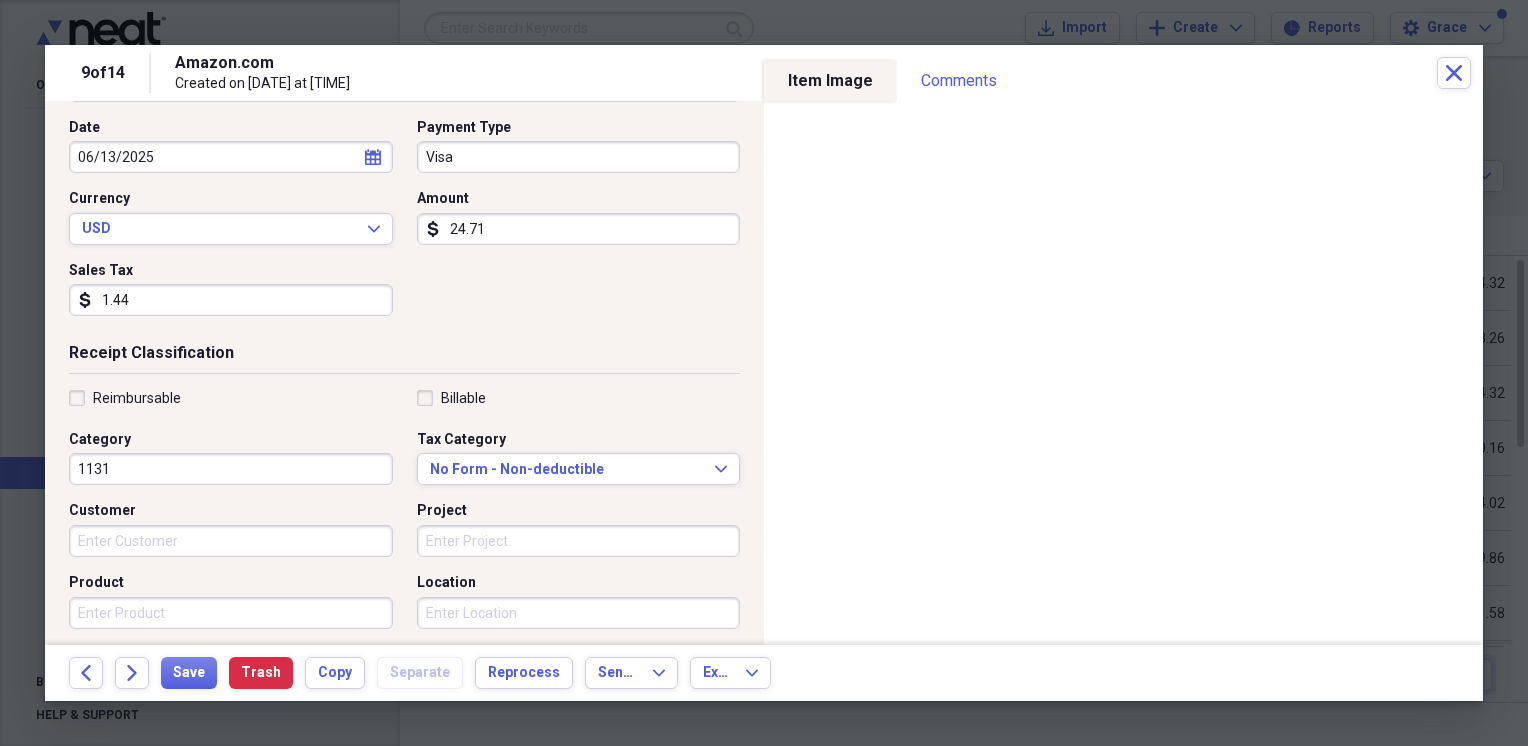 drag, startPoint x: 525, startPoint y: 302, endPoint x: 682, endPoint y: 356, distance: 166.0271 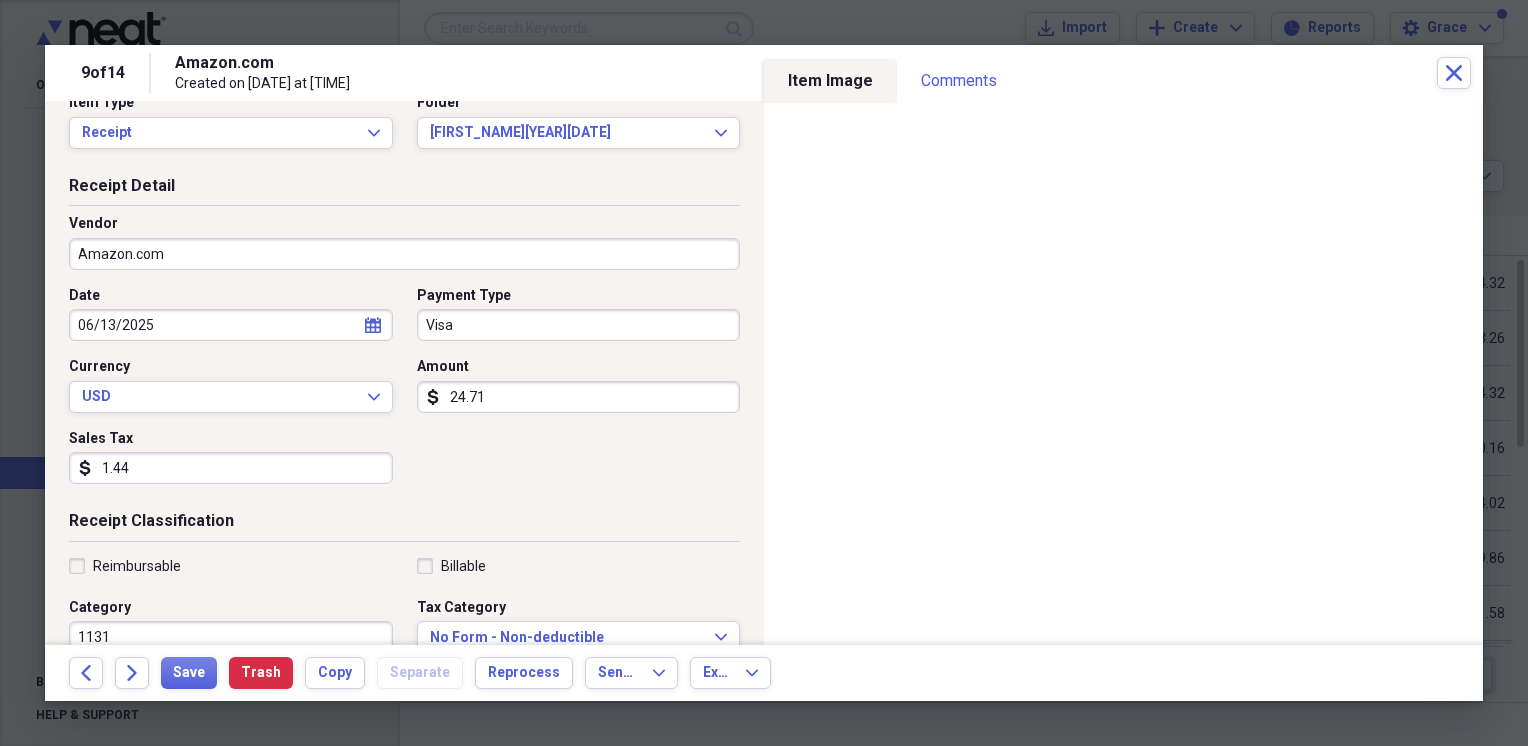 scroll, scrollTop: 0, scrollLeft: 0, axis: both 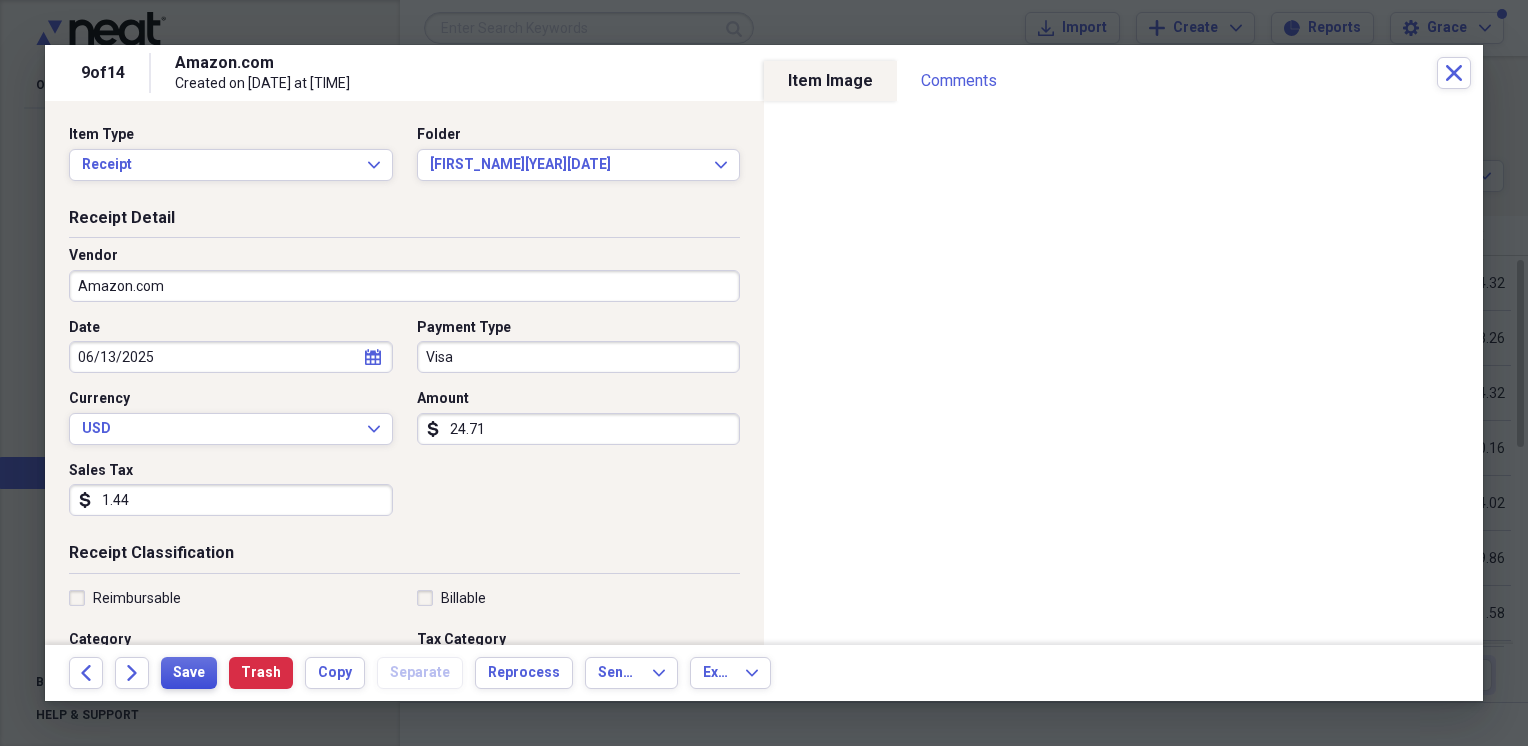 click on "Save" at bounding box center [189, 673] 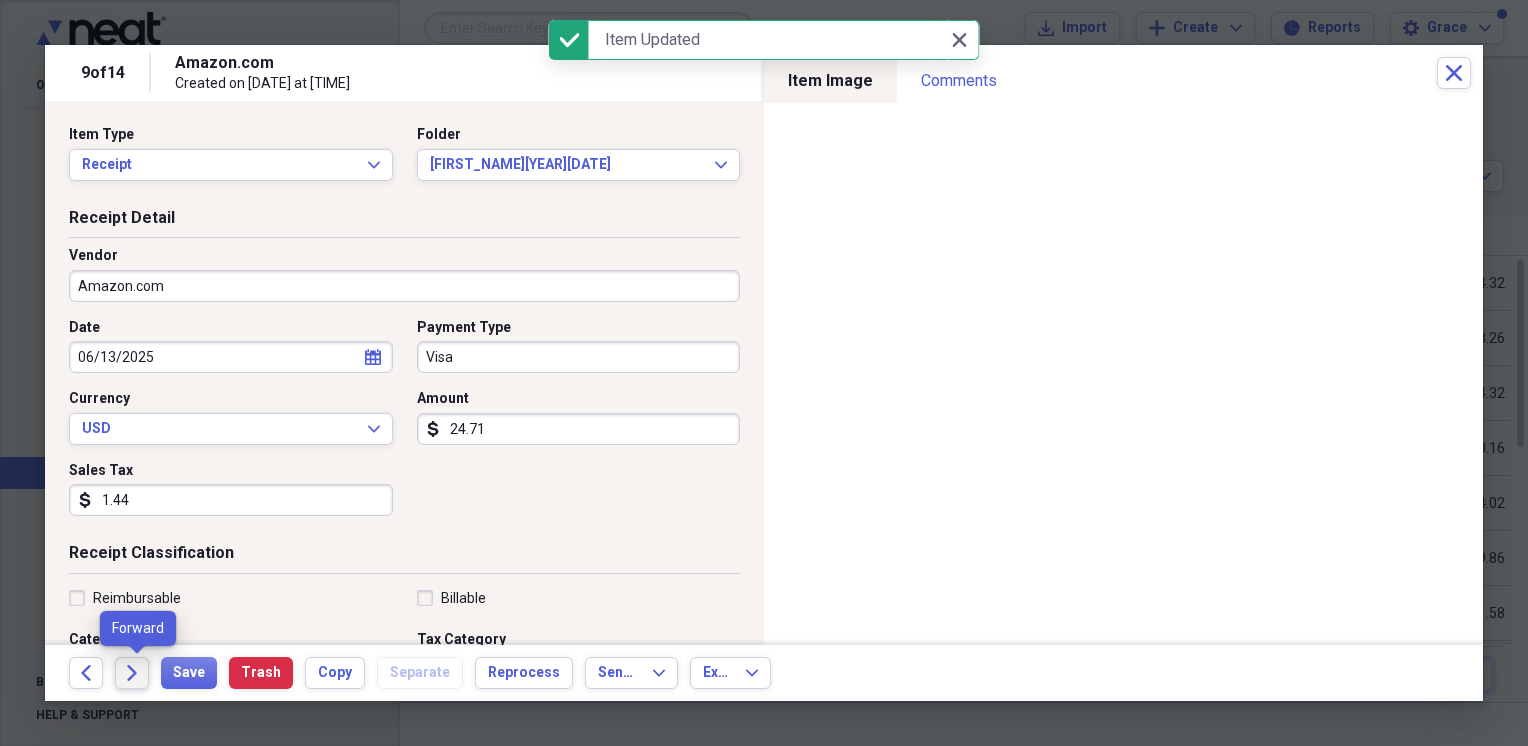 click on "Forward" 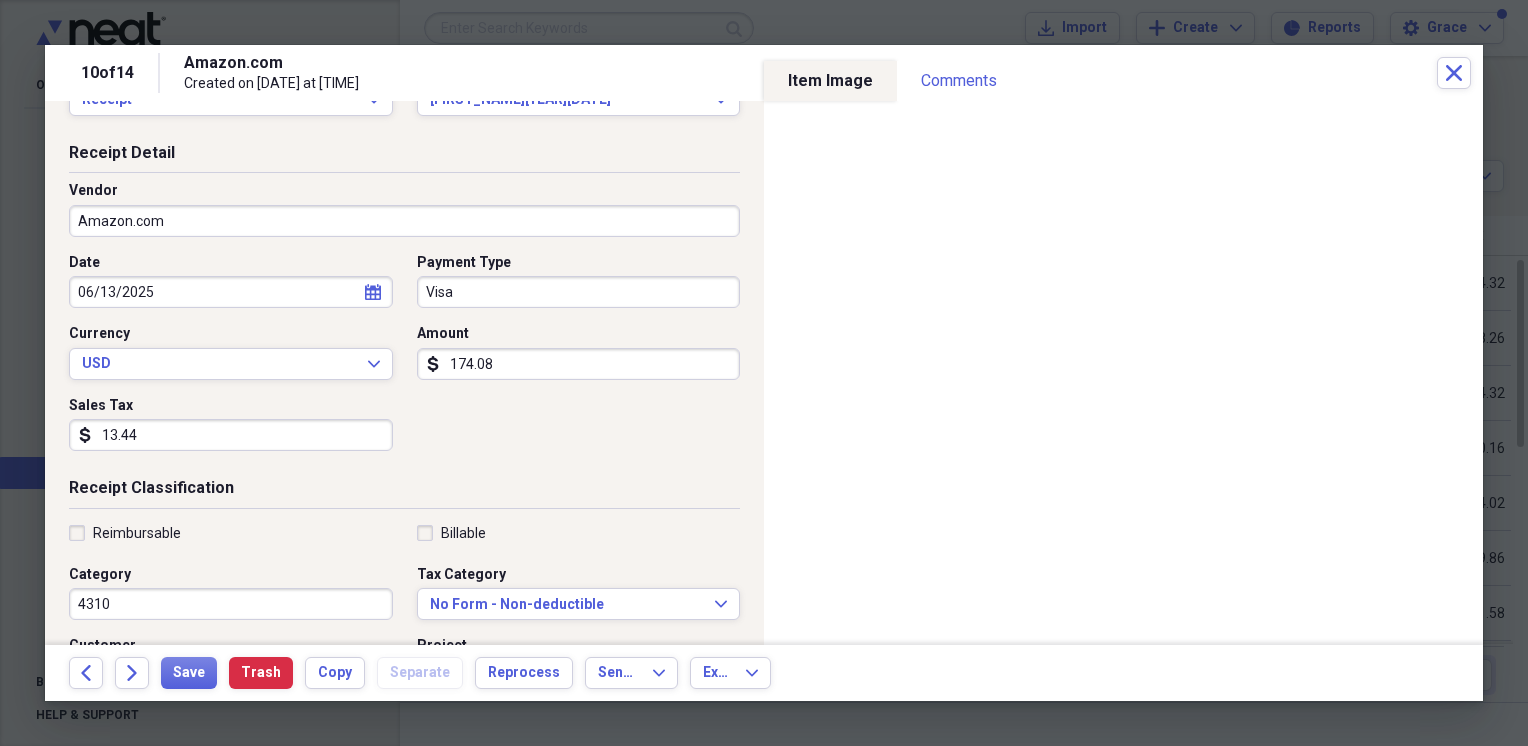 scroll, scrollTop: 100, scrollLeft: 0, axis: vertical 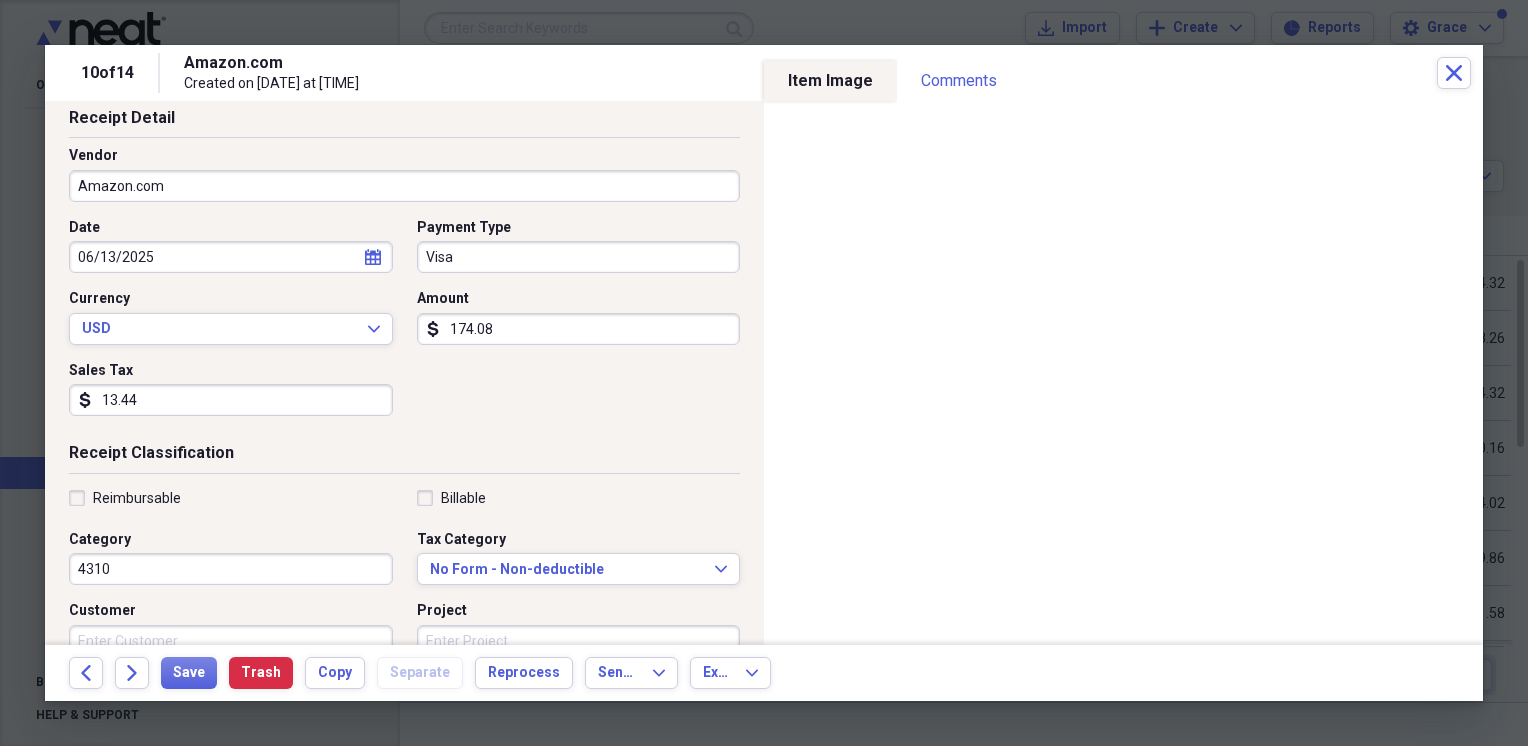 click on "4310" at bounding box center (231, 569) 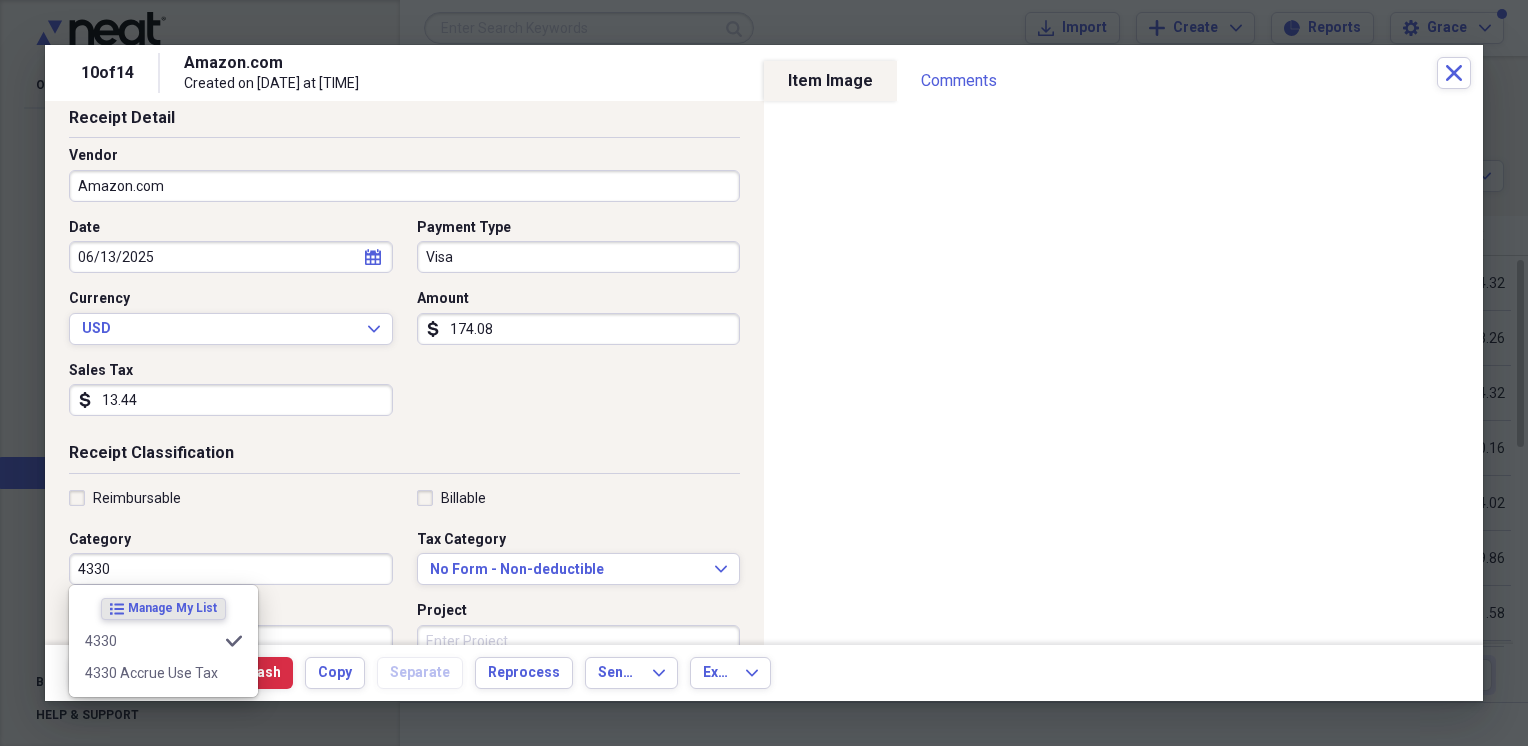 type on "4330" 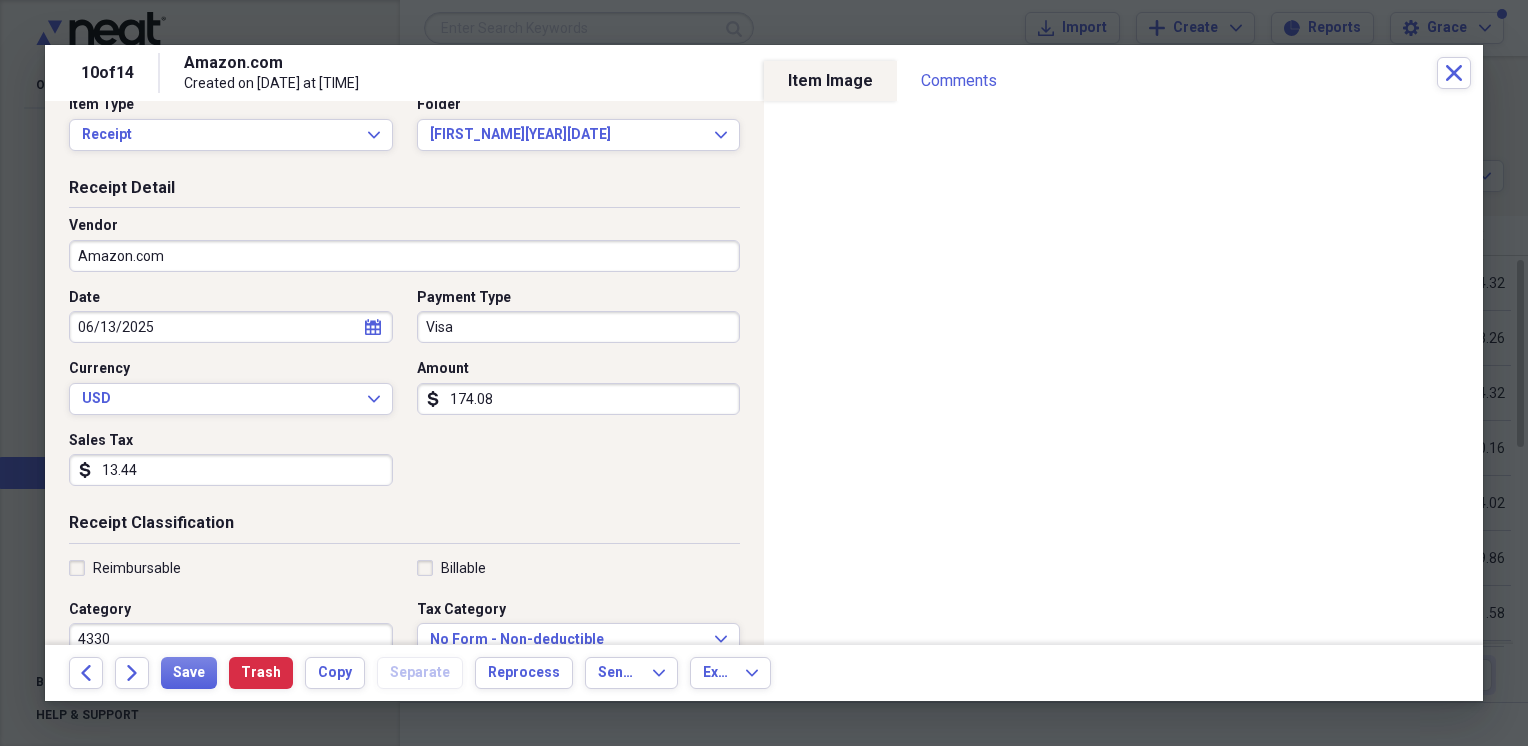 scroll, scrollTop: 0, scrollLeft: 0, axis: both 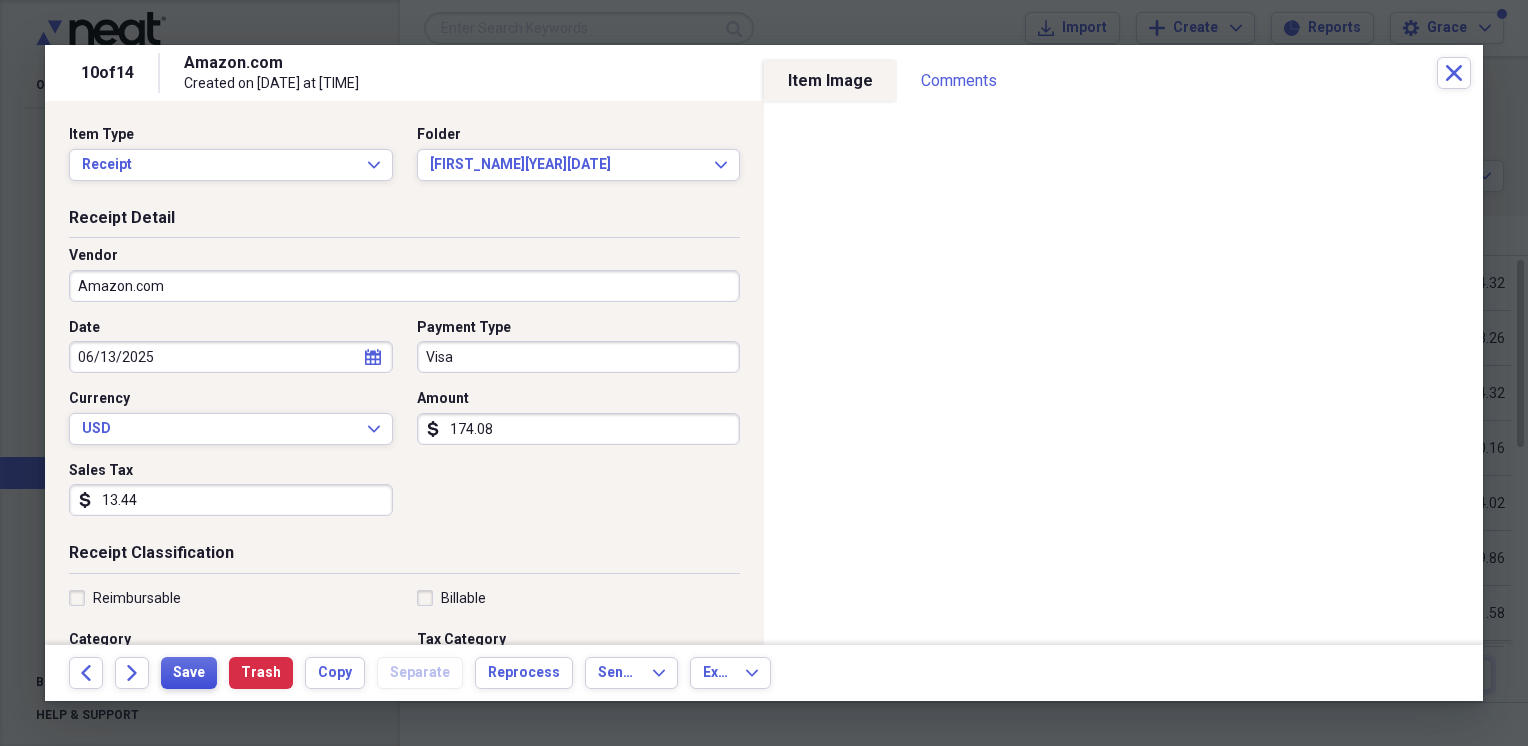 click on "Save" at bounding box center [189, 673] 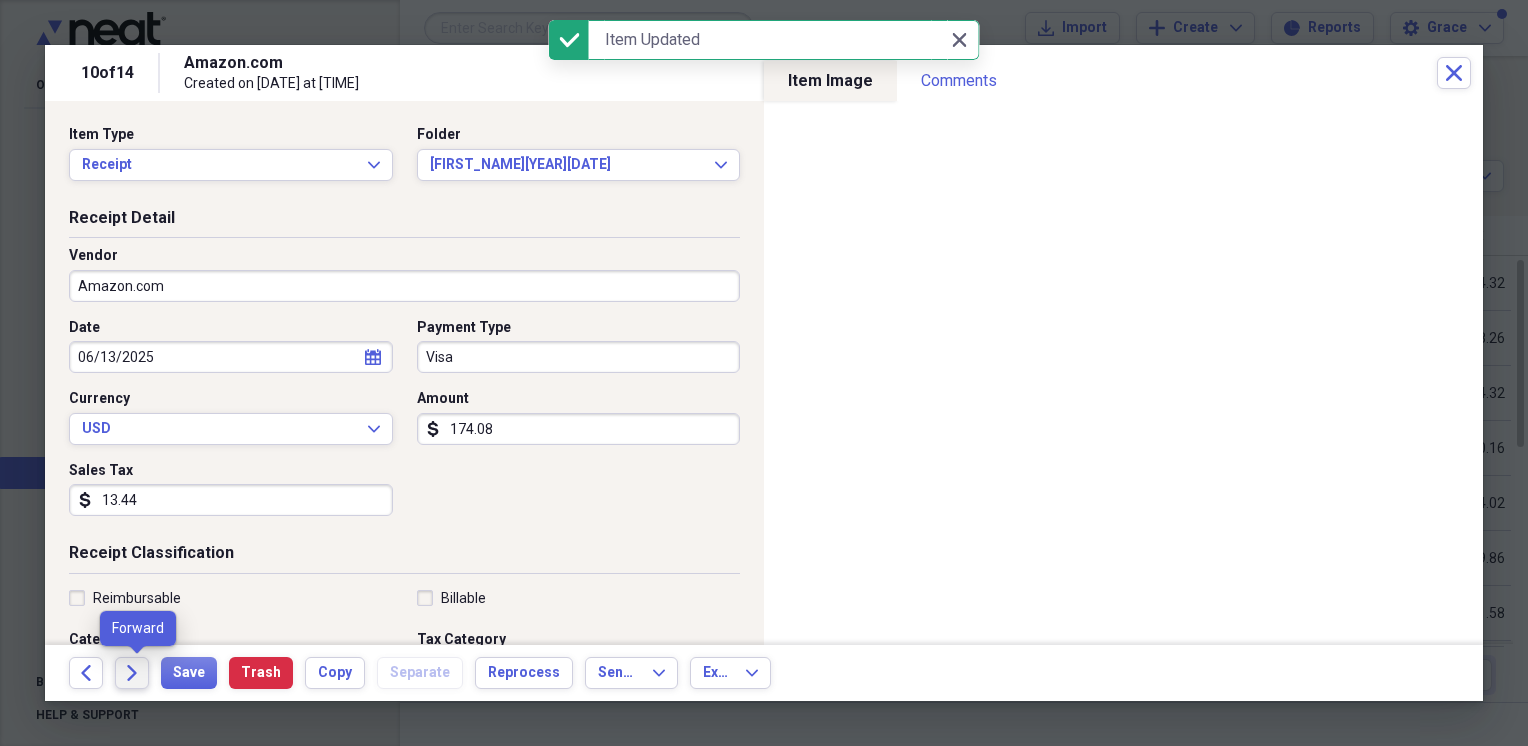 click 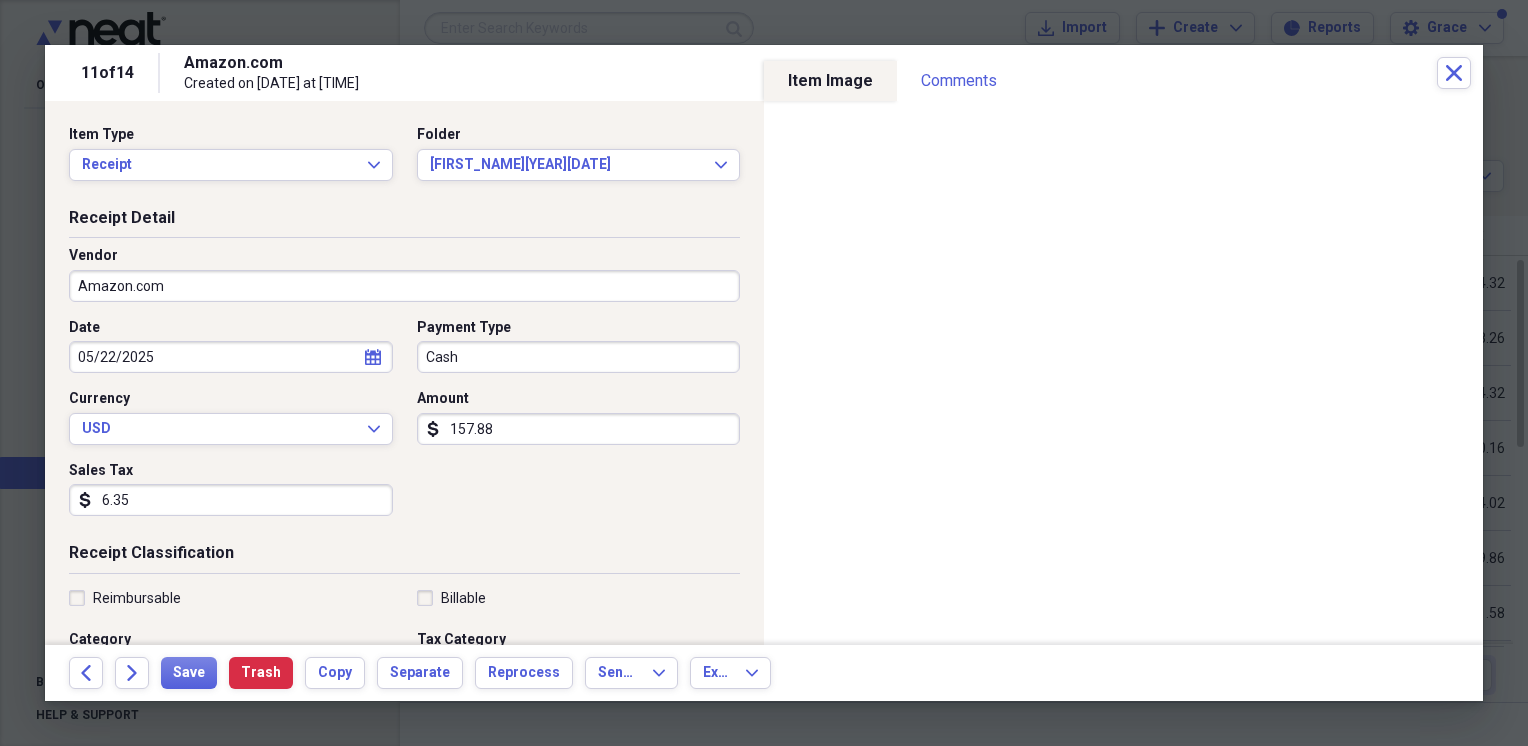 click on "calendar" 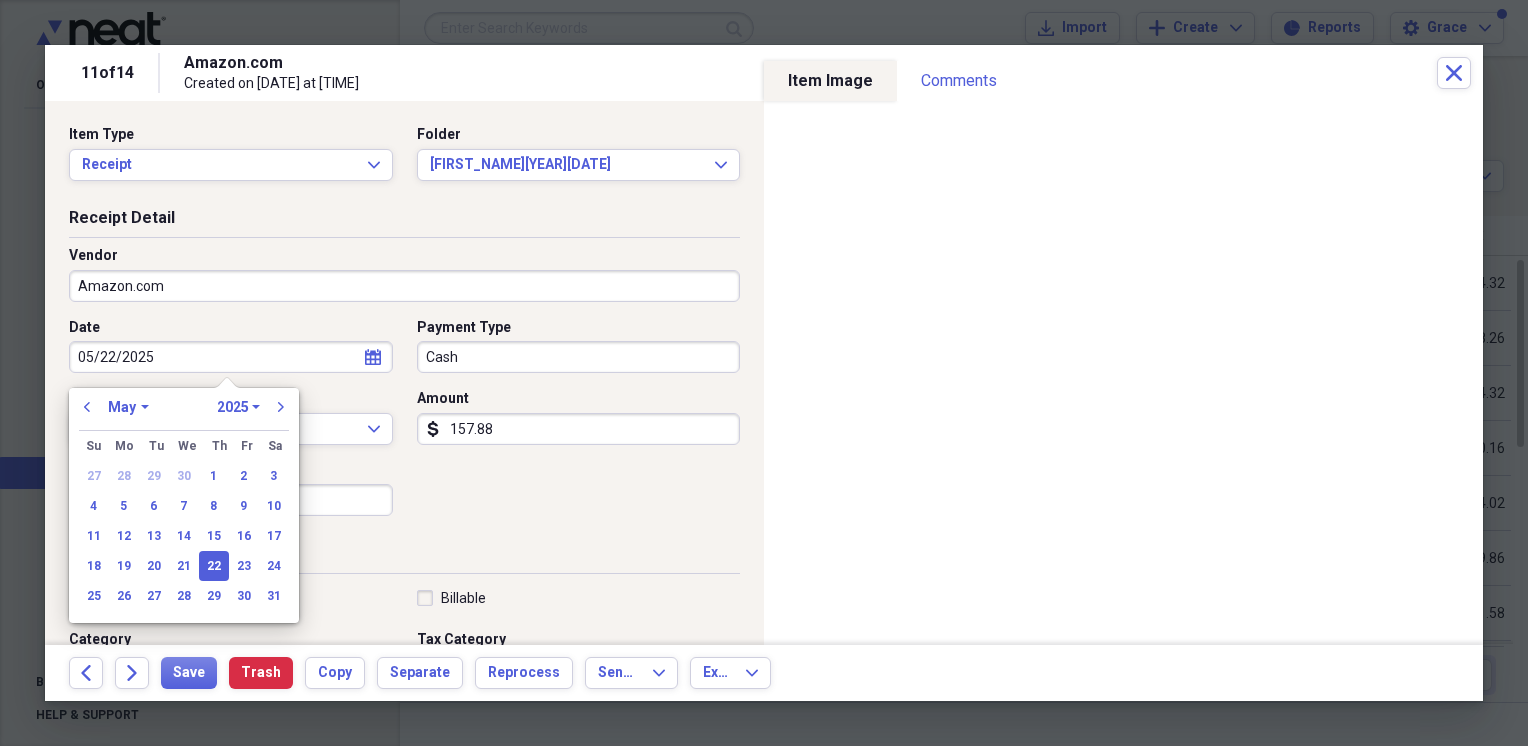 drag, startPoint x: 248, startPoint y: 569, endPoint x: 296, endPoint y: 532, distance: 60.60528 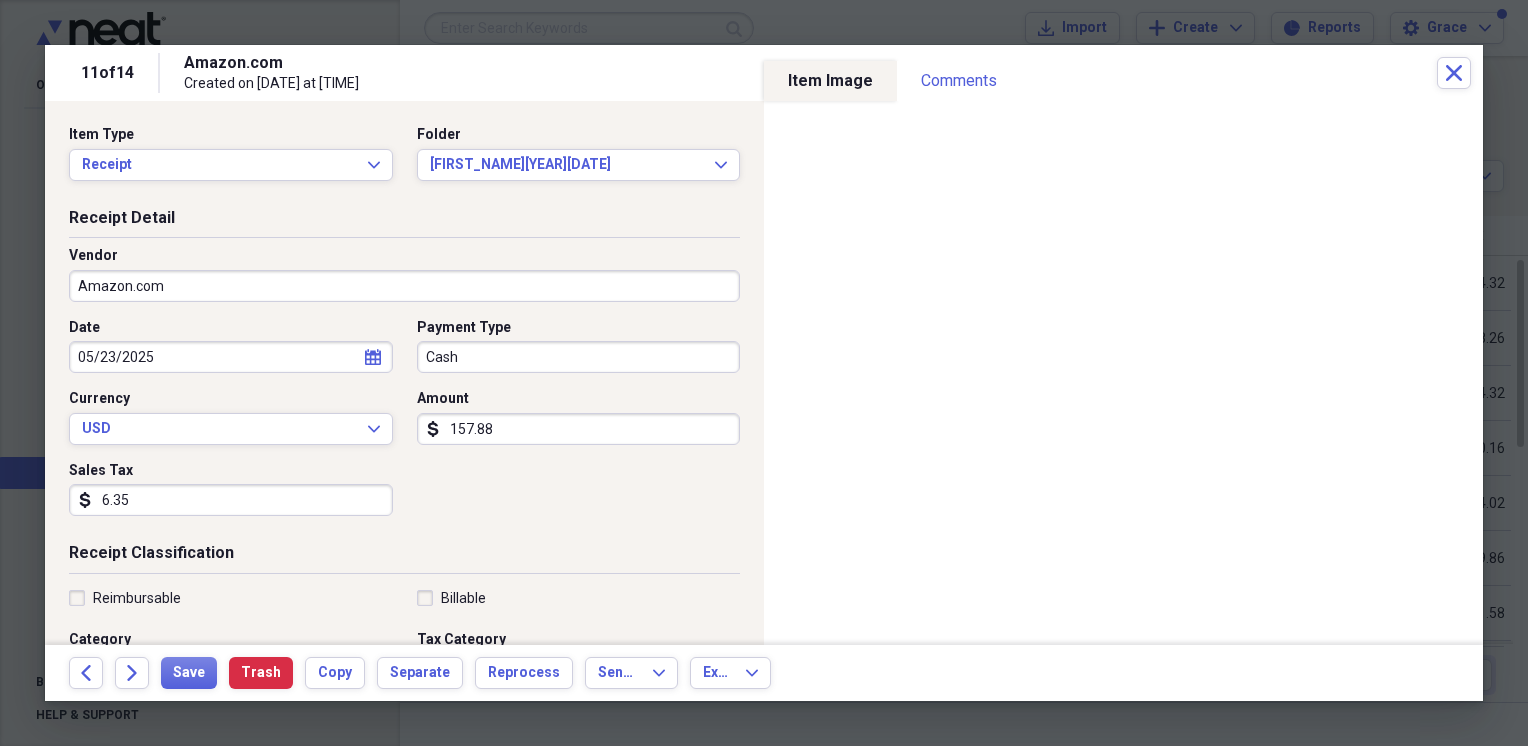 type on "05/23/2025" 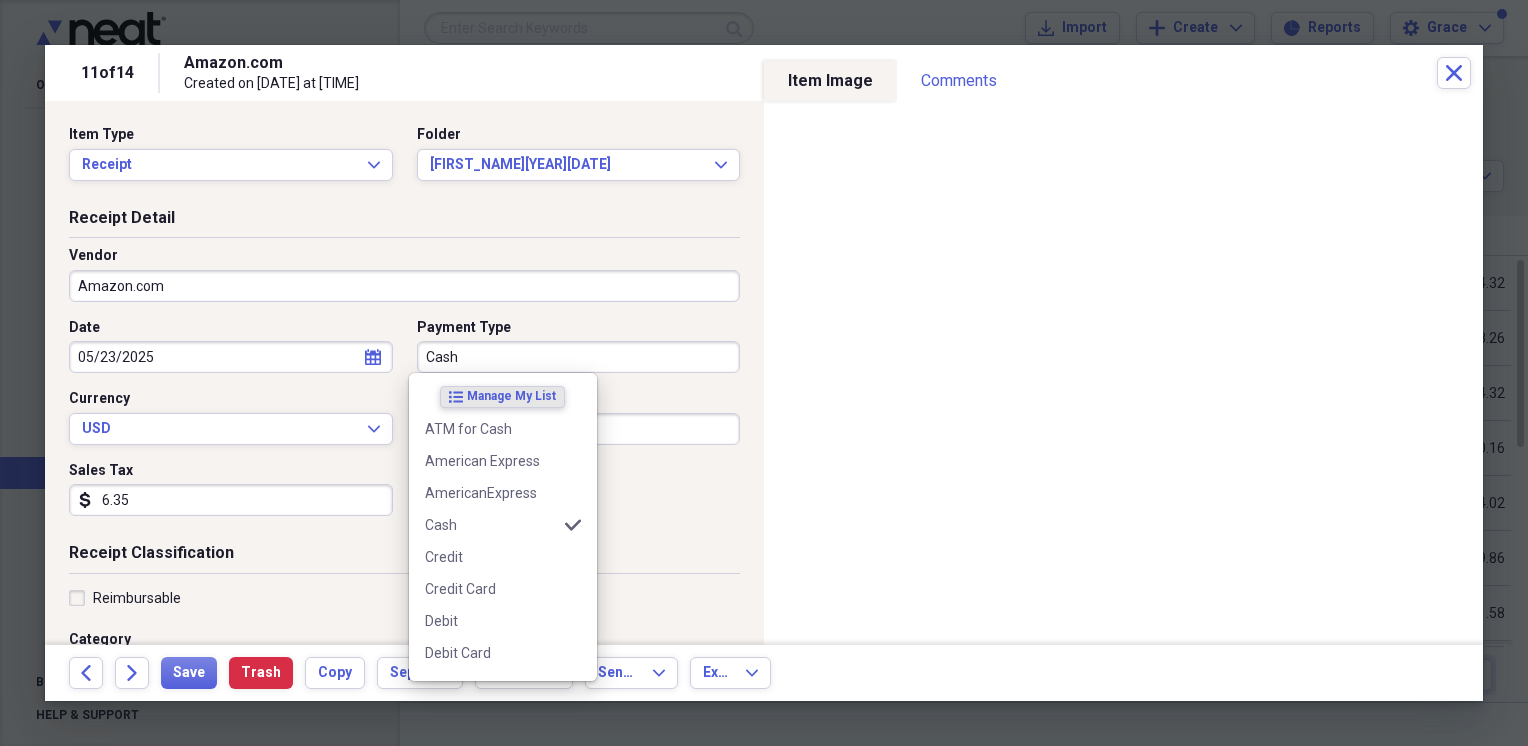 click on "Cash" at bounding box center [579, 357] 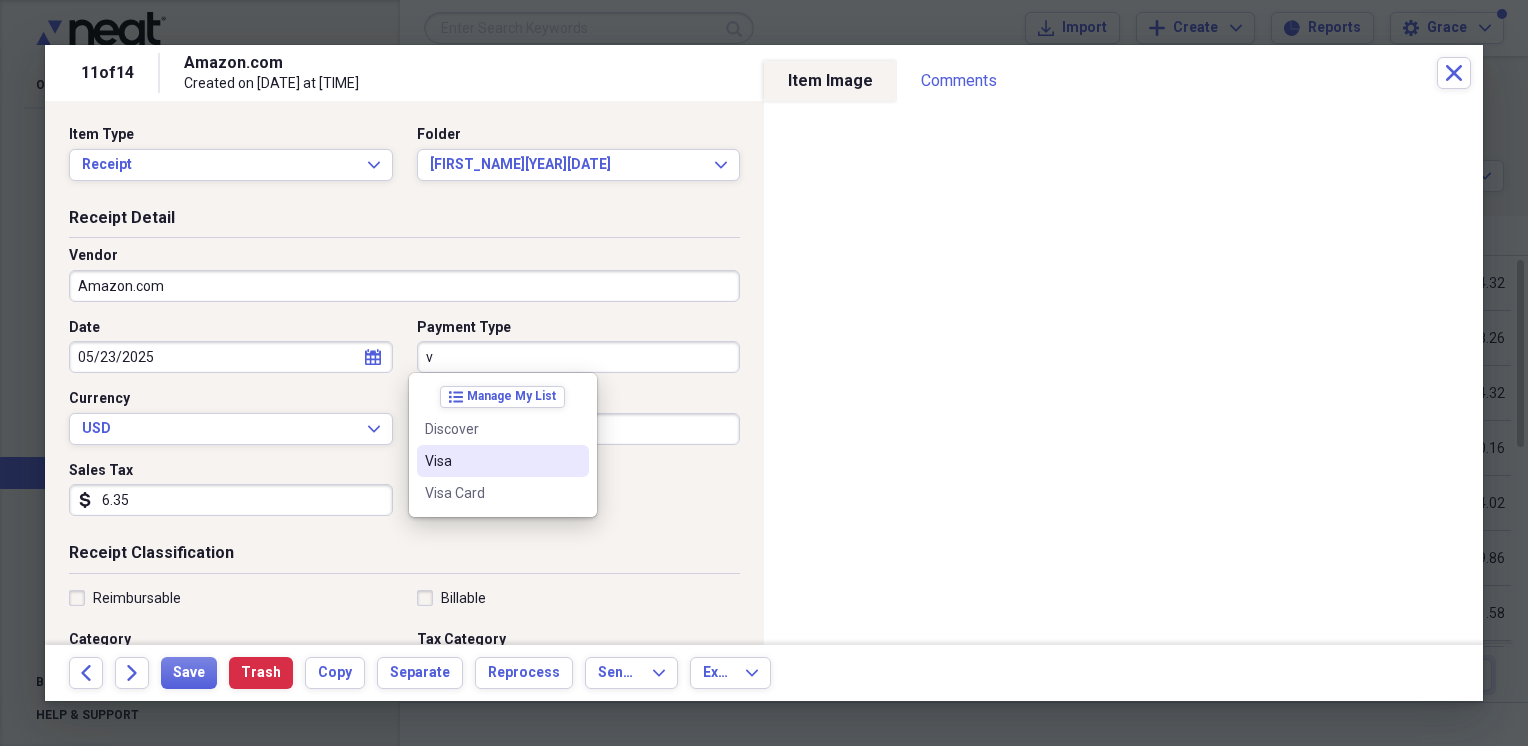 click on "Visa" at bounding box center (491, 461) 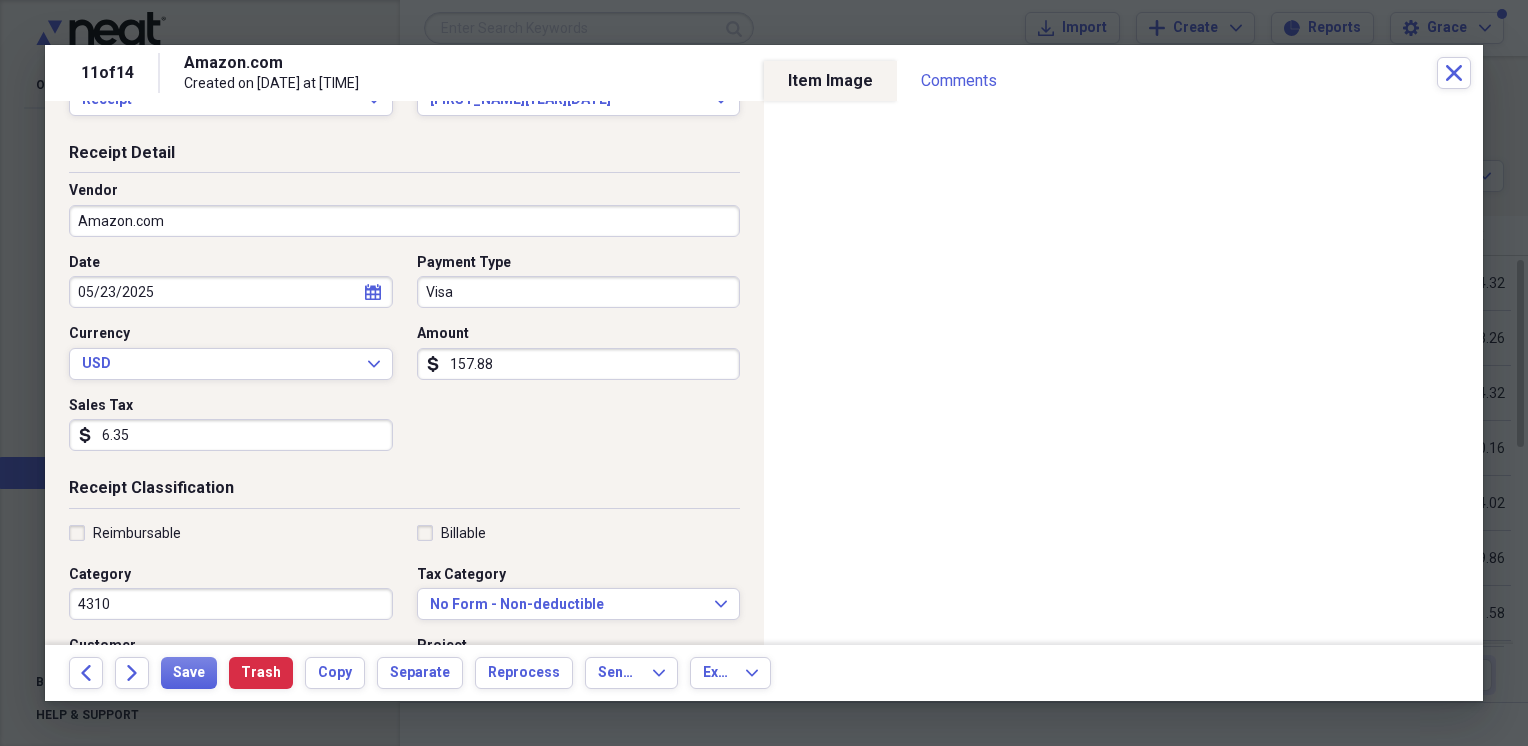 scroll, scrollTop: 100, scrollLeft: 0, axis: vertical 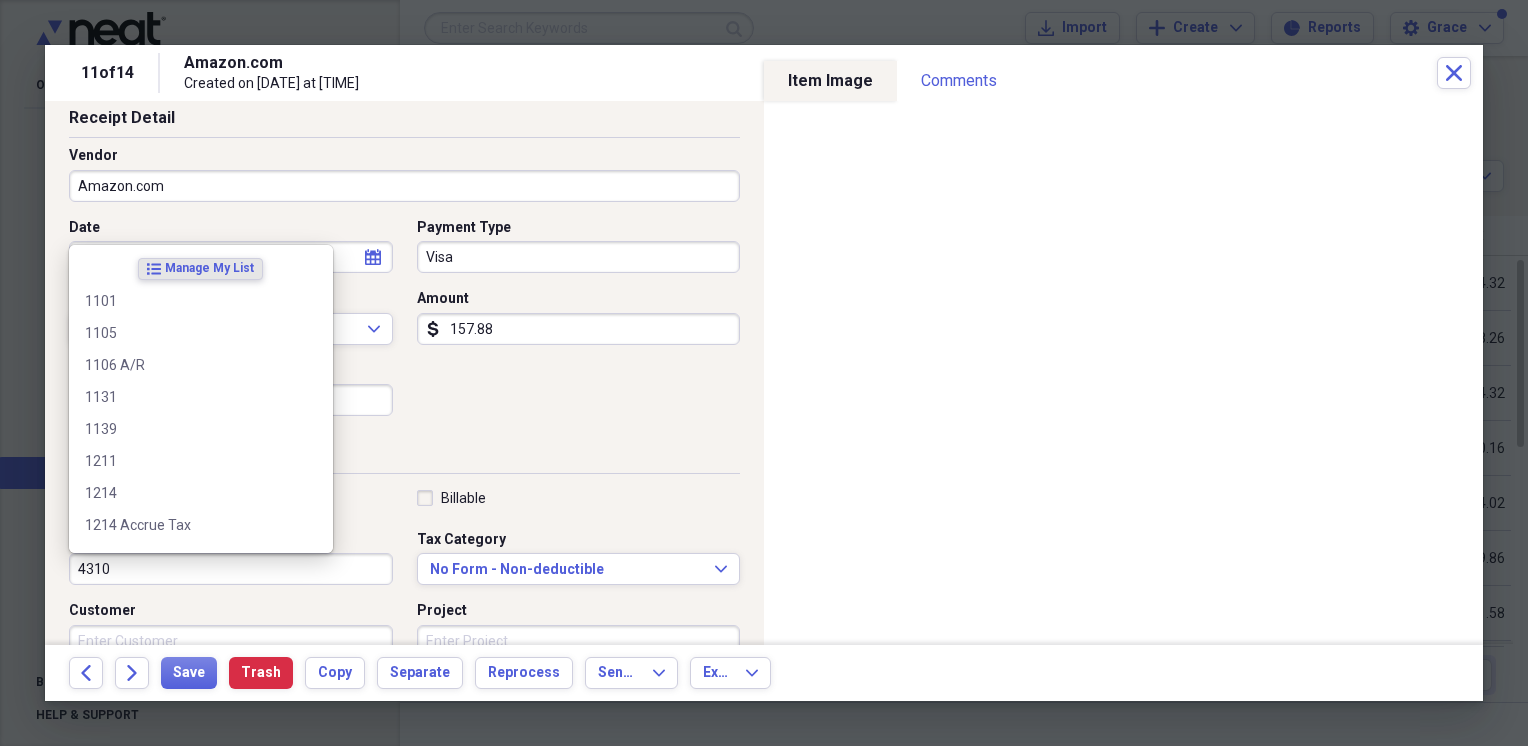 click on "4310" at bounding box center [231, 569] 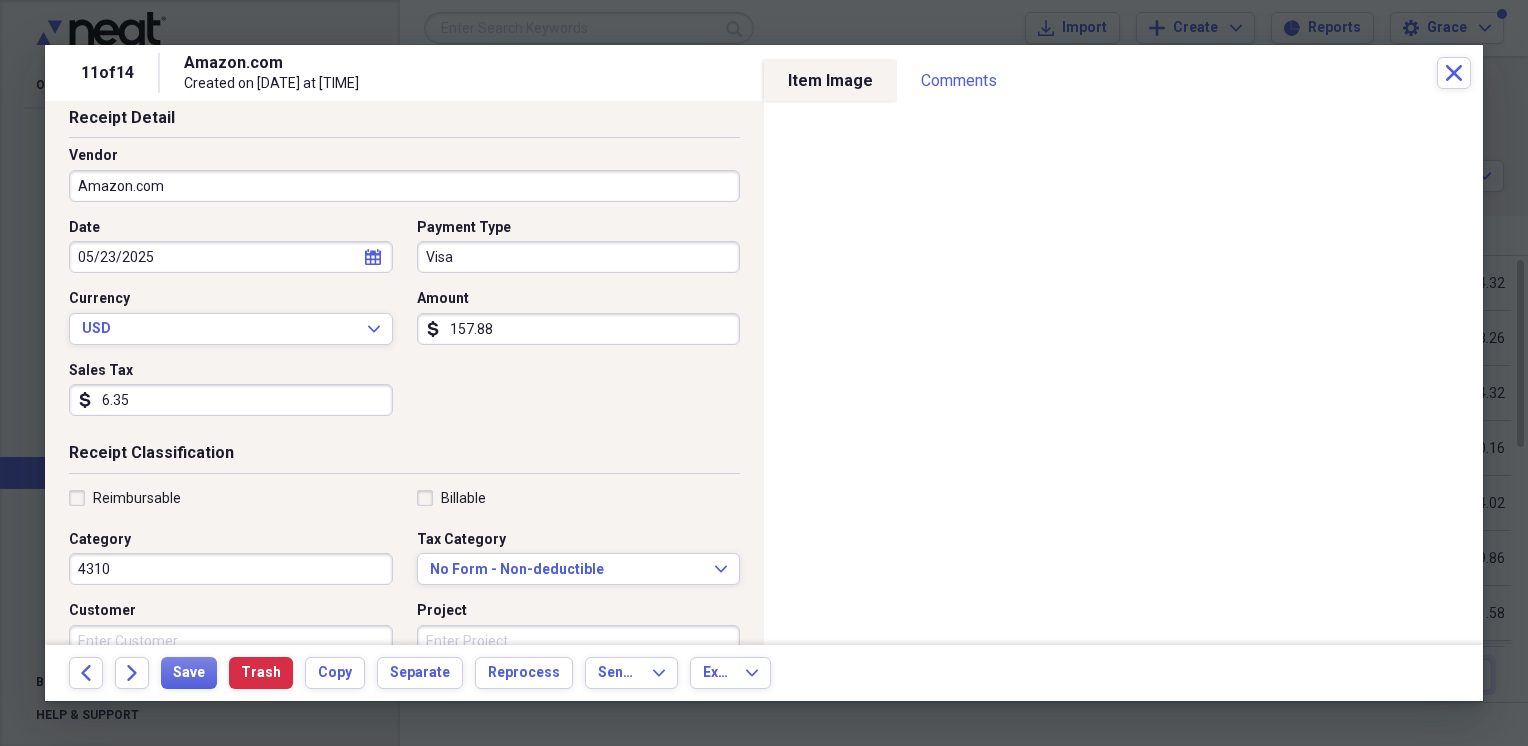 click on "Receipt Classification" at bounding box center (404, 457) 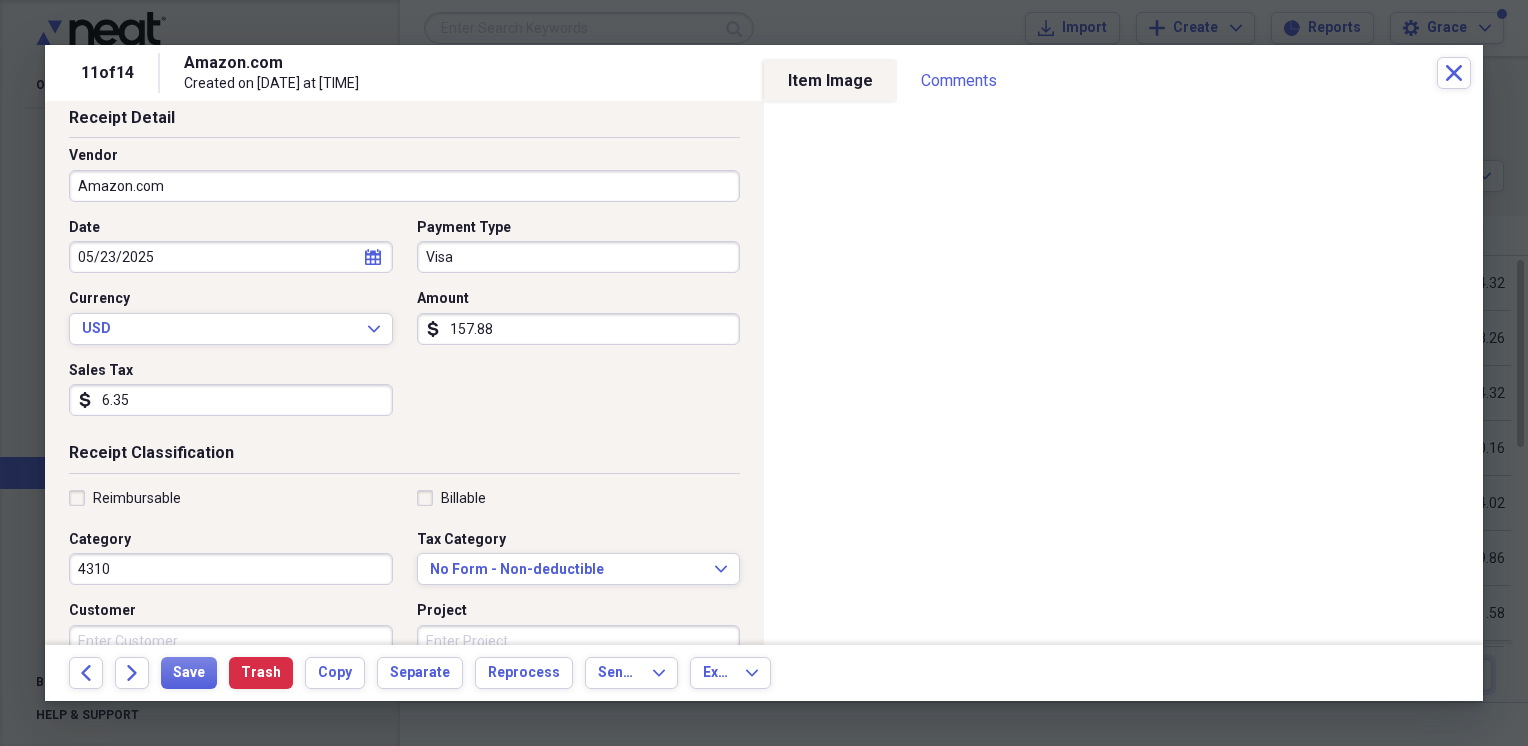 click on "6.35" at bounding box center (231, 400) 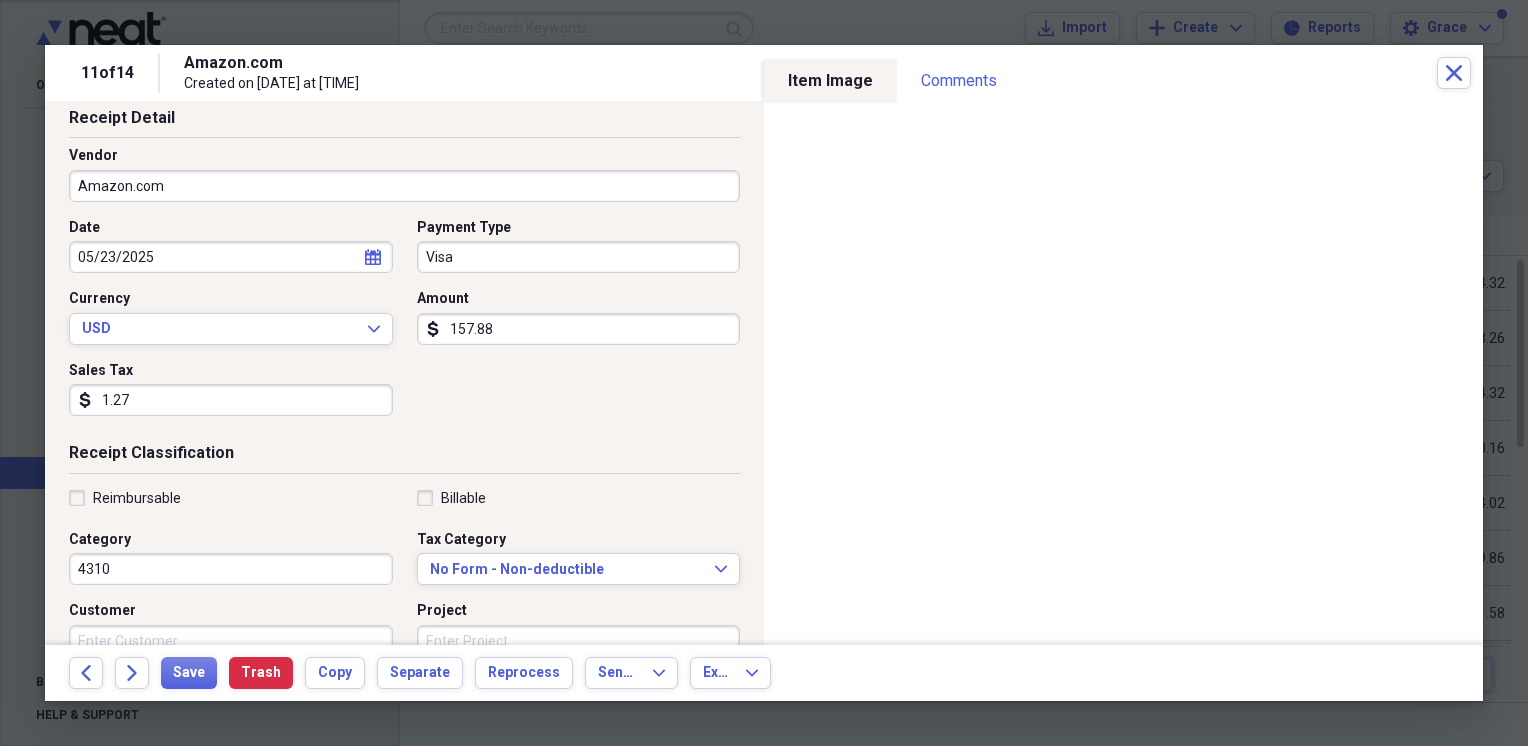 click on "Receipt Detail Vendor Amazon.com Date [DATE] calendar Calendar Payment Type Visa Currency USD Expand Amount dollar-sign [AMOUNT] Sales Tax dollar-sign [AMOUNT]" at bounding box center [404, 275] 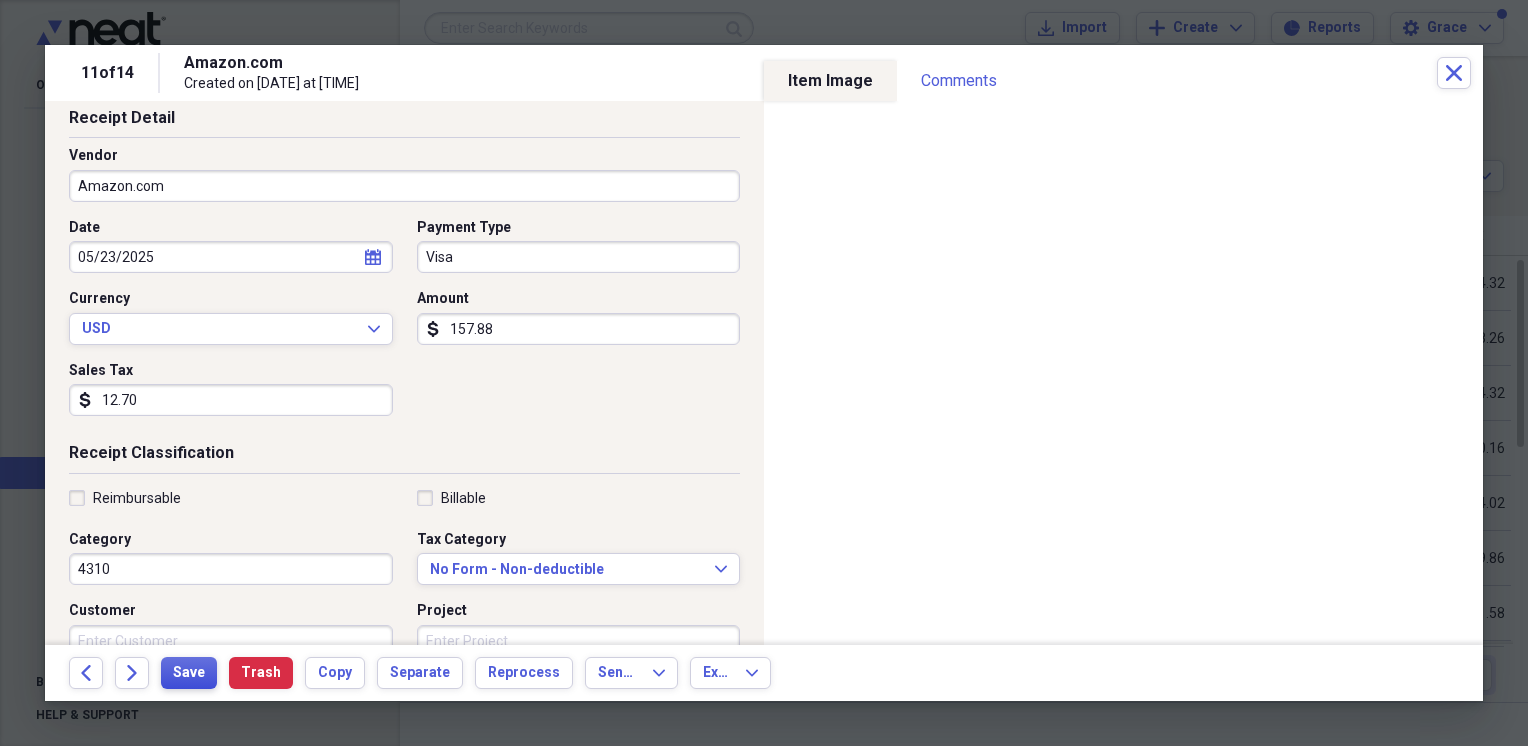 type on "12.70" 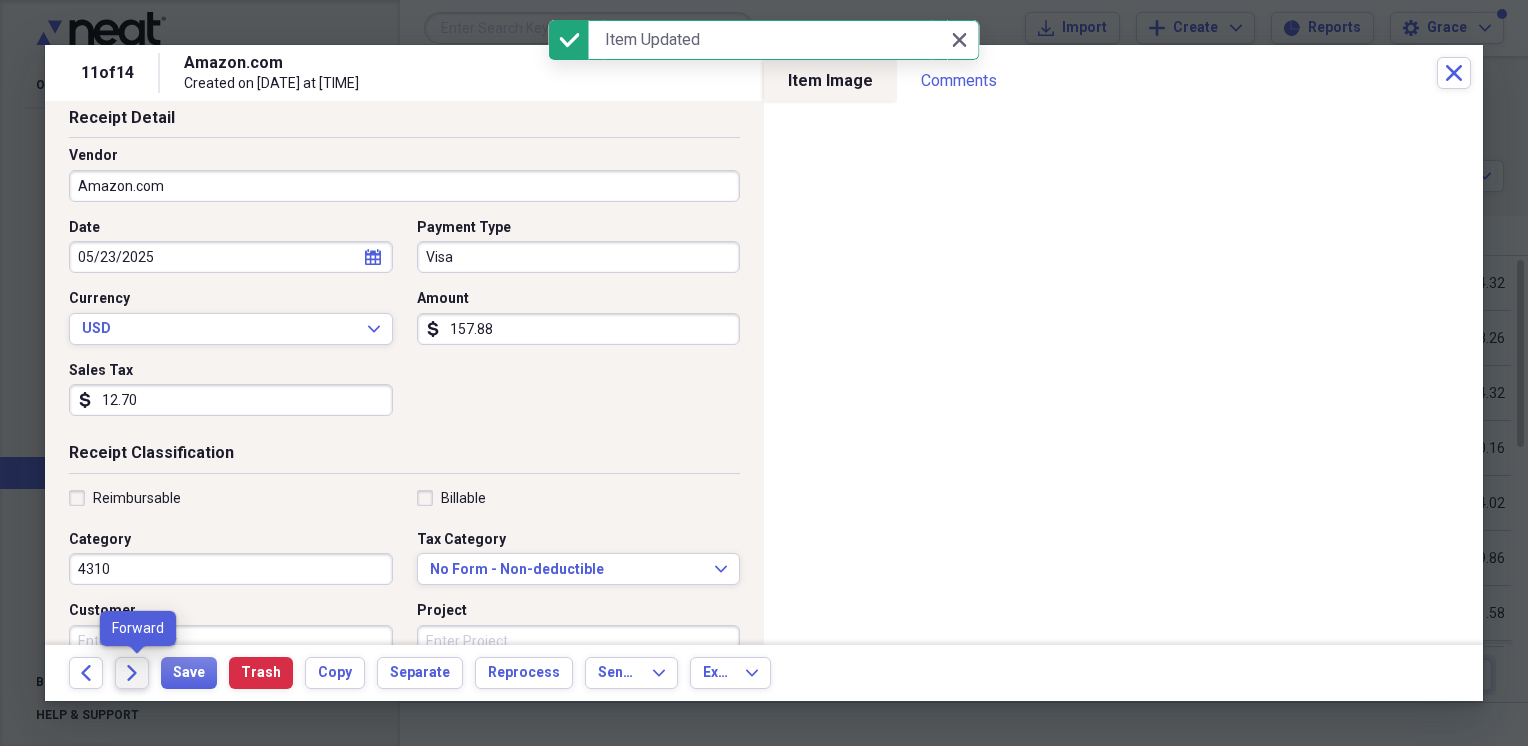click on "Forward" 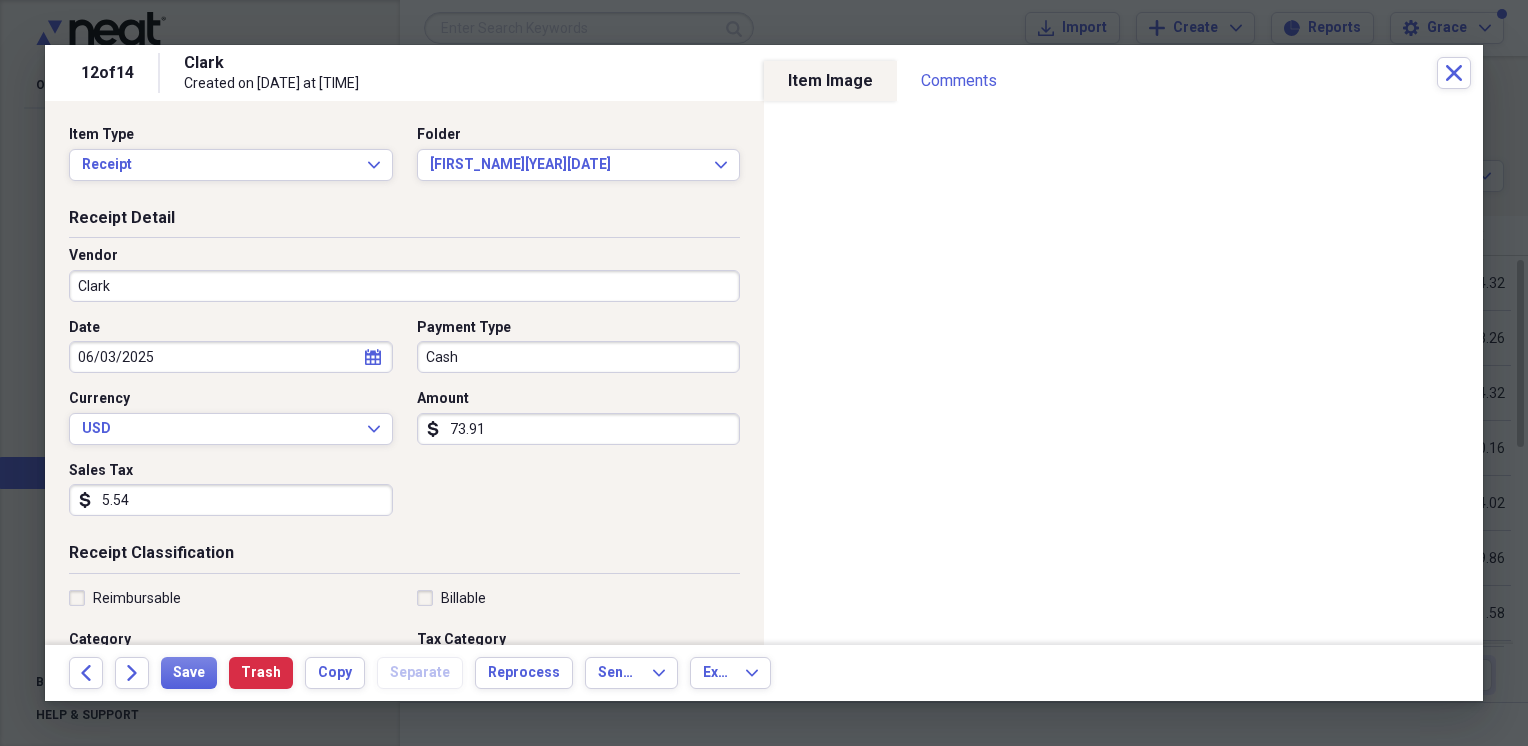 click on "Clark" at bounding box center [404, 286] 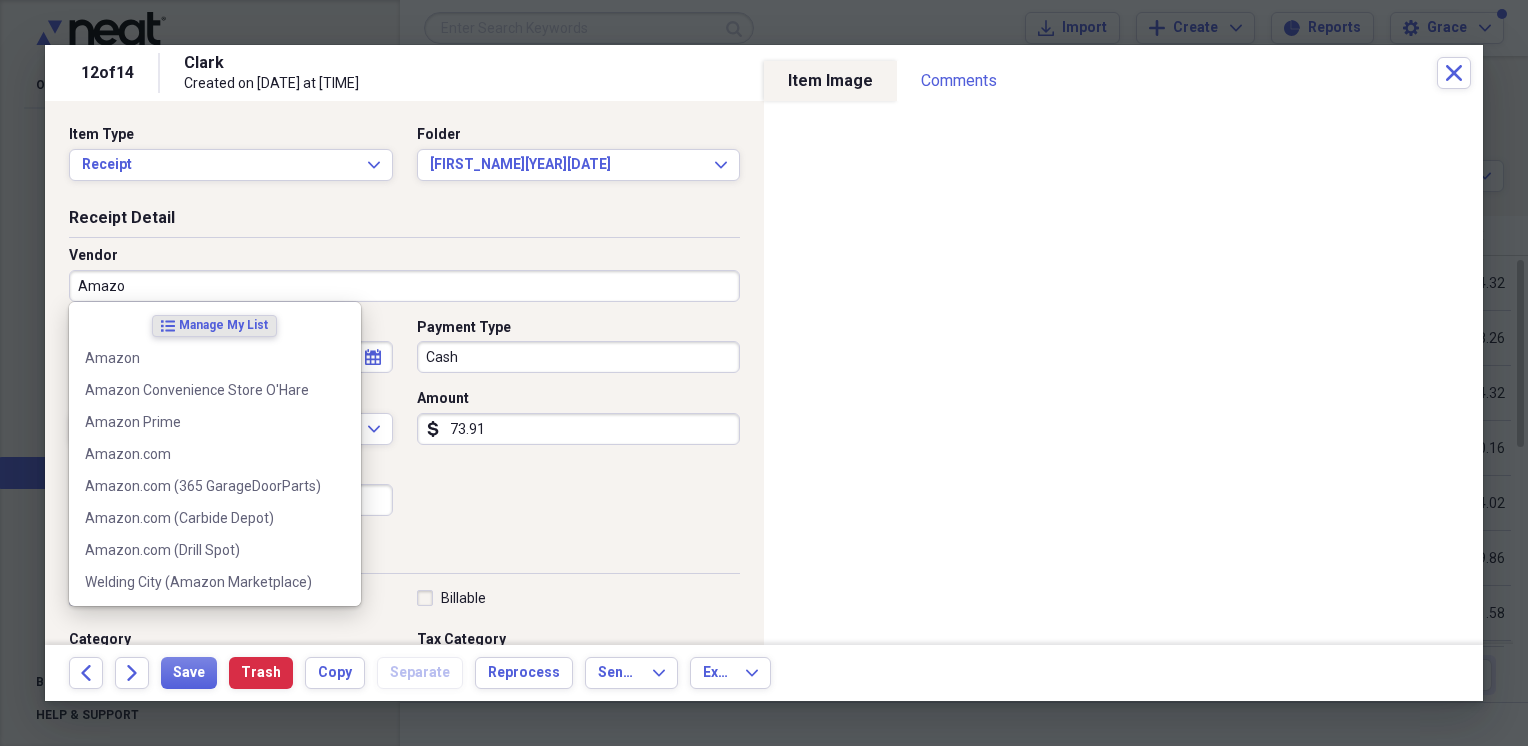 type on "Amazon" 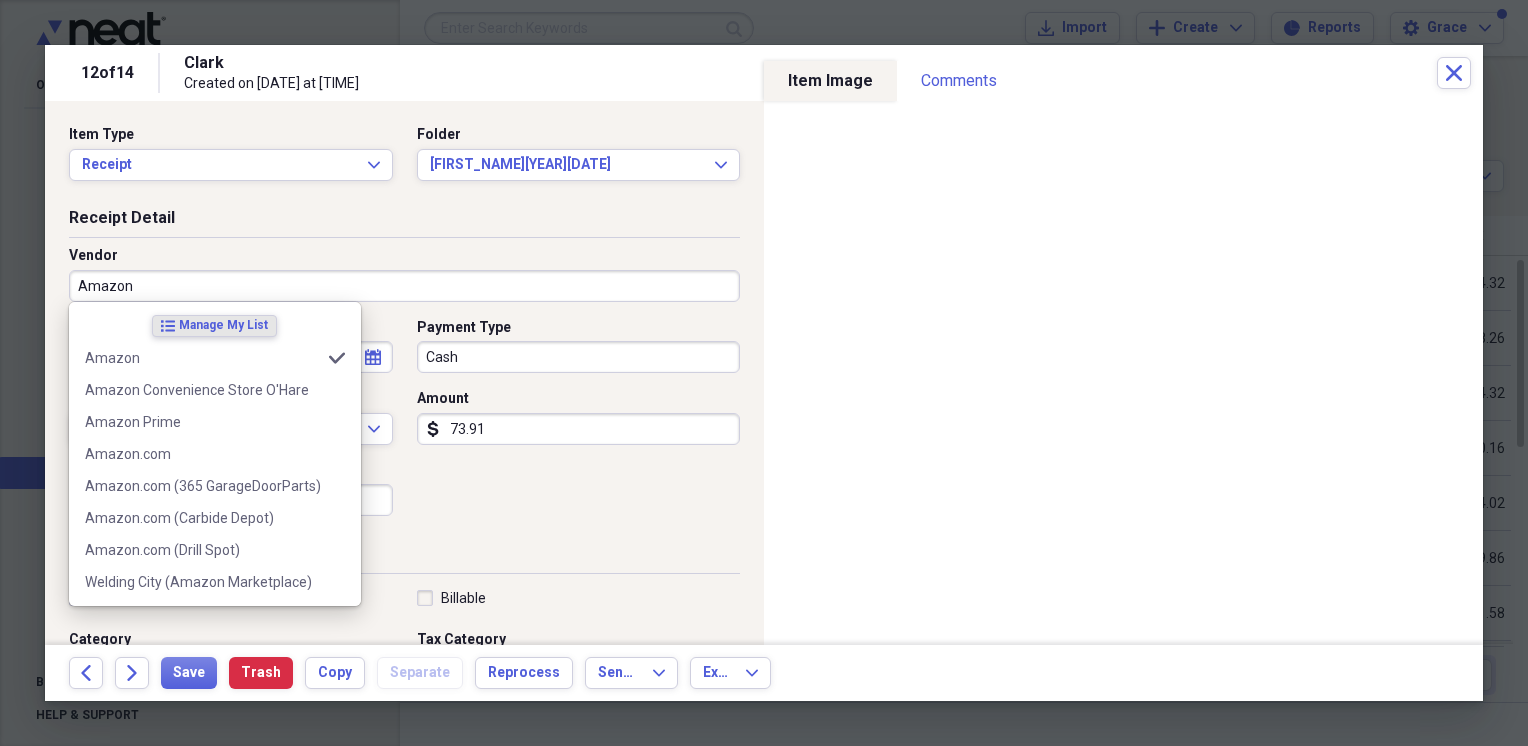 type on "4310" 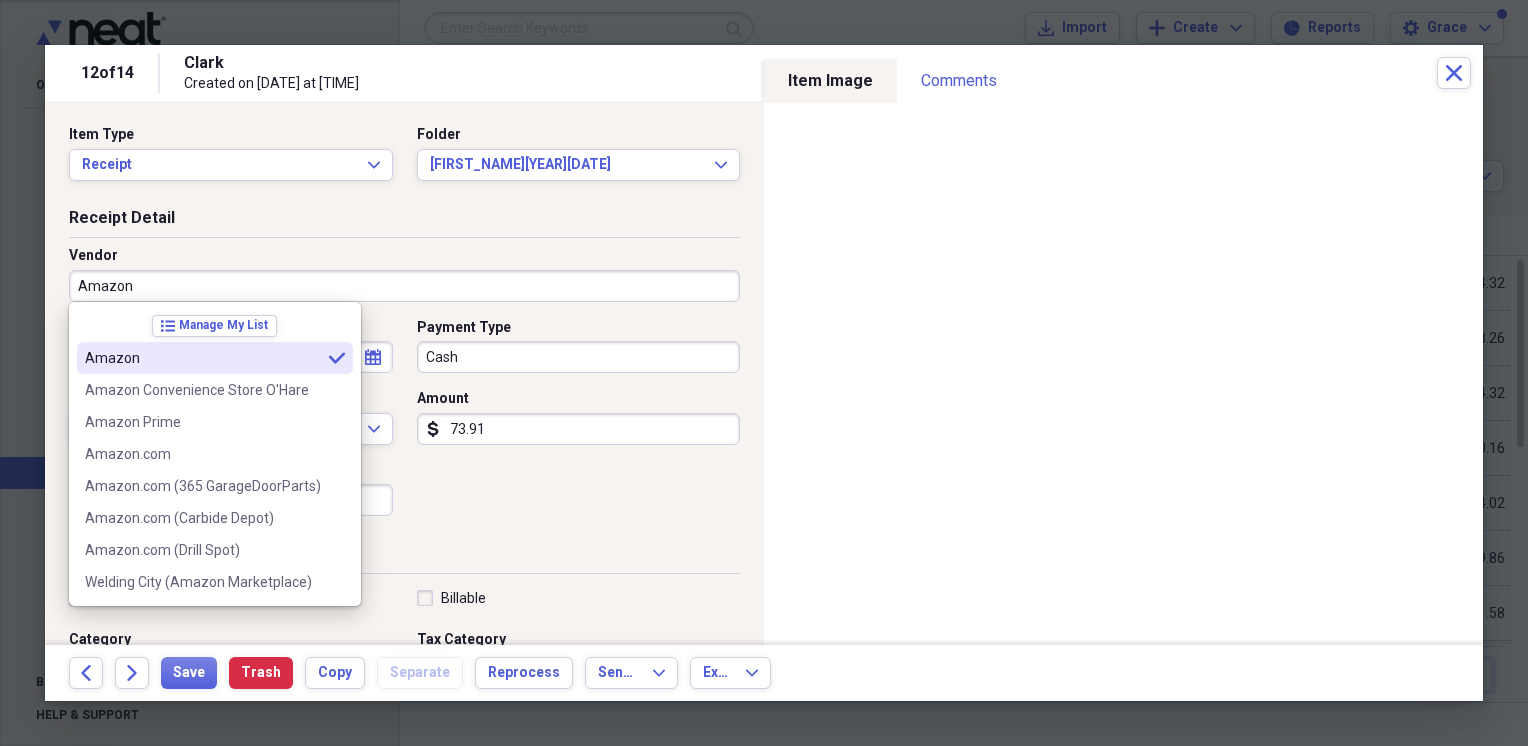 type on "Amazon" 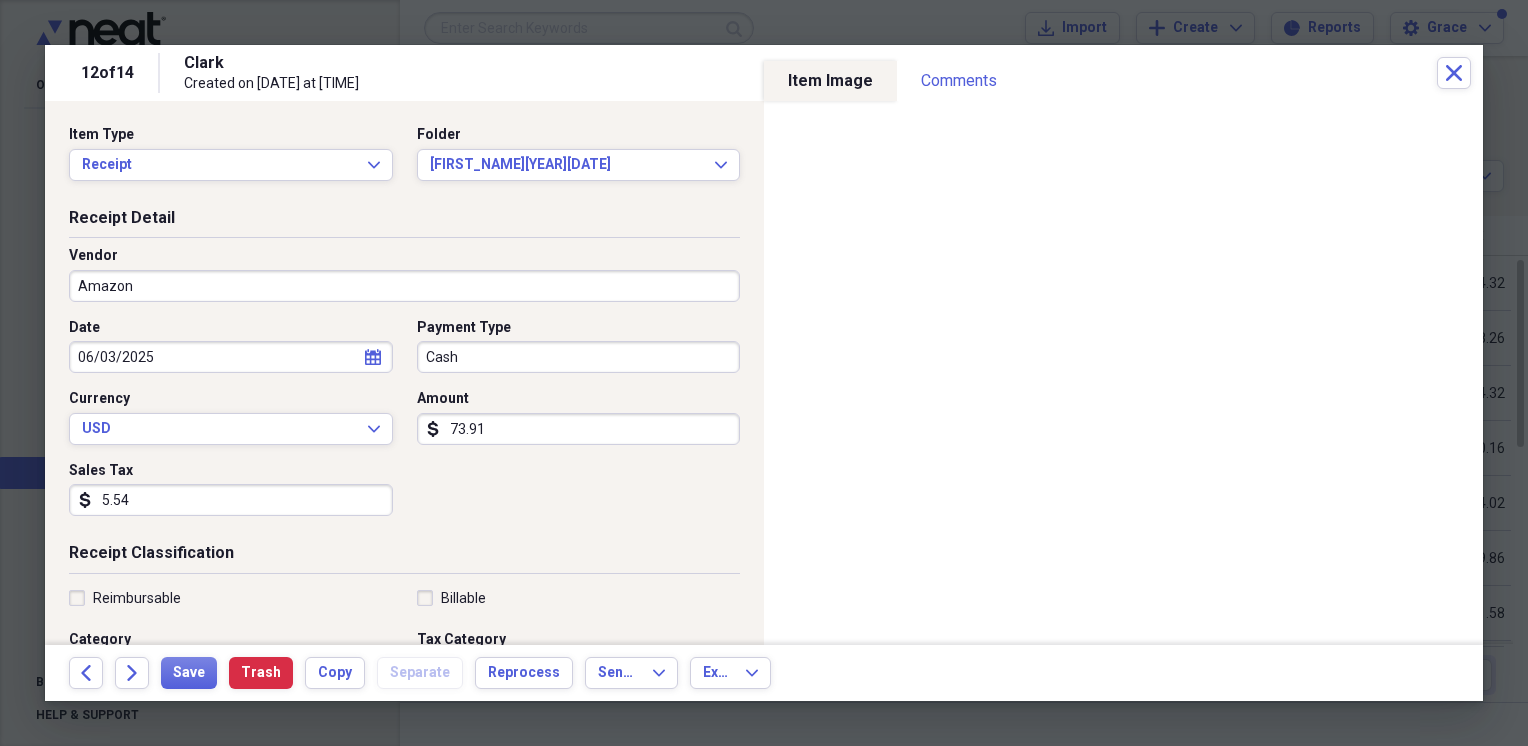 click on "Cash" at bounding box center [579, 357] 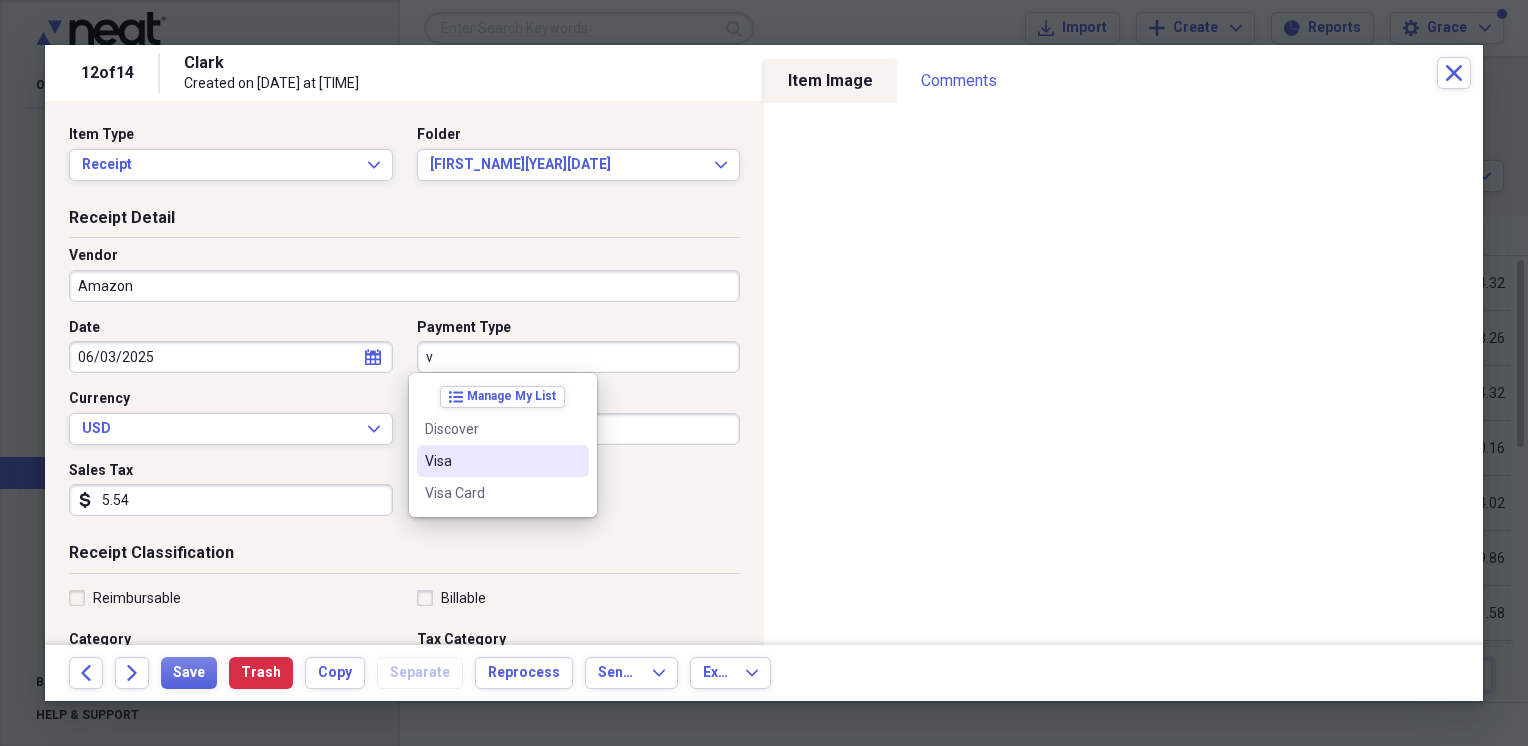 click on "Visa" at bounding box center [503, 461] 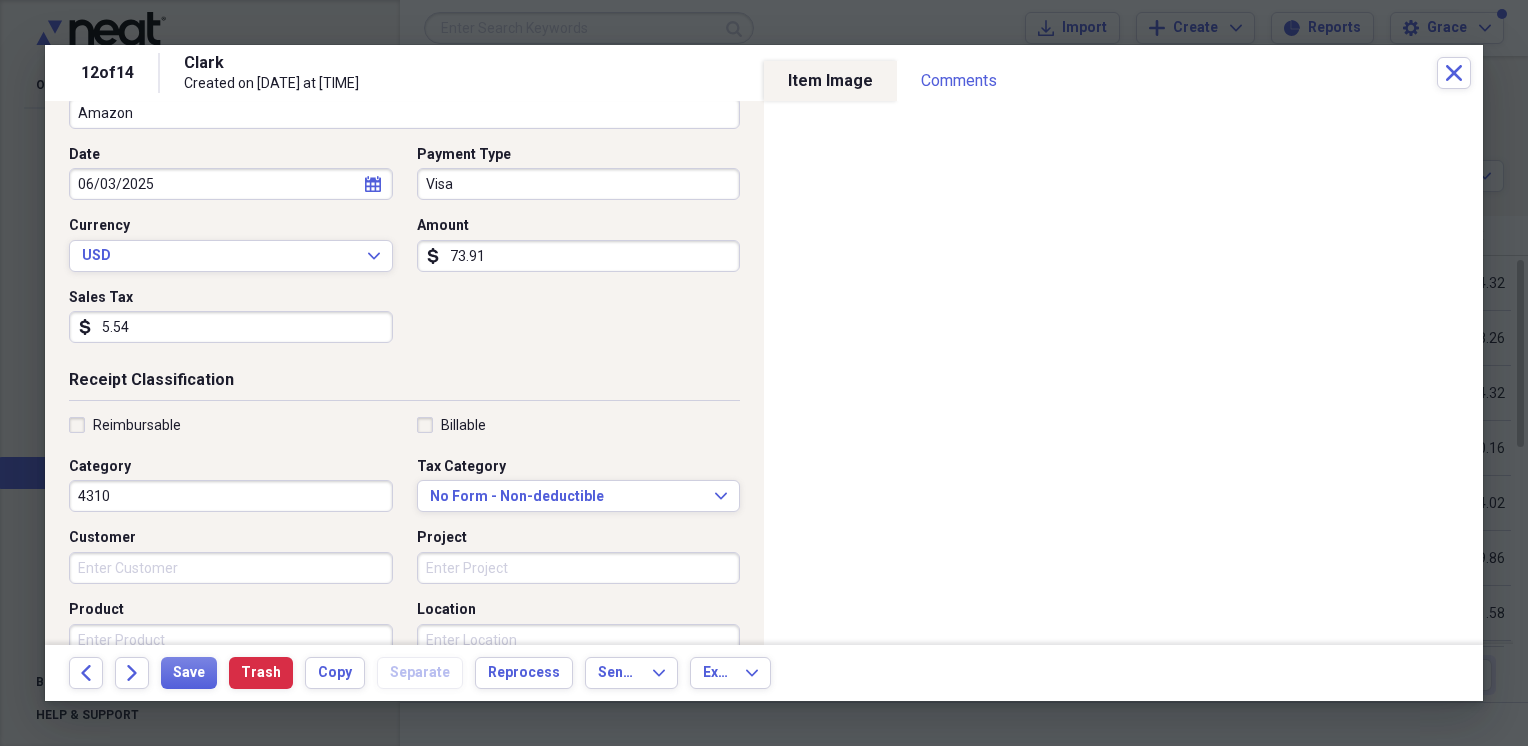 scroll, scrollTop: 400, scrollLeft: 0, axis: vertical 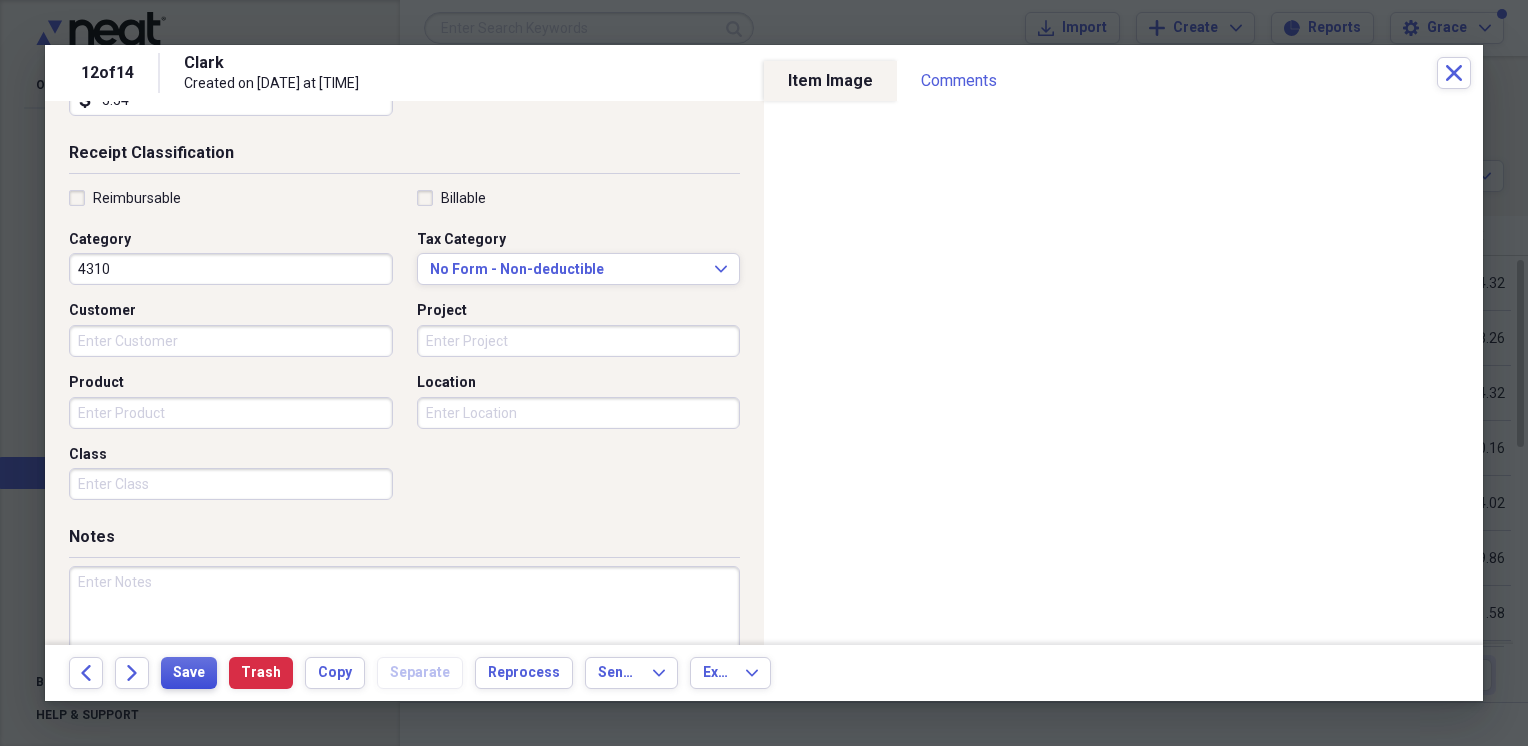 click on "Save" at bounding box center (189, 673) 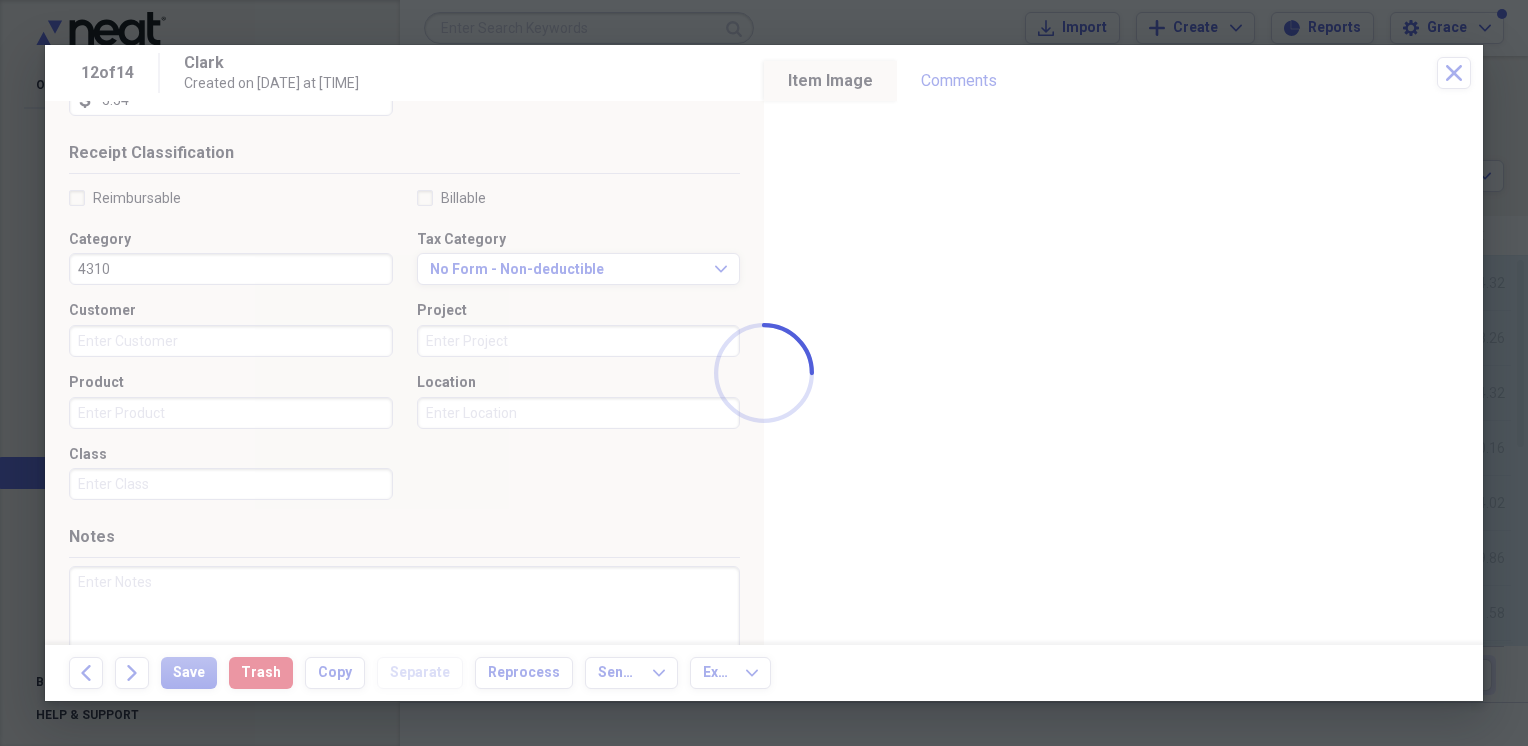 click at bounding box center [764, 373] 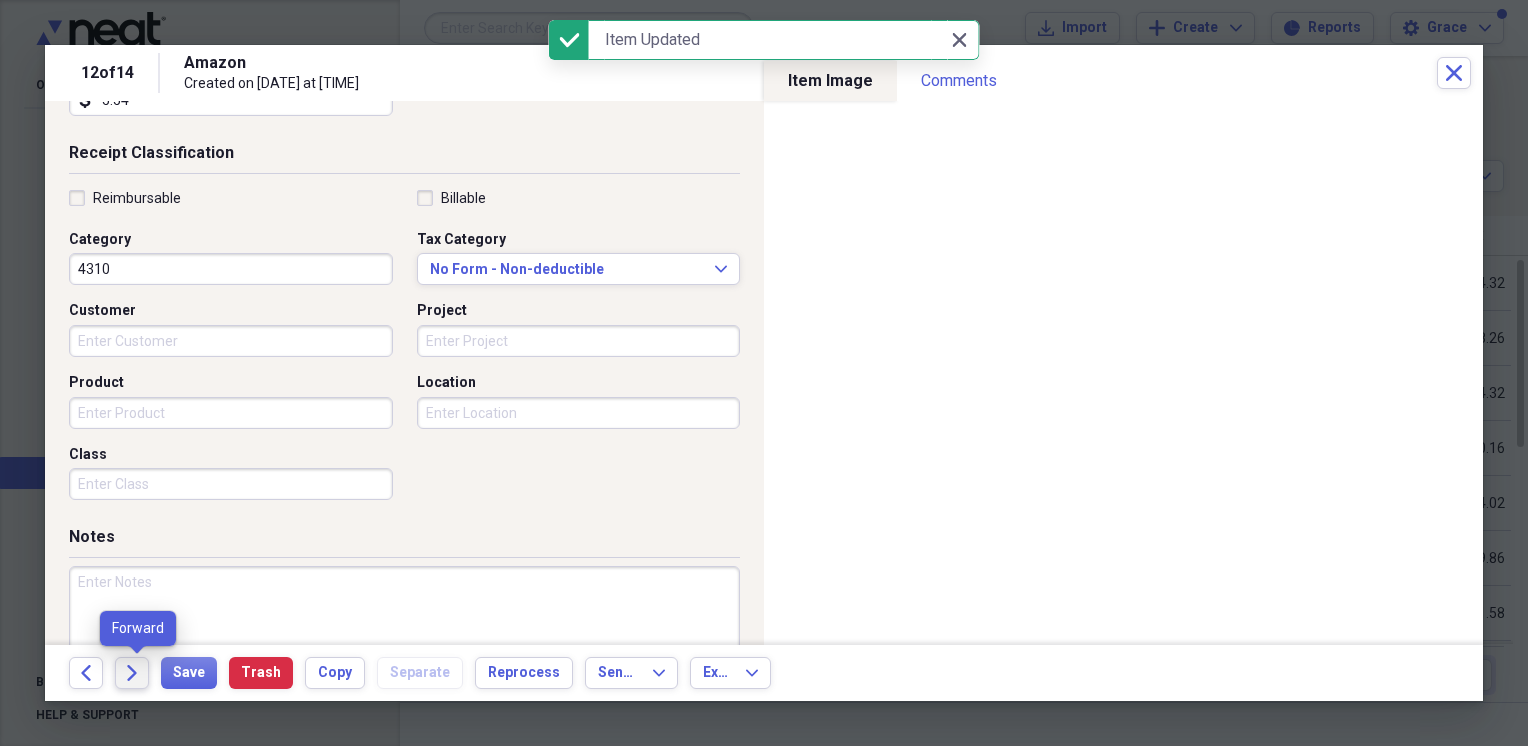 click on "Forward" 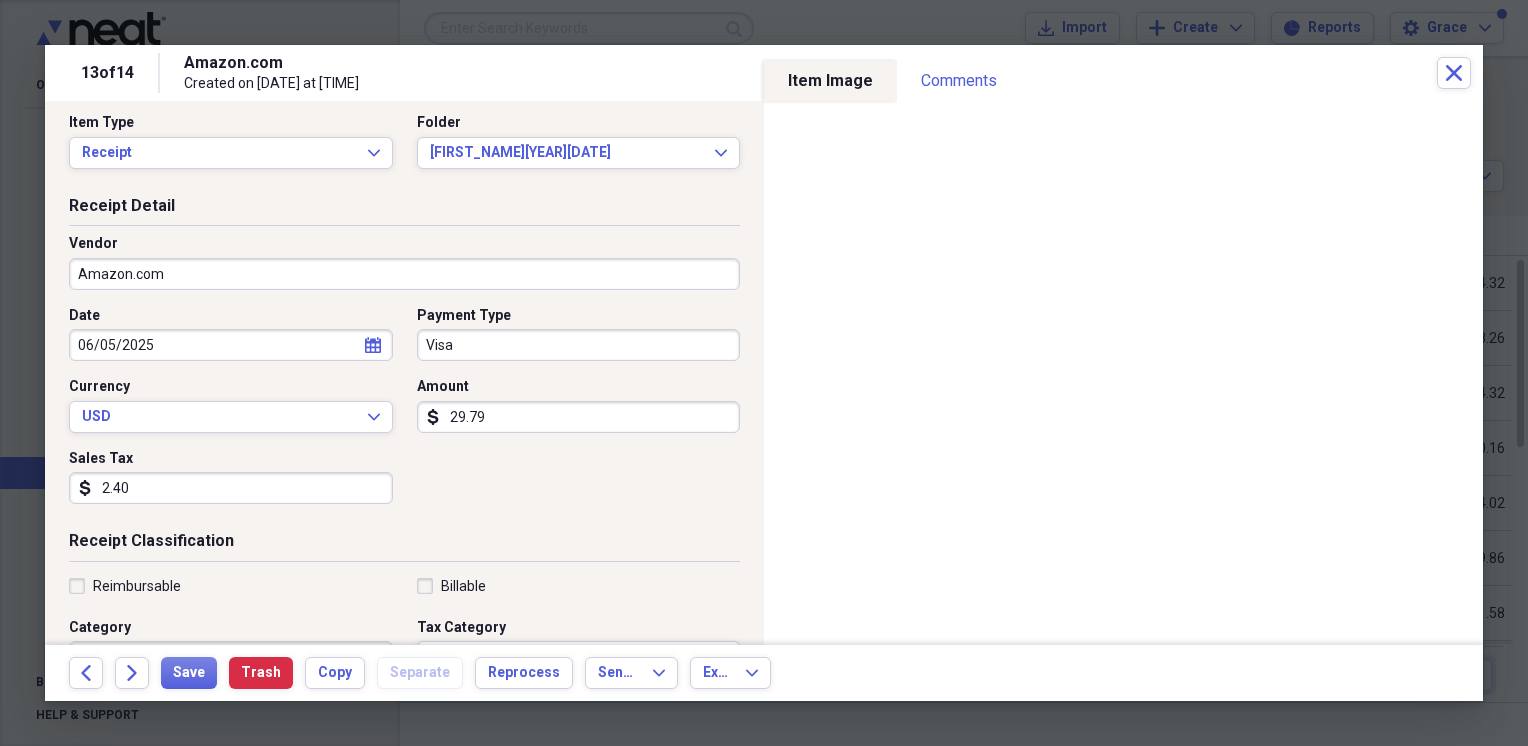 scroll, scrollTop: 0, scrollLeft: 0, axis: both 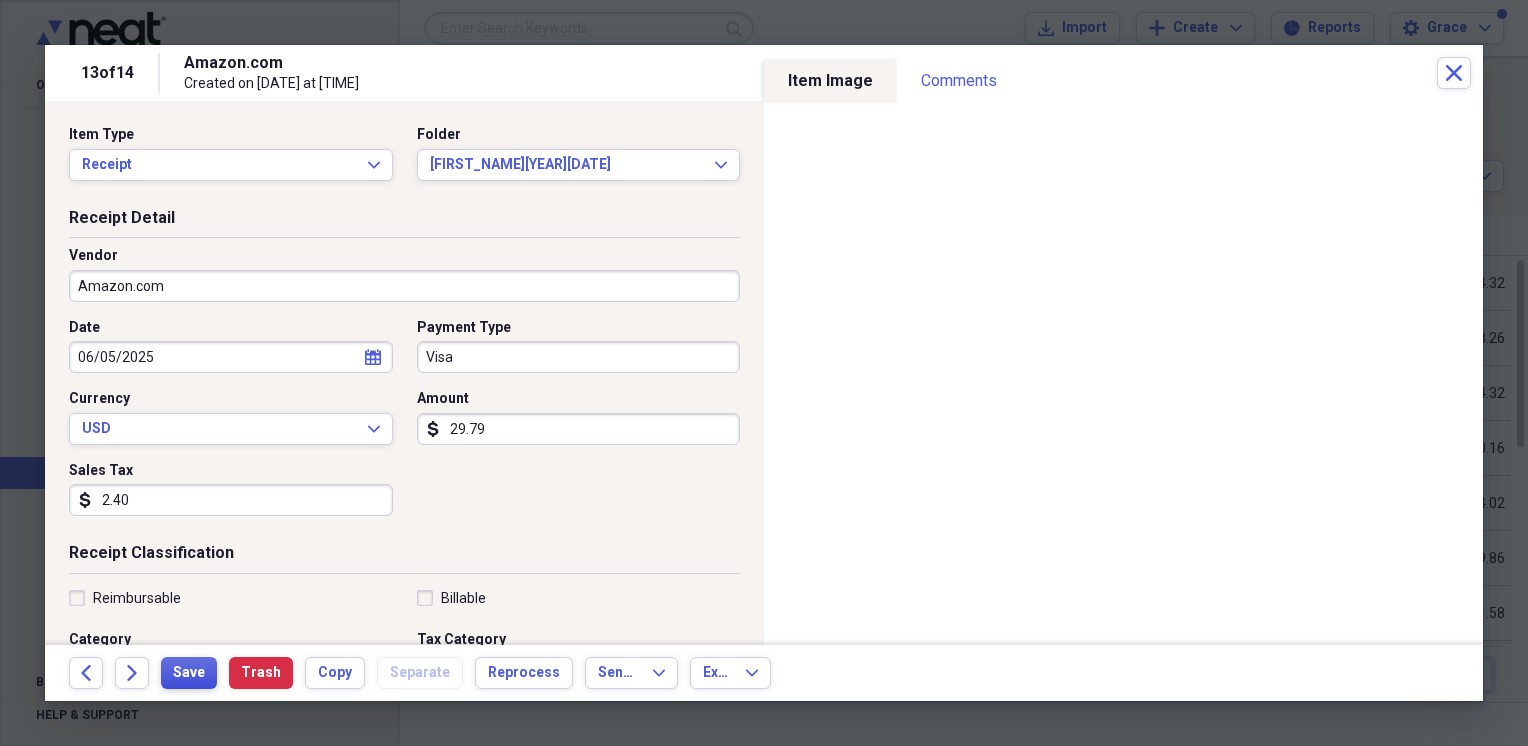 click on "Save" at bounding box center (189, 673) 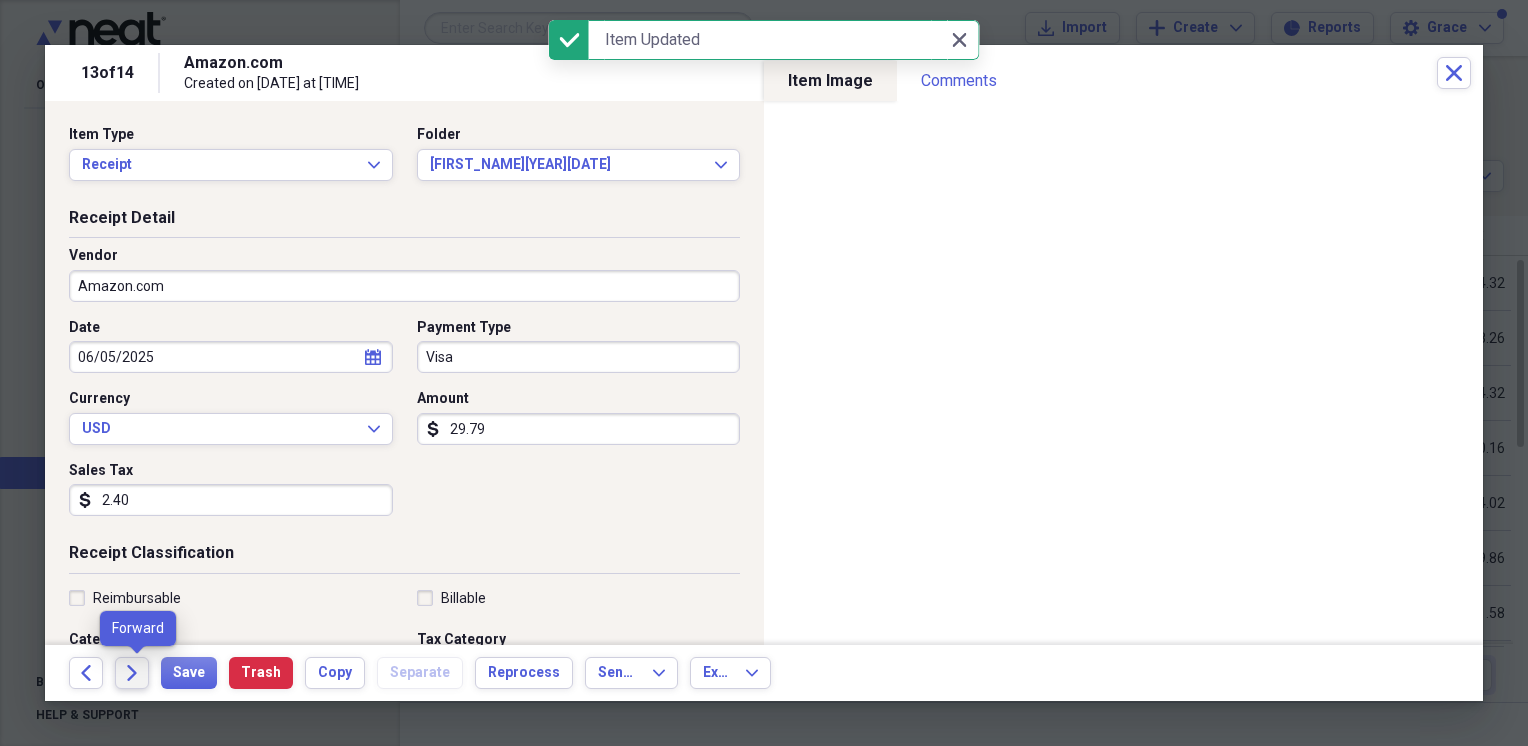 click on "Forward" 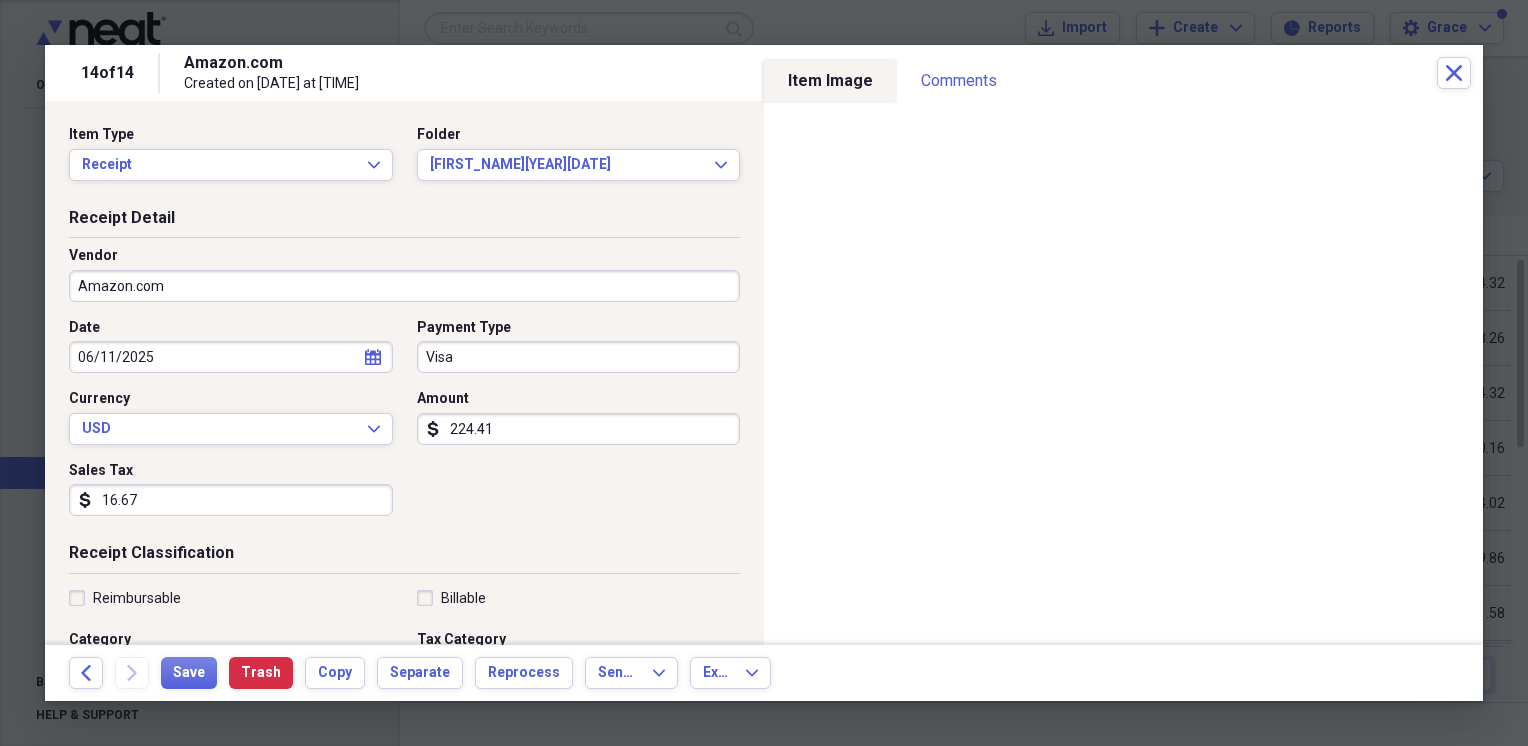 click on "16.67" at bounding box center (231, 500) 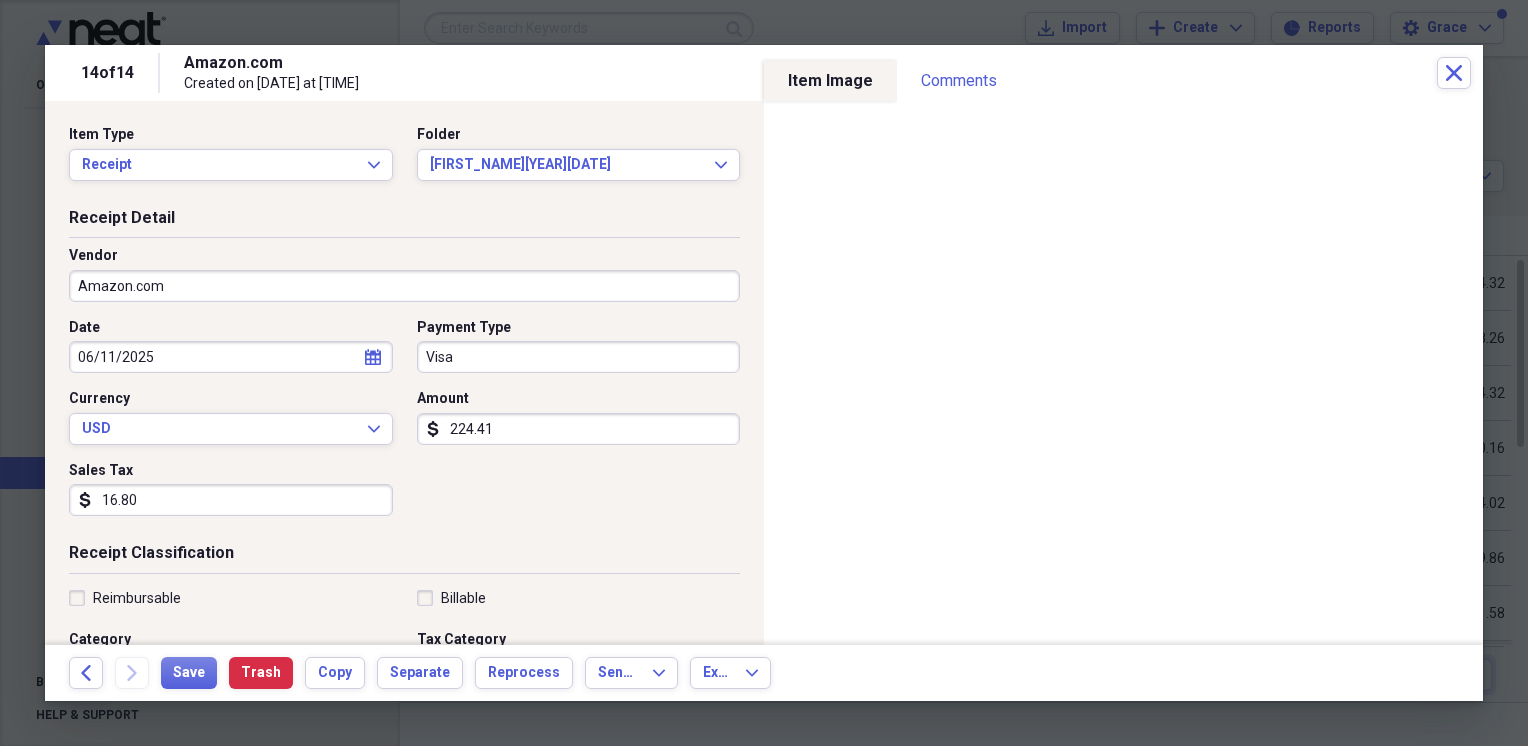 type on "16.80" 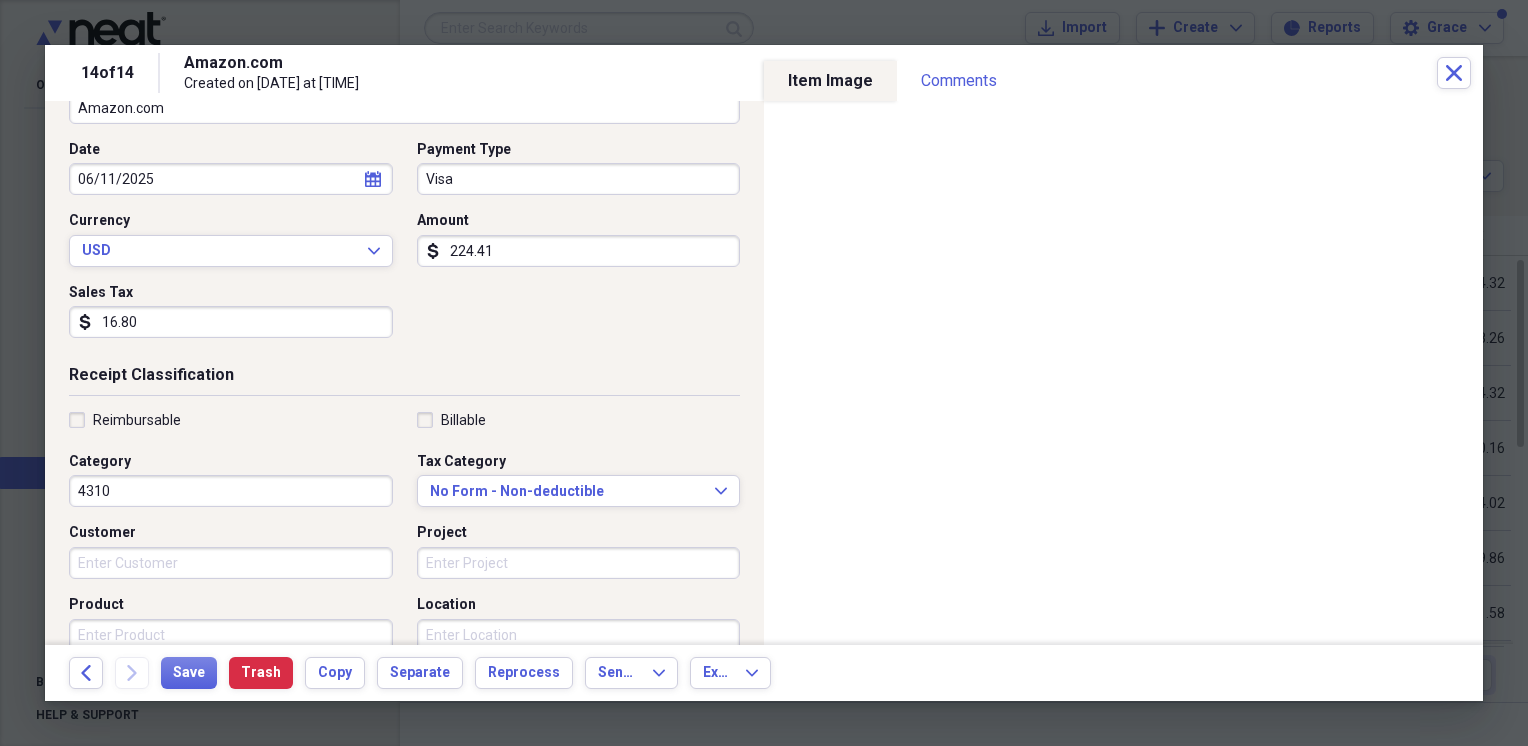 scroll, scrollTop: 300, scrollLeft: 0, axis: vertical 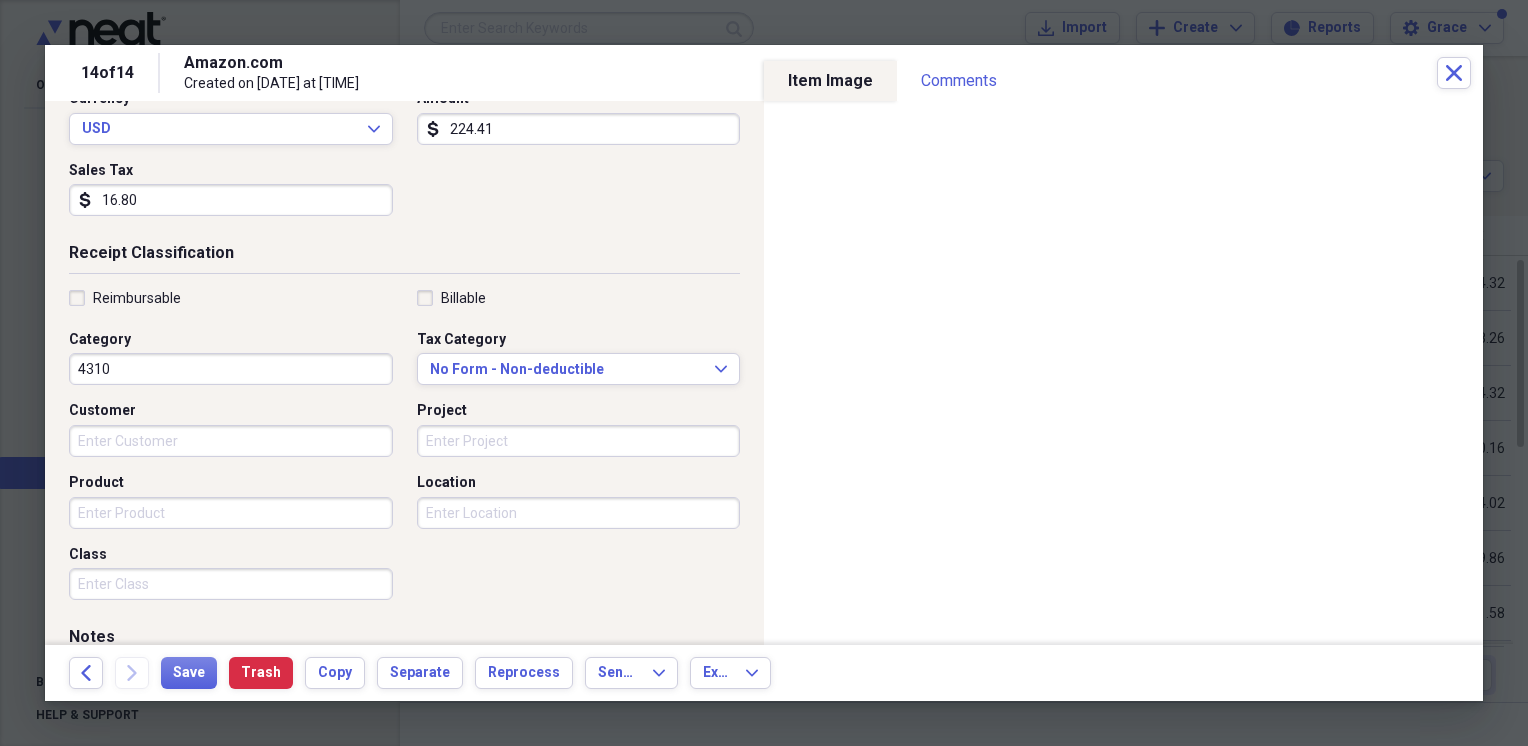 click on "16.80" at bounding box center [231, 200] 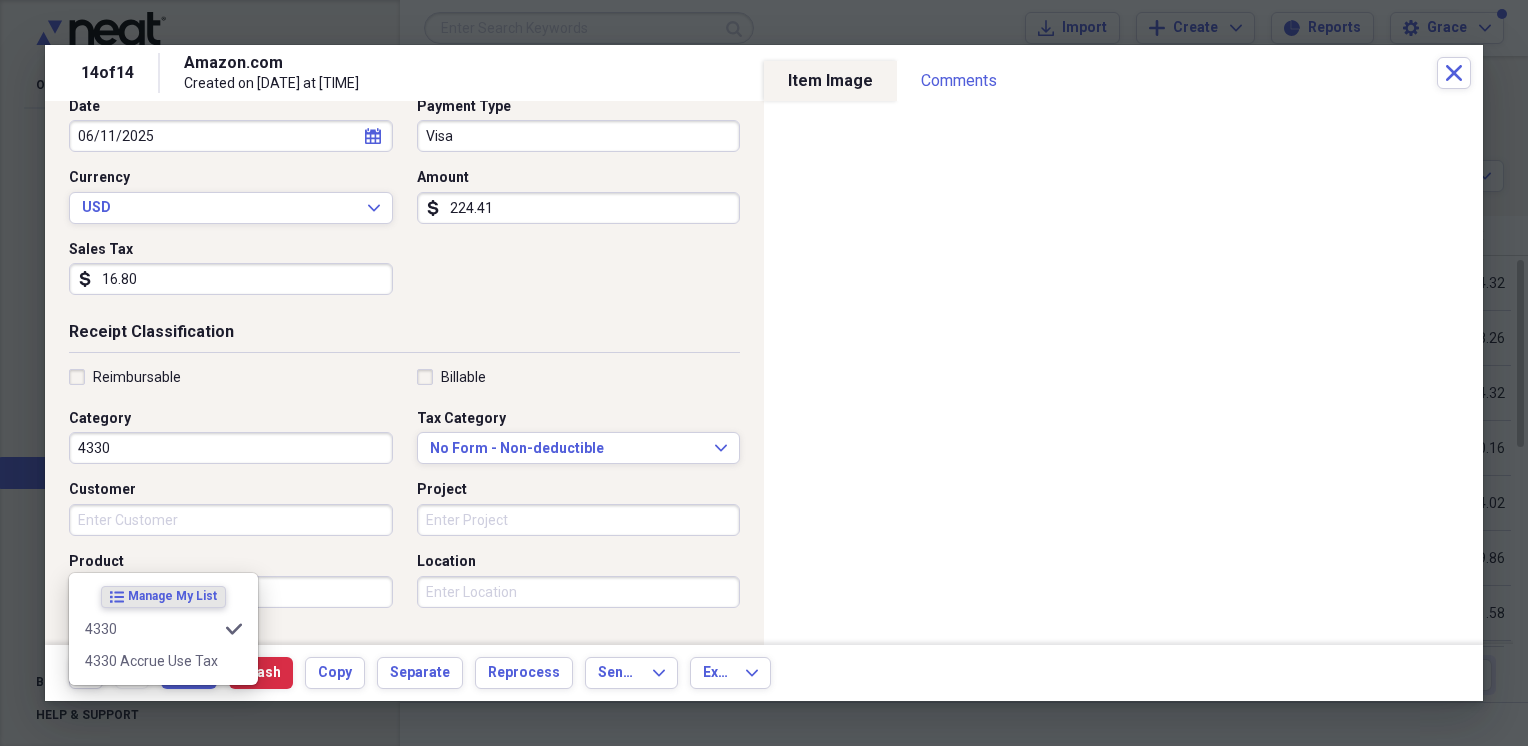 scroll, scrollTop: 100, scrollLeft: 0, axis: vertical 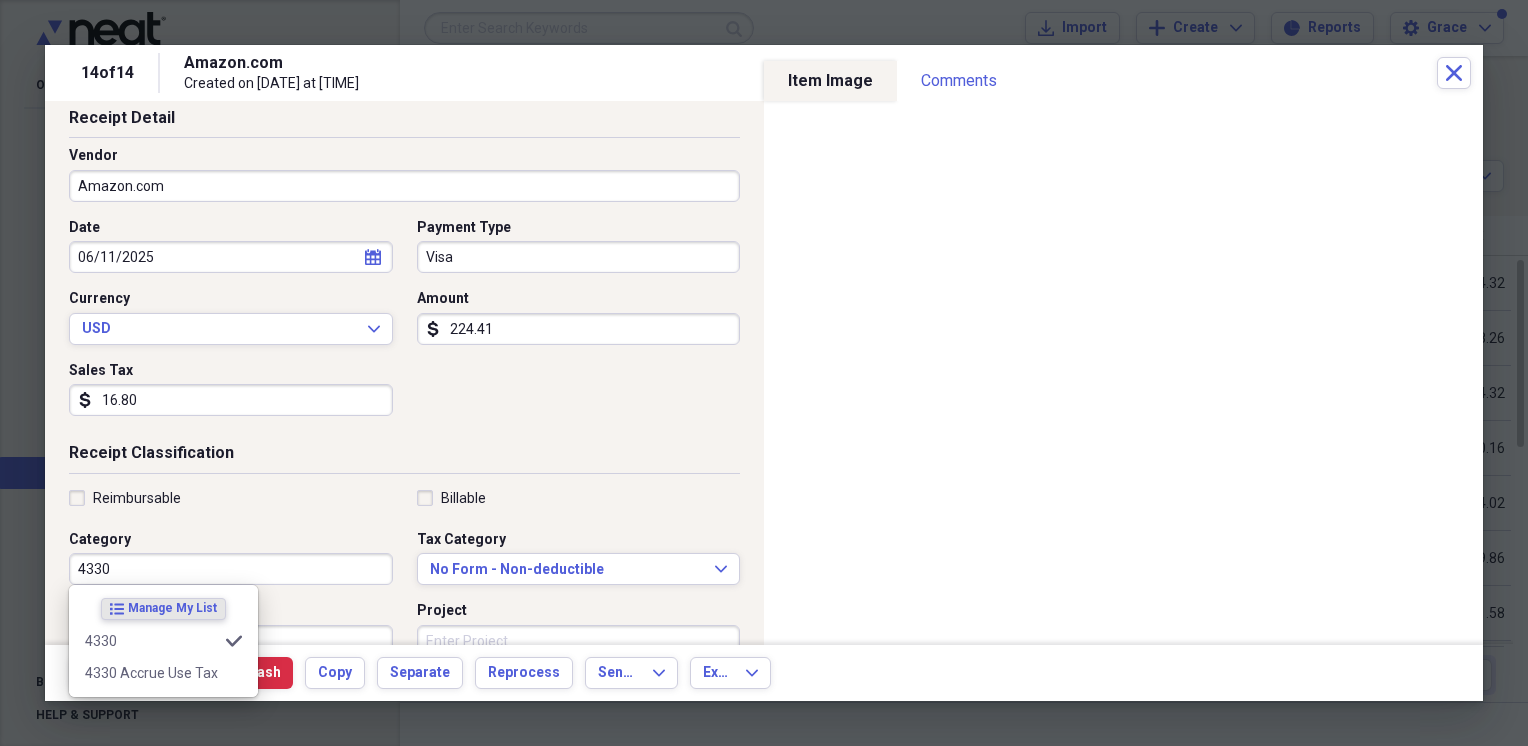 type on "4330" 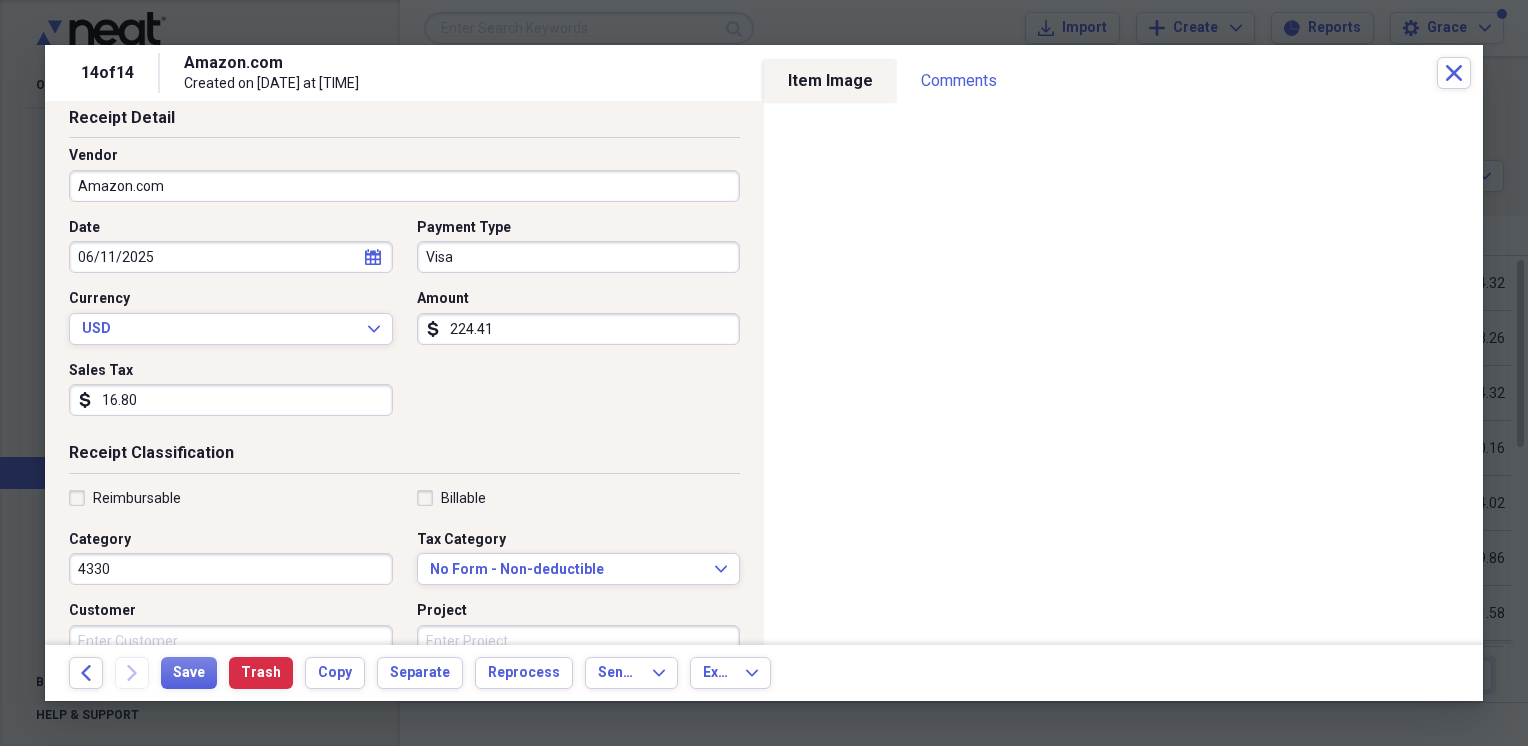 drag, startPoint x: 309, startPoint y: 462, endPoint x: 300, endPoint y: 476, distance: 16.643316 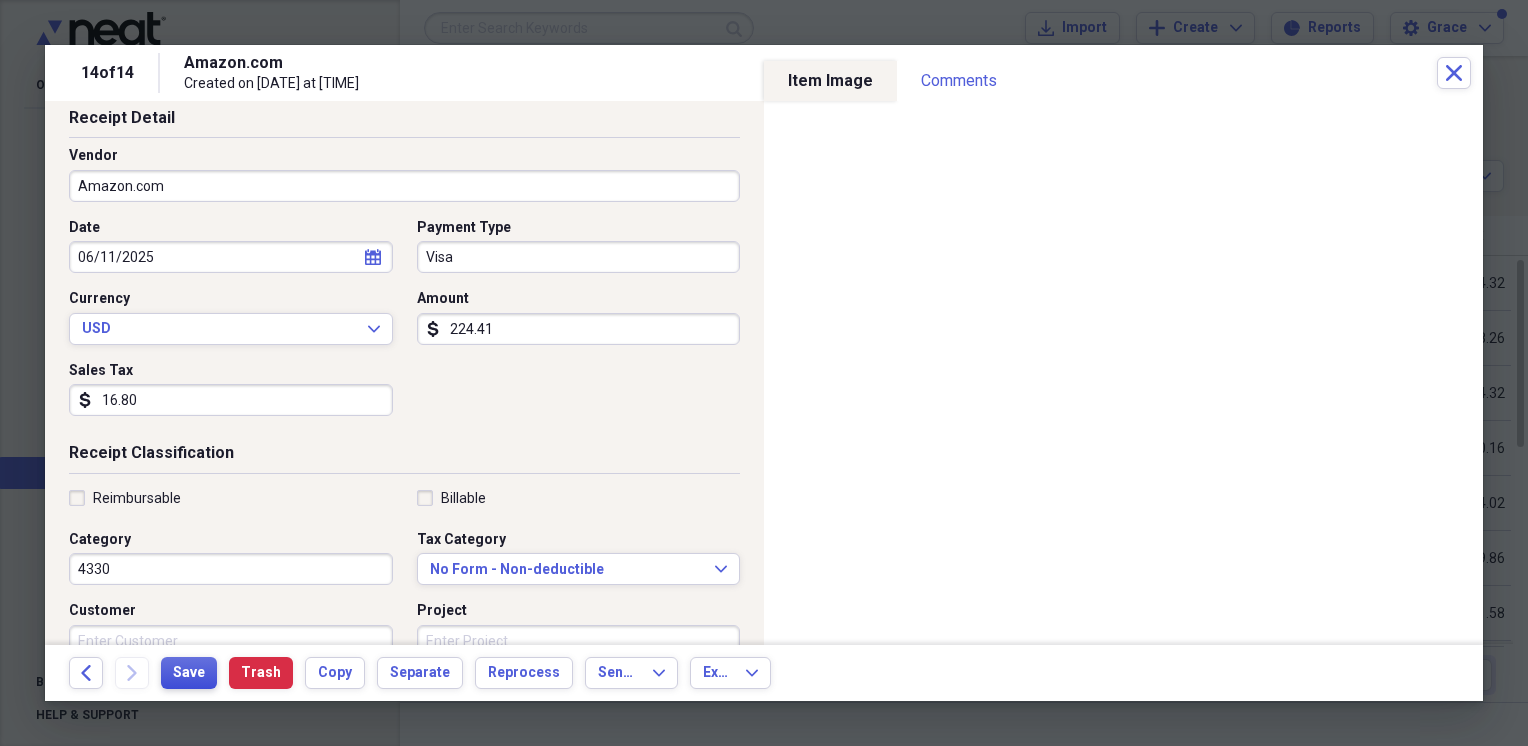 click on "Save" at bounding box center [189, 673] 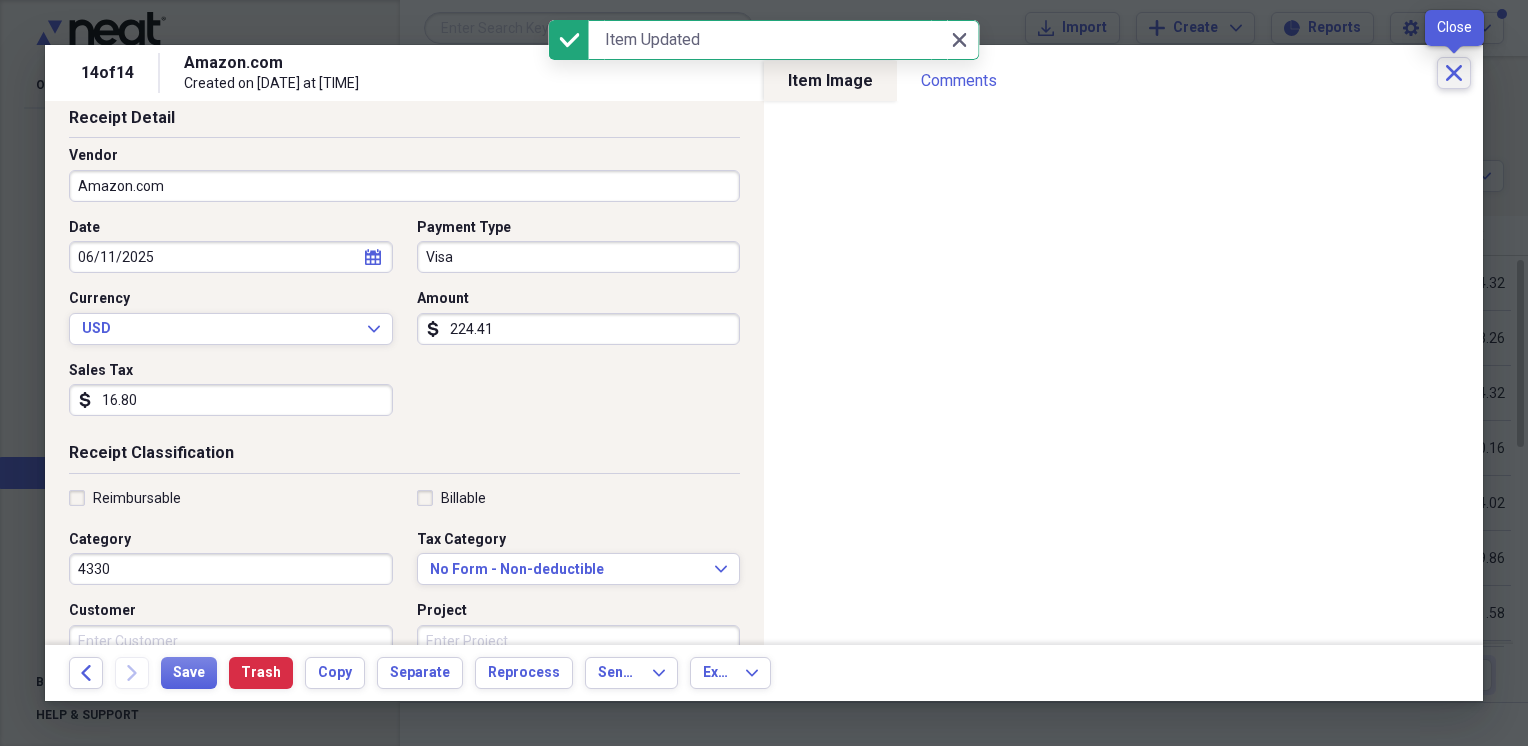 click on "Close" 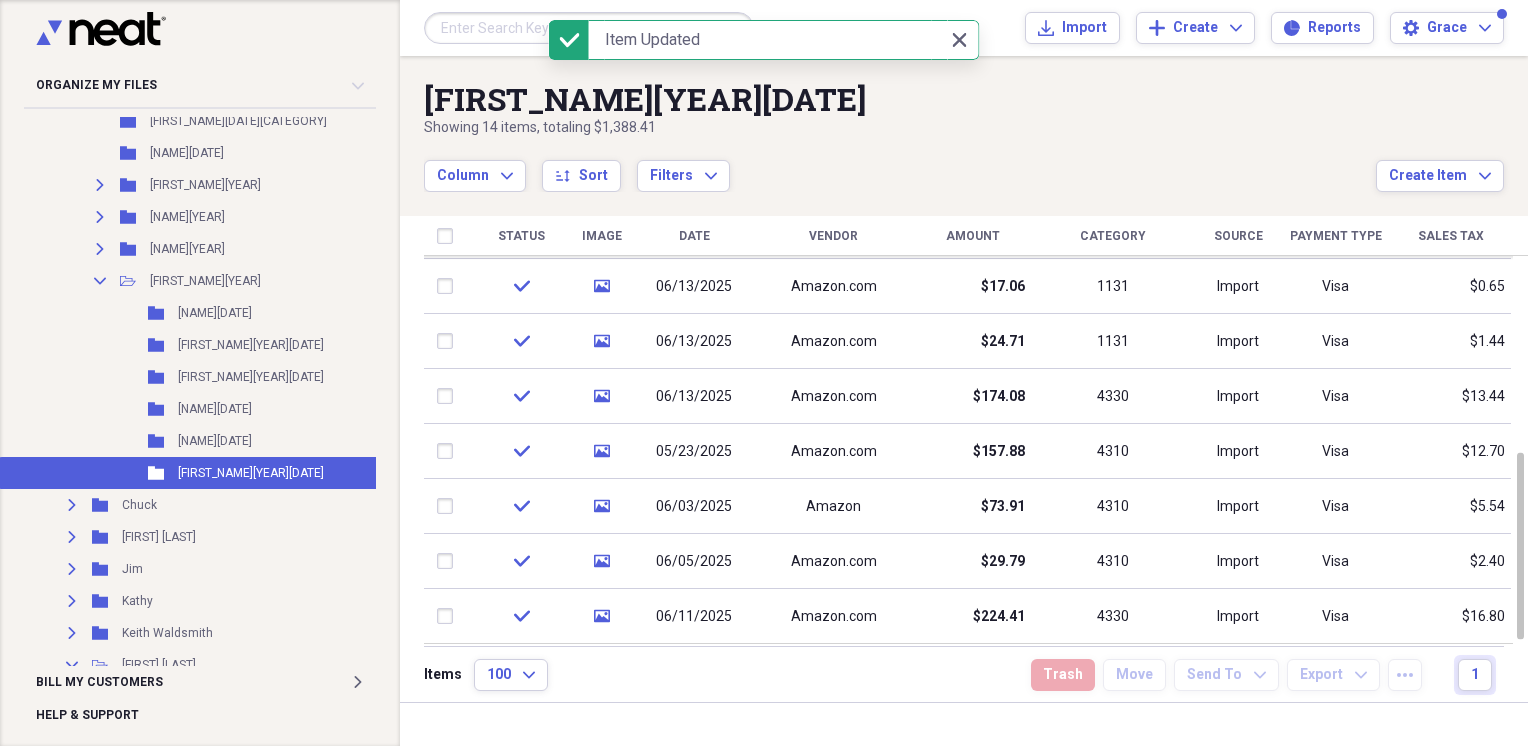 click on "Amount" at bounding box center [973, 236] 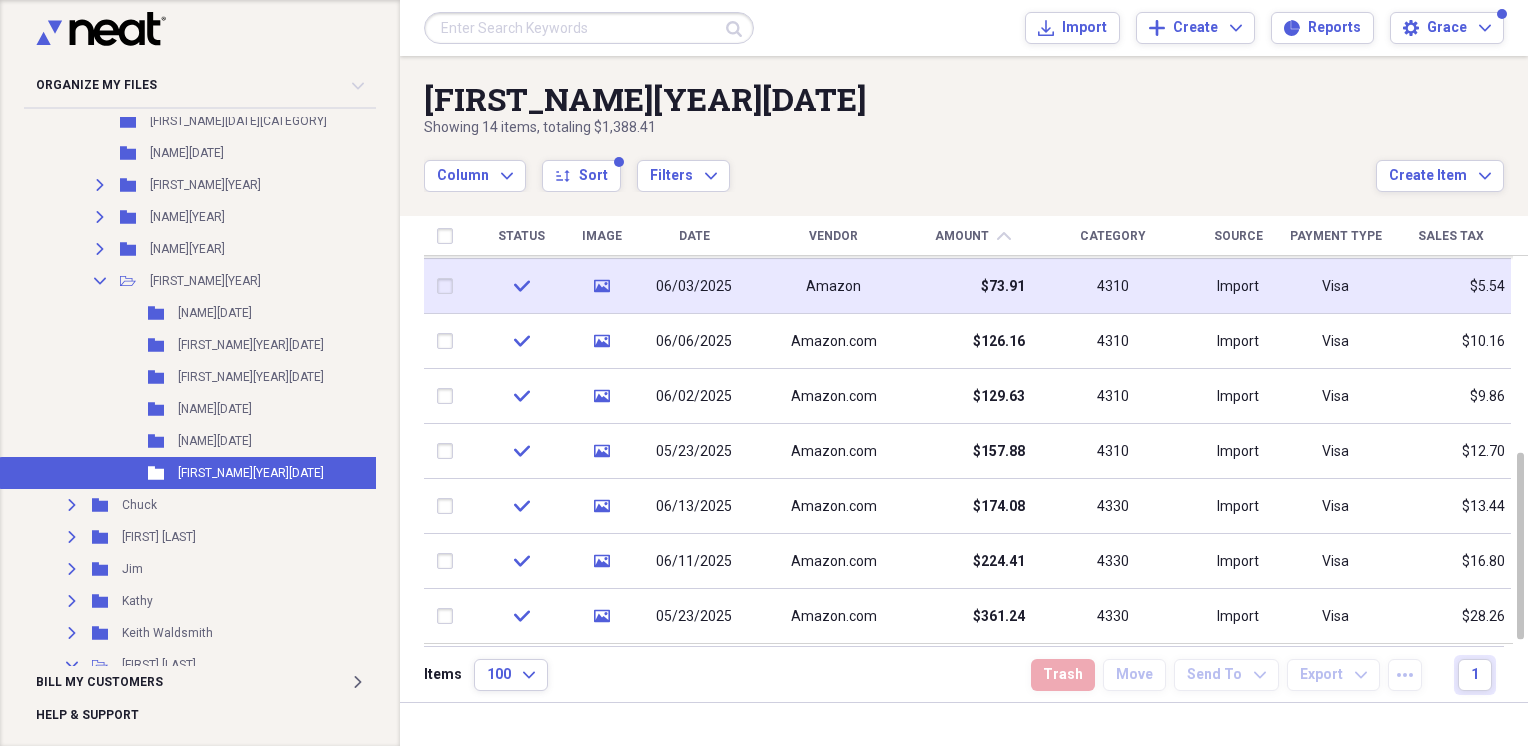click on "$73.91" at bounding box center [973, 286] 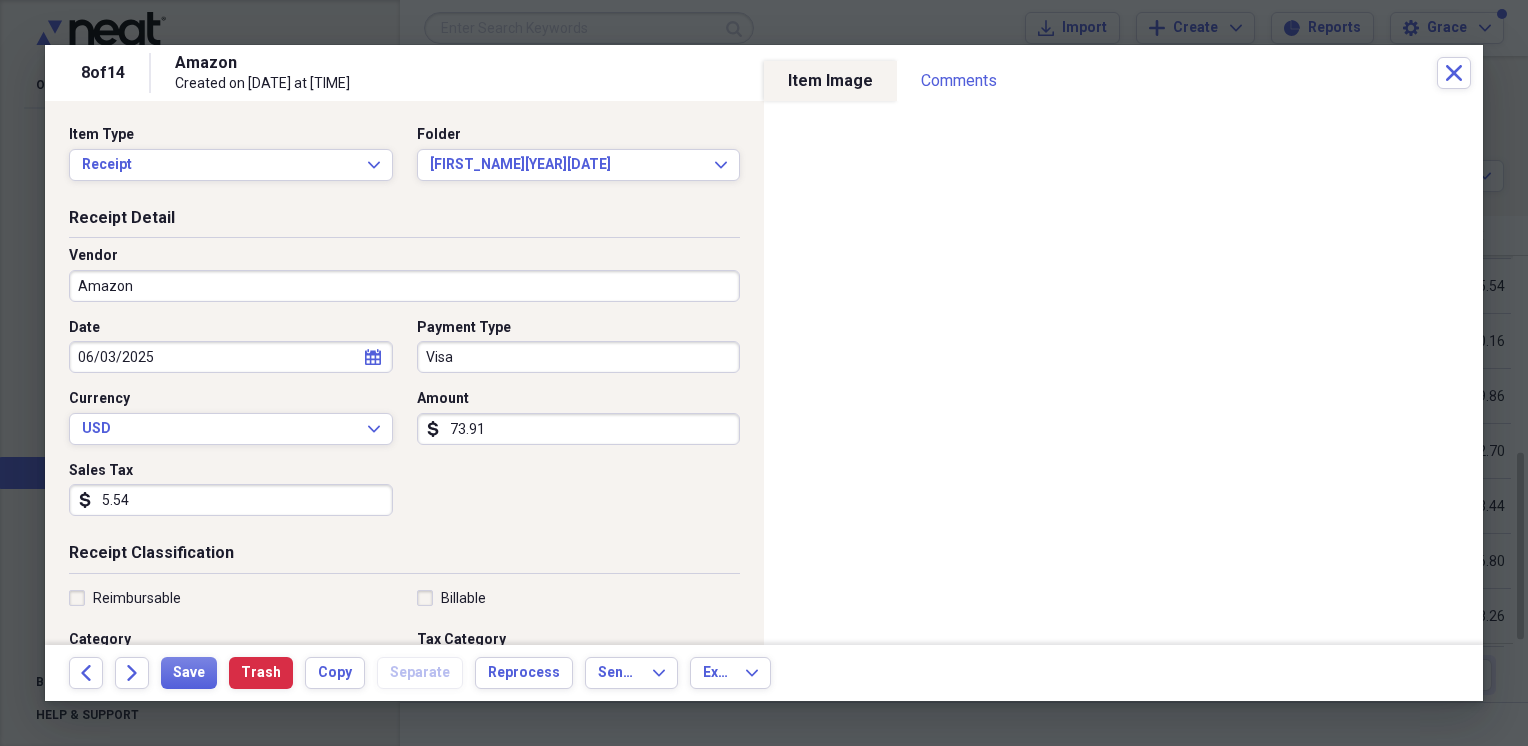click on "Amazon" at bounding box center [404, 286] 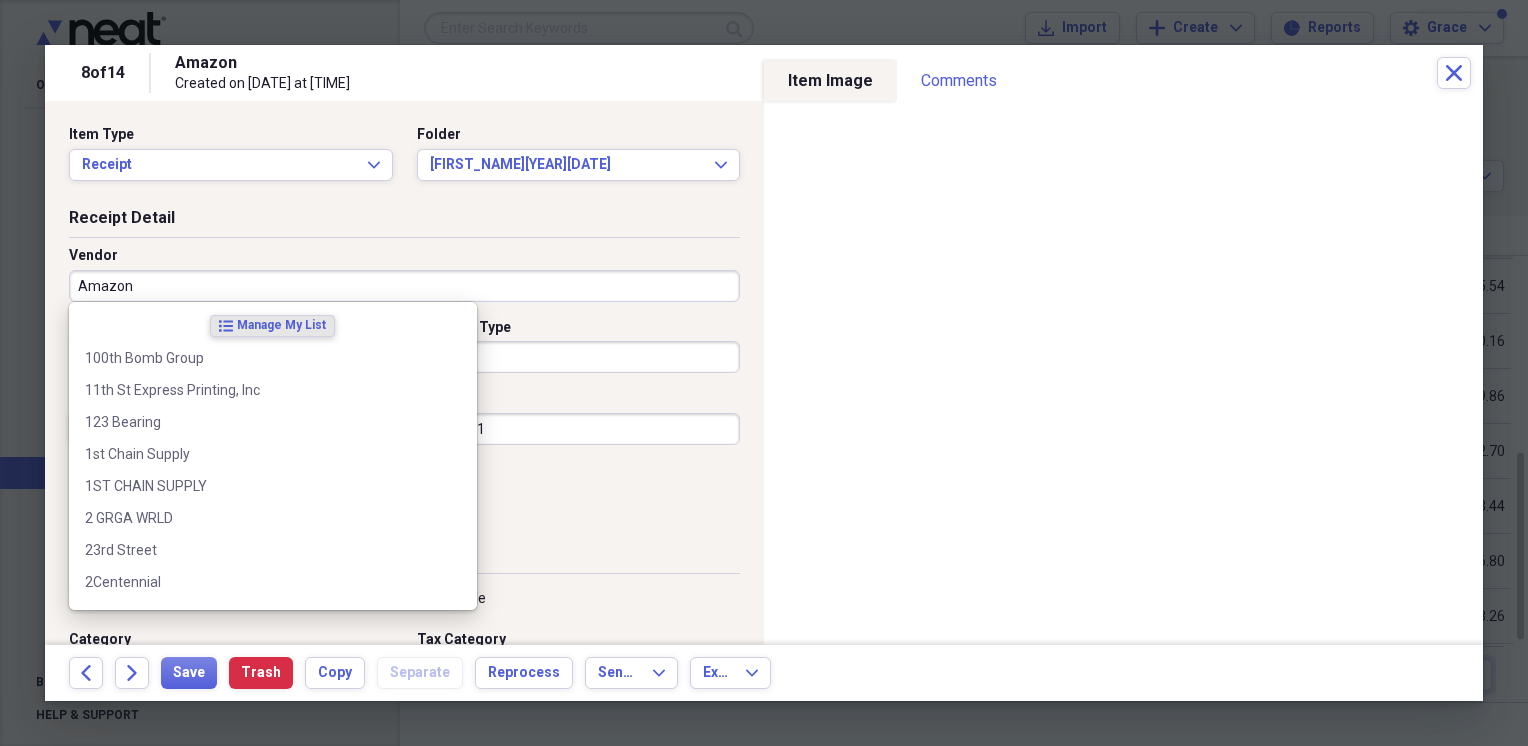 click on "Amazon" at bounding box center (404, 286) 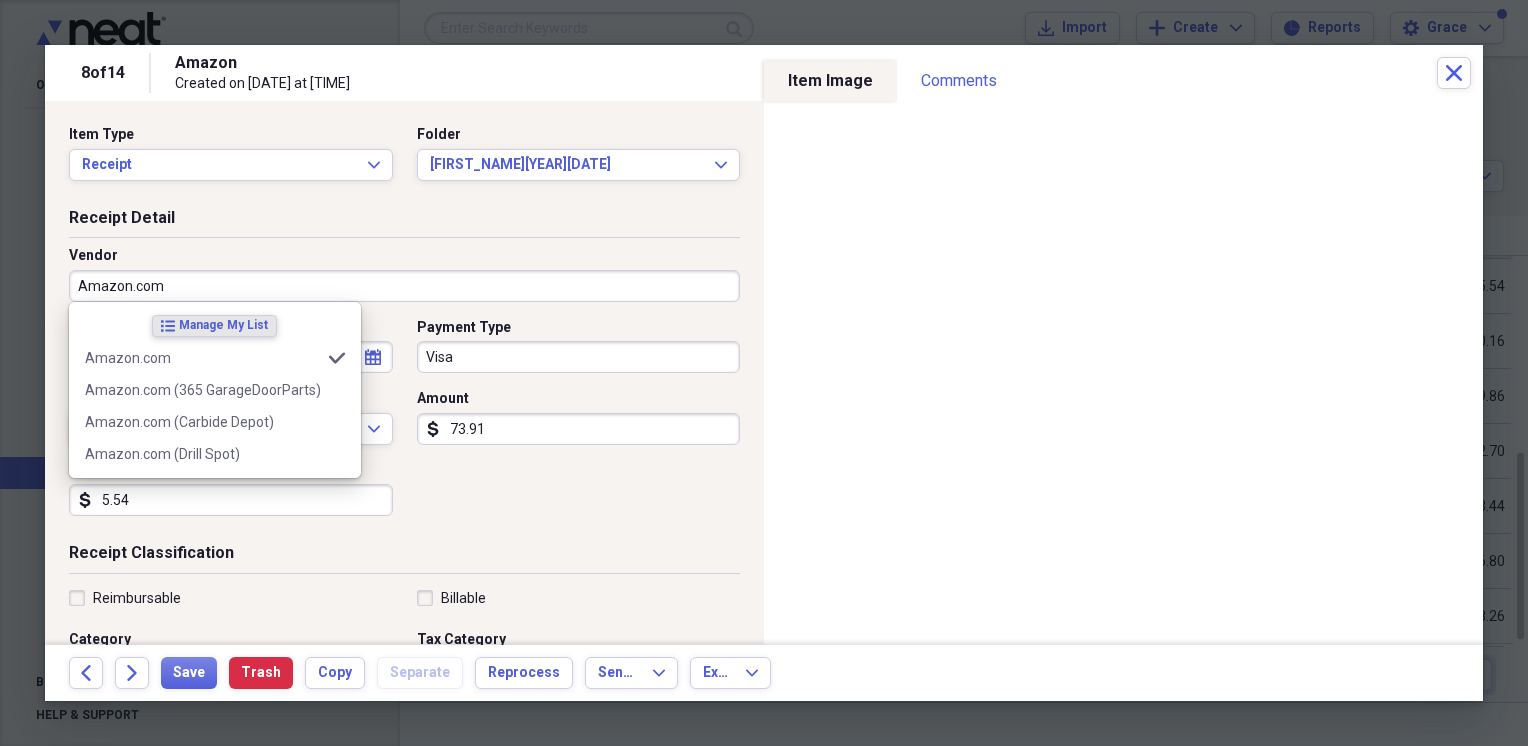 type on "Amazon.com" 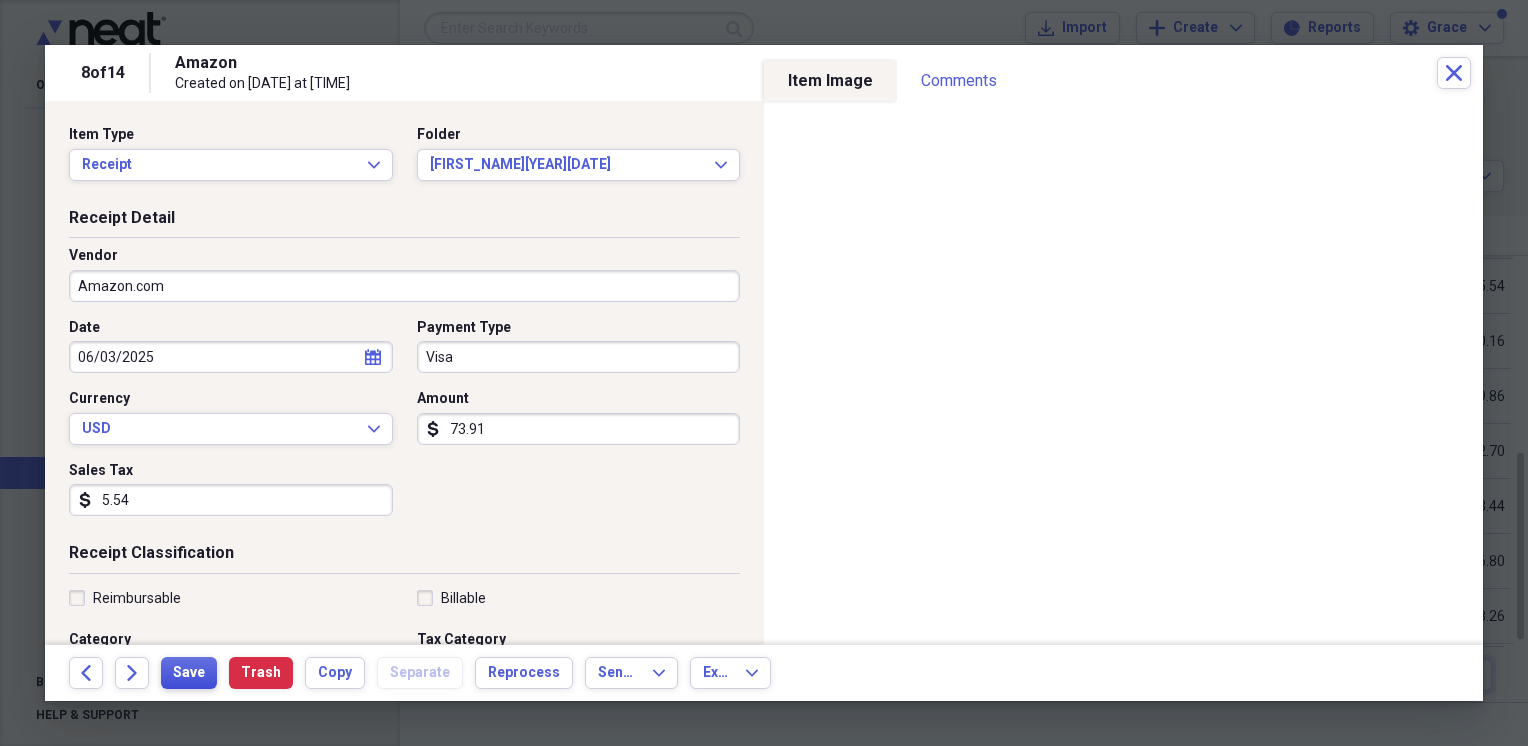click on "Save" at bounding box center [189, 673] 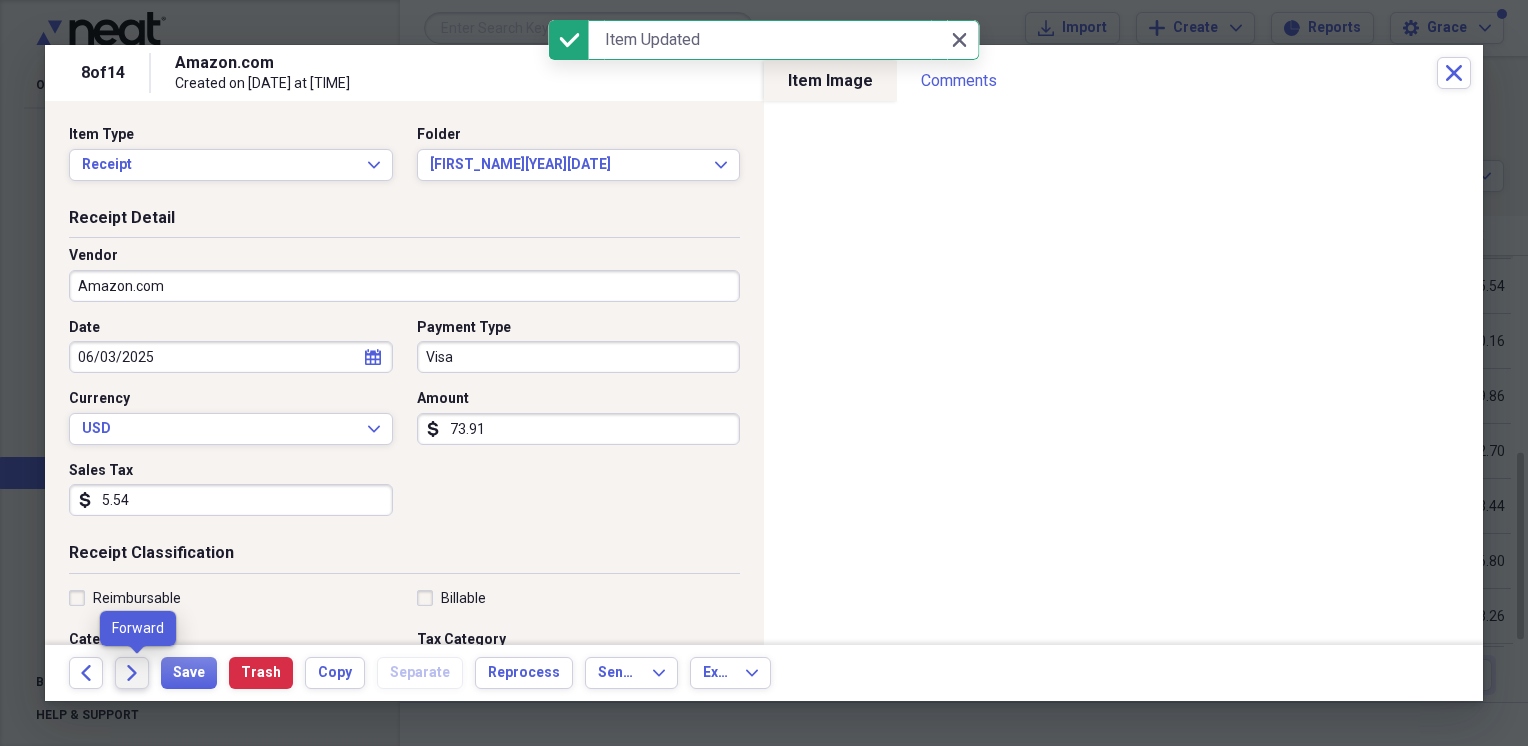 click on "Forward" 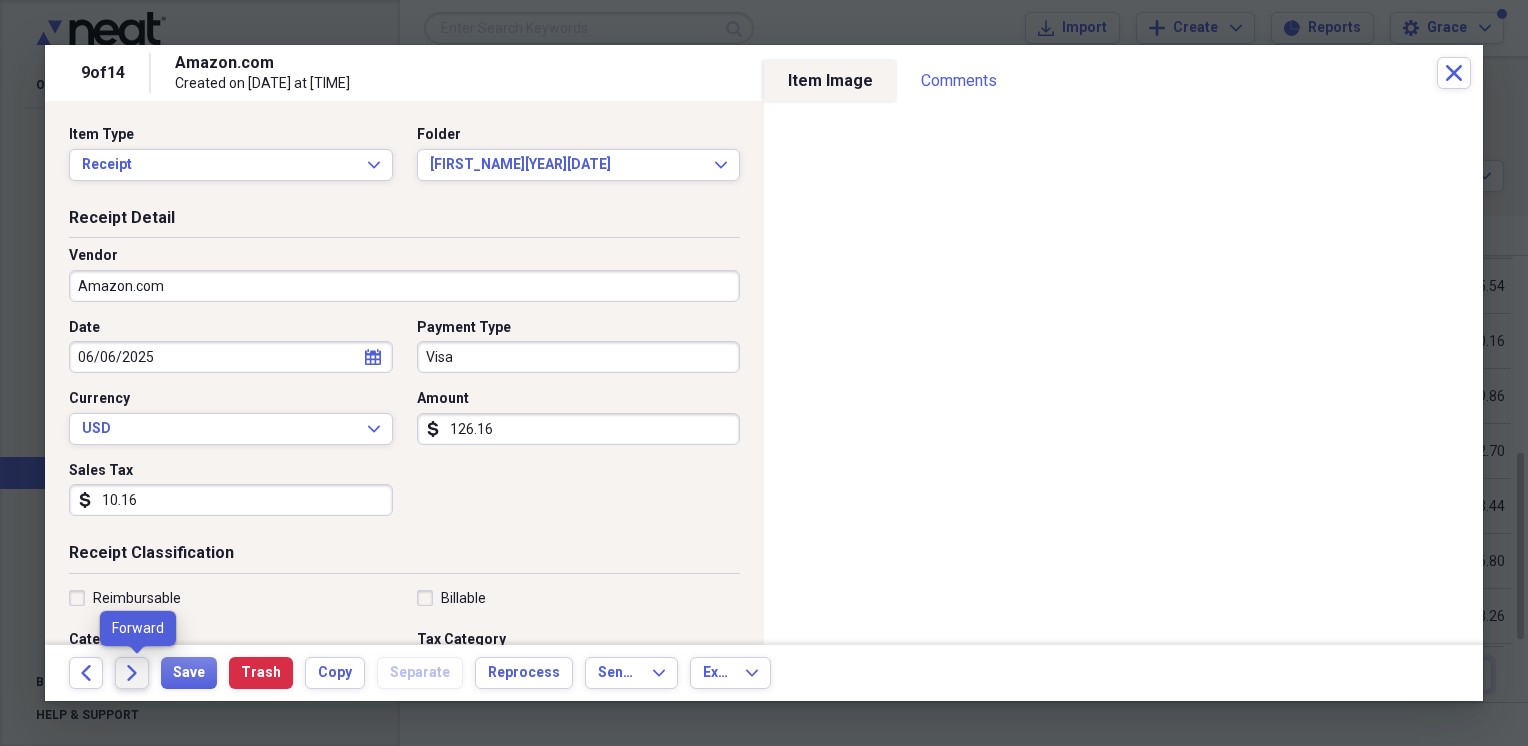 click on "Forward" 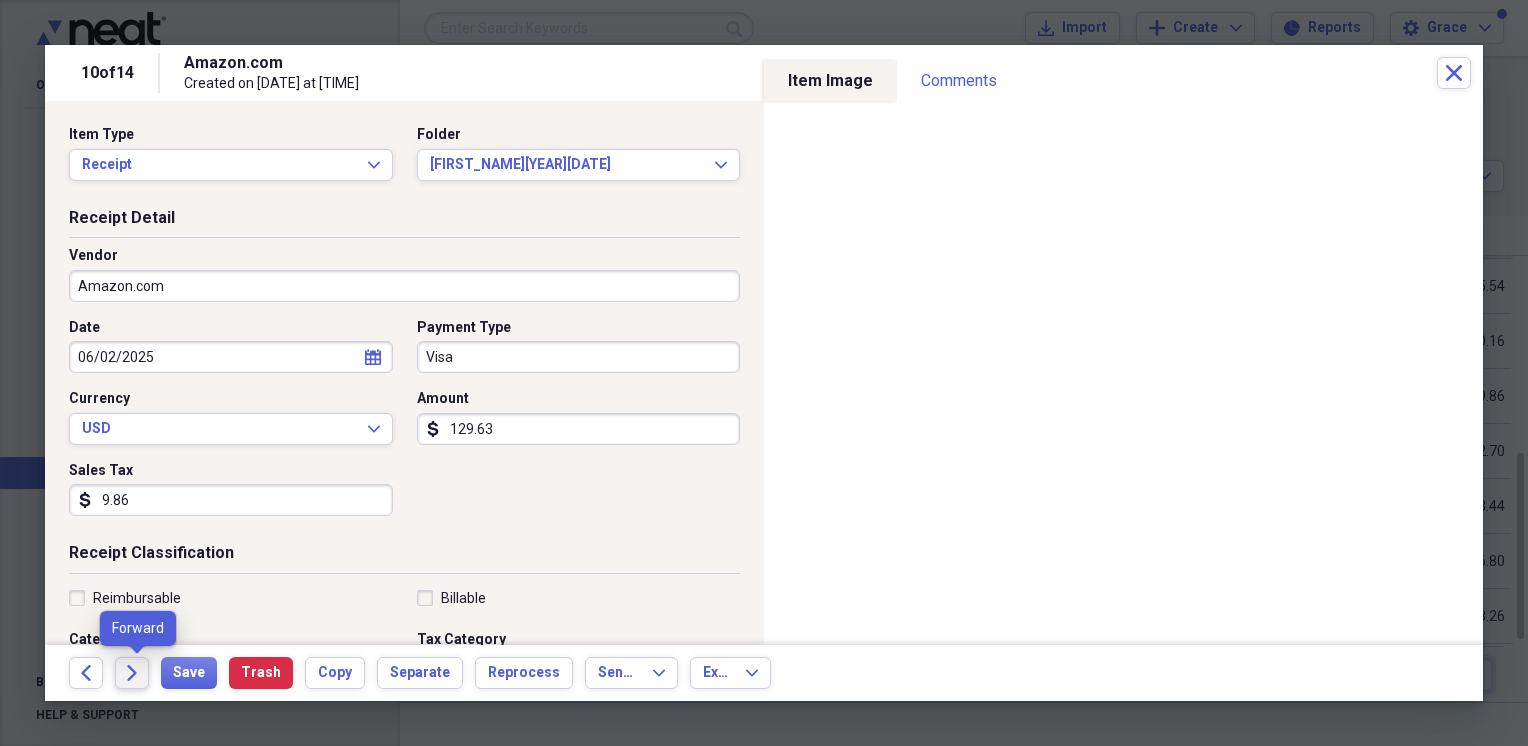 click on "Forward" 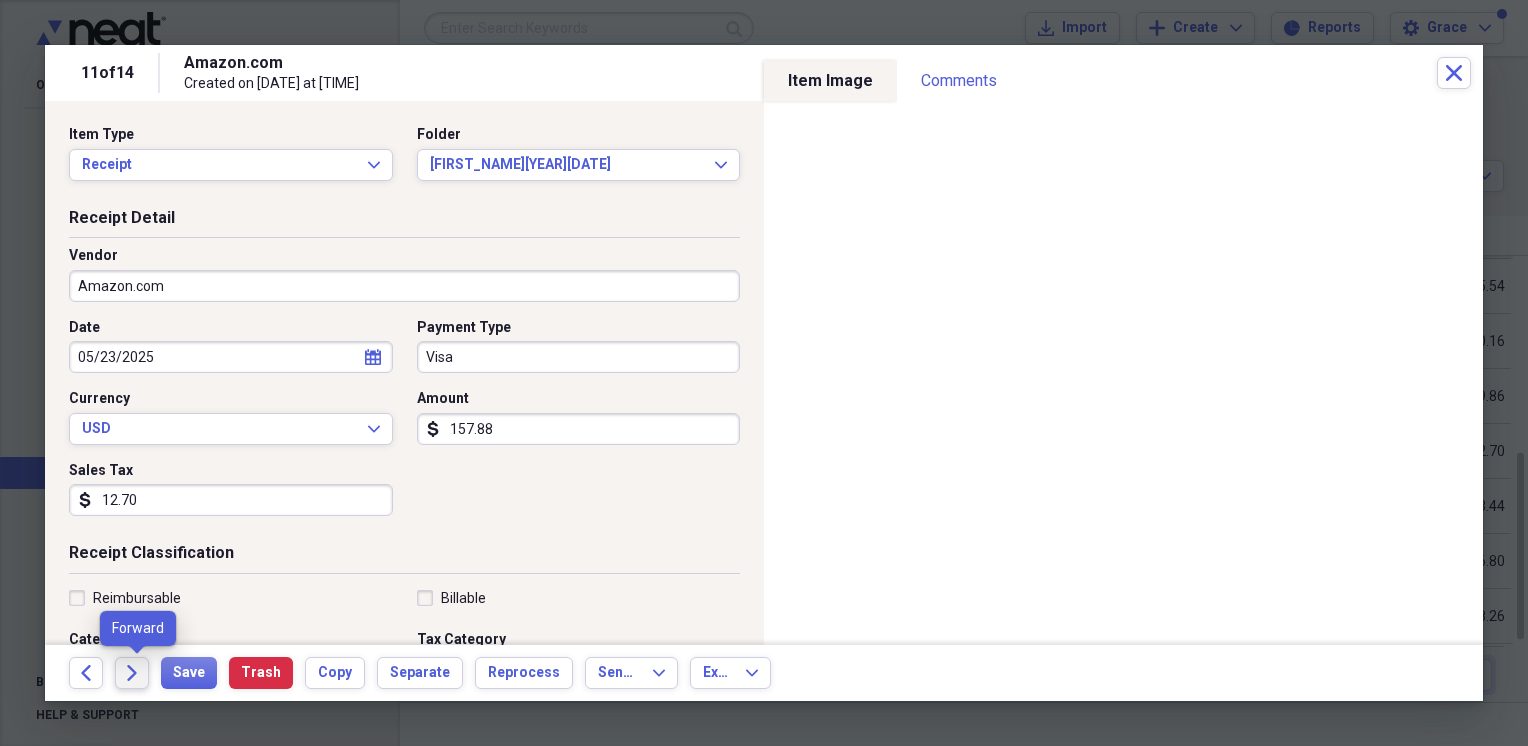 click on "Forward" 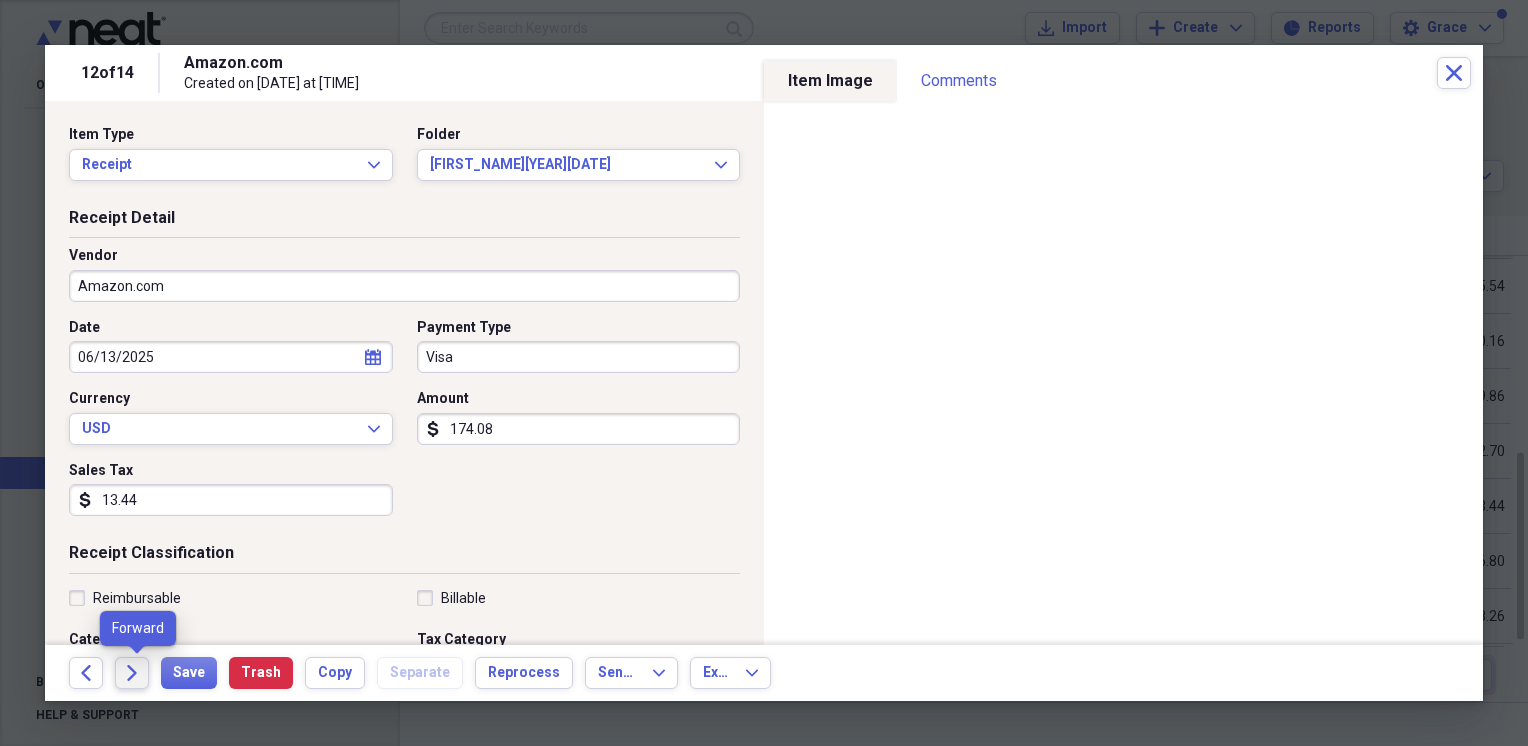 click on "Forward" 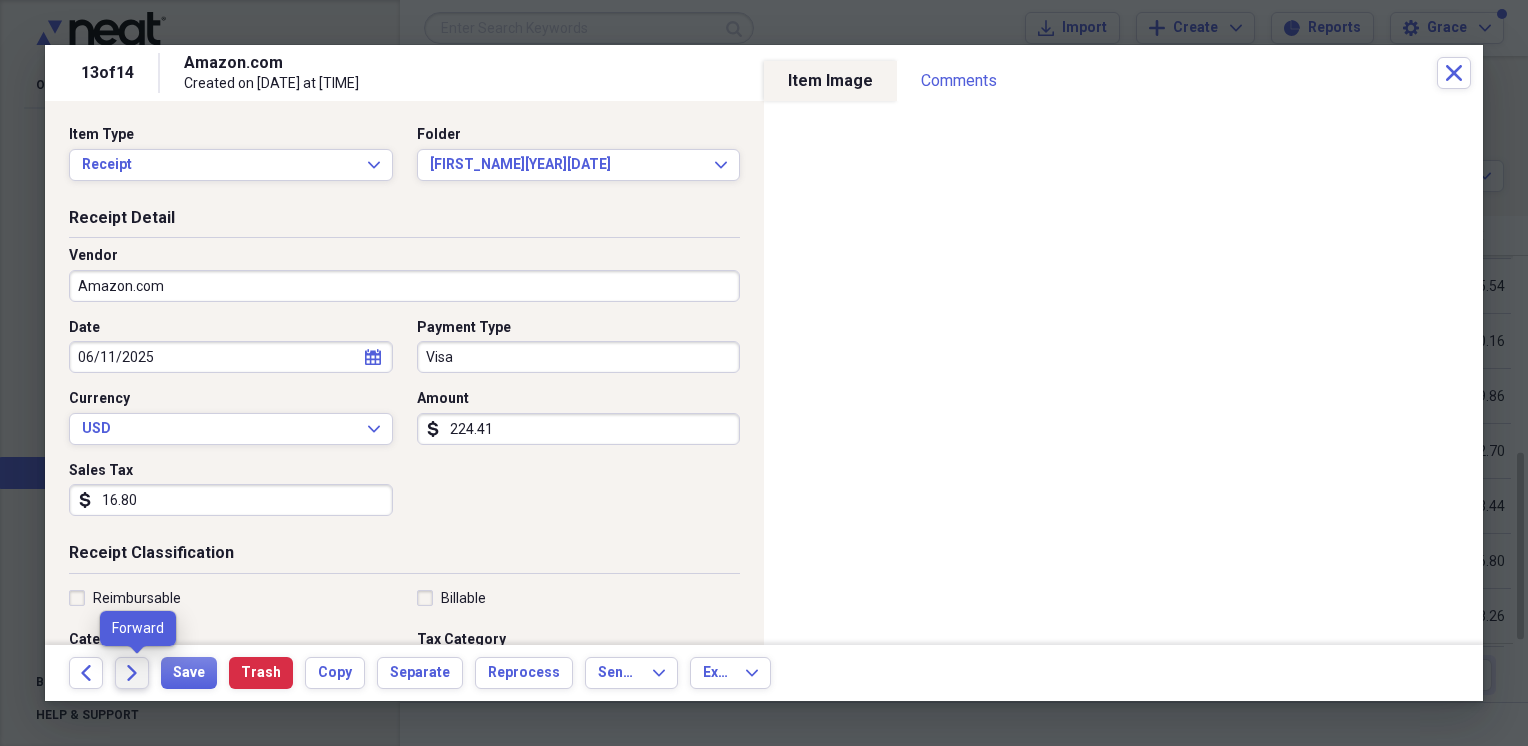 click on "Forward" 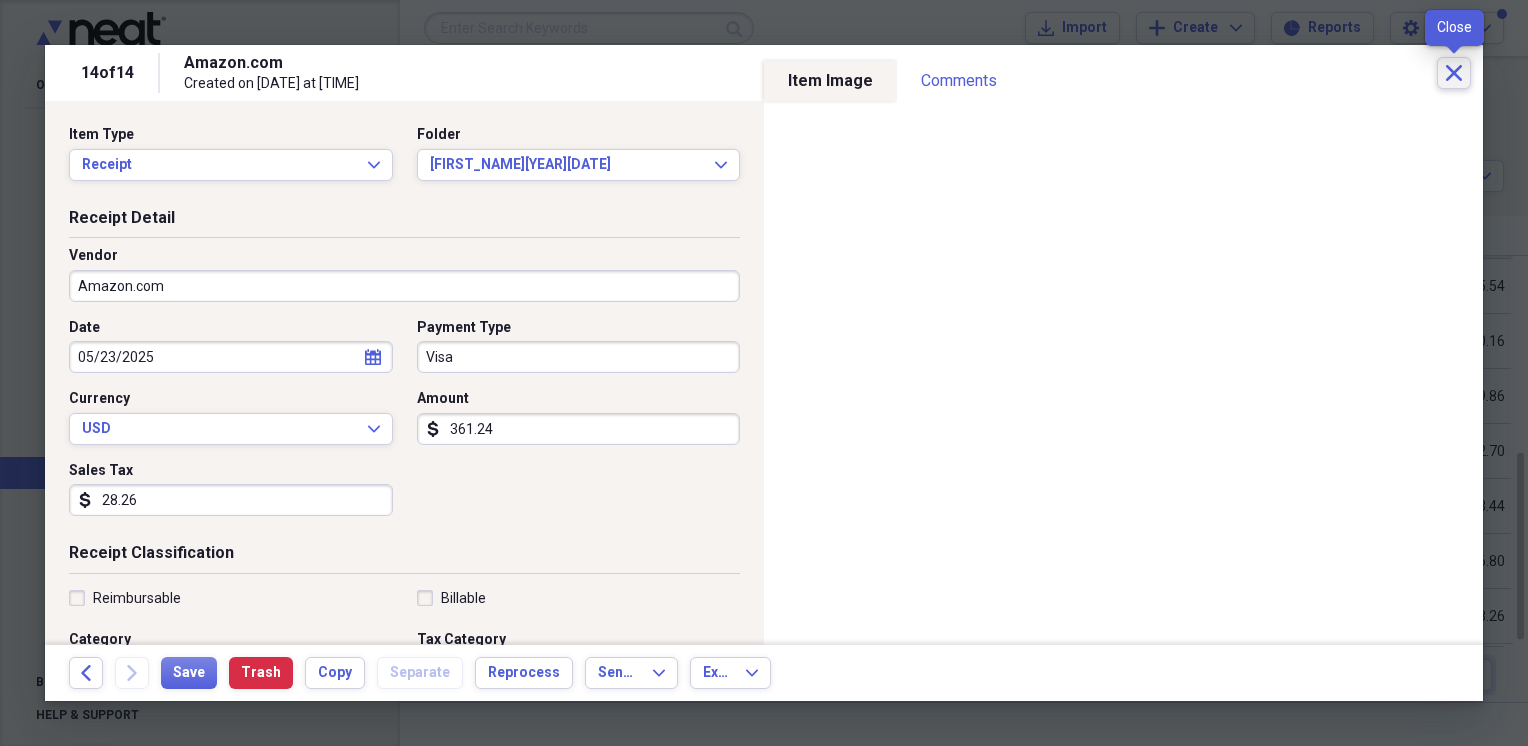 click on "Close" 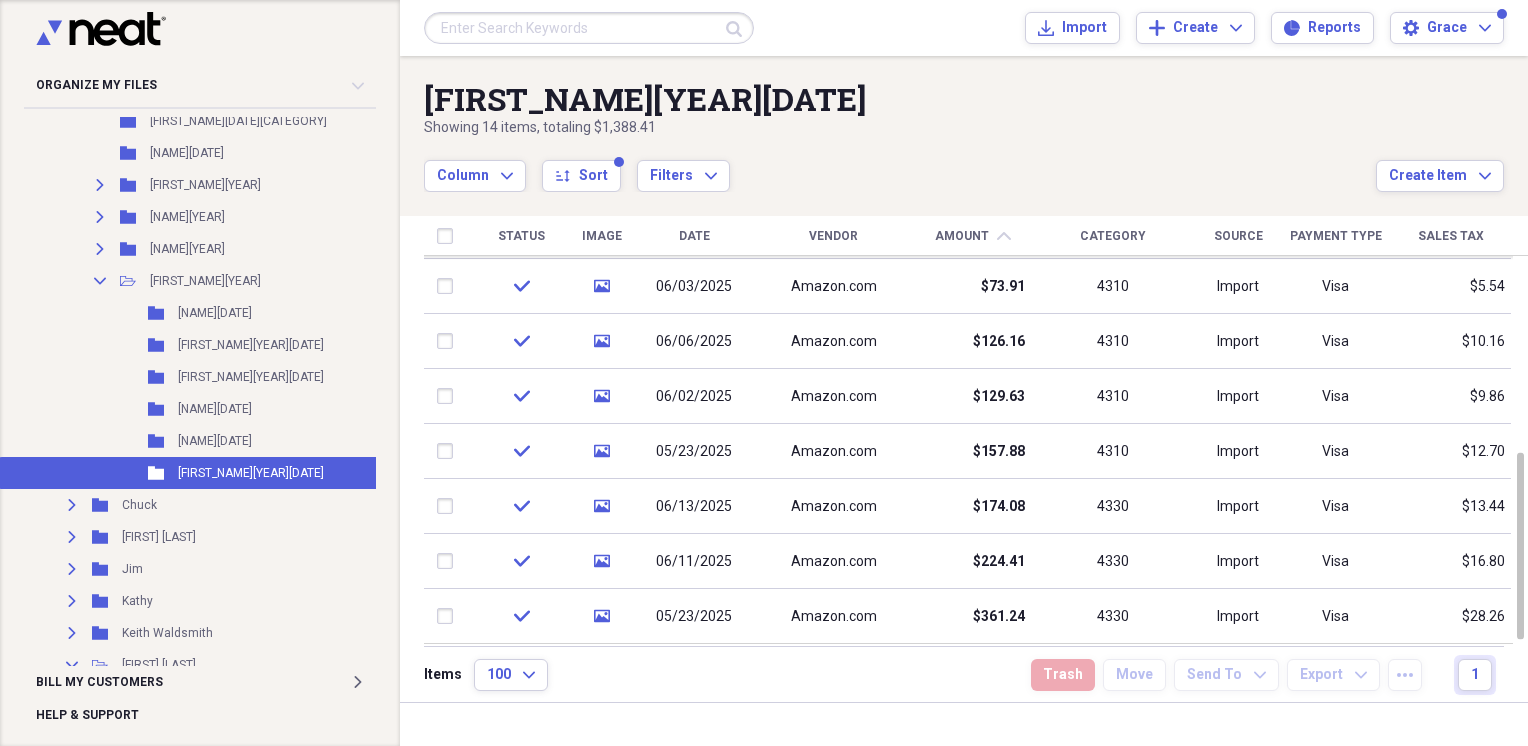 drag, startPoint x: 672, startPoint y: 237, endPoint x: 685, endPoint y: 244, distance: 14.764823 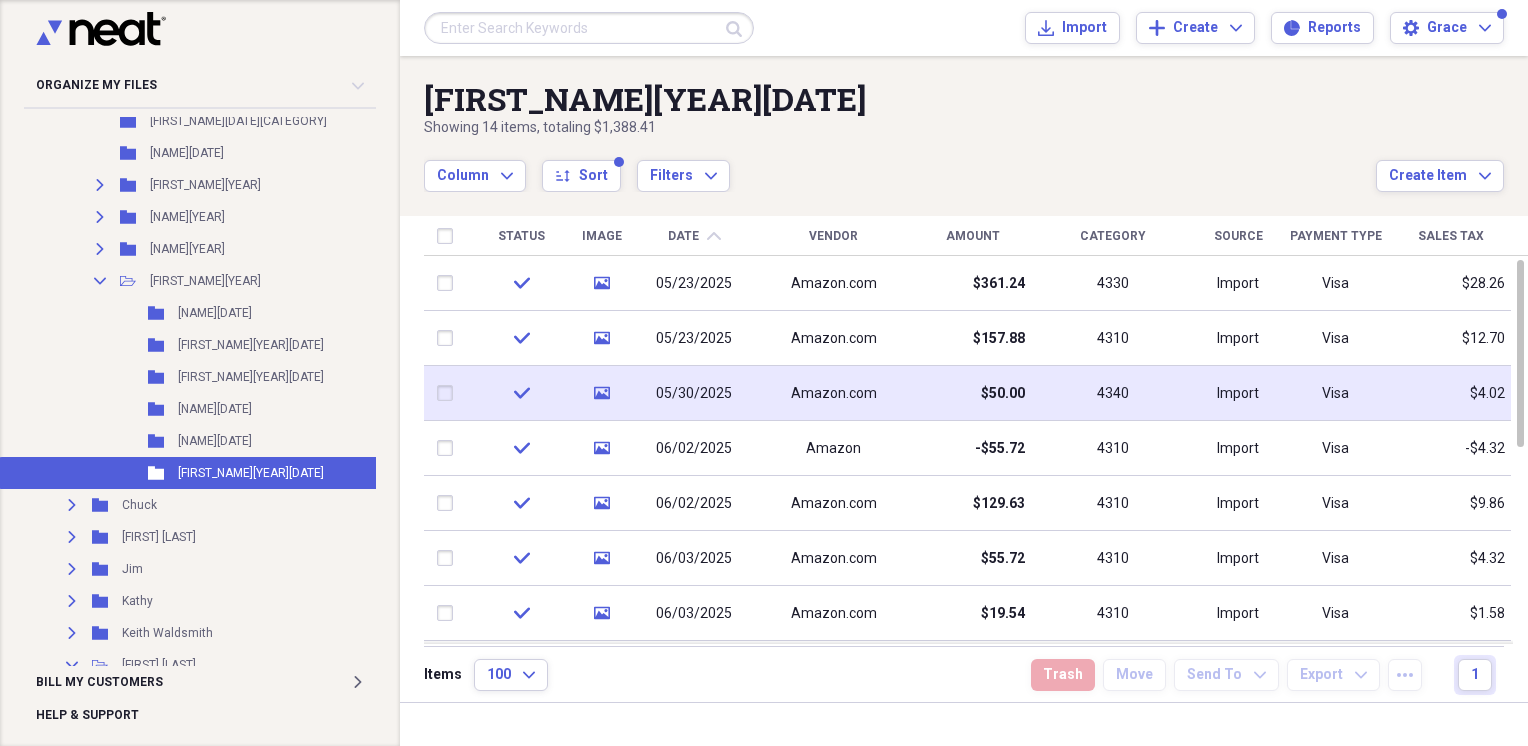 click on "$50.00" at bounding box center (973, 393) 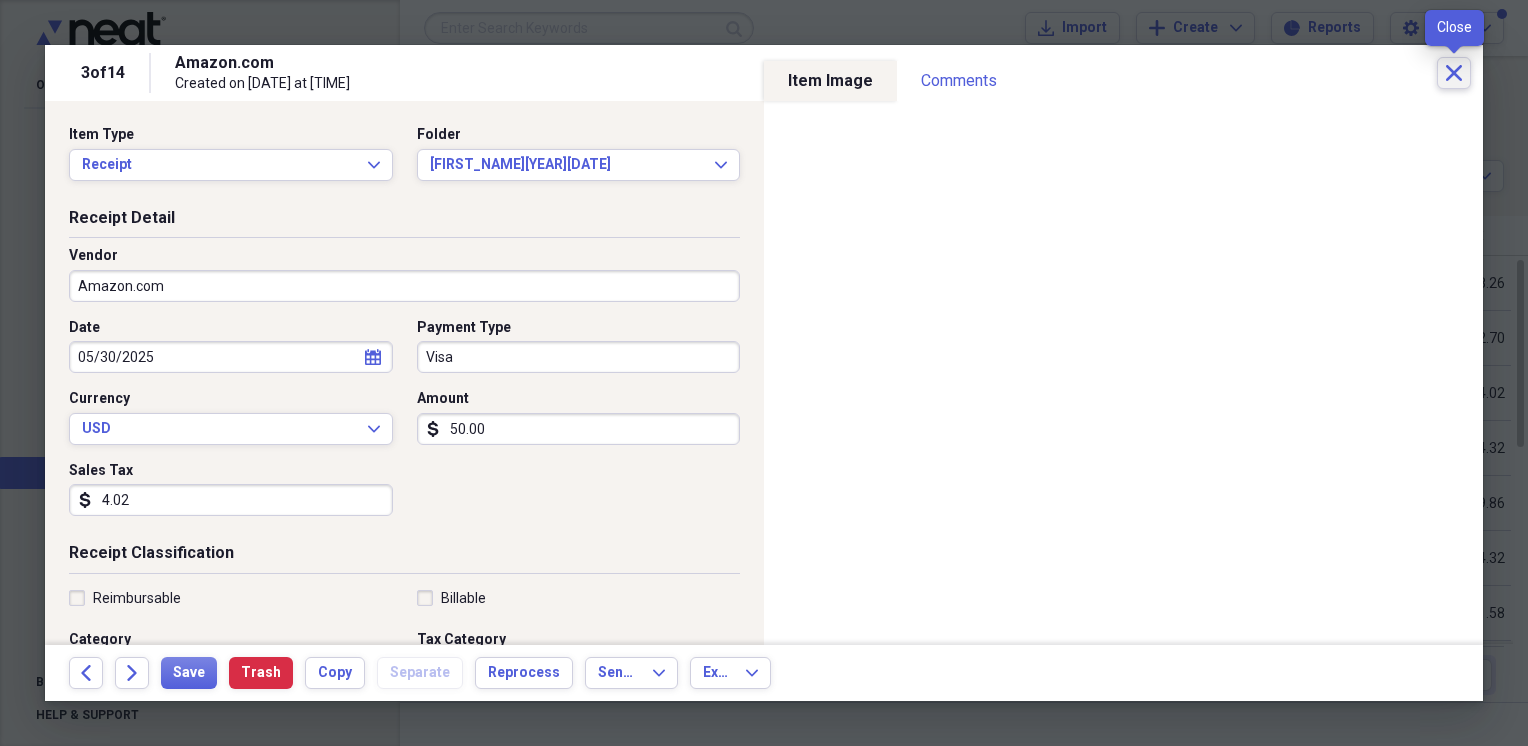 click on "Close" at bounding box center (1454, 73) 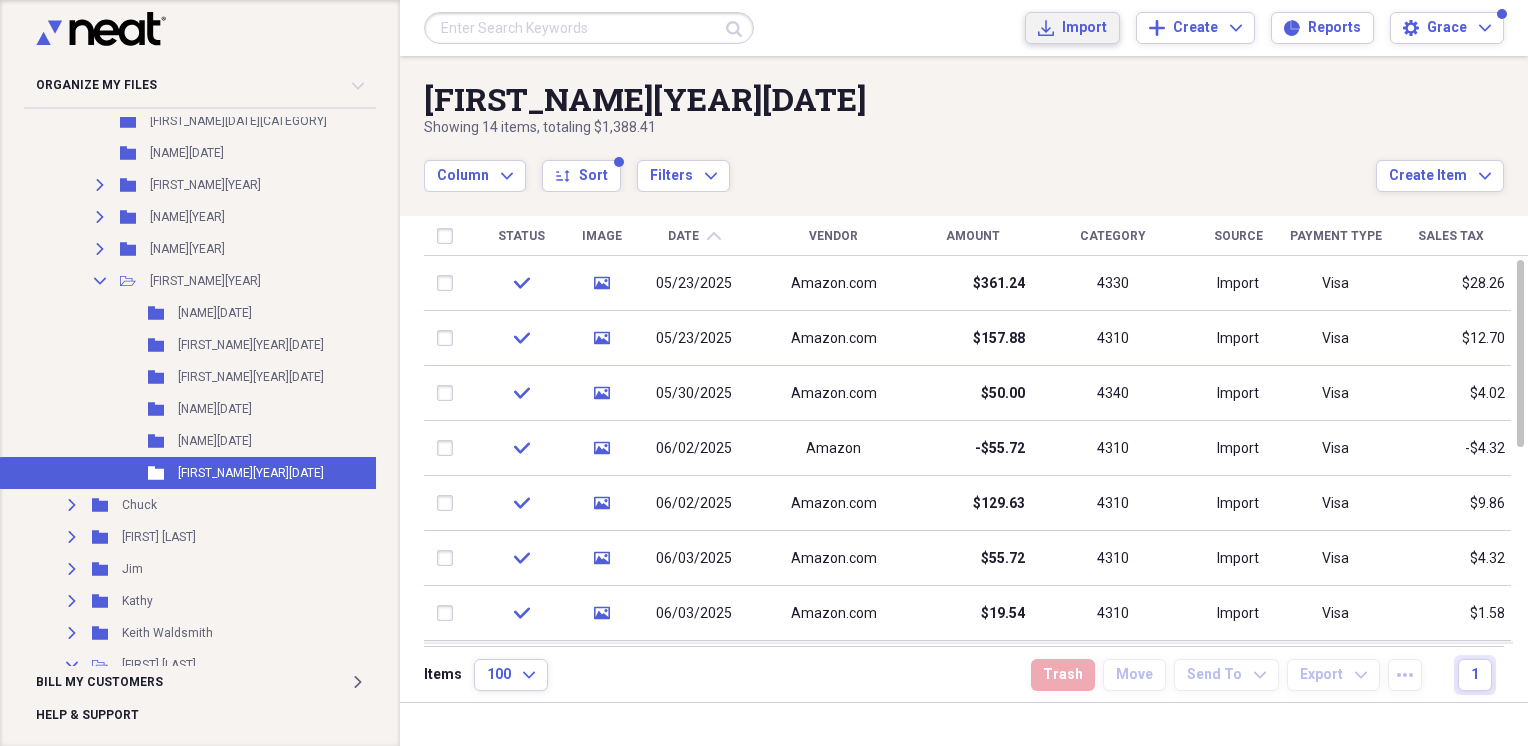 click on "Import Import" at bounding box center (1072, 28) 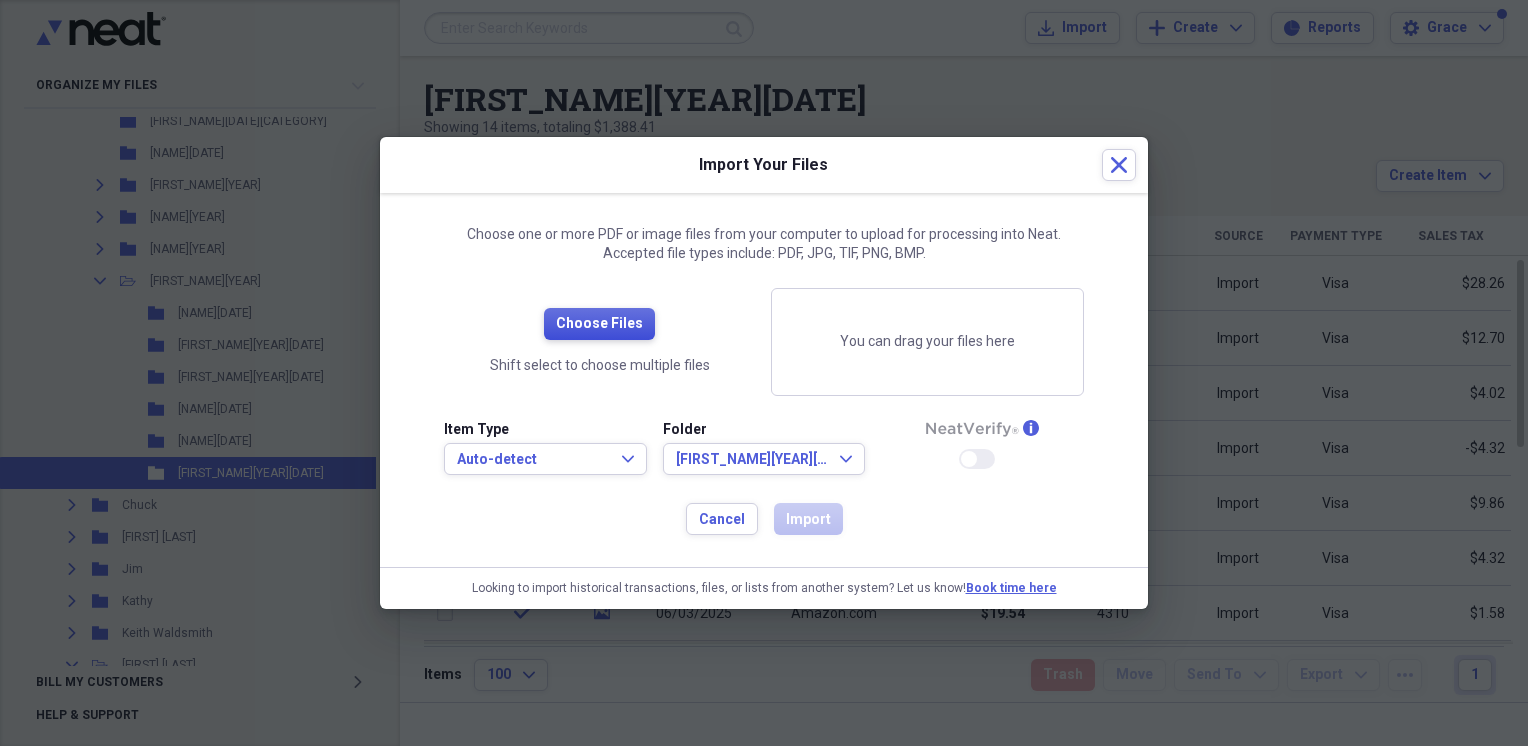 click on "Choose Files" at bounding box center [599, 324] 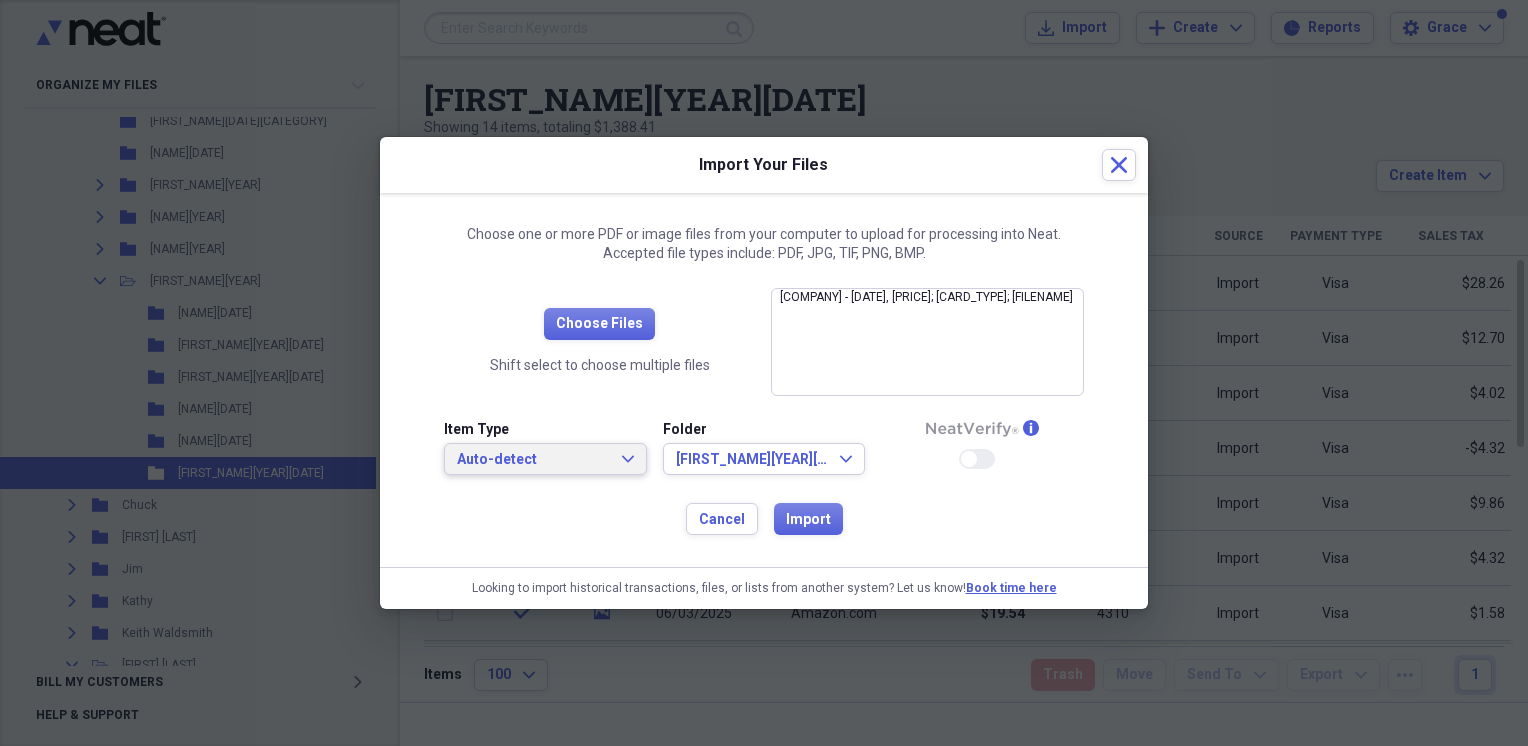 click on "Auto-detect" at bounding box center [533, 460] 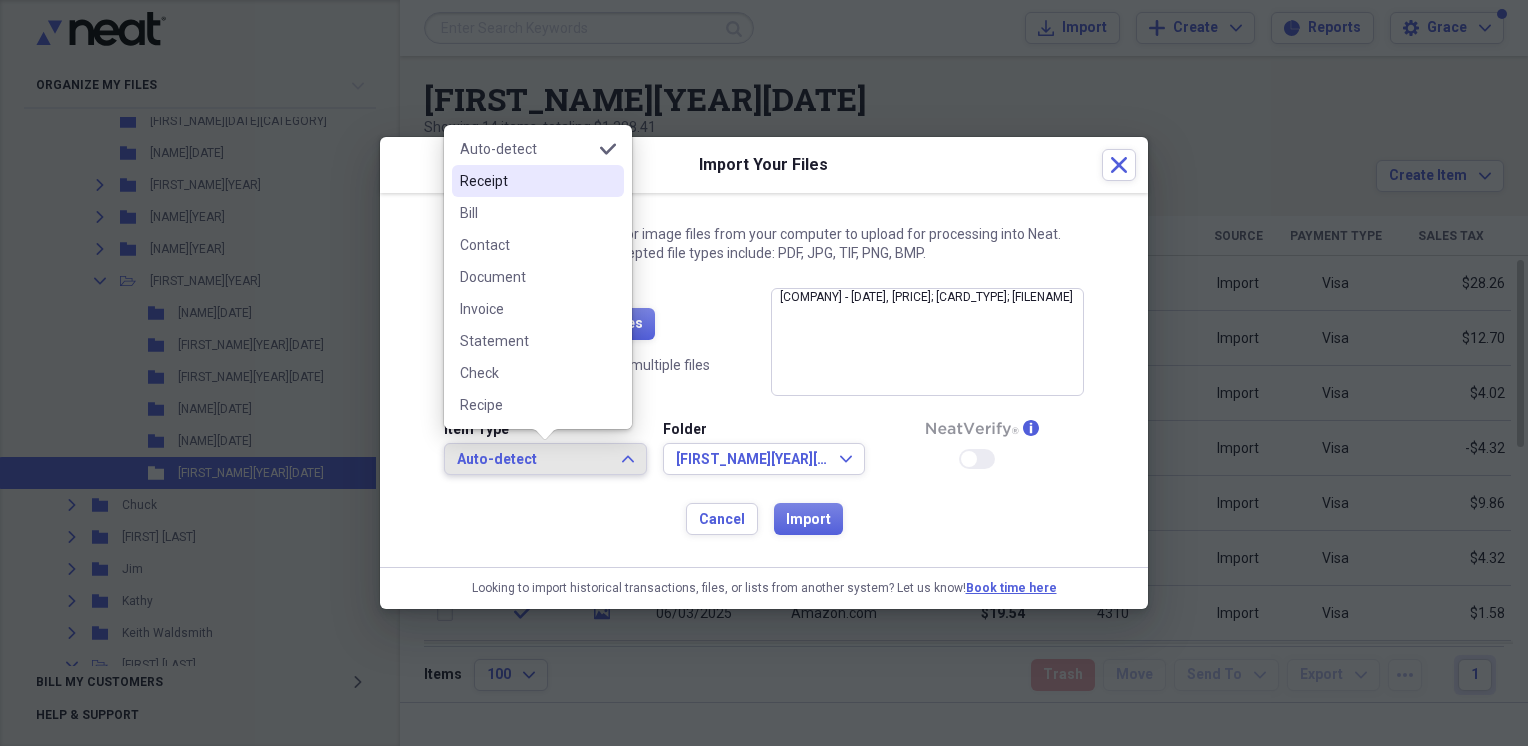click on "Receipt" at bounding box center [526, 181] 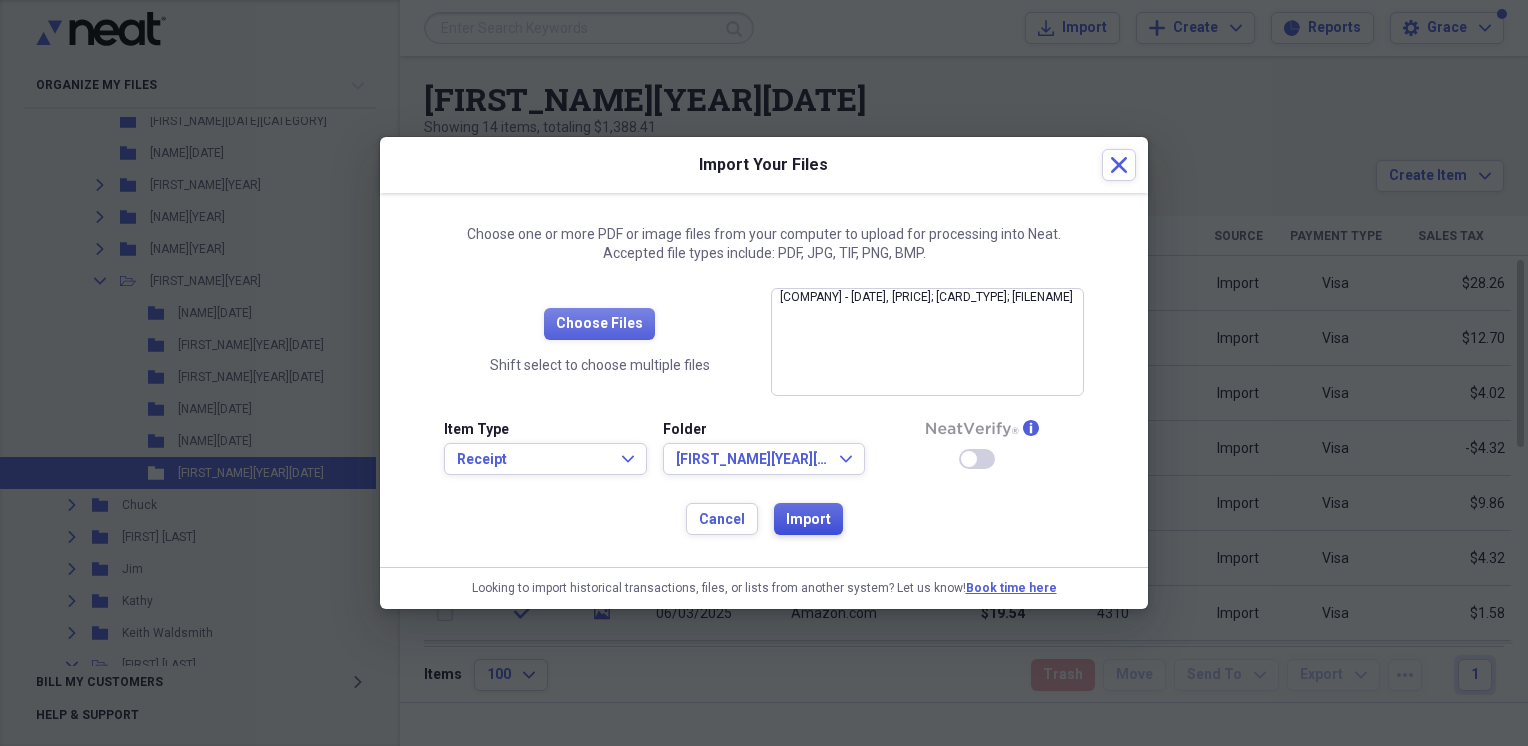 click on "Import" at bounding box center [808, 520] 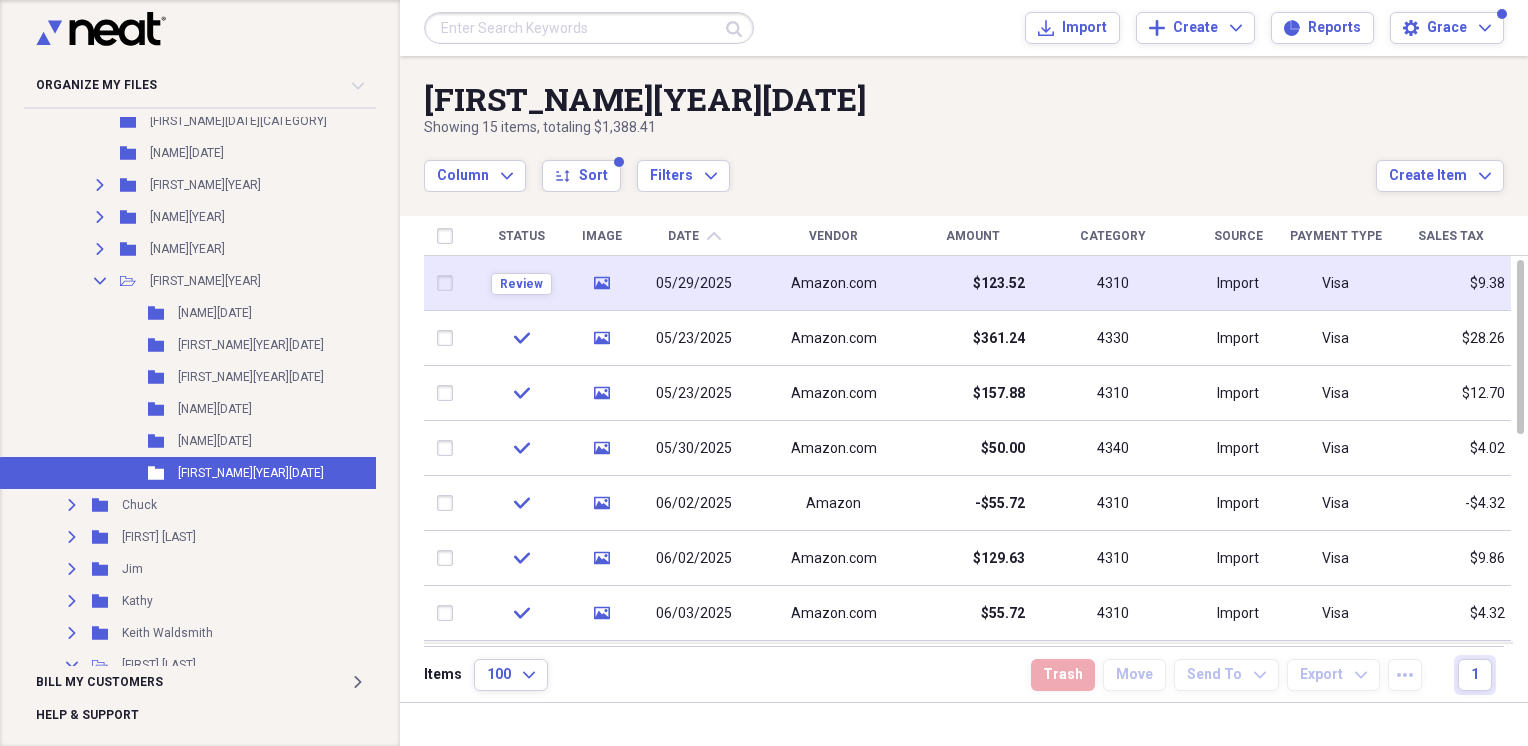 click on "$123.52" at bounding box center [973, 283] 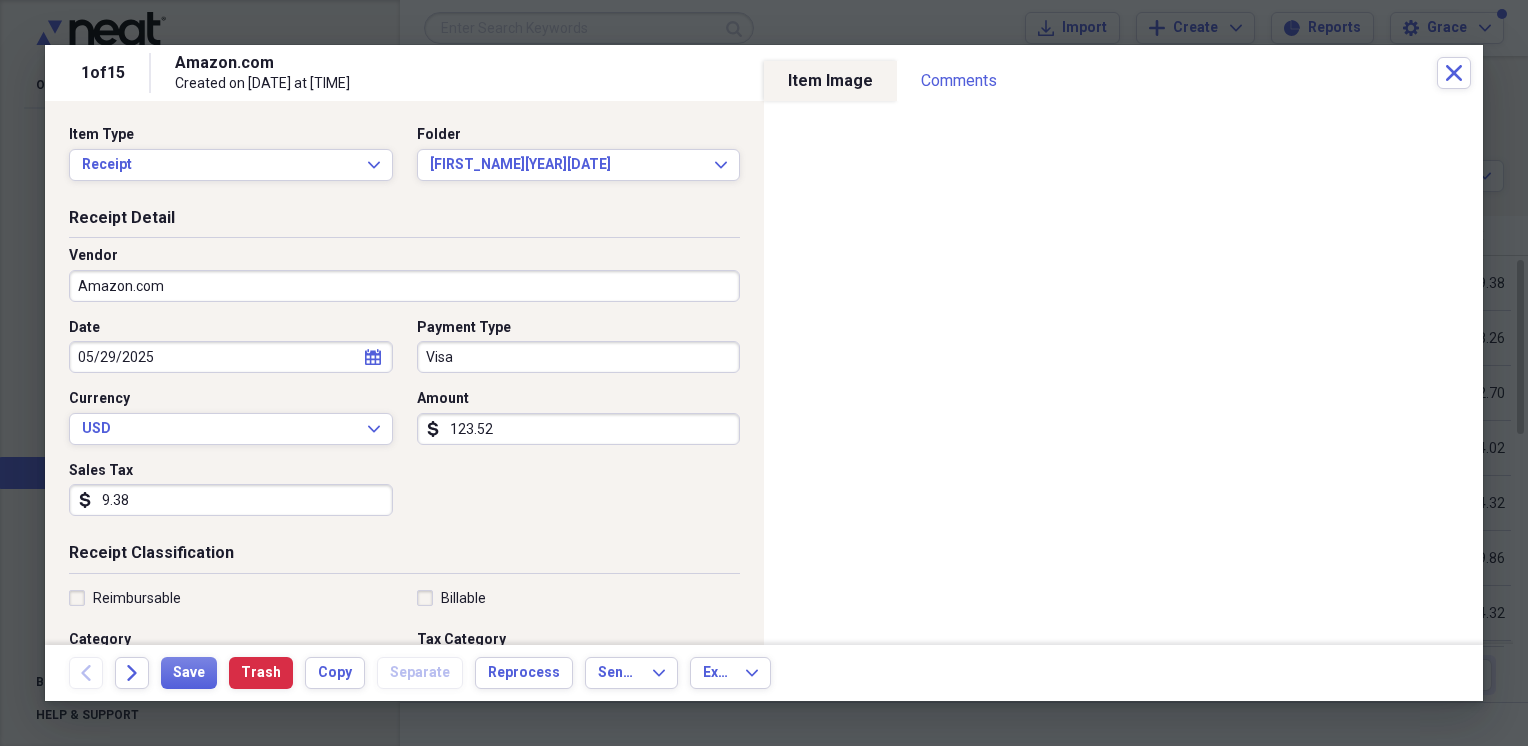 click on "123.52" at bounding box center (579, 429) 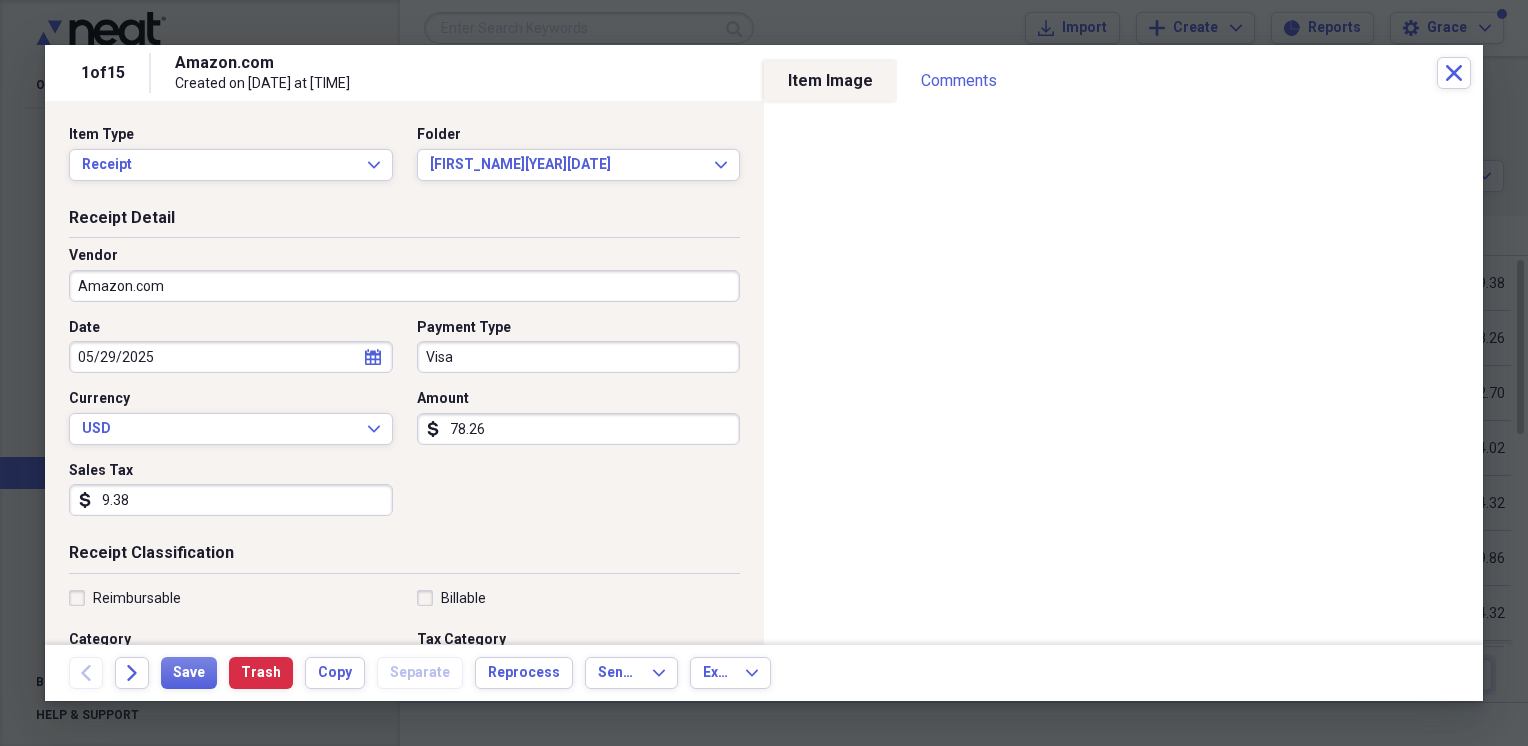 type on "78.26" 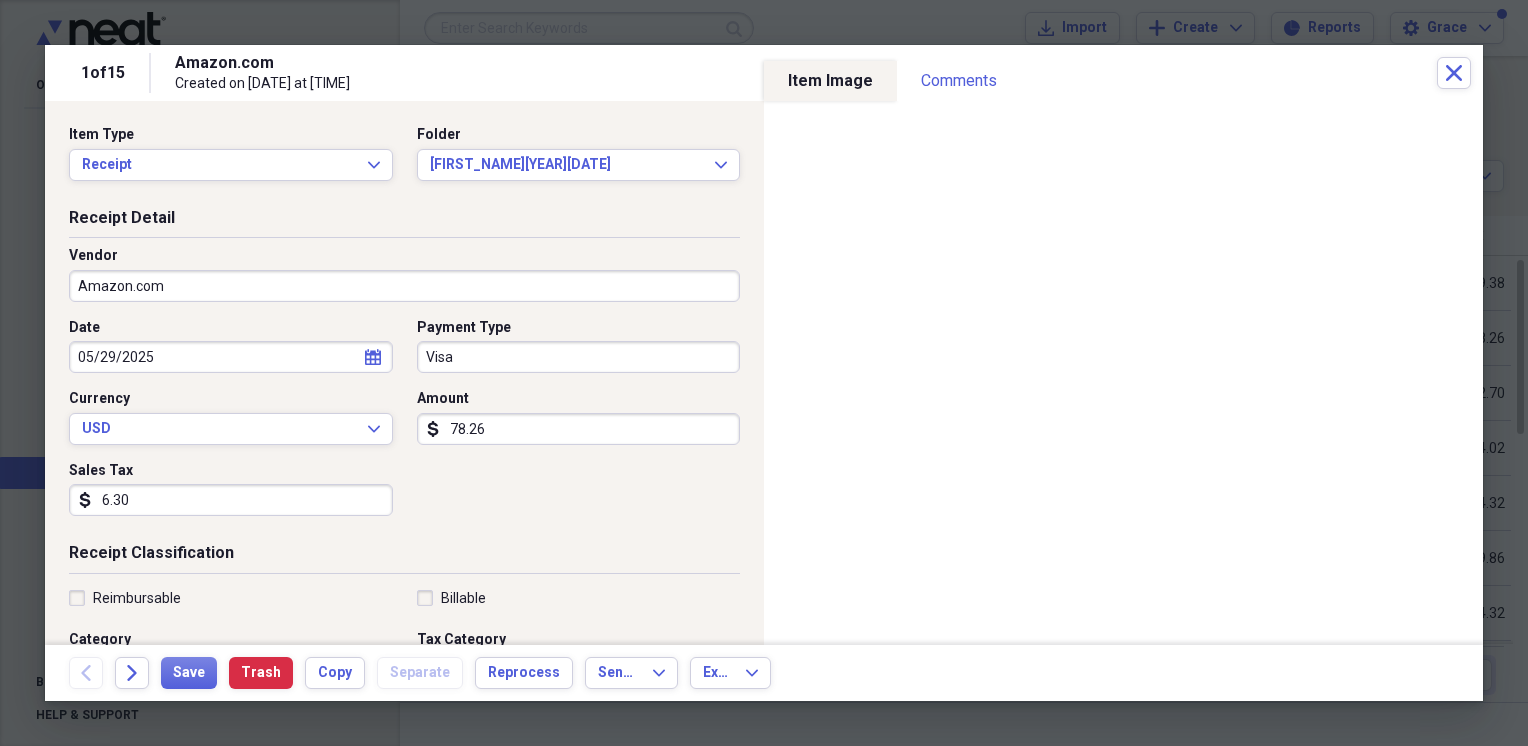 type on "6.30" 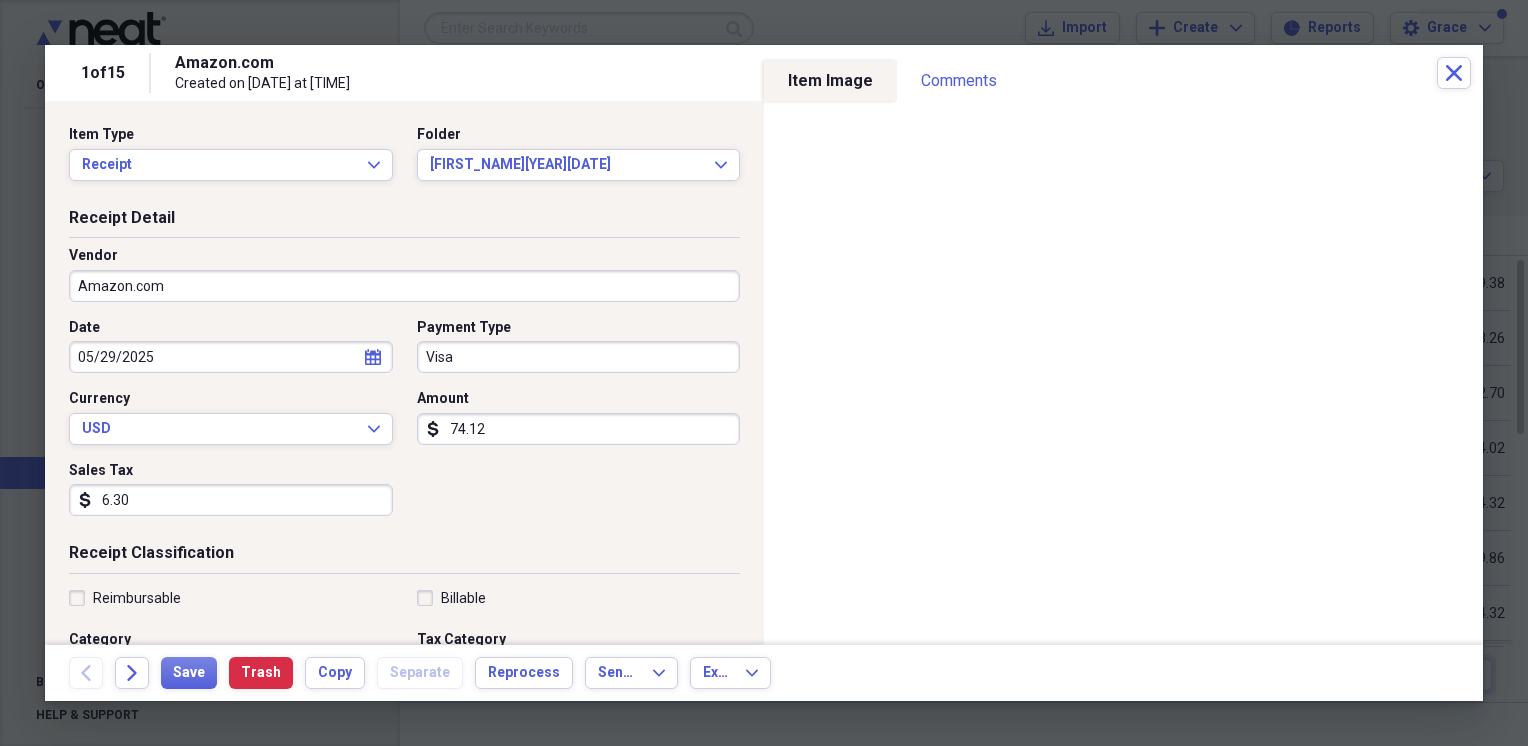 type on "74.12" 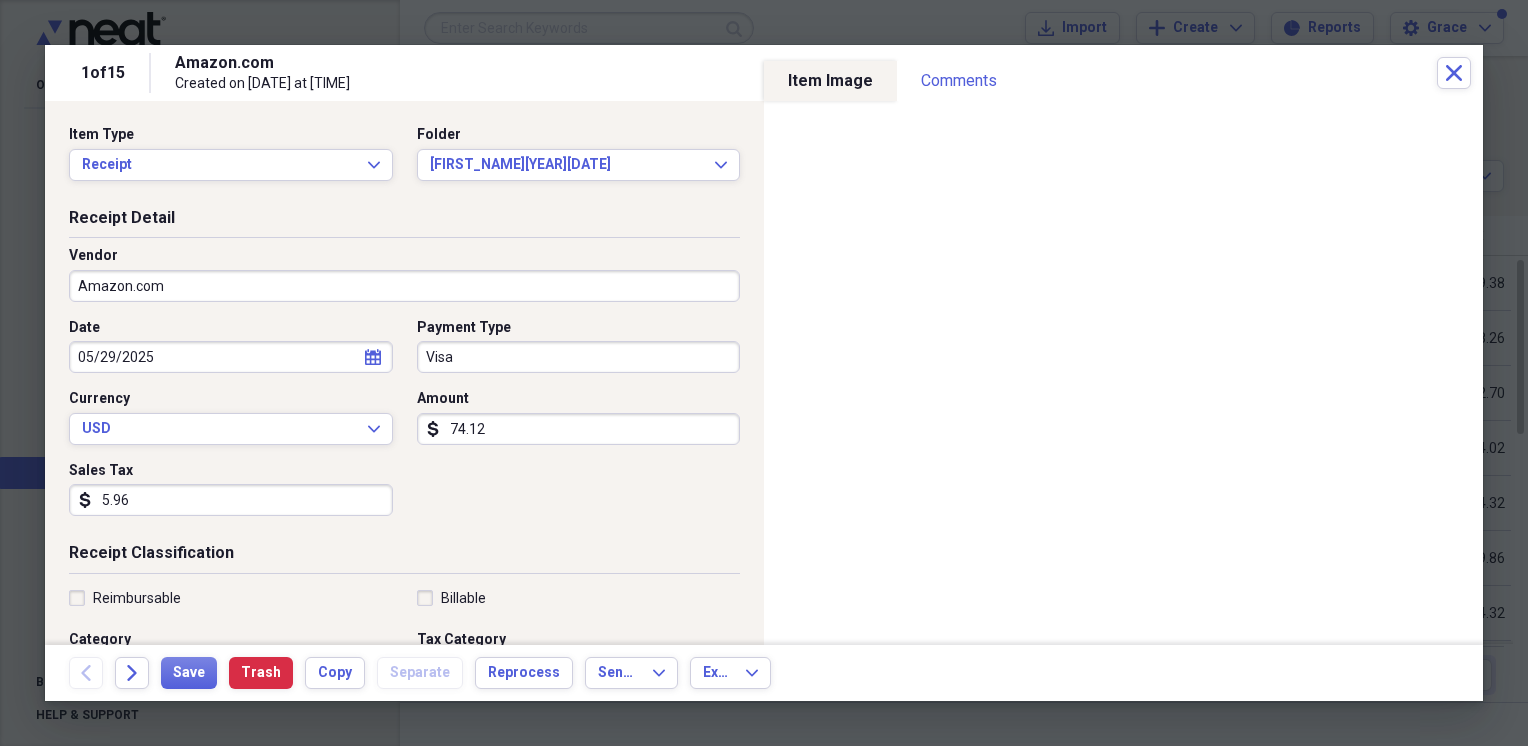type on "5.96" 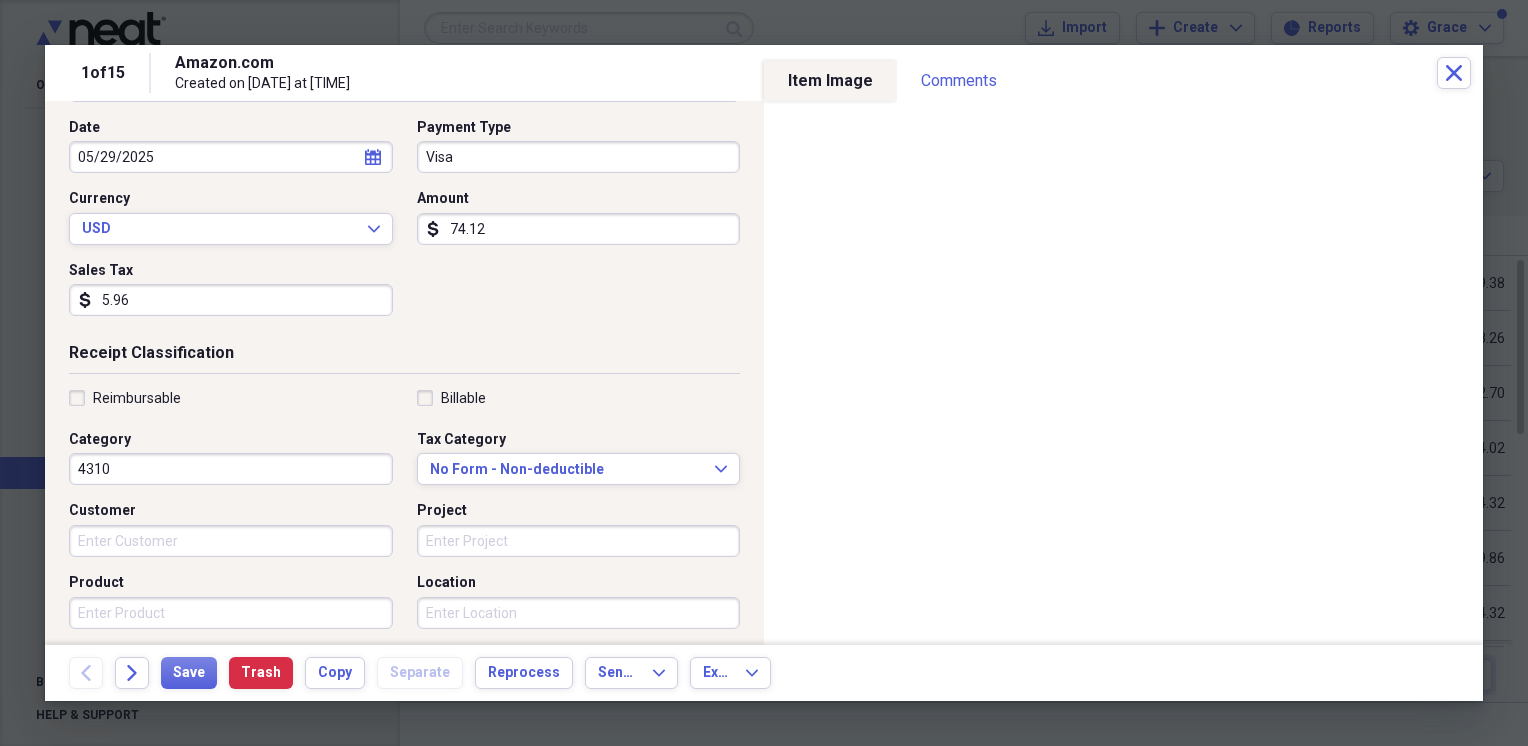 scroll, scrollTop: 300, scrollLeft: 0, axis: vertical 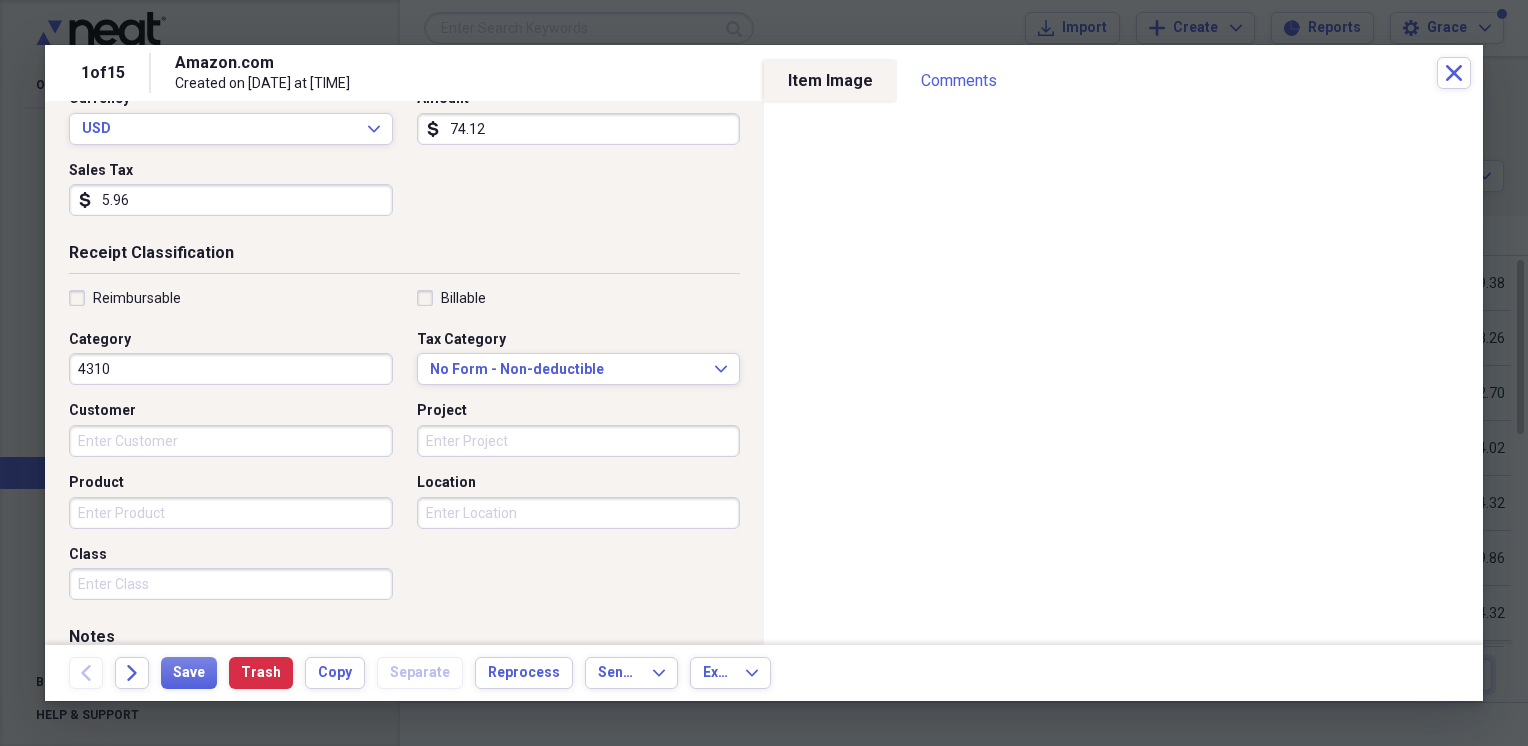click on "4310" at bounding box center (231, 369) 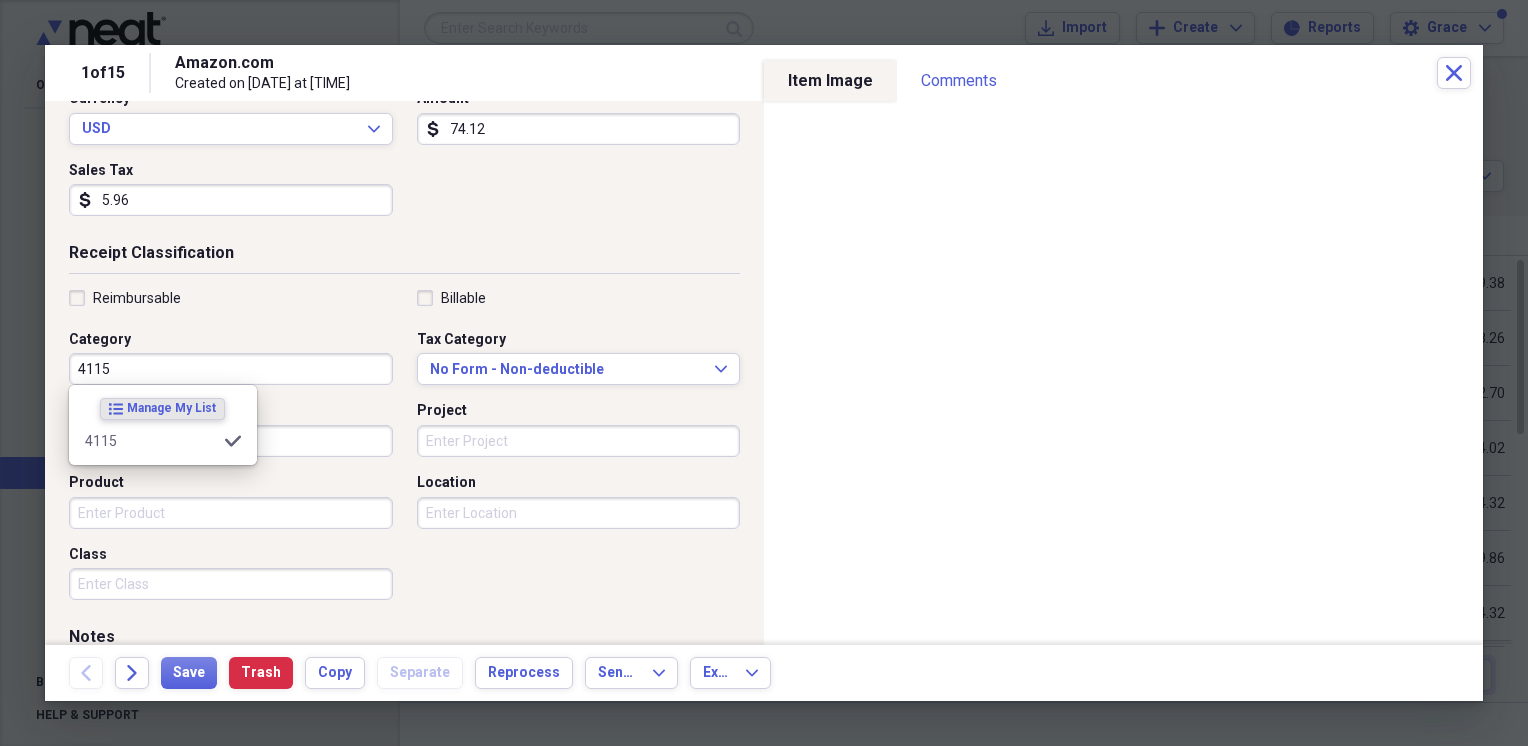 type on "4115" 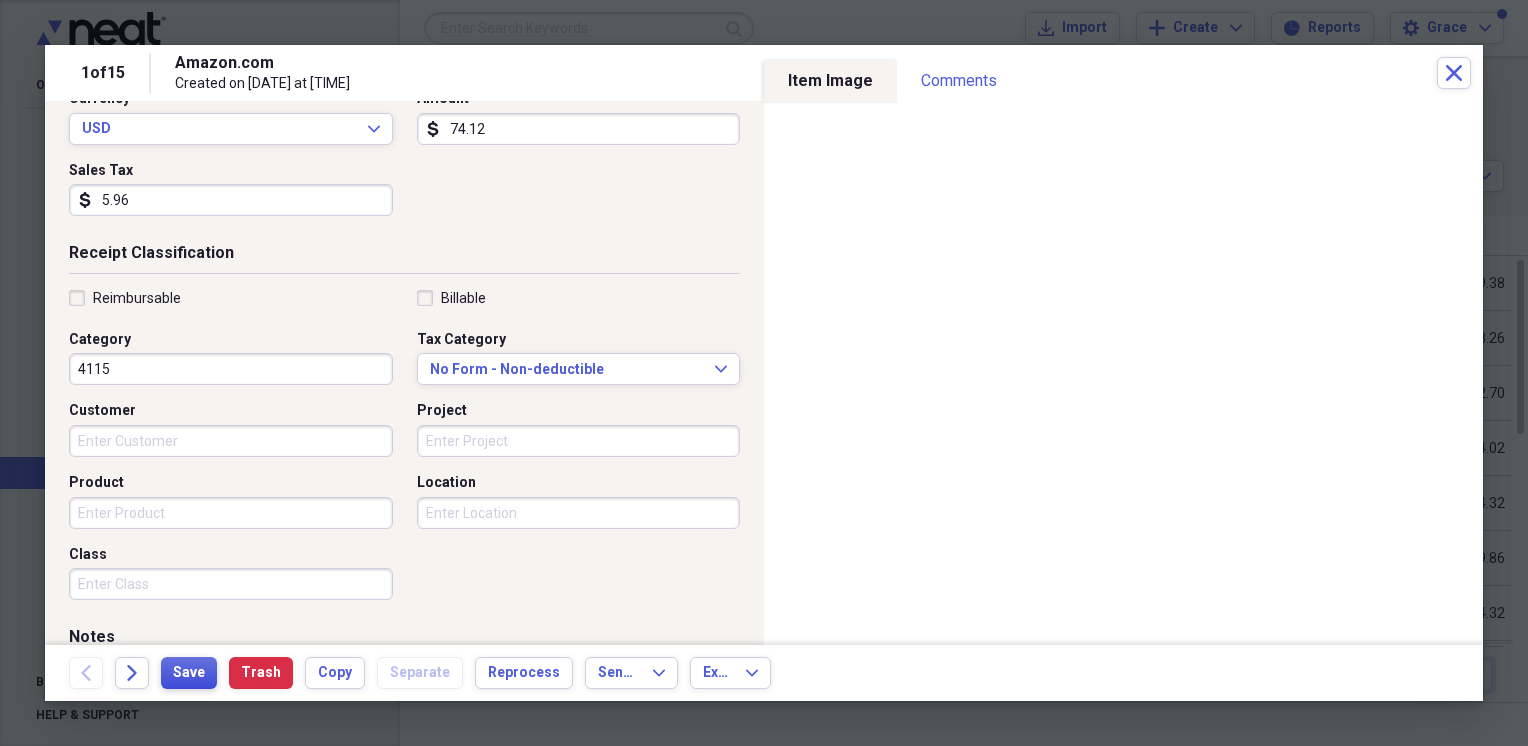 click on "Save" at bounding box center (189, 673) 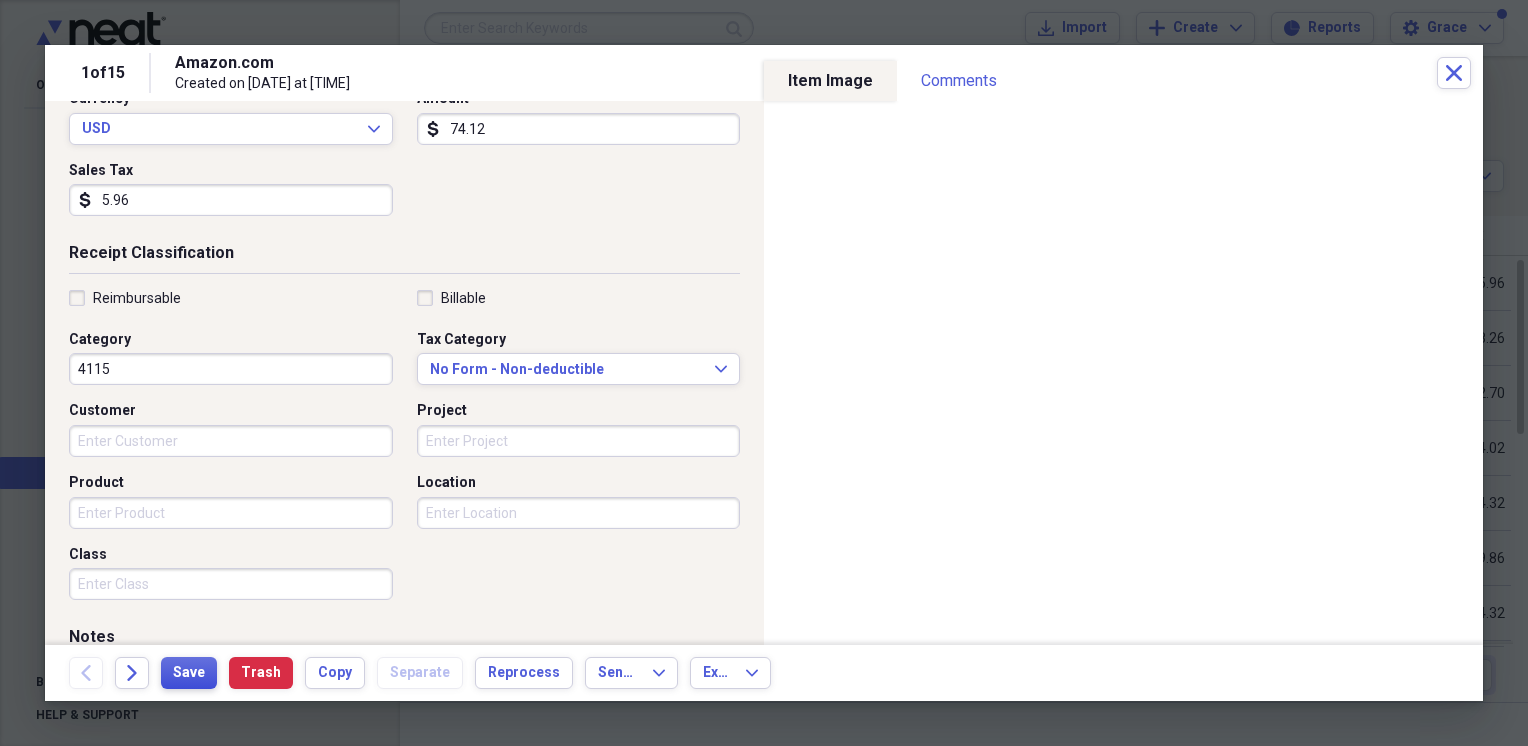 scroll, scrollTop: 0, scrollLeft: 0, axis: both 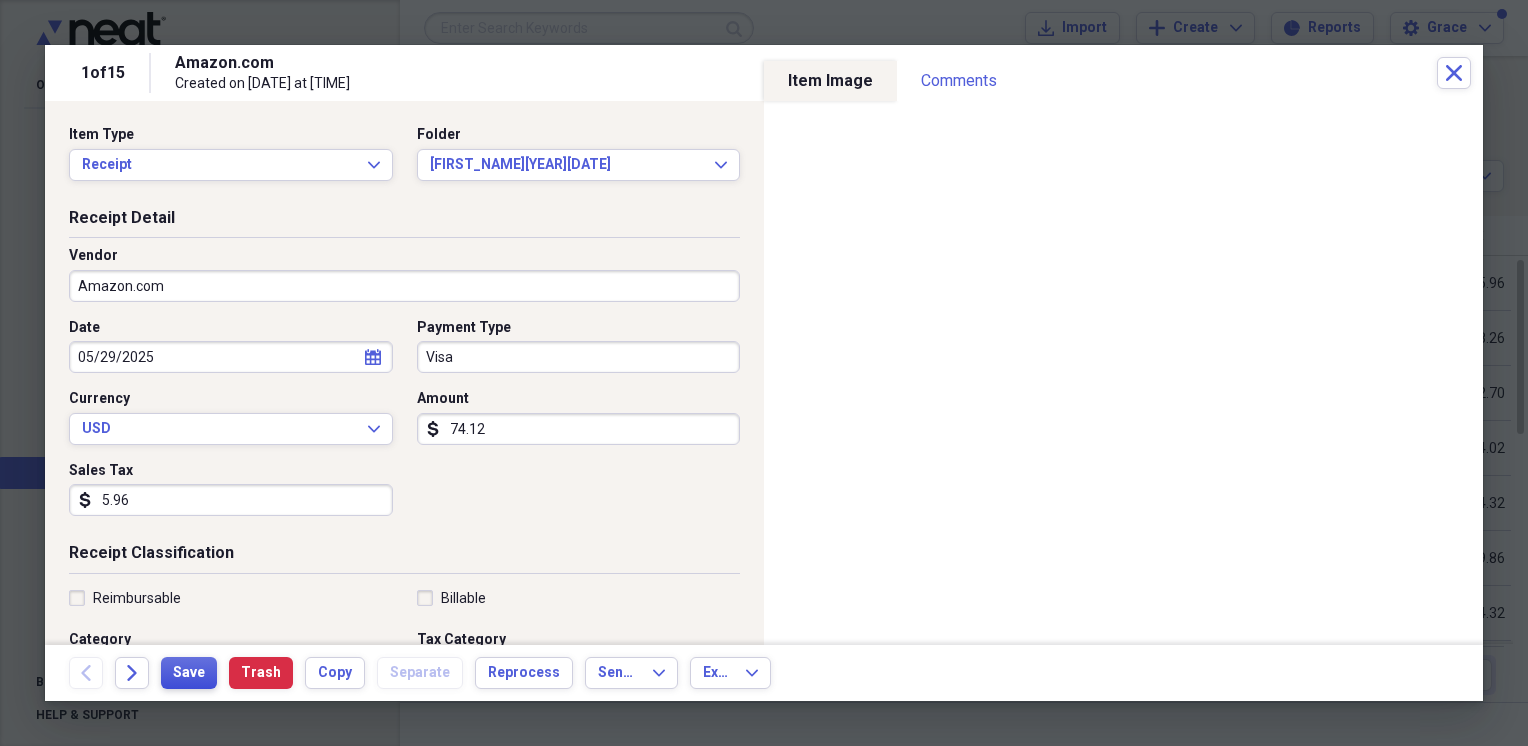 click on "Save" at bounding box center (189, 673) 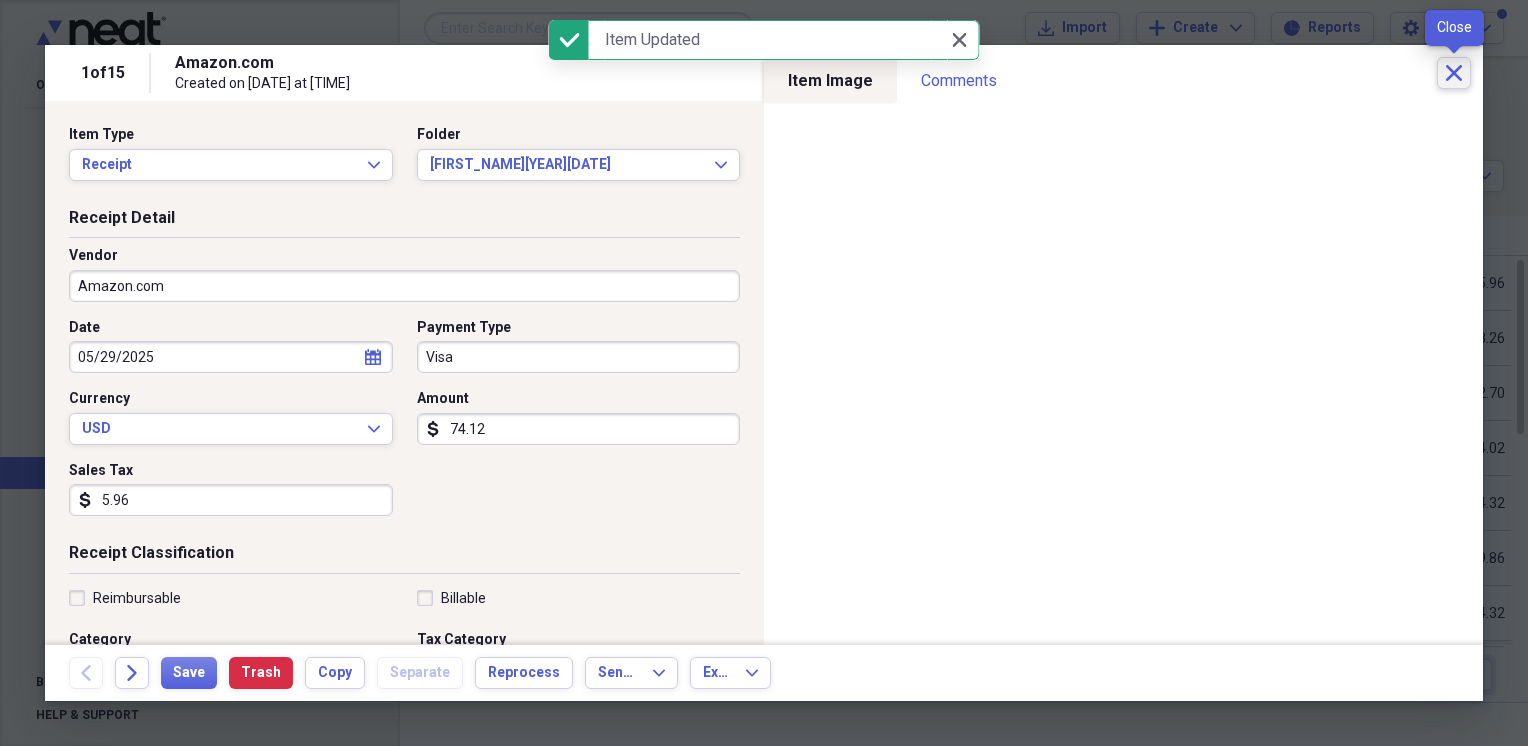 click 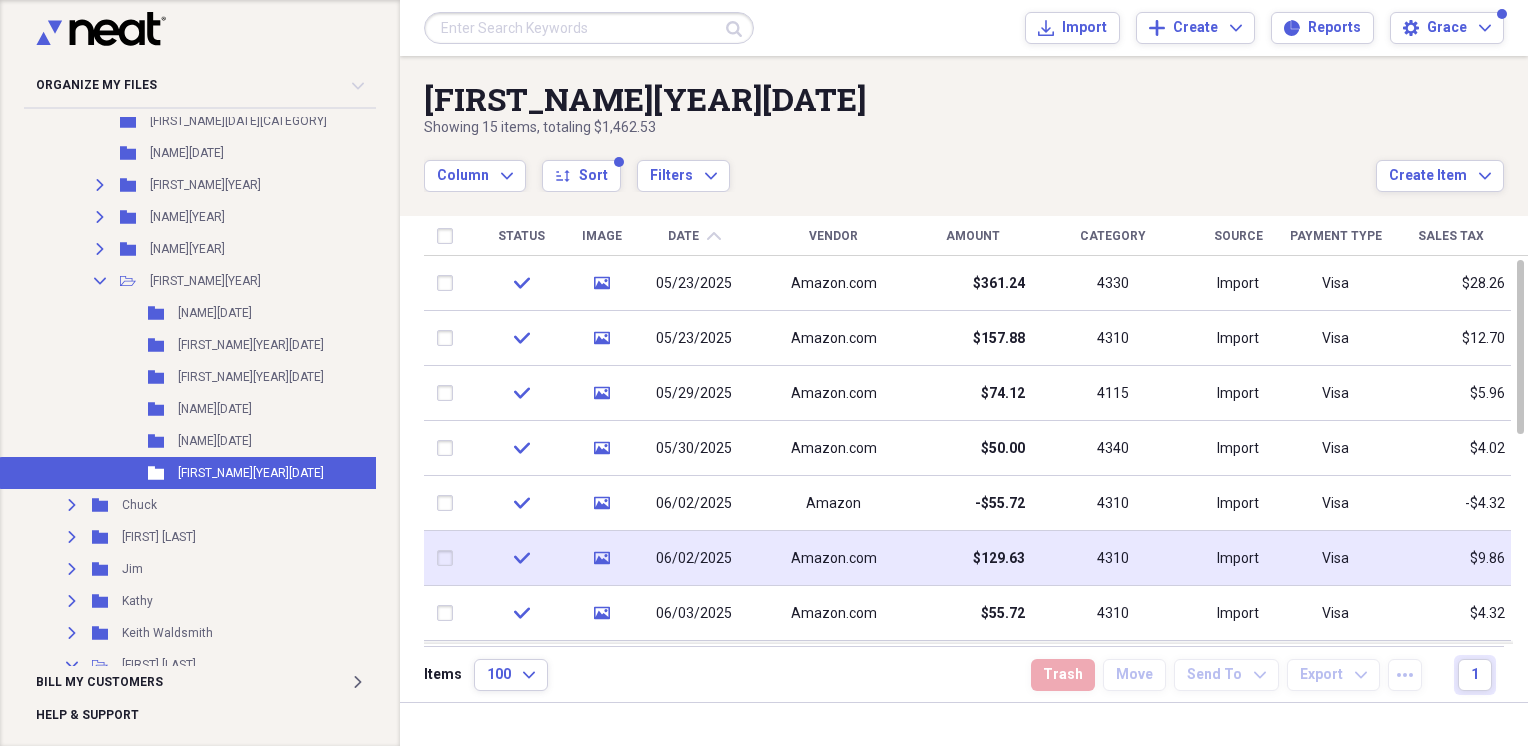 click on "$129.63" at bounding box center [973, 558] 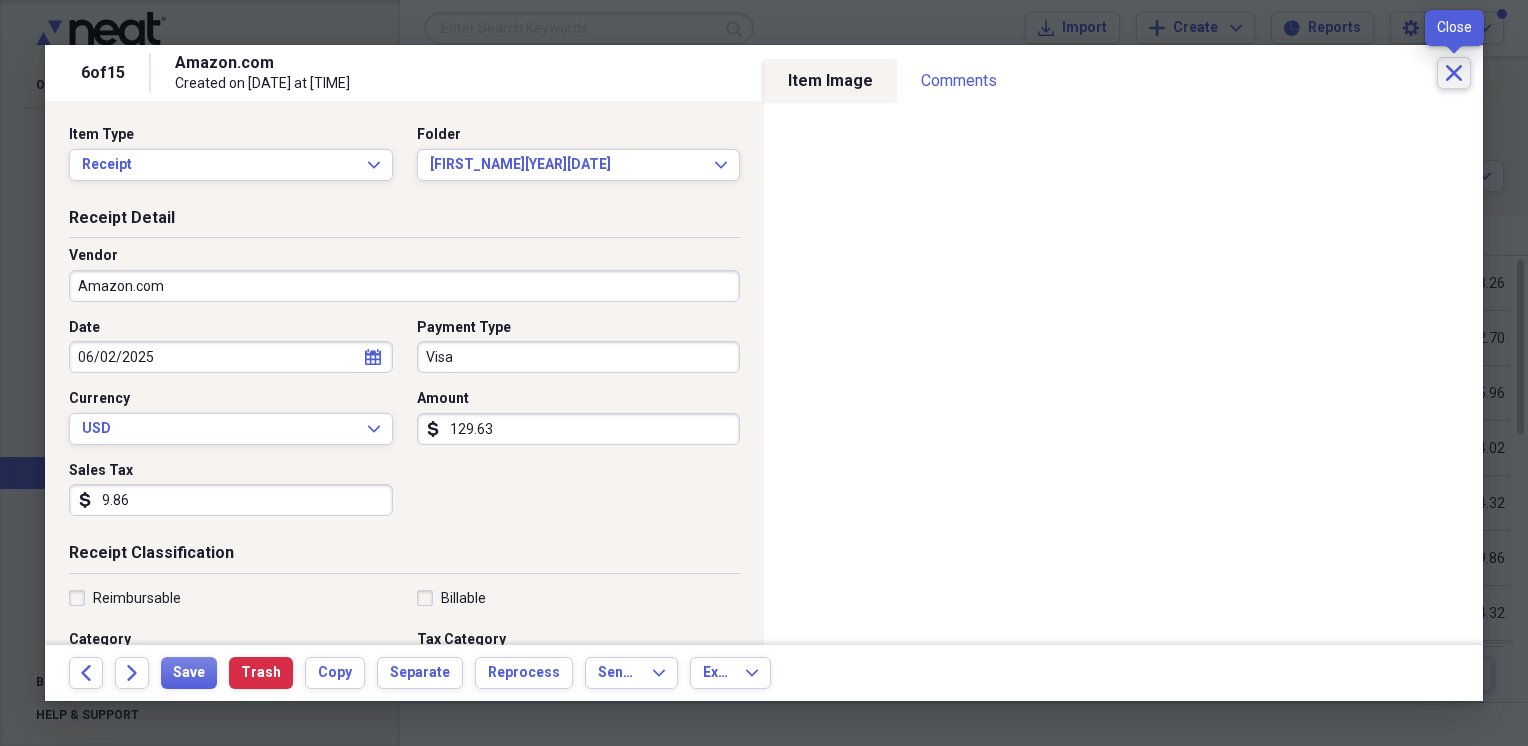 click 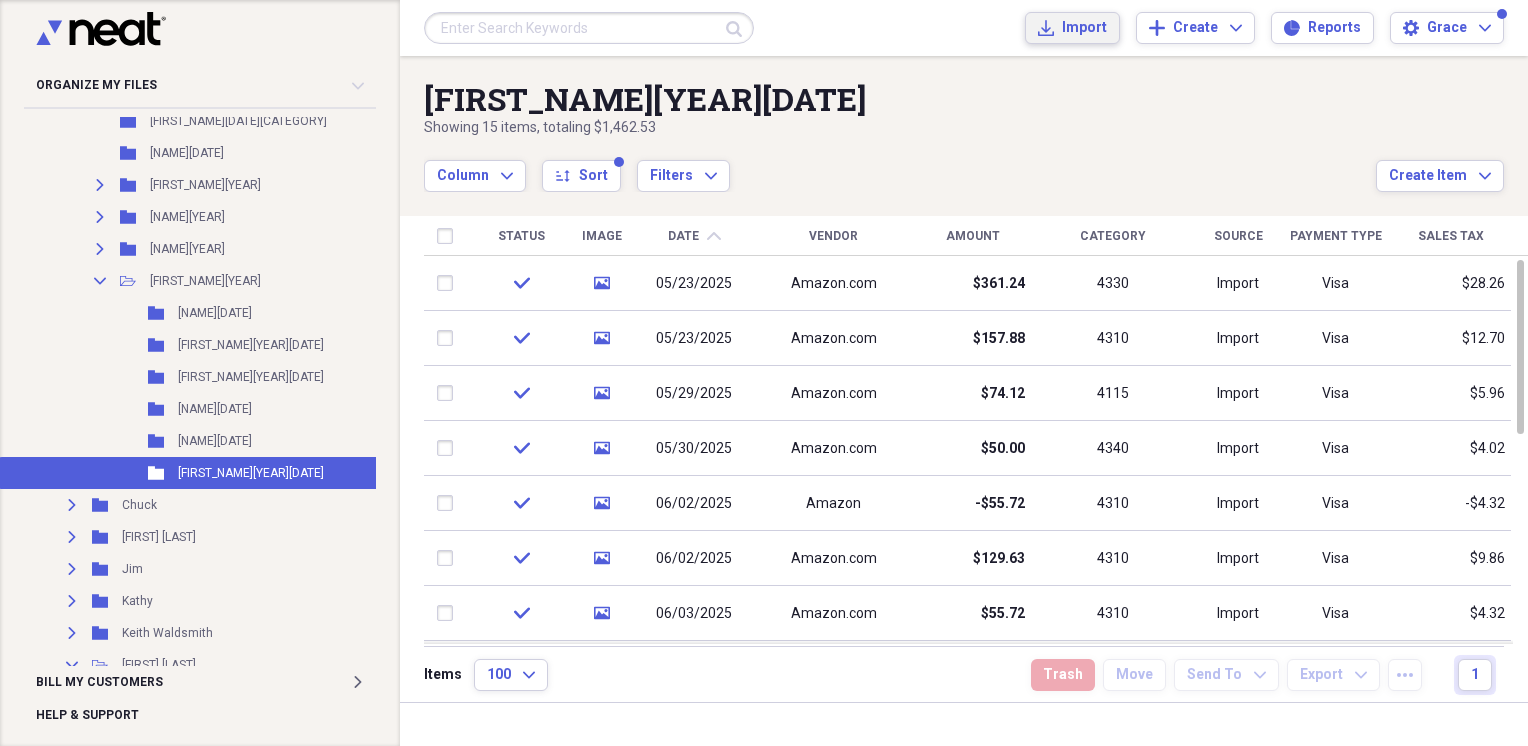 click on "Import" at bounding box center [1084, 28] 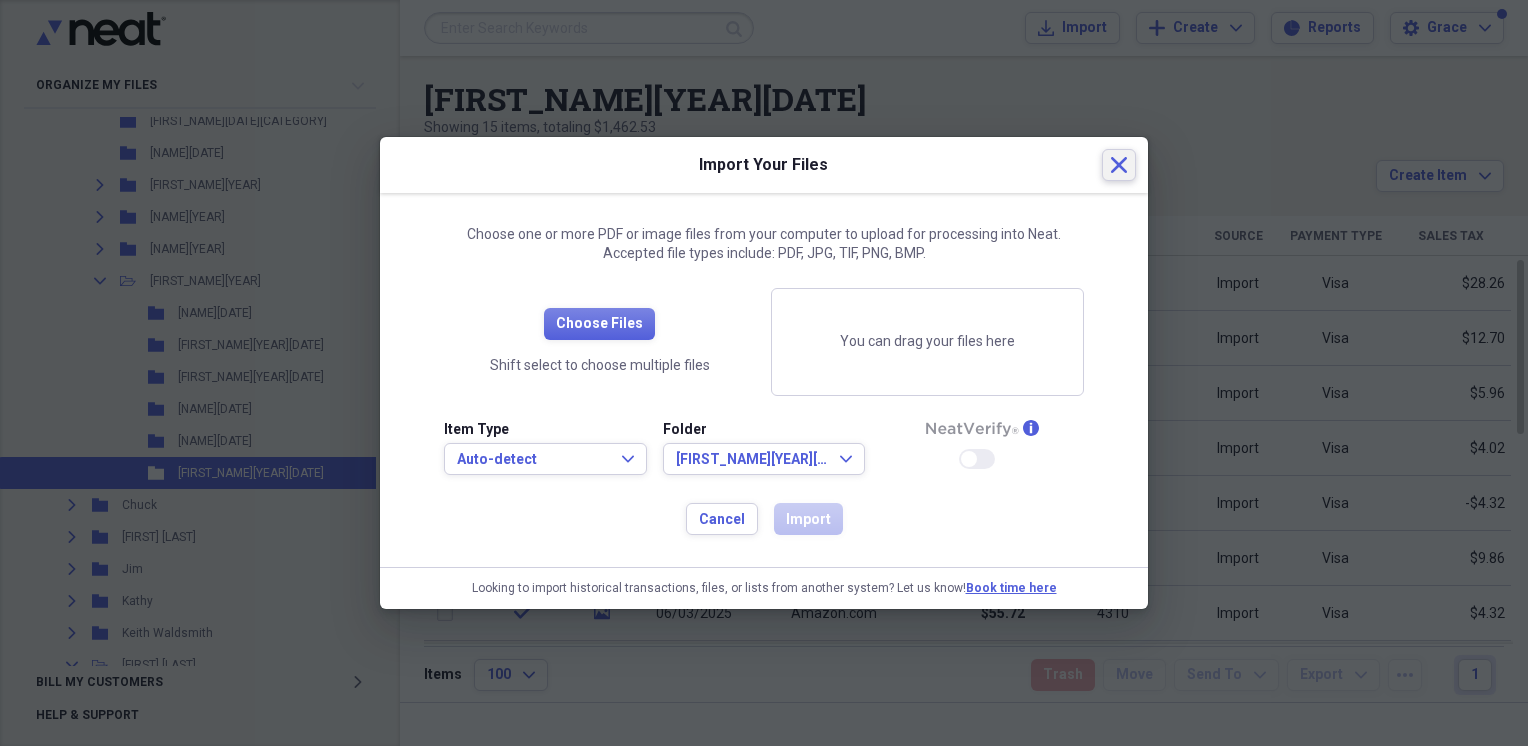 click on "Close" at bounding box center (1119, 165) 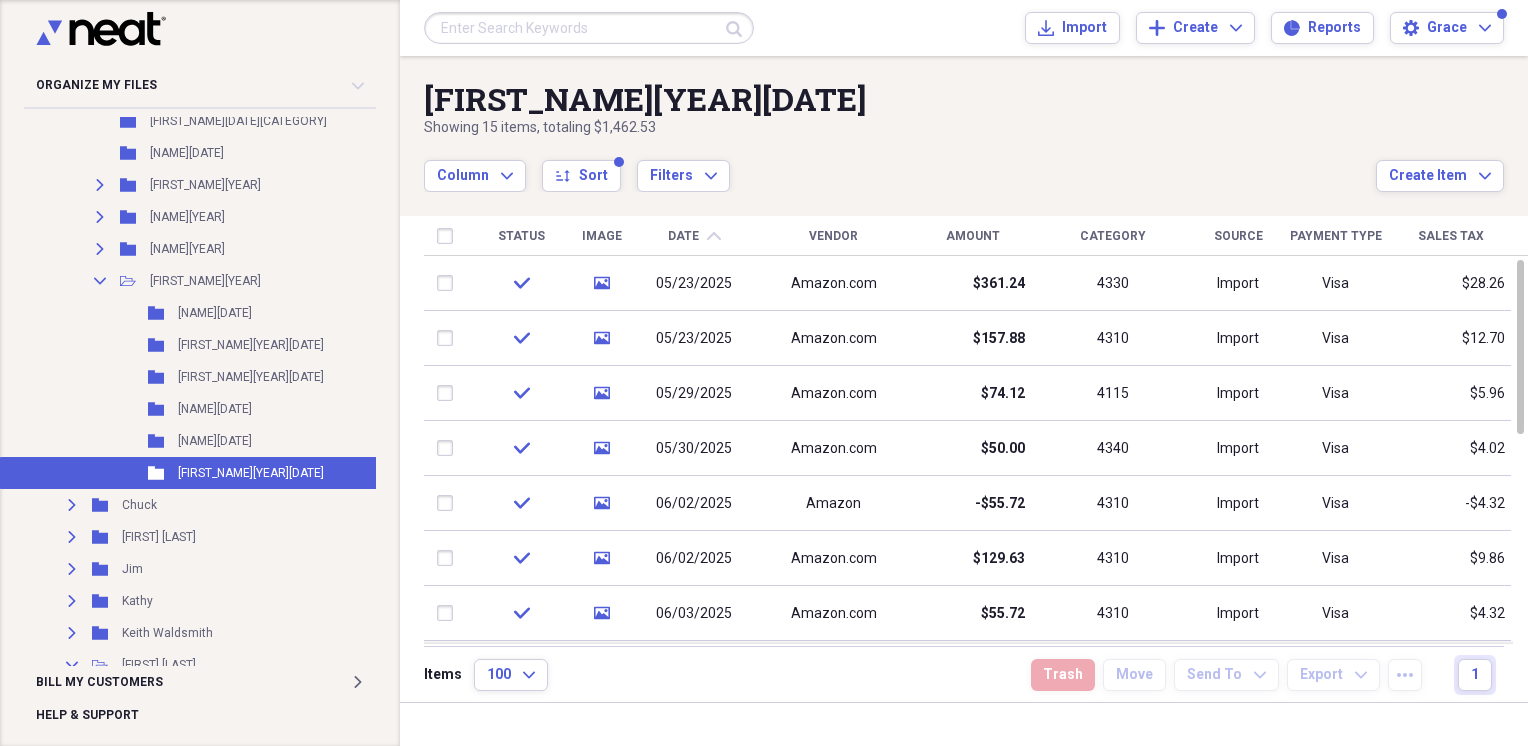 click on "Date" at bounding box center [683, 236] 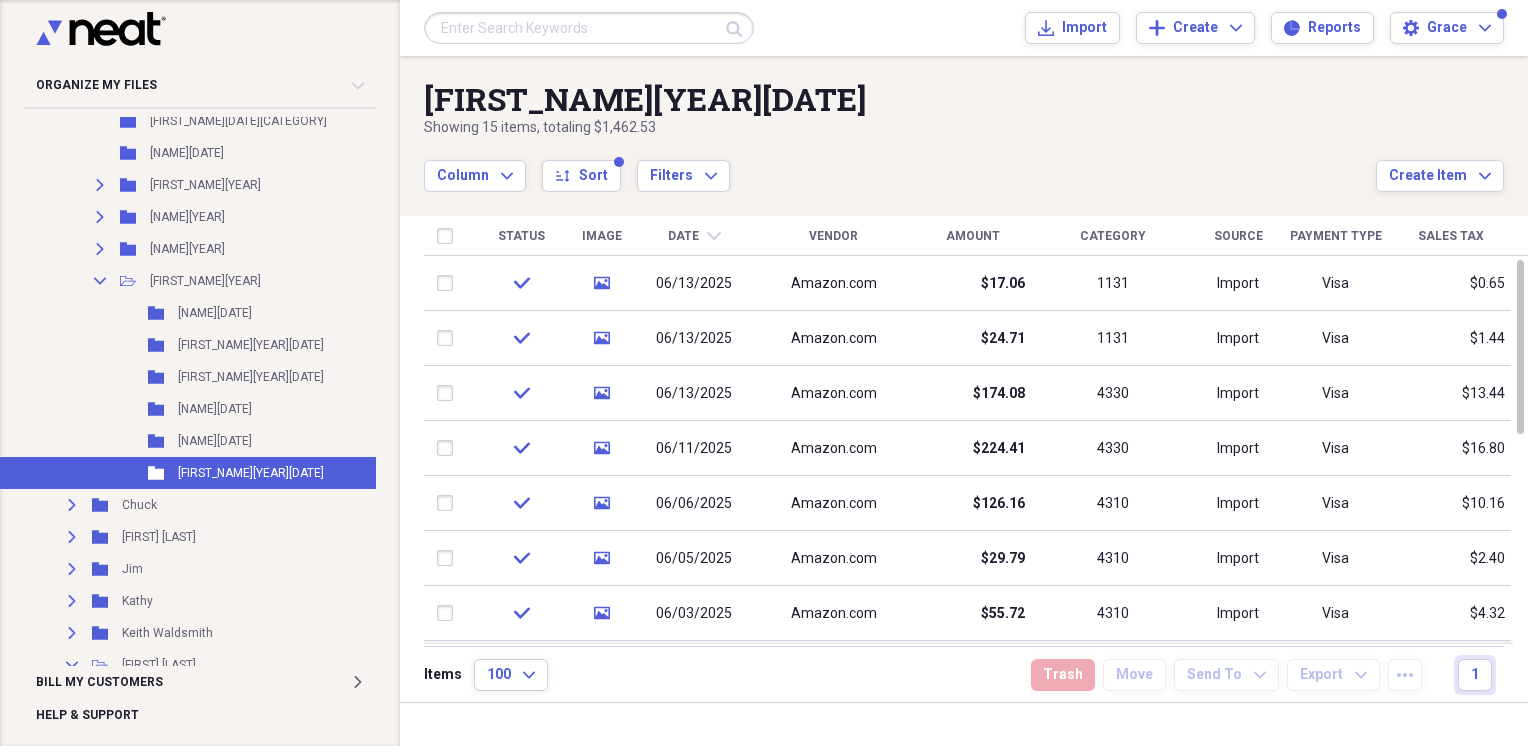 click on "Date" at bounding box center [683, 236] 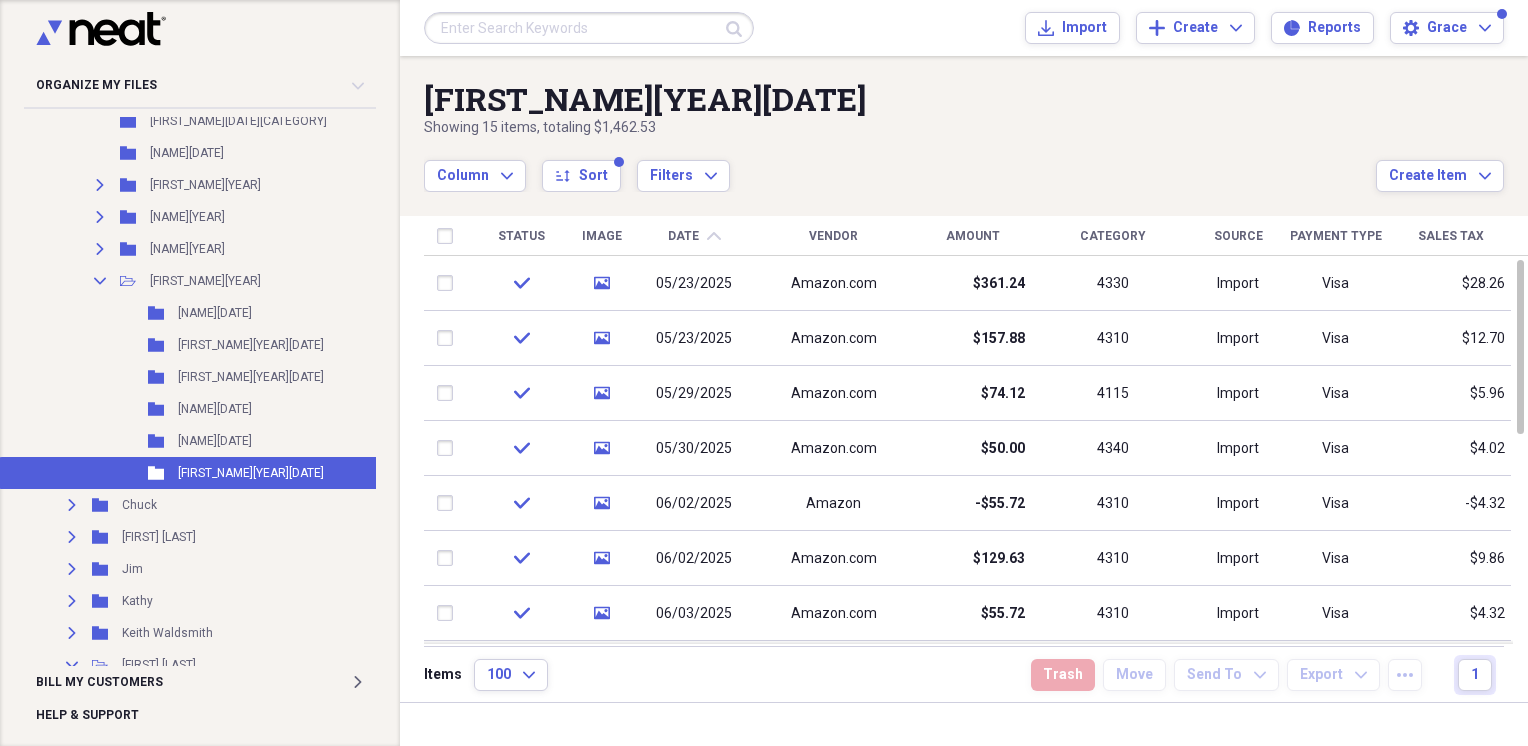 click on "Amount" at bounding box center (973, 236) 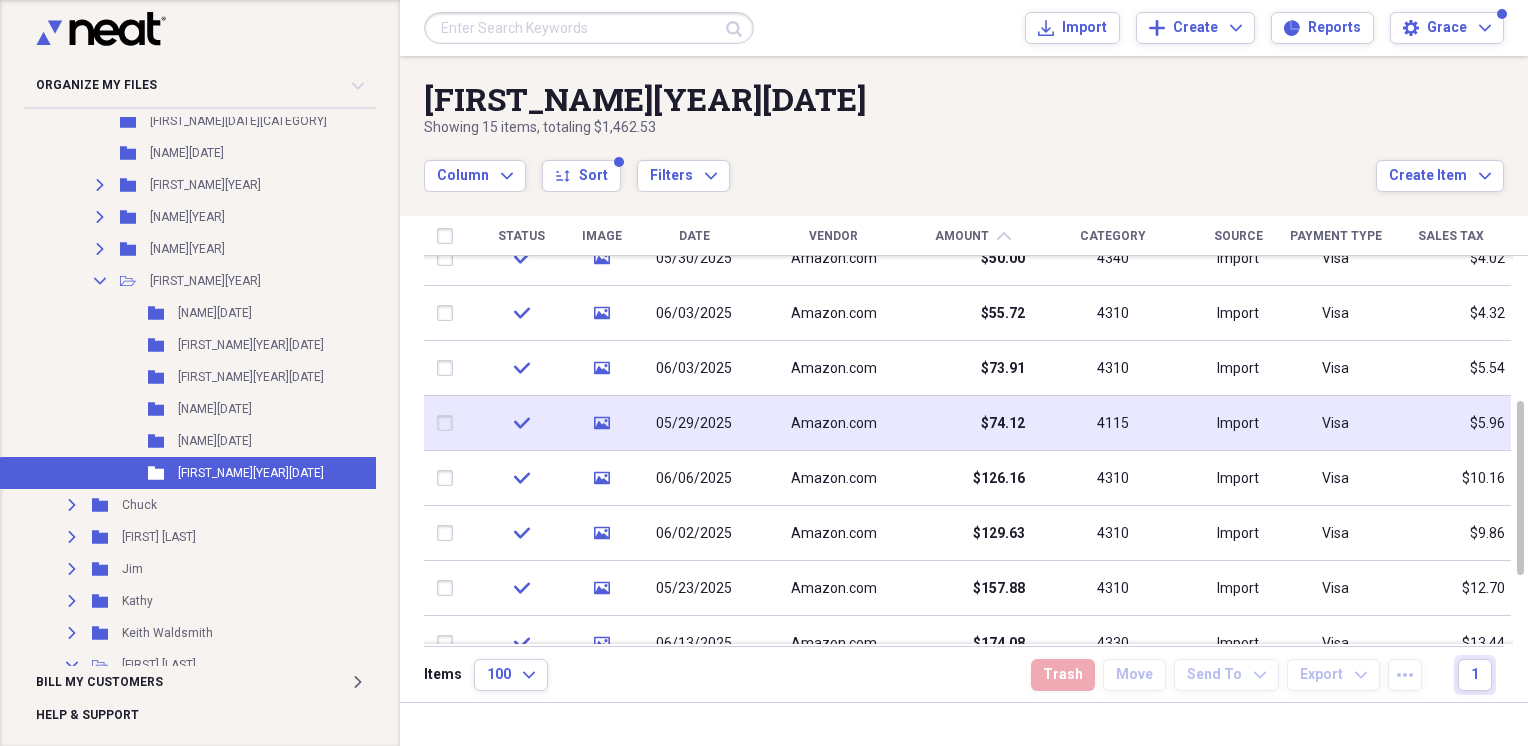 click on "4115" at bounding box center [1113, 423] 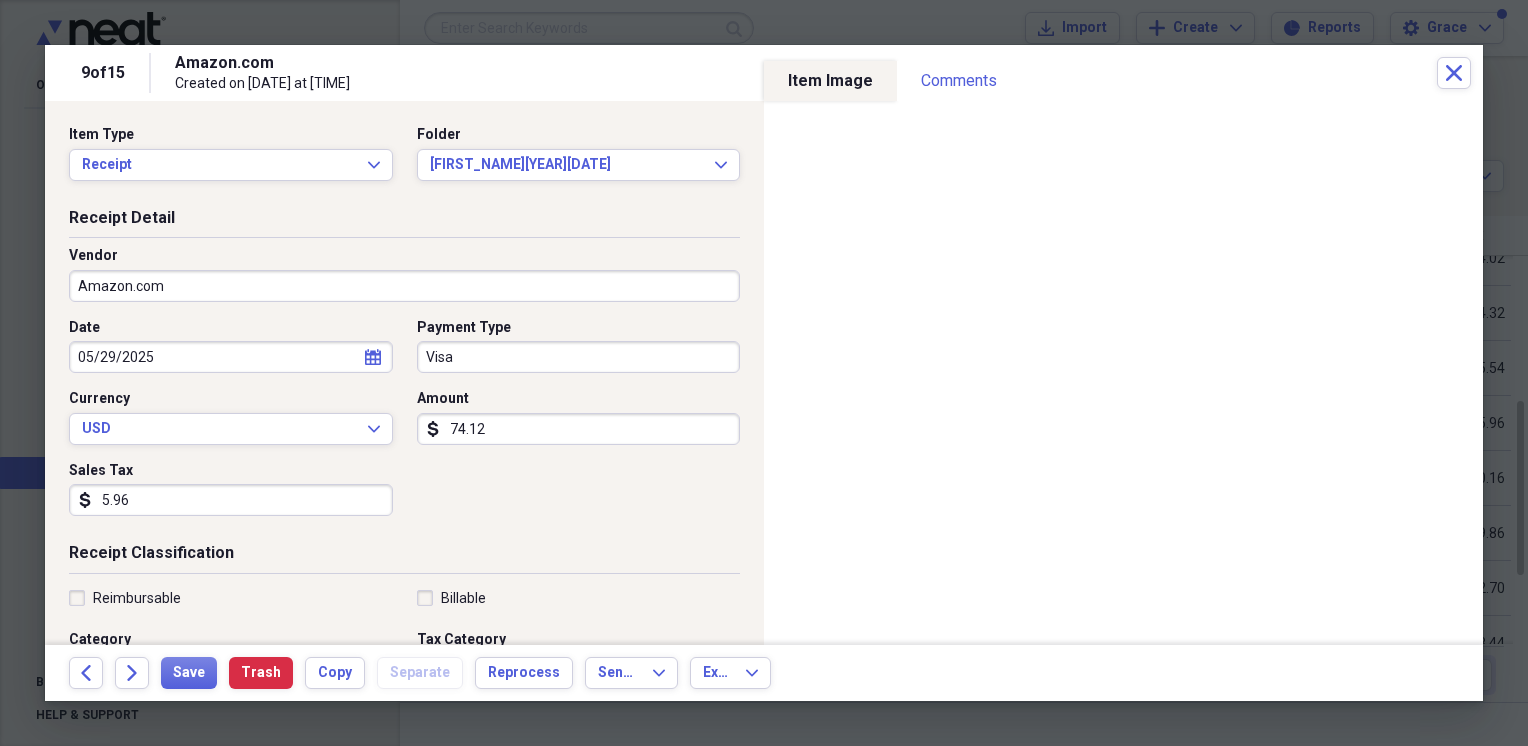 click 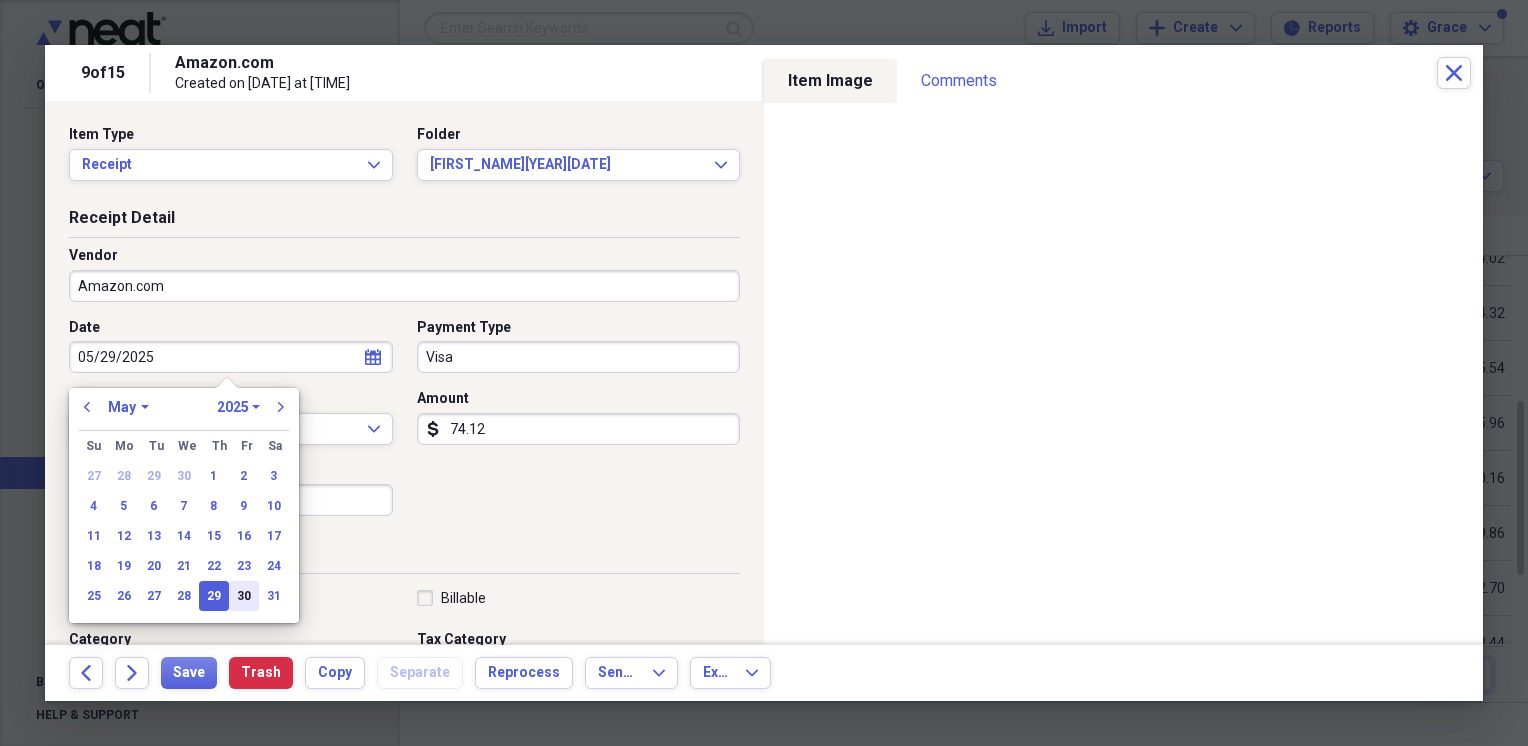 click on "30" at bounding box center (244, 596) 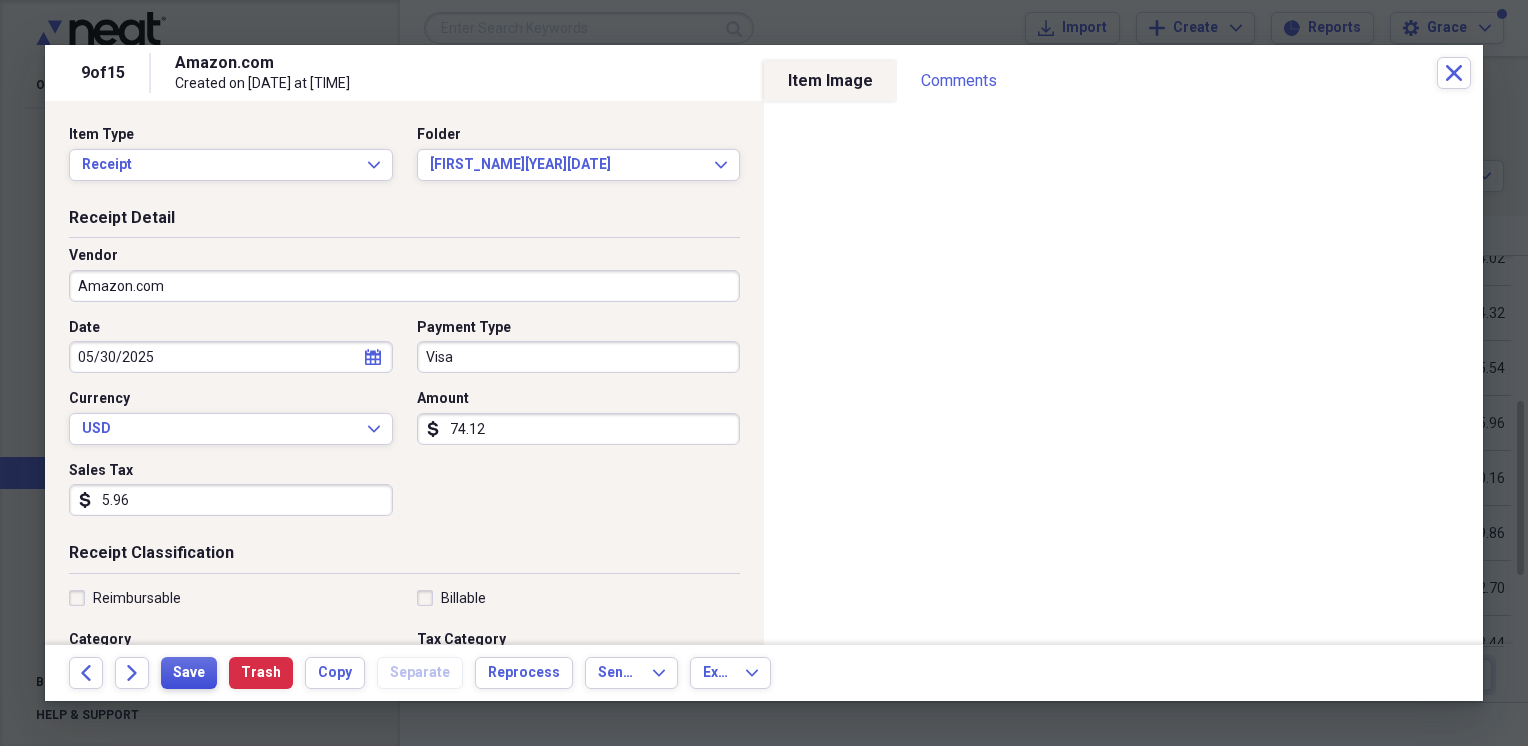 click on "Save" at bounding box center (189, 673) 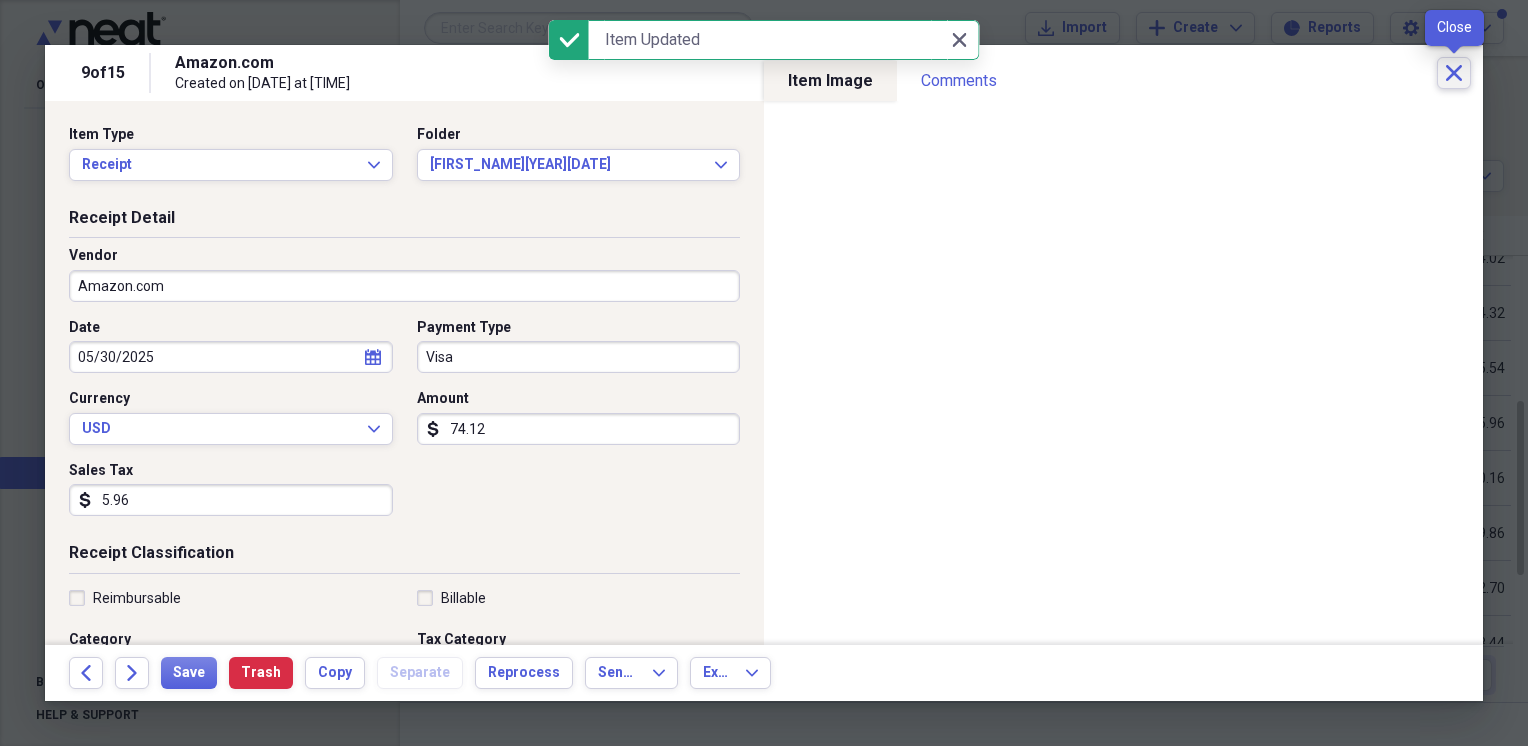 click 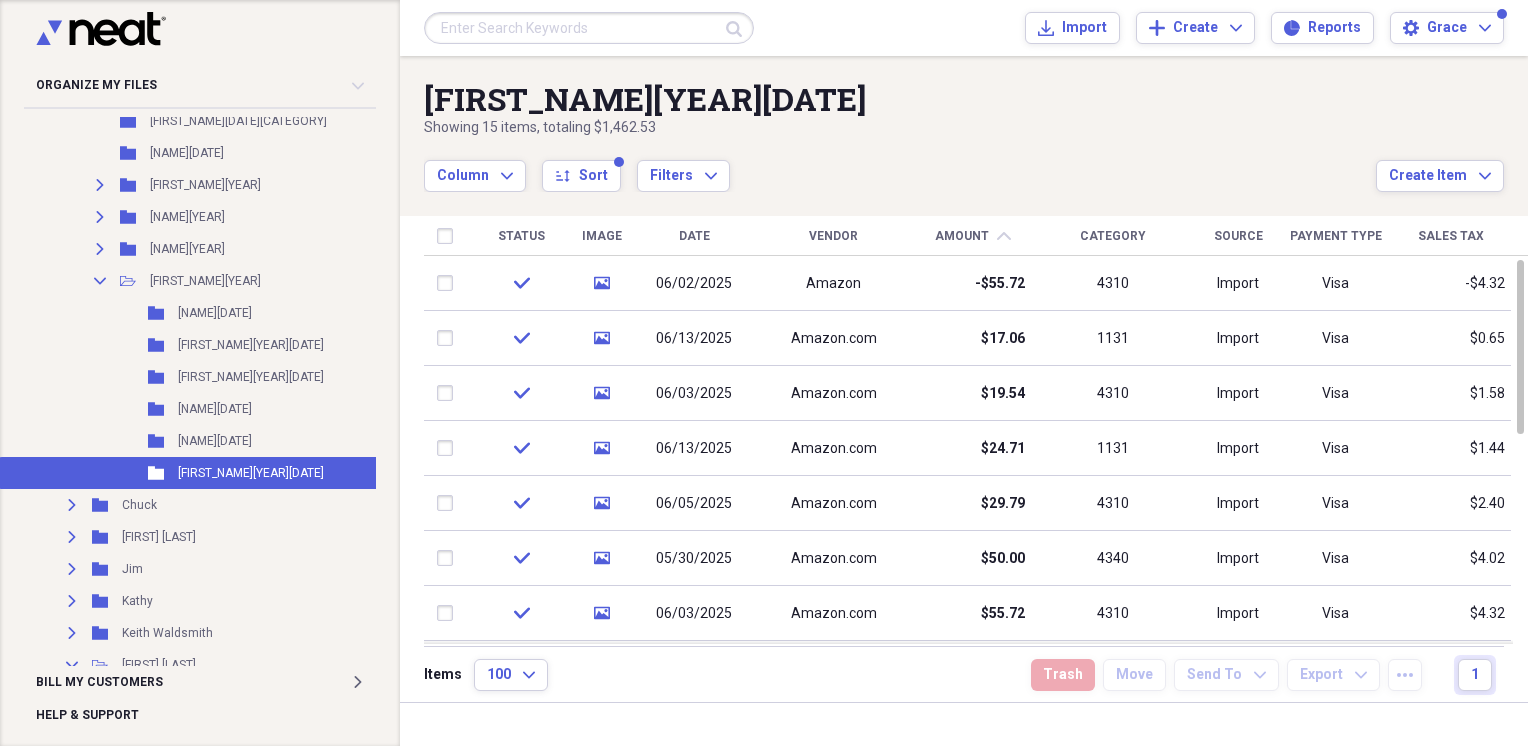 click on "Date" at bounding box center (694, 236) 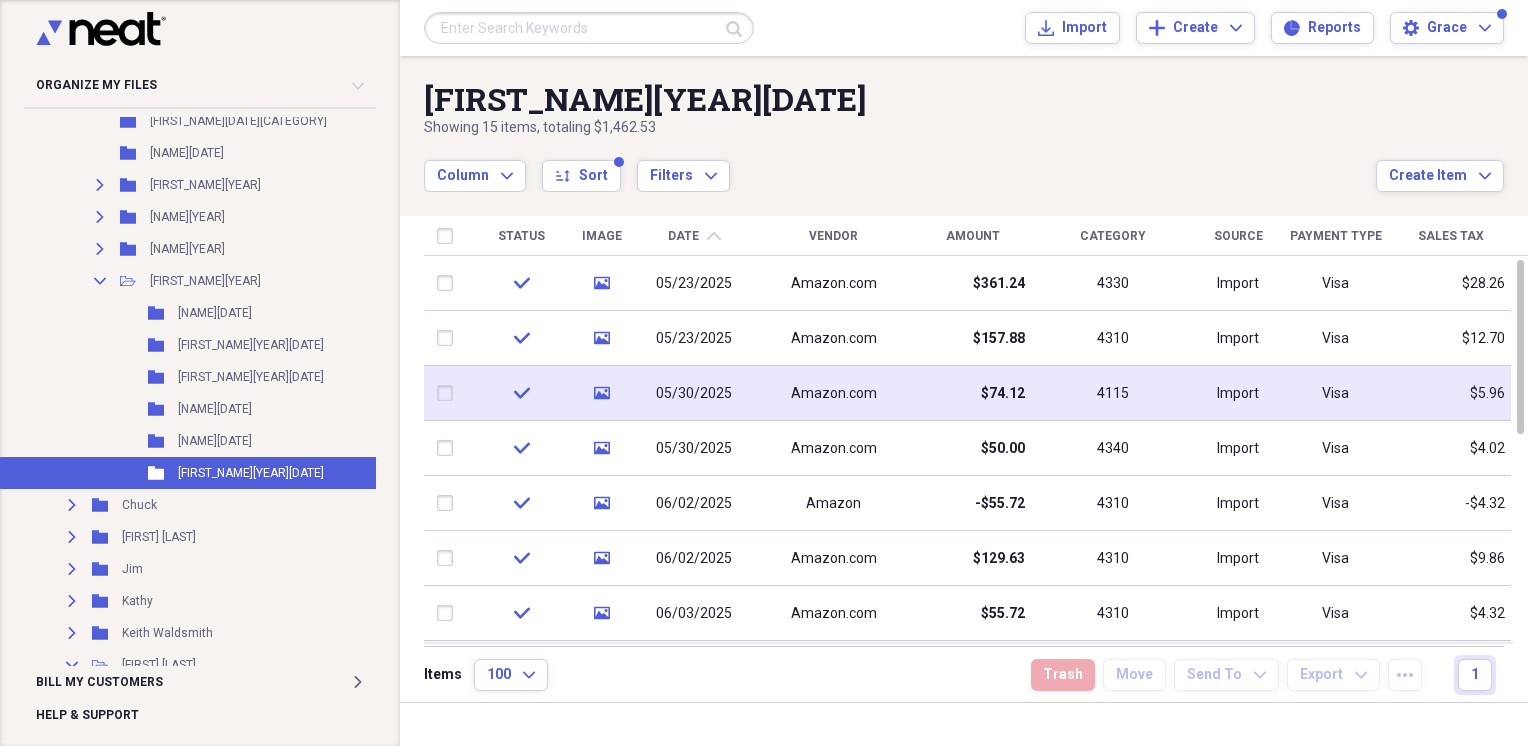click on "Amazon.com" at bounding box center [833, 393] 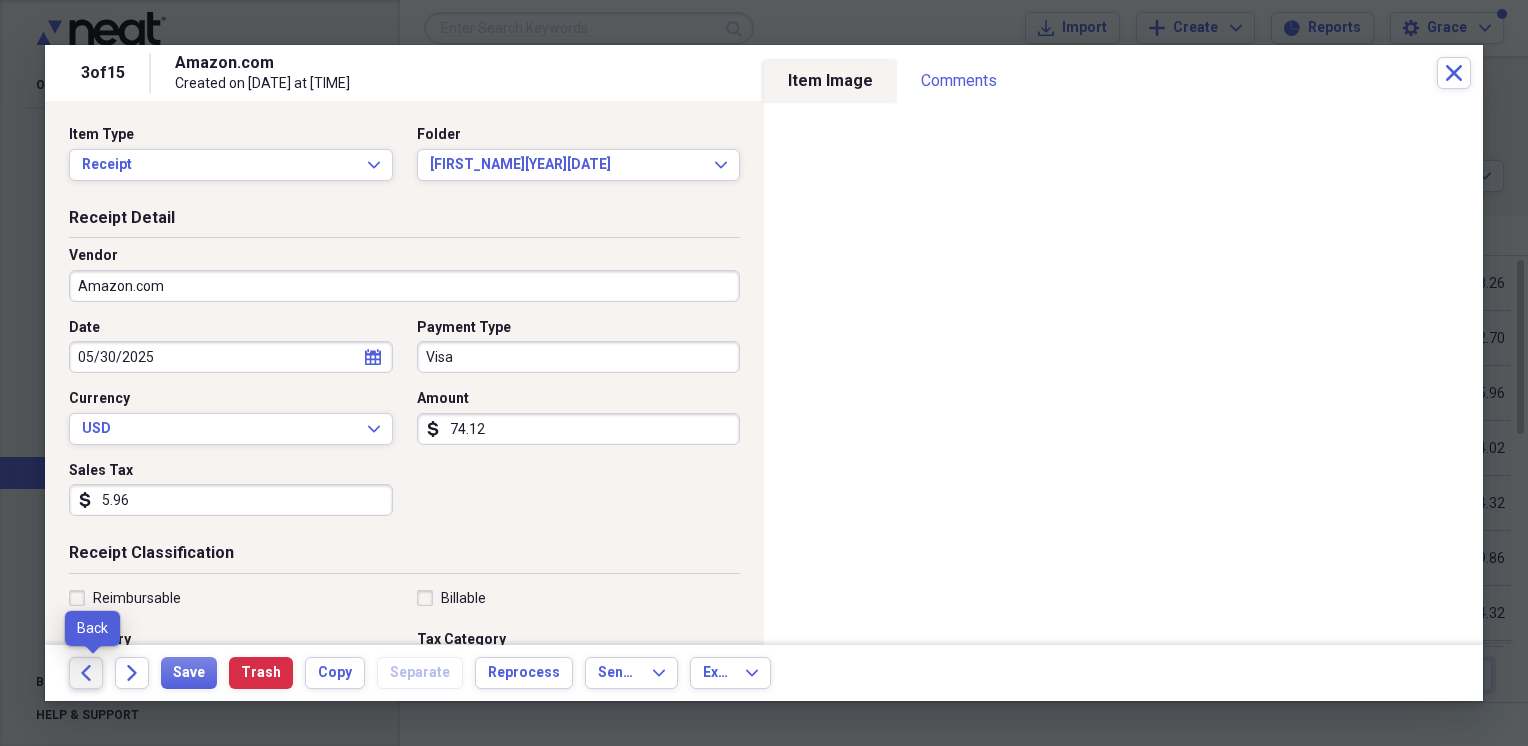 click 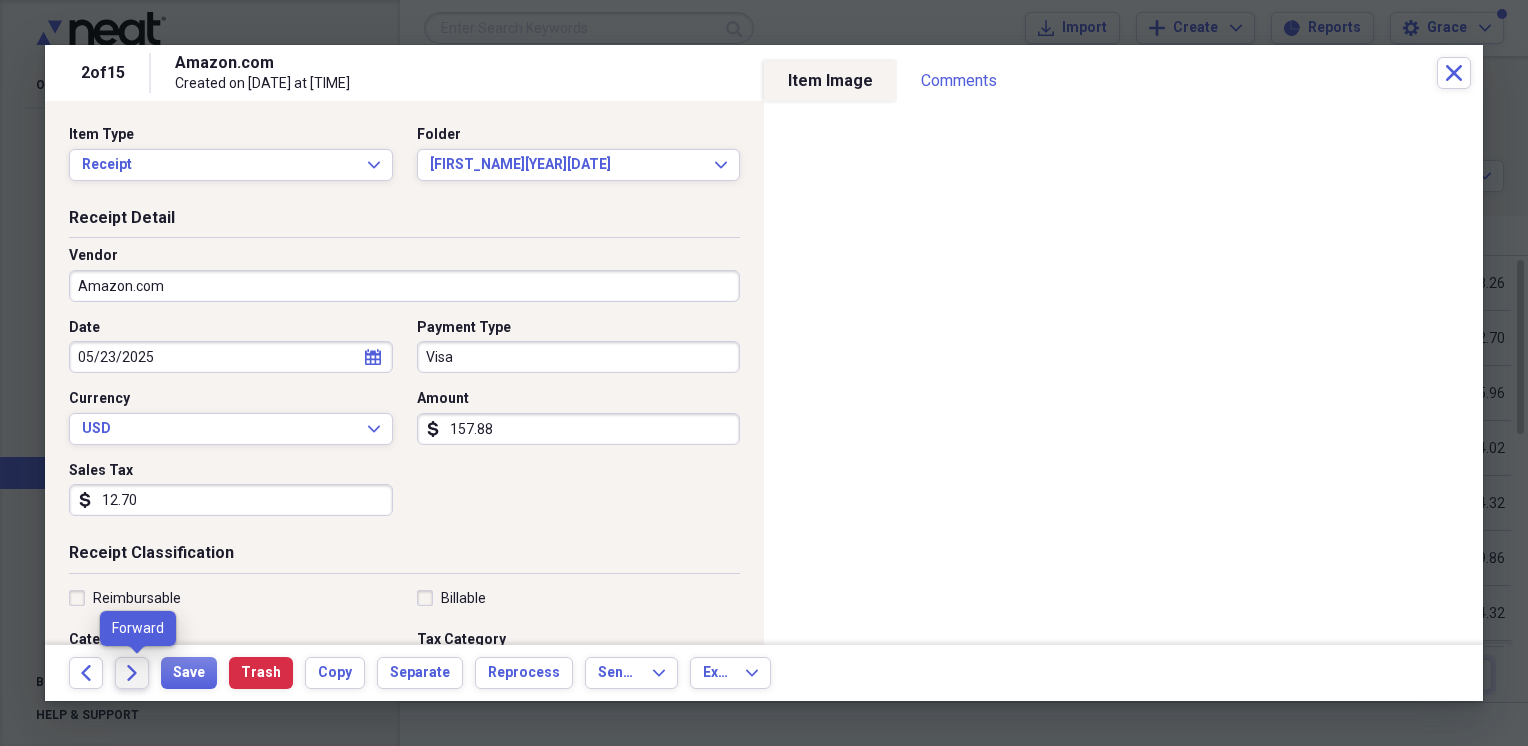 click on "Forward" 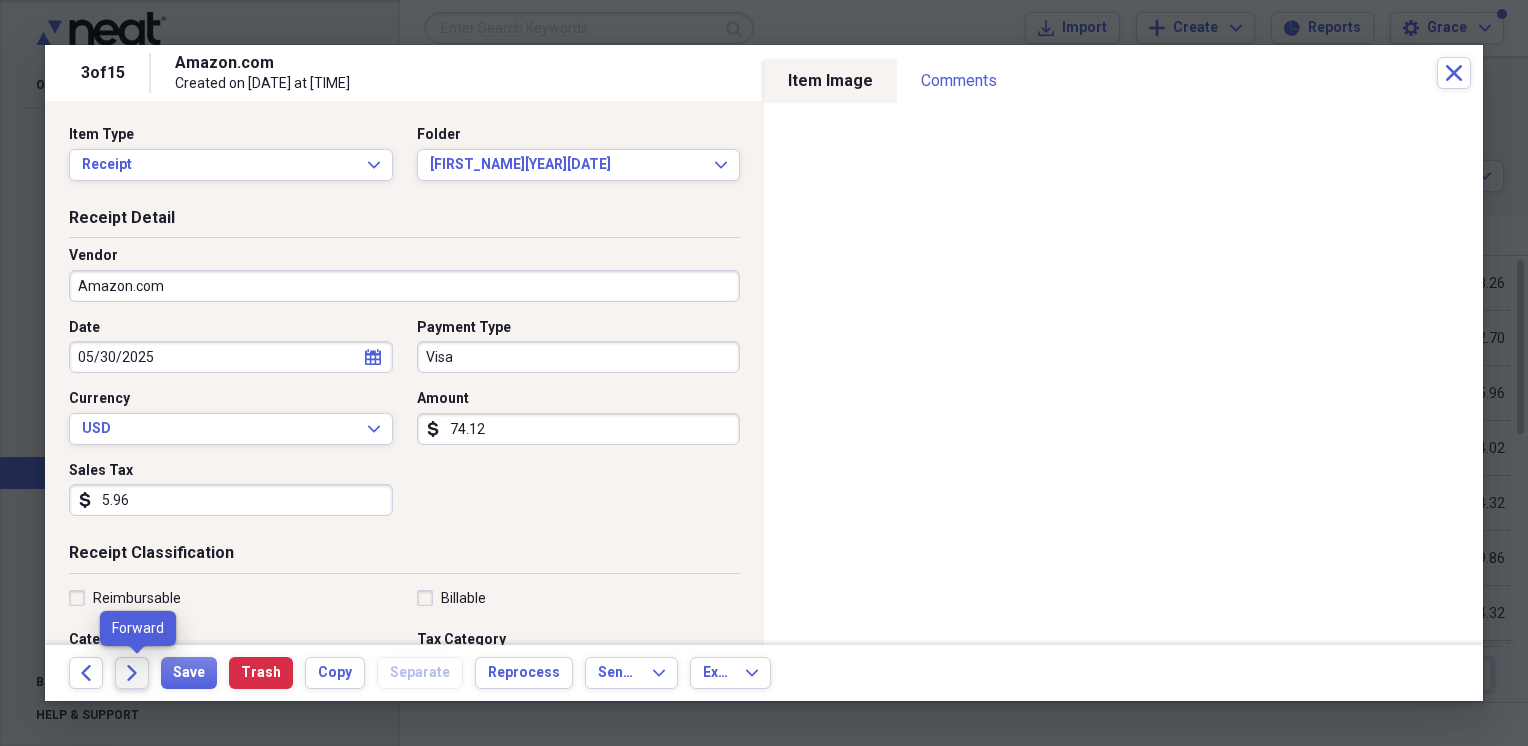click 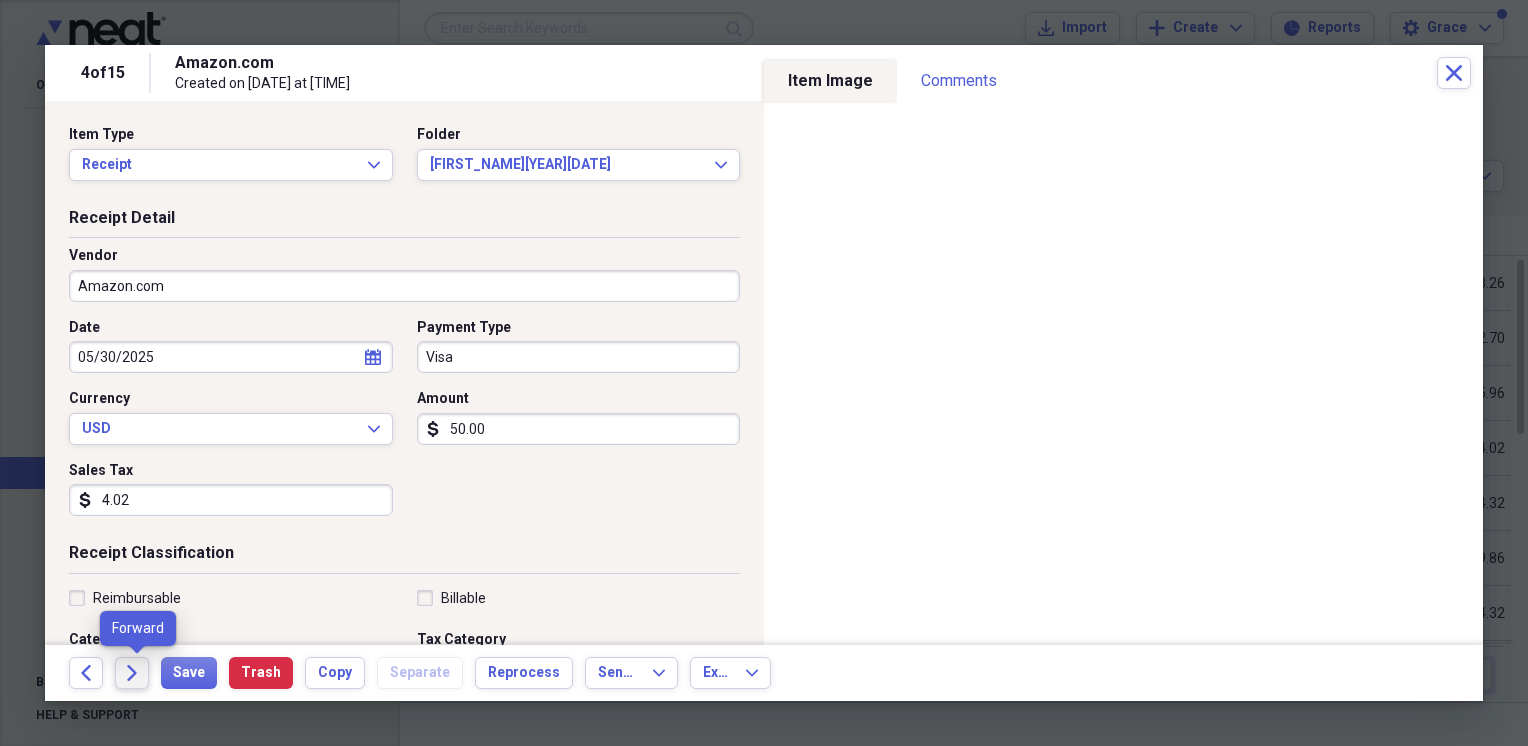 click on "Forward" 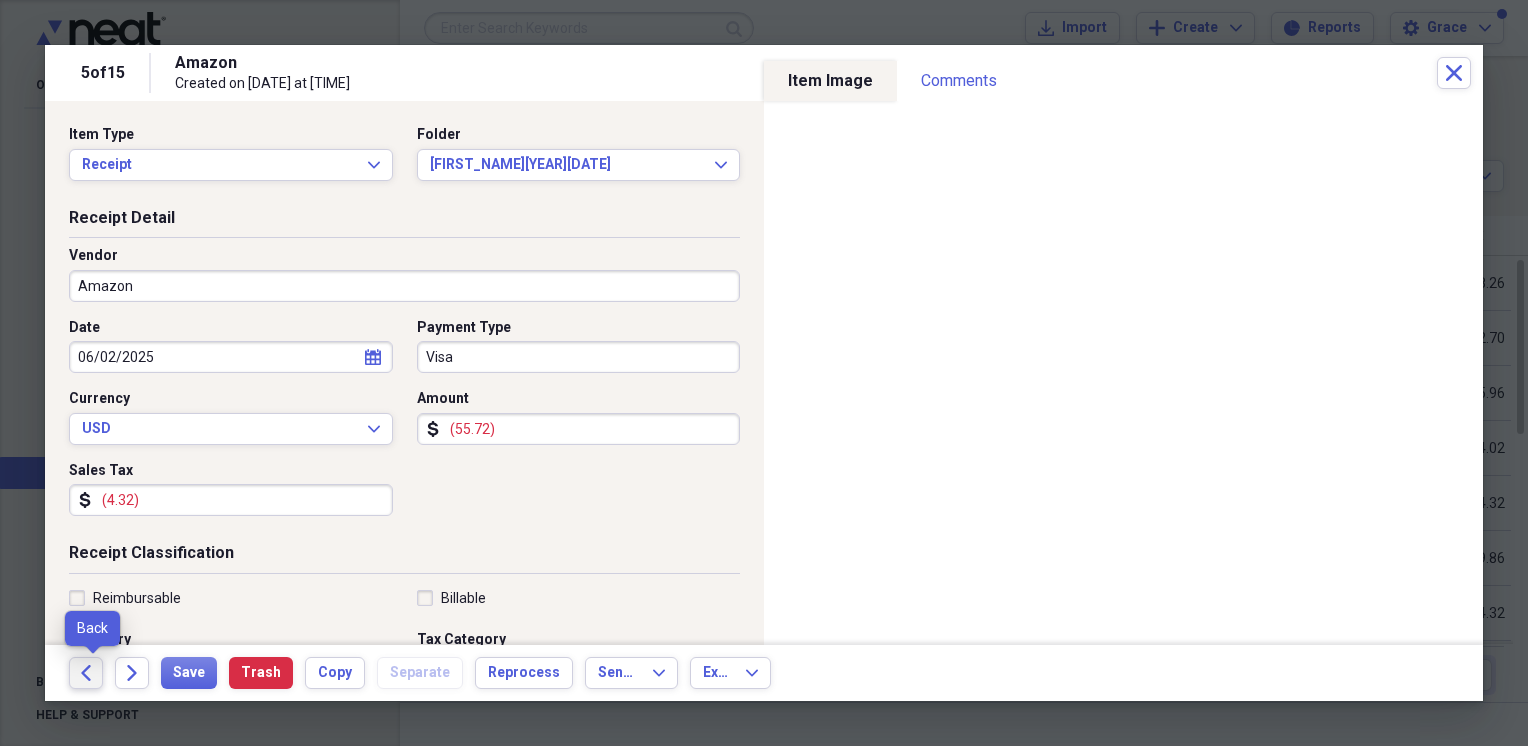 click on "Back" 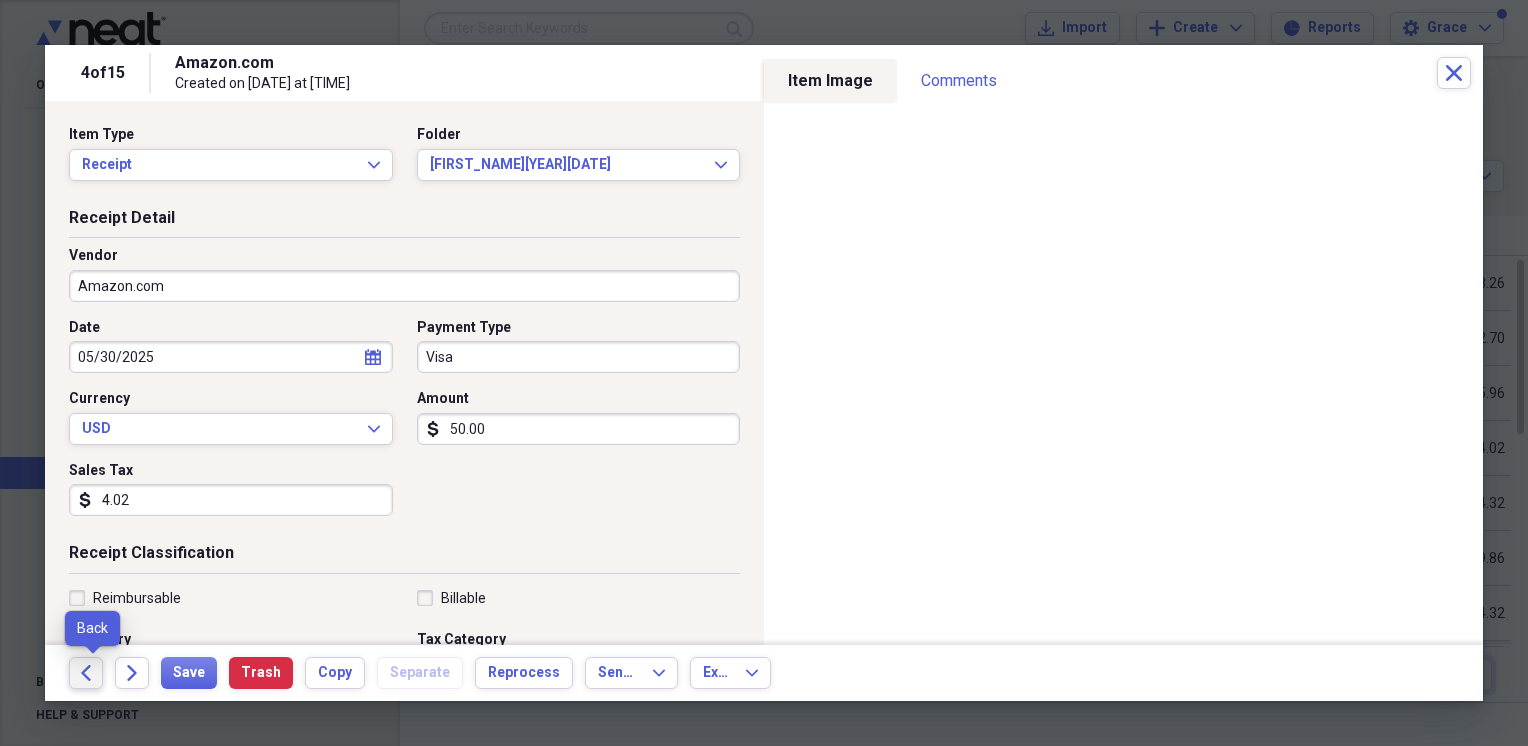 click on "Back" 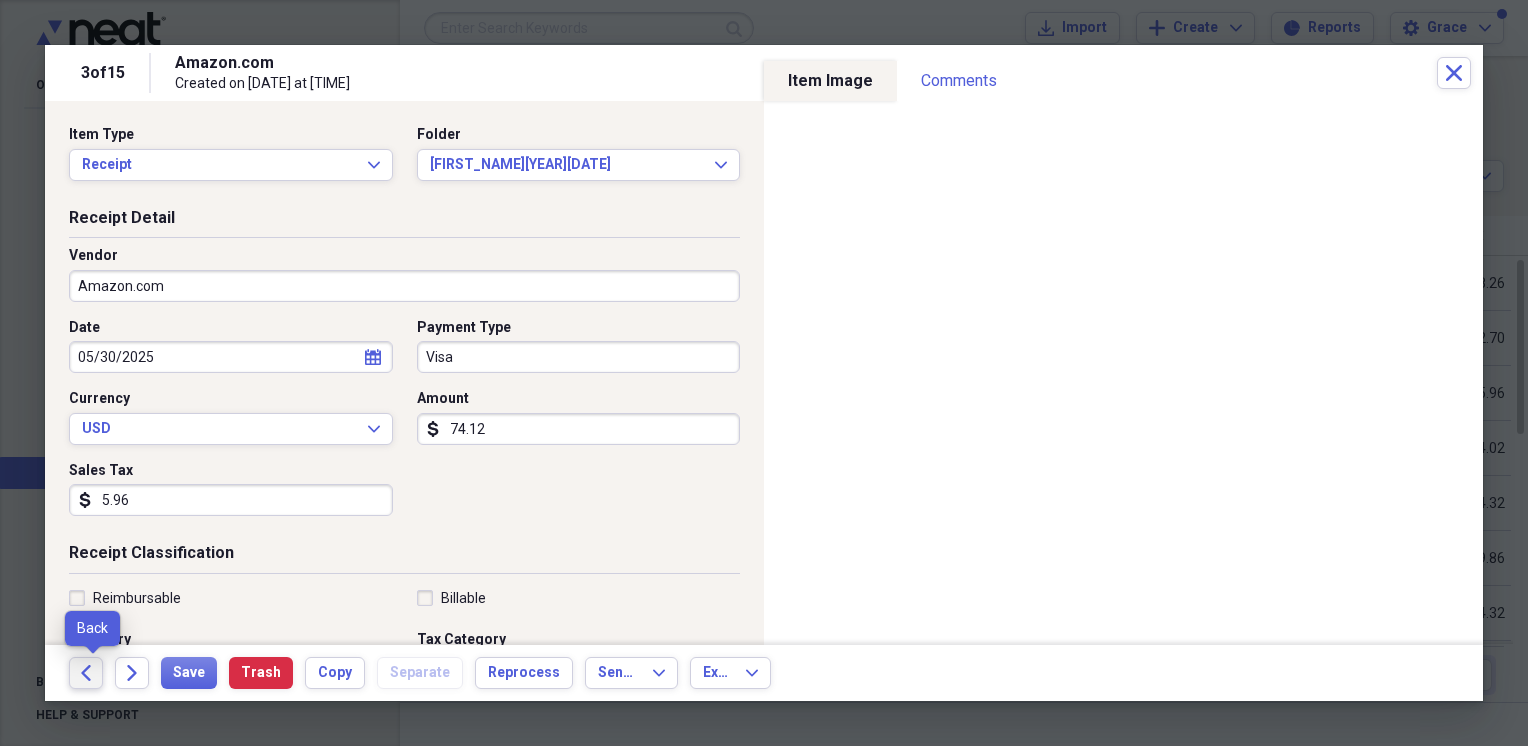 click 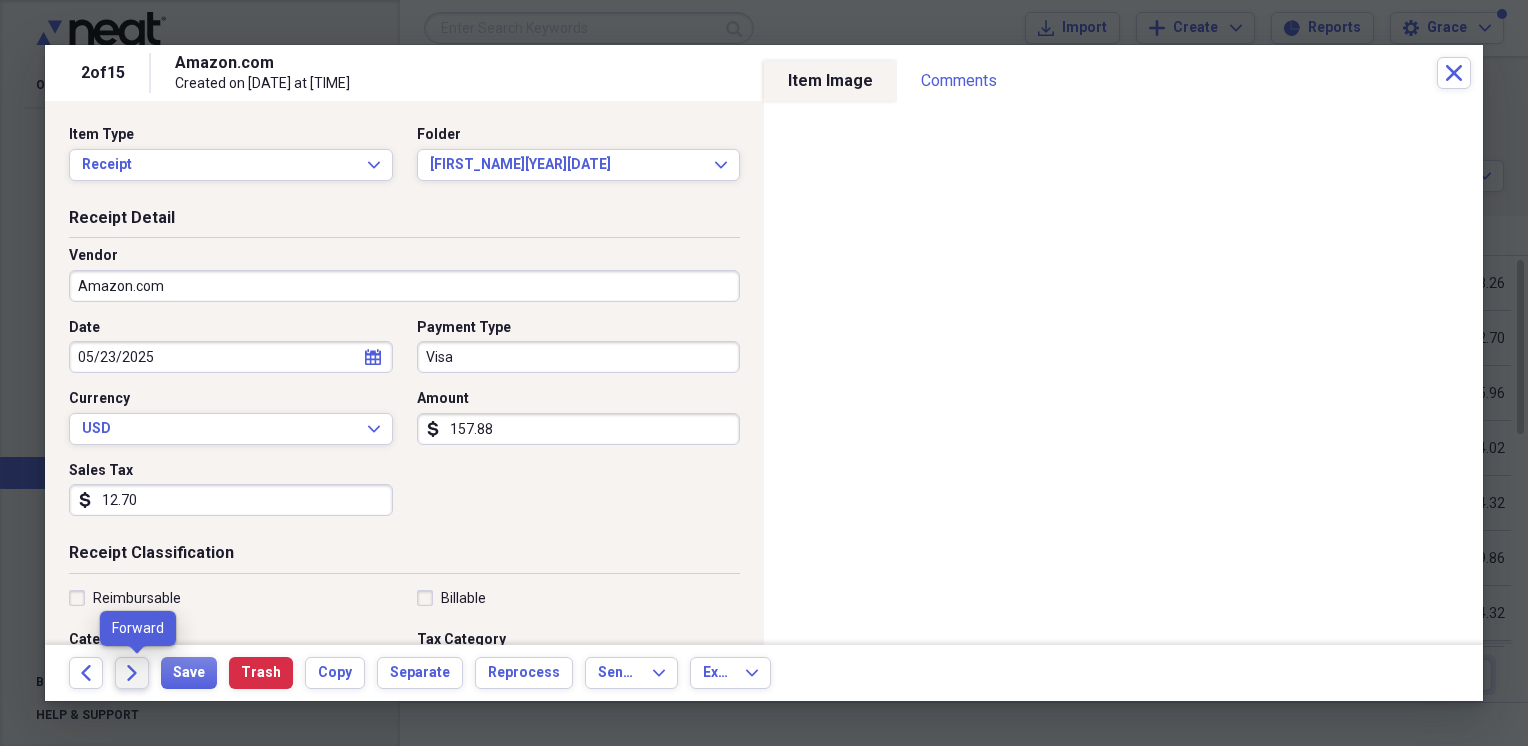 click on "Forward" at bounding box center (132, 673) 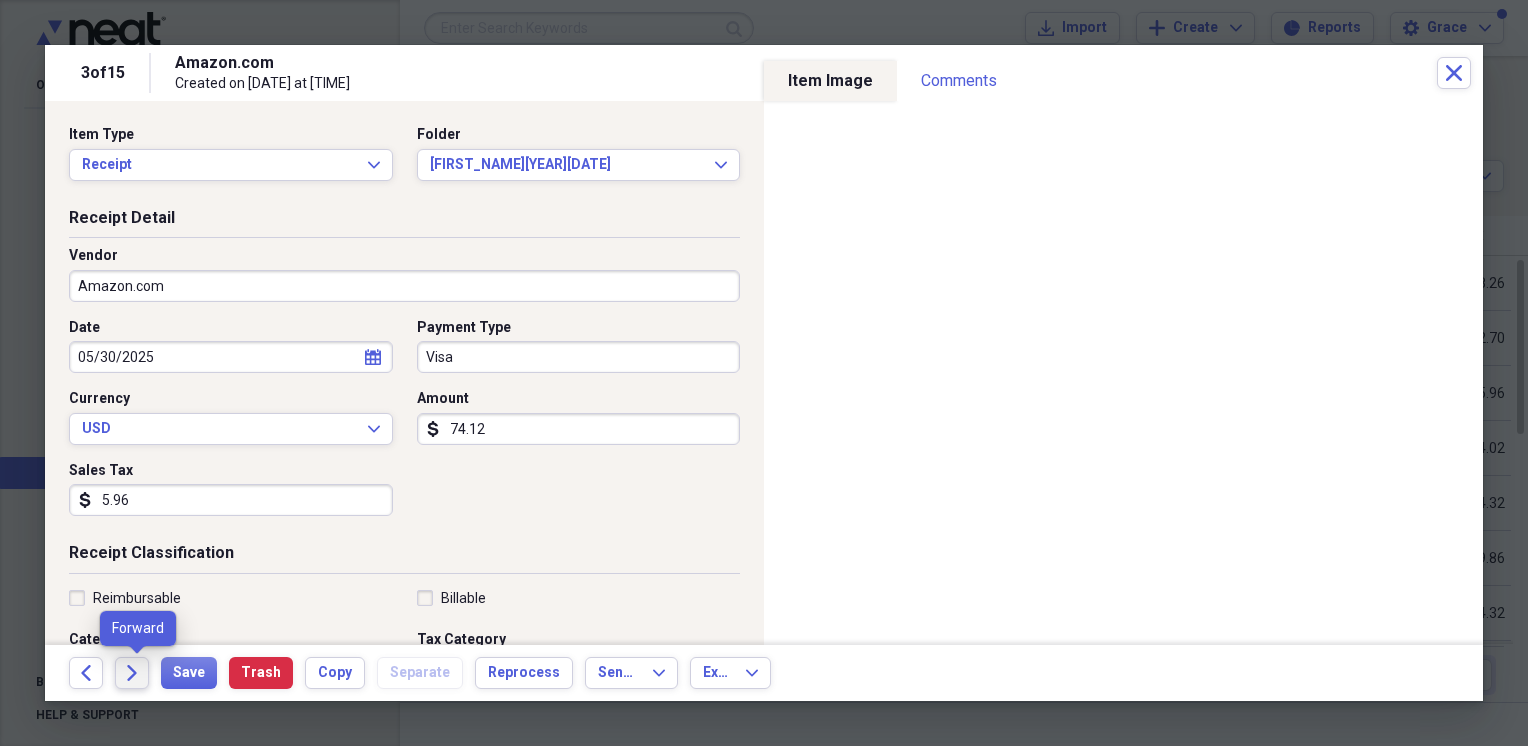 click on "Forward" 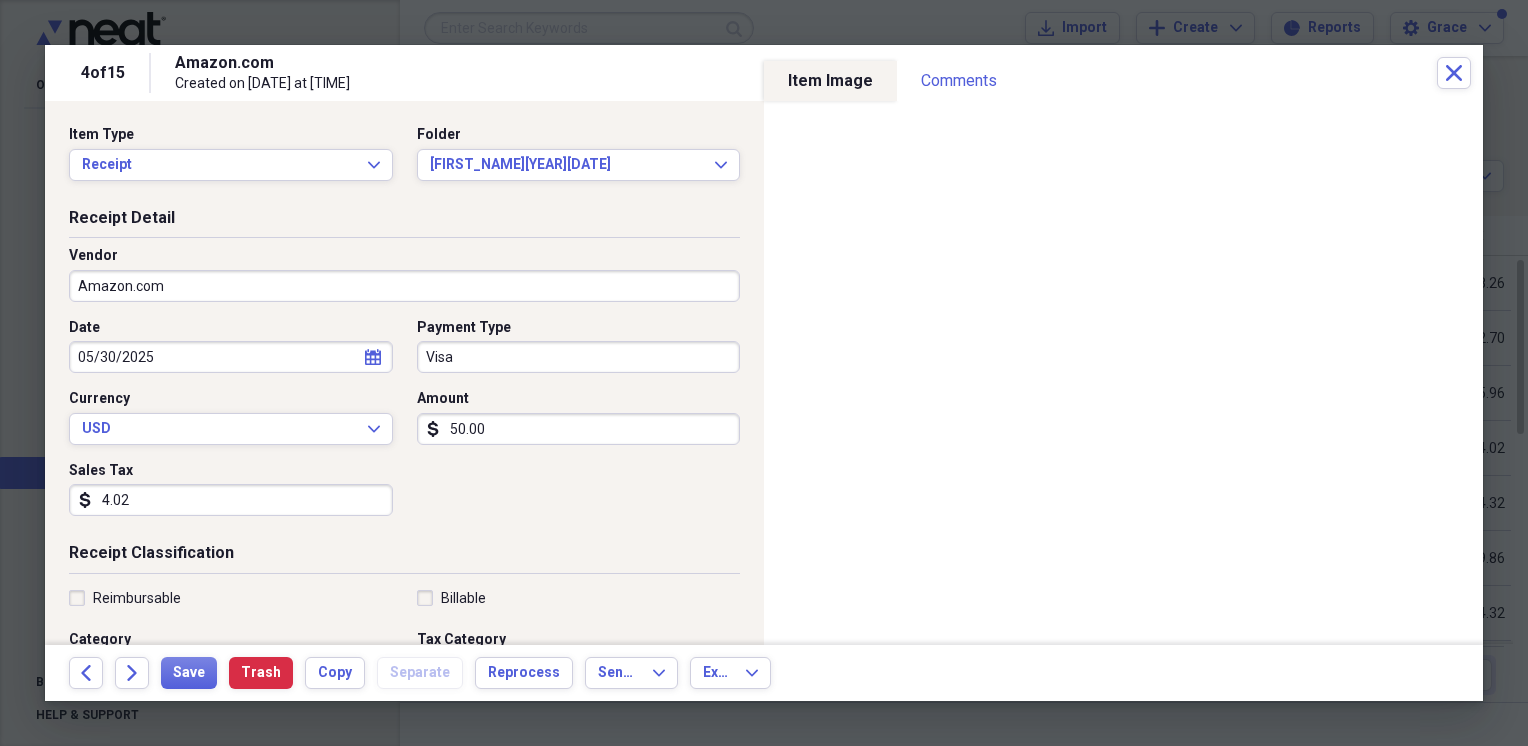 click on "50.00" at bounding box center [579, 429] 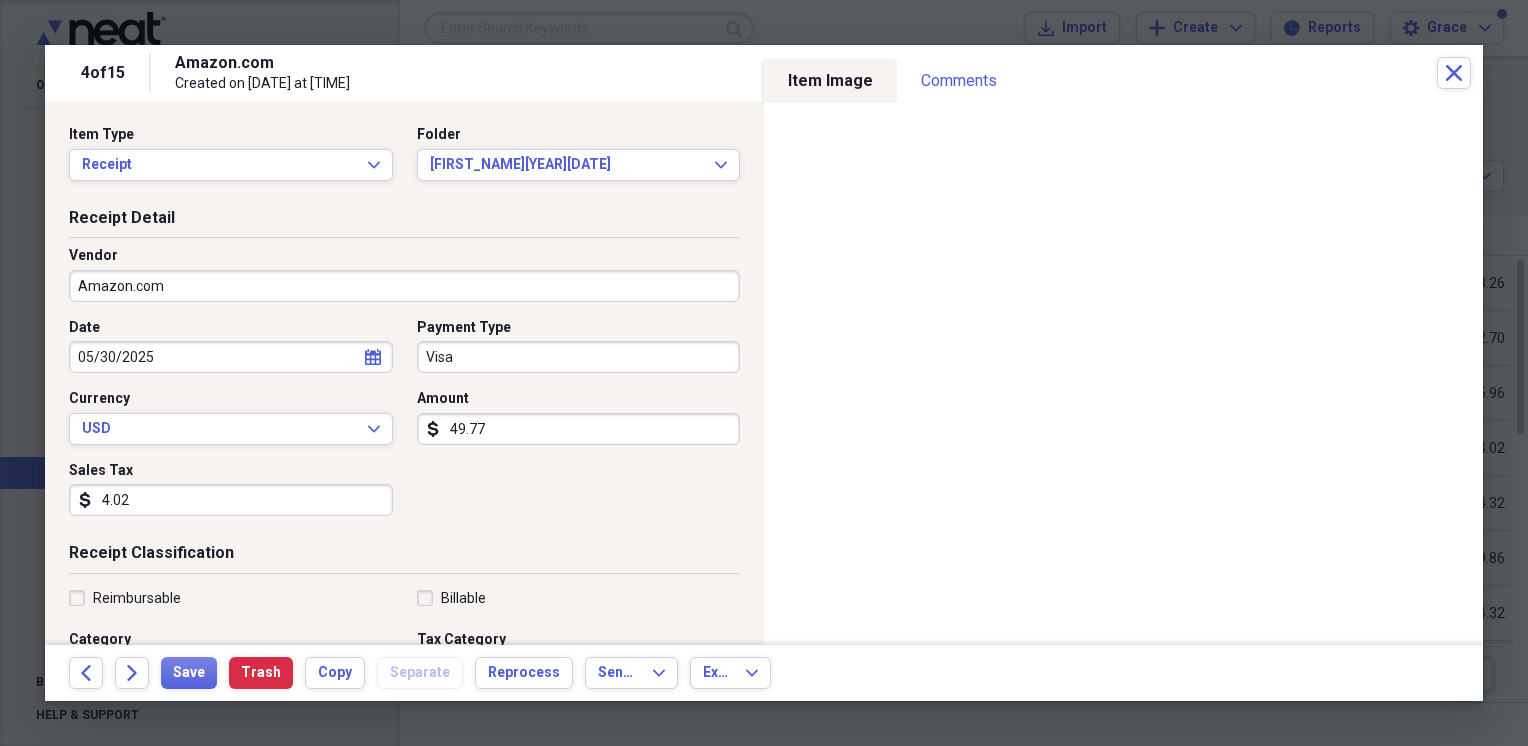 type on "49.77" 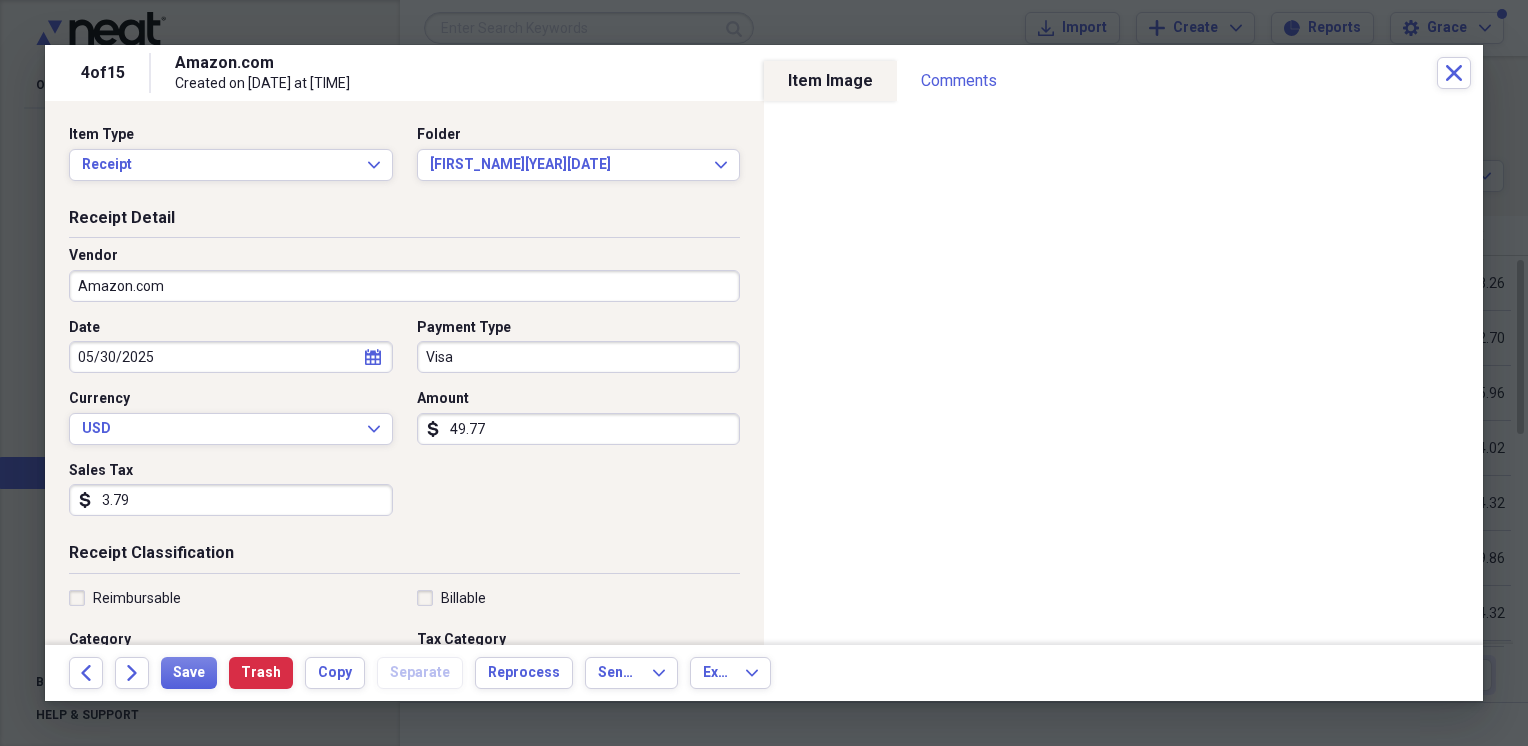type on "3.79" 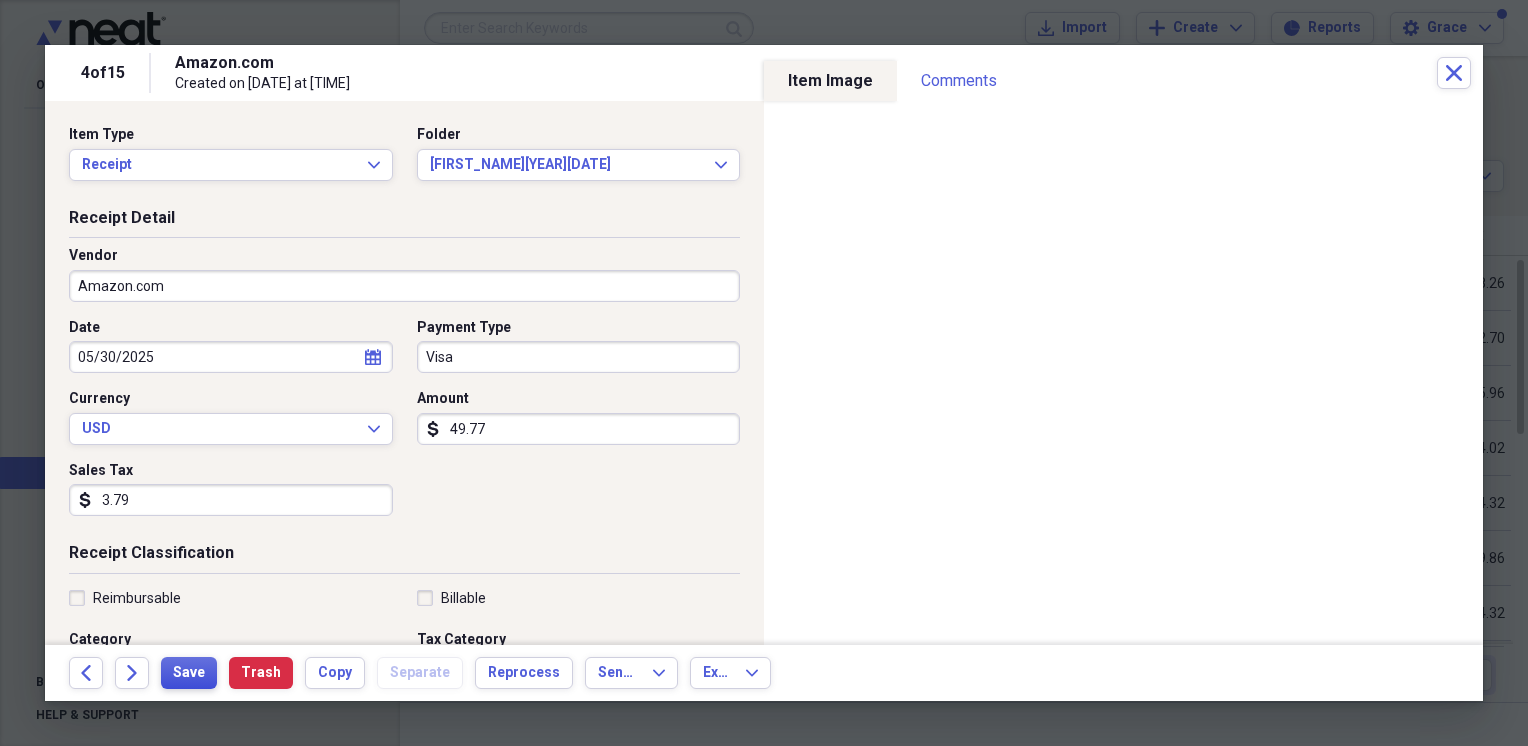 click on "Save" at bounding box center (189, 673) 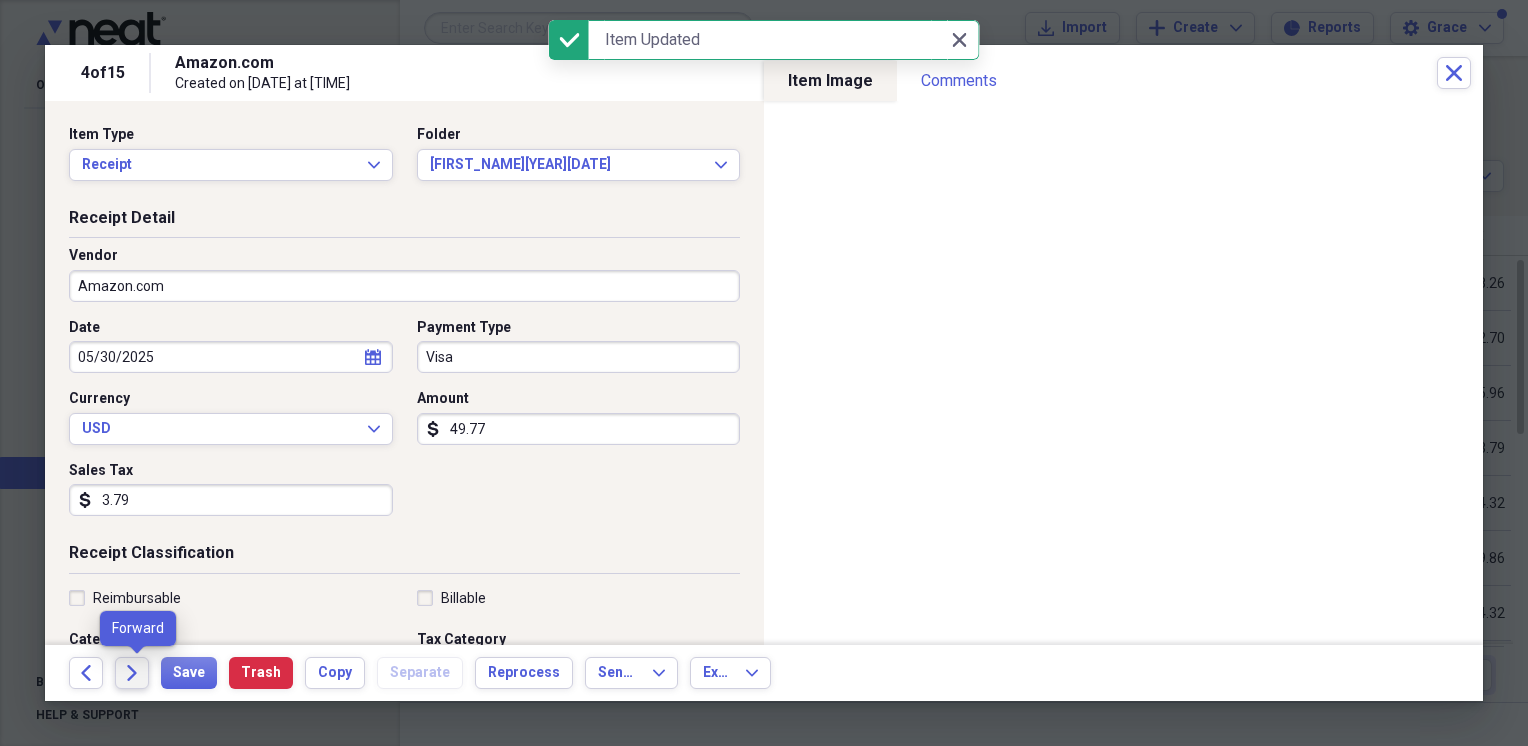 click on "Forward" at bounding box center [132, 673] 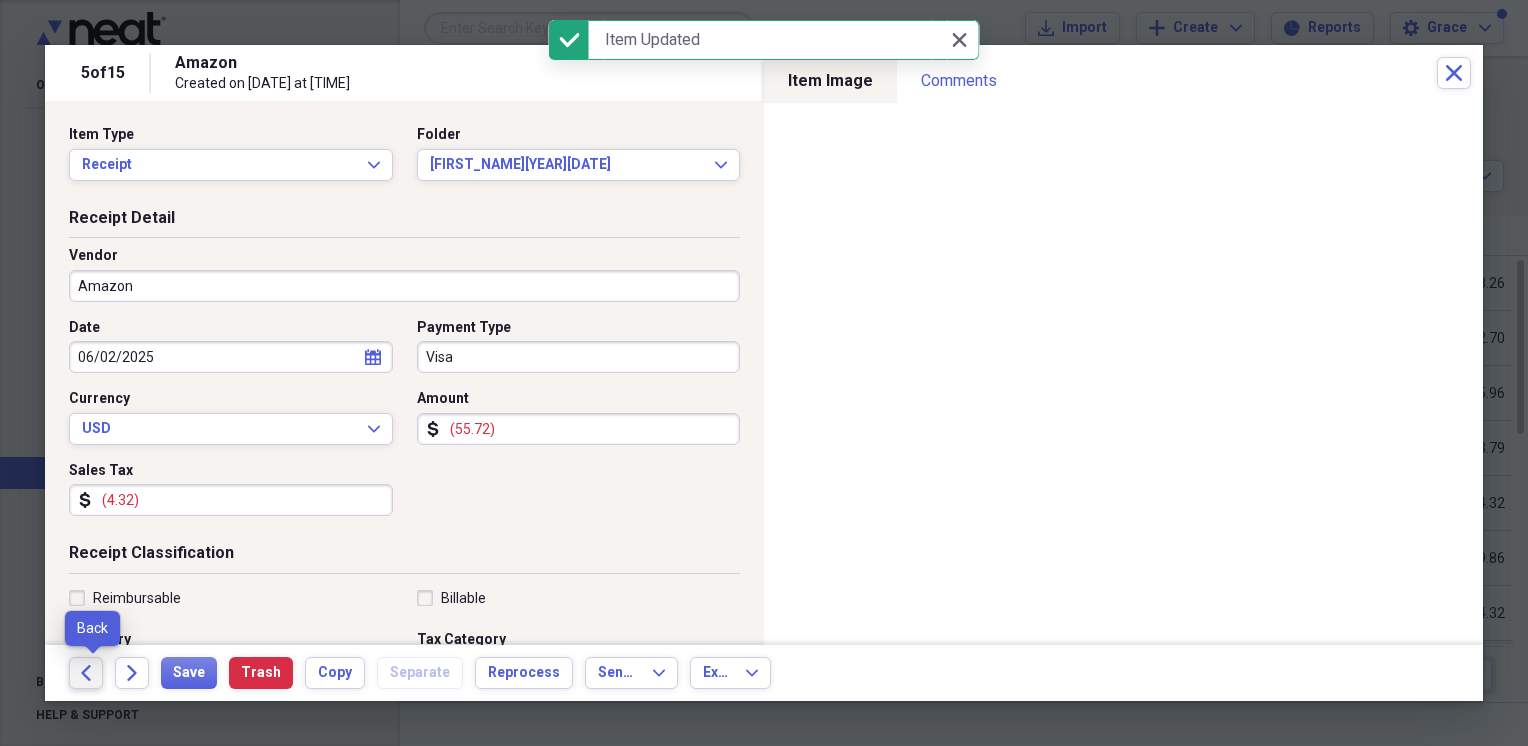 click on "Back" at bounding box center (86, 673) 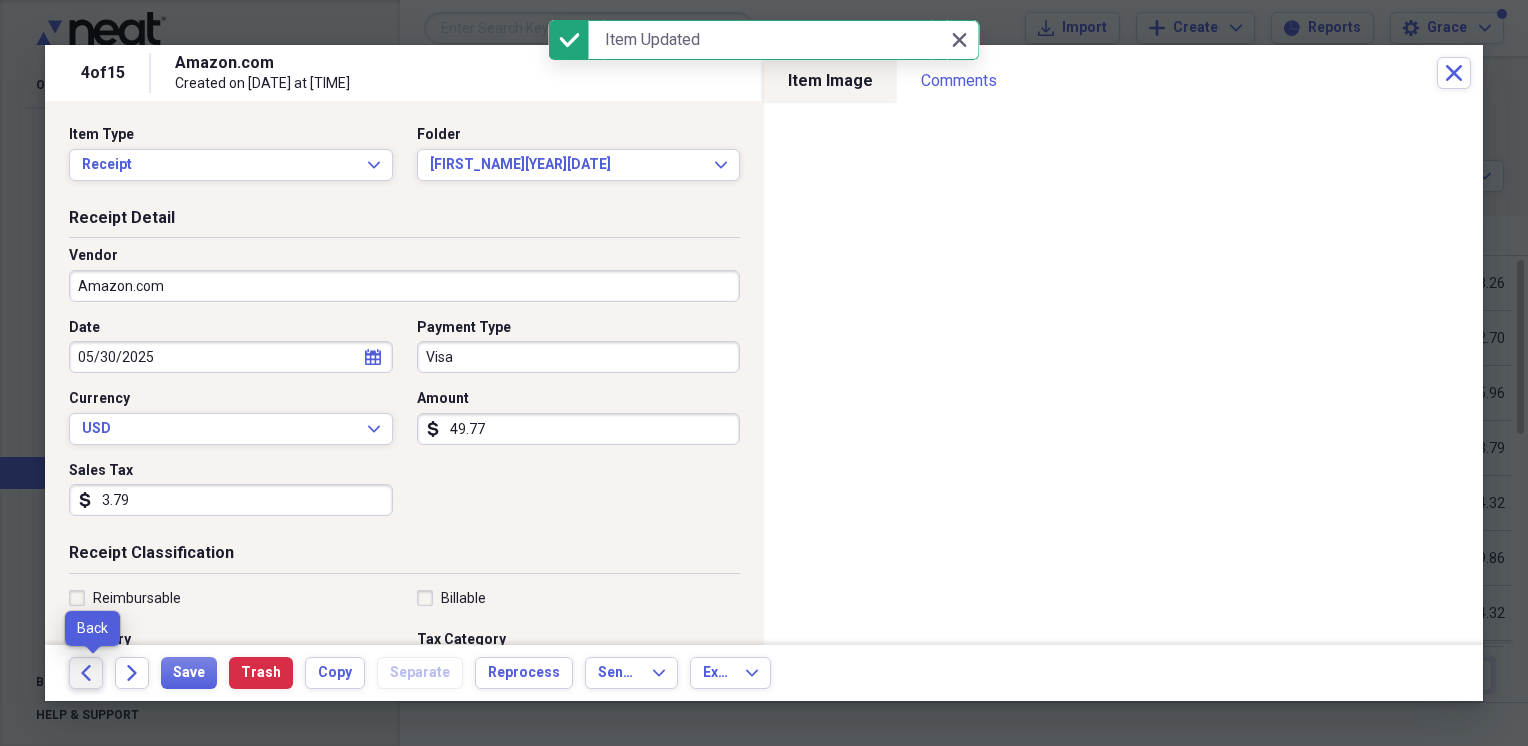 click on "Back" 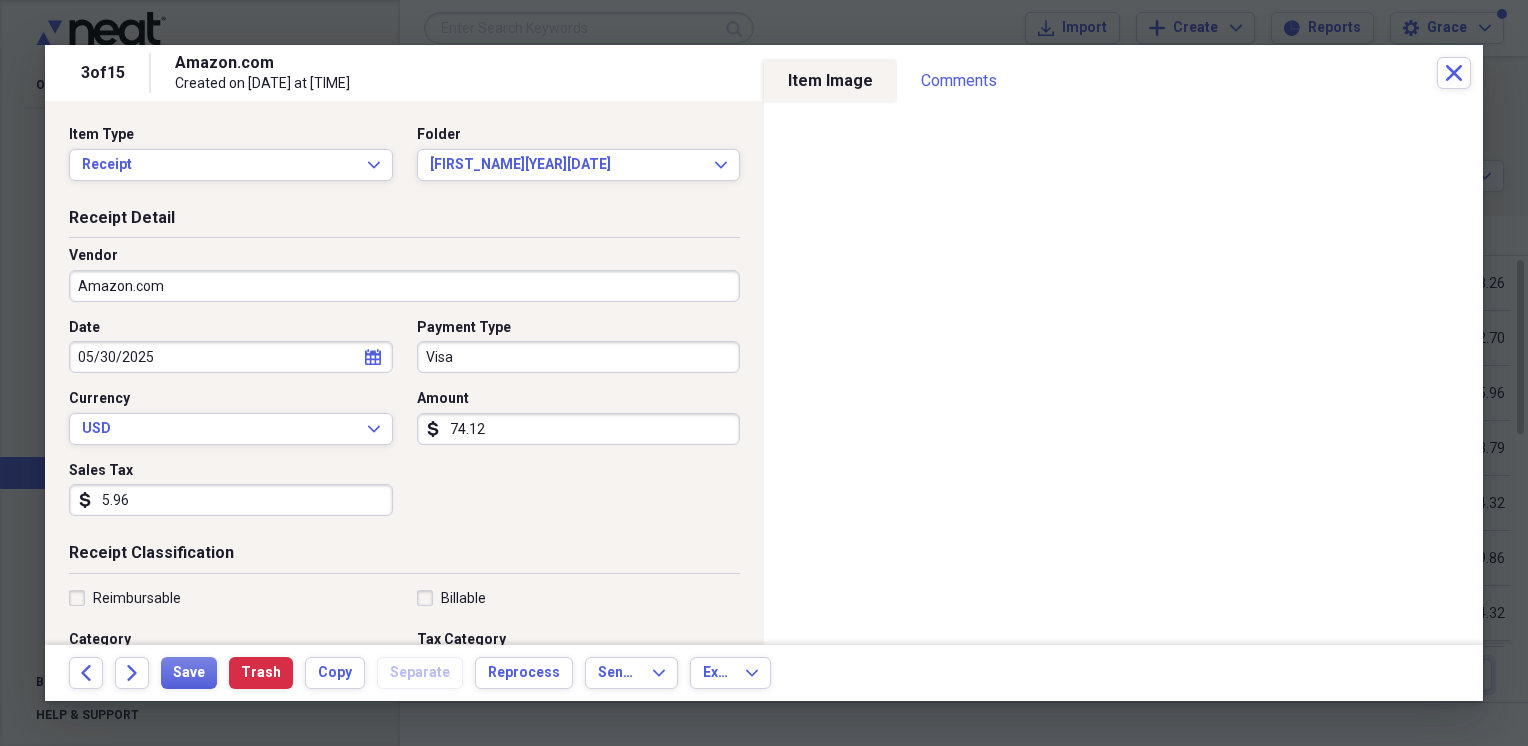 click on "74.12" at bounding box center (579, 429) 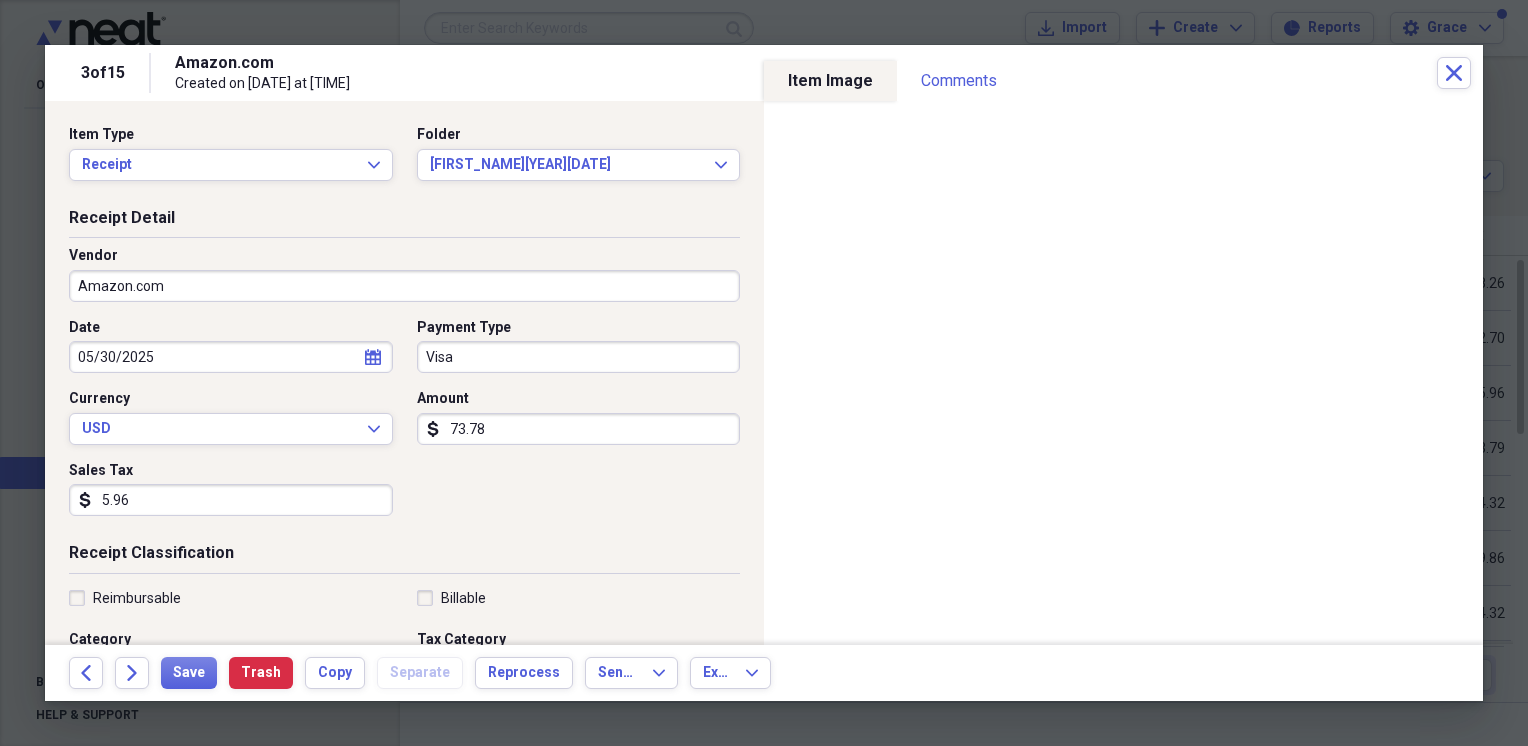 type on "73.78" 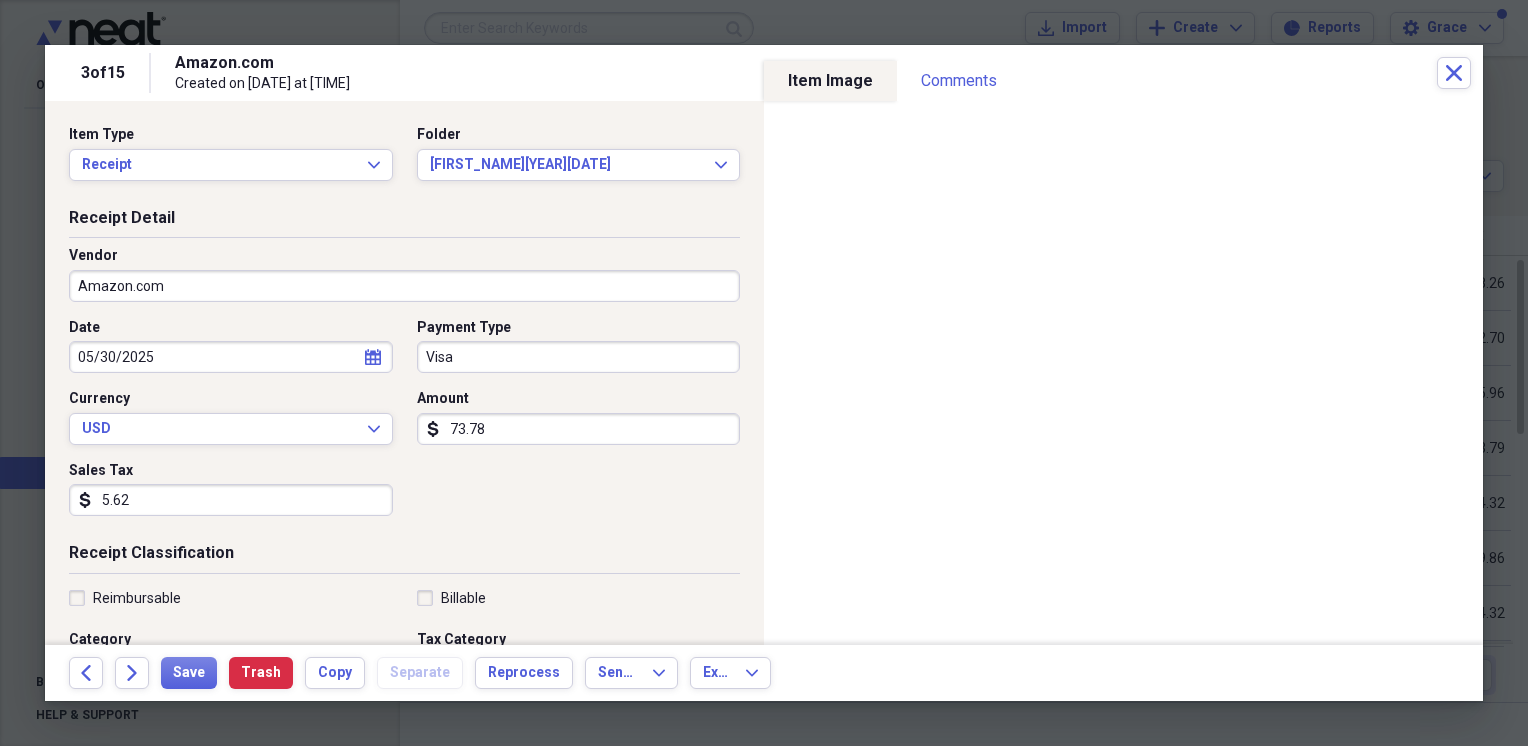 type on "5.62" 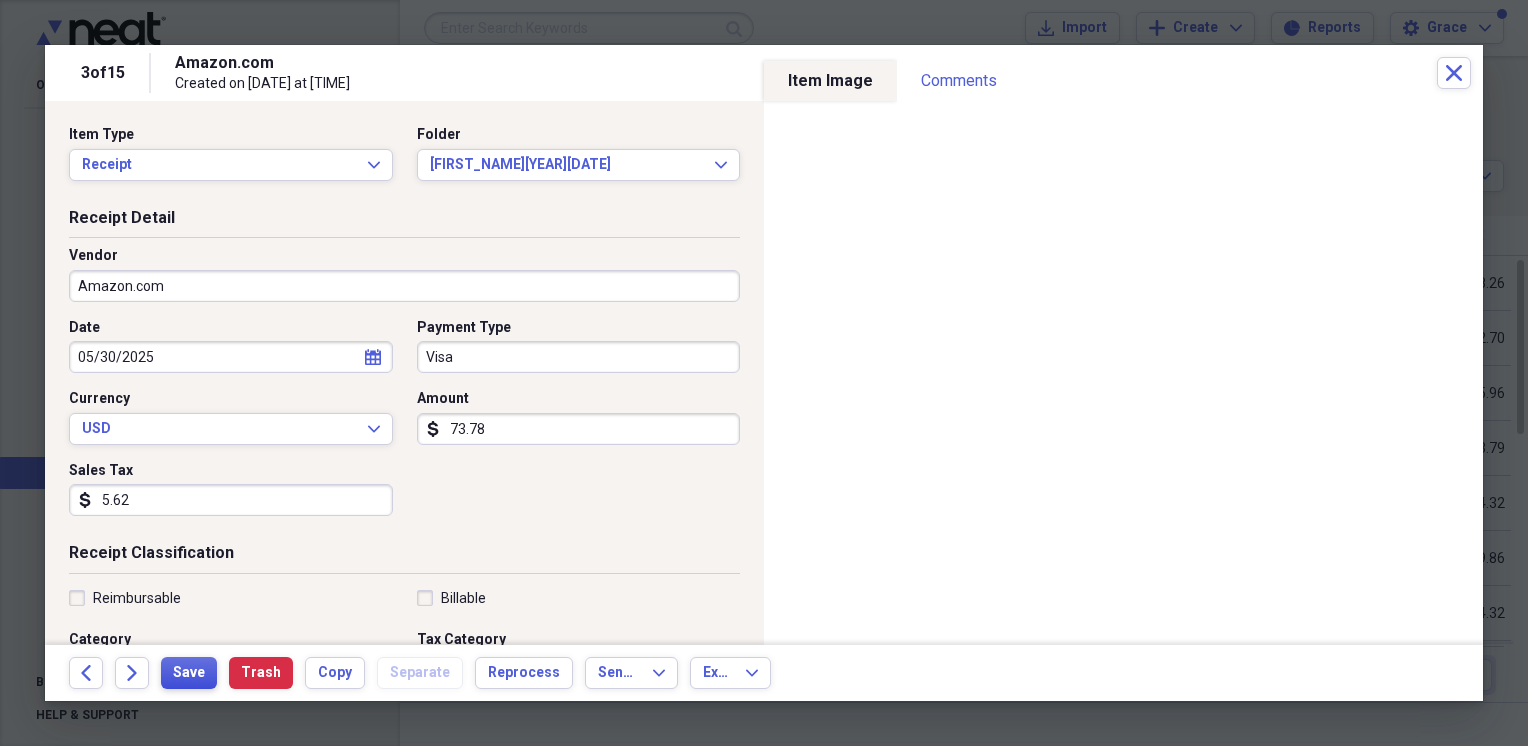 click on "Save" at bounding box center (189, 673) 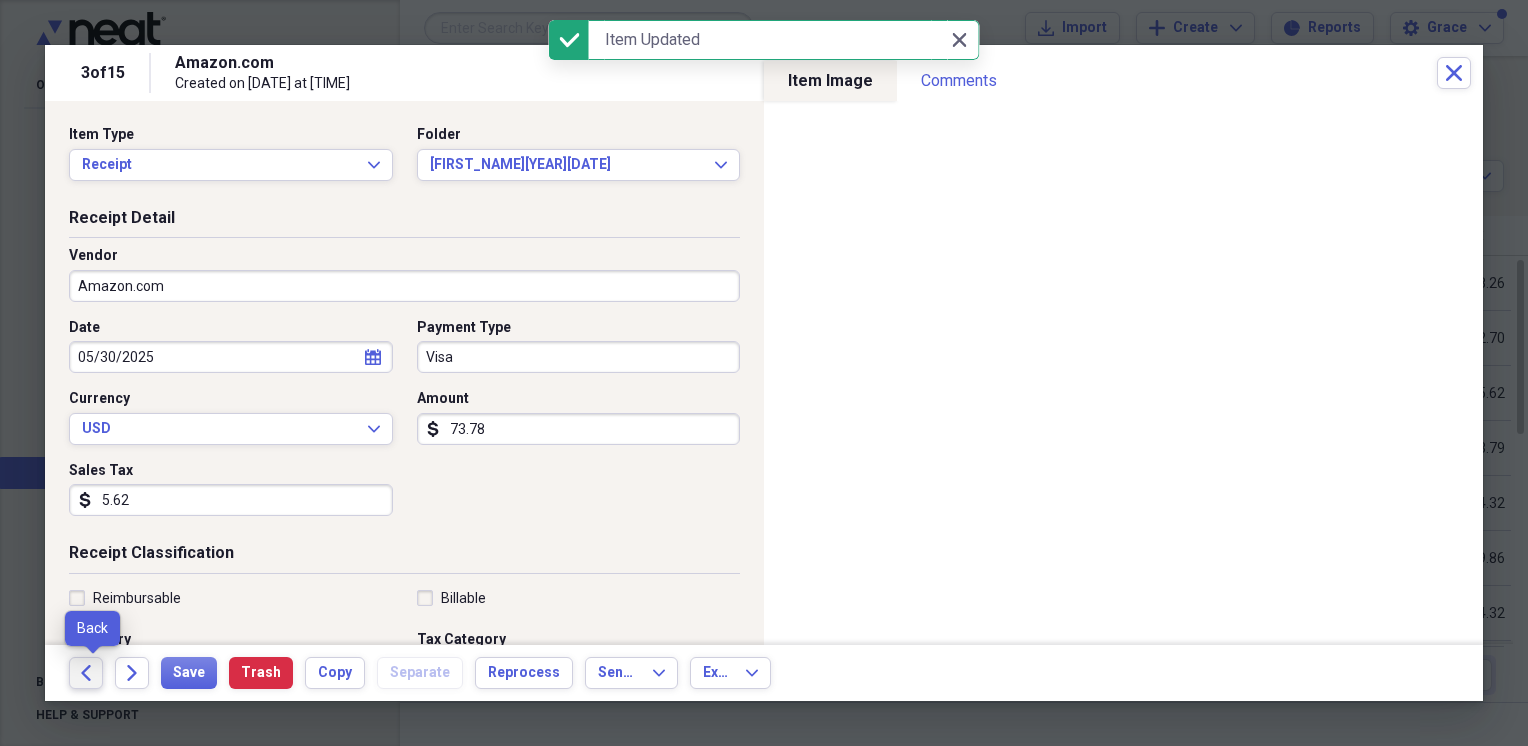 click on "Back" 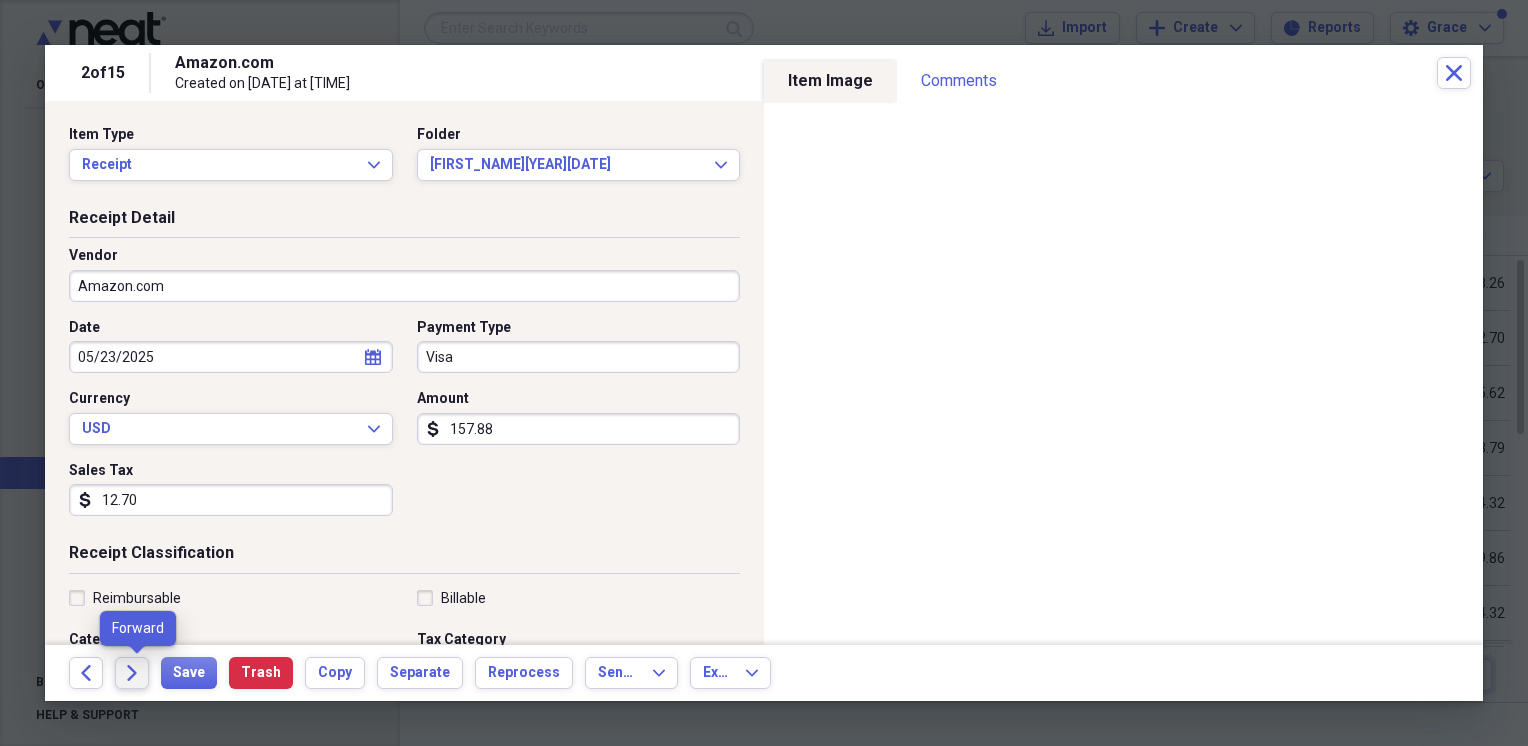 click 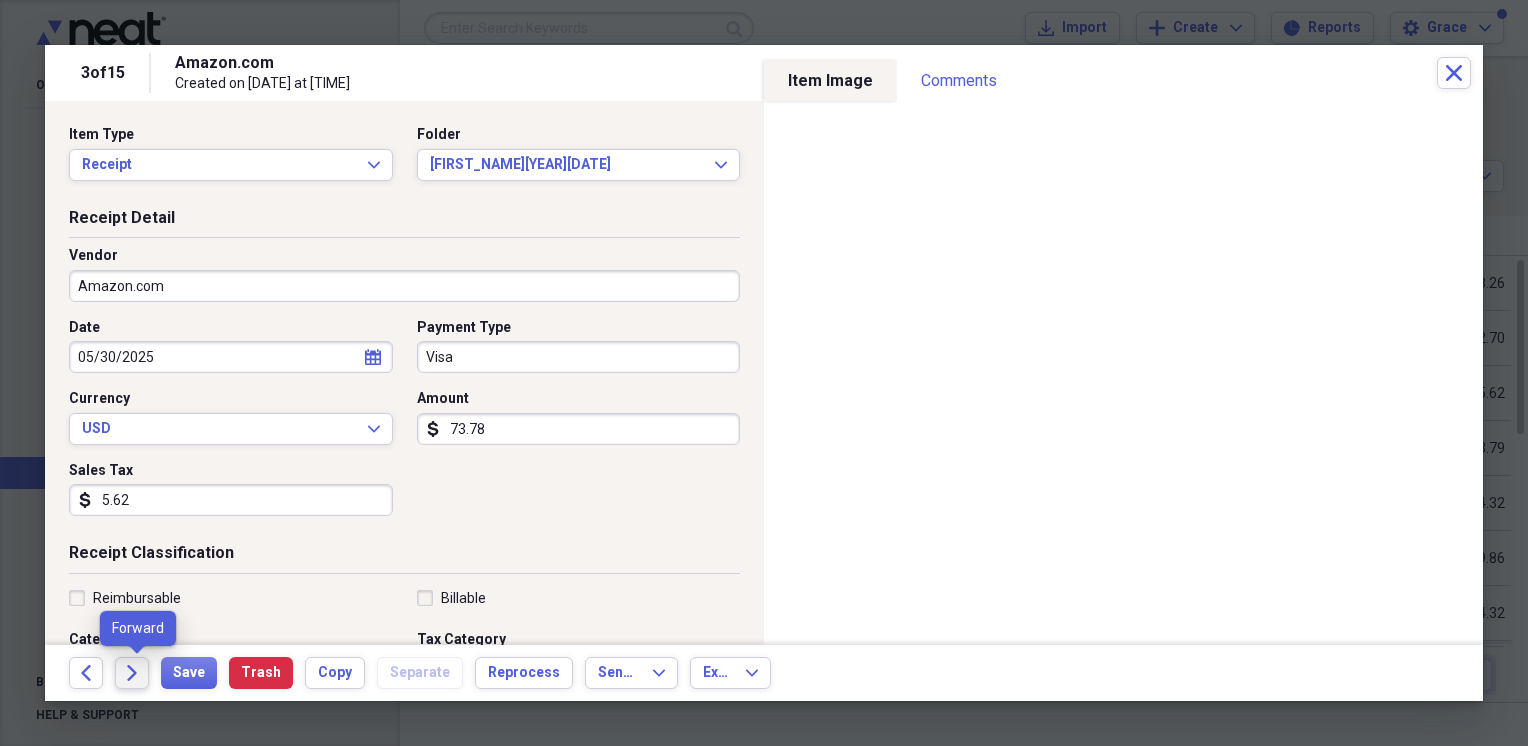 click on "Forward" at bounding box center [132, 673] 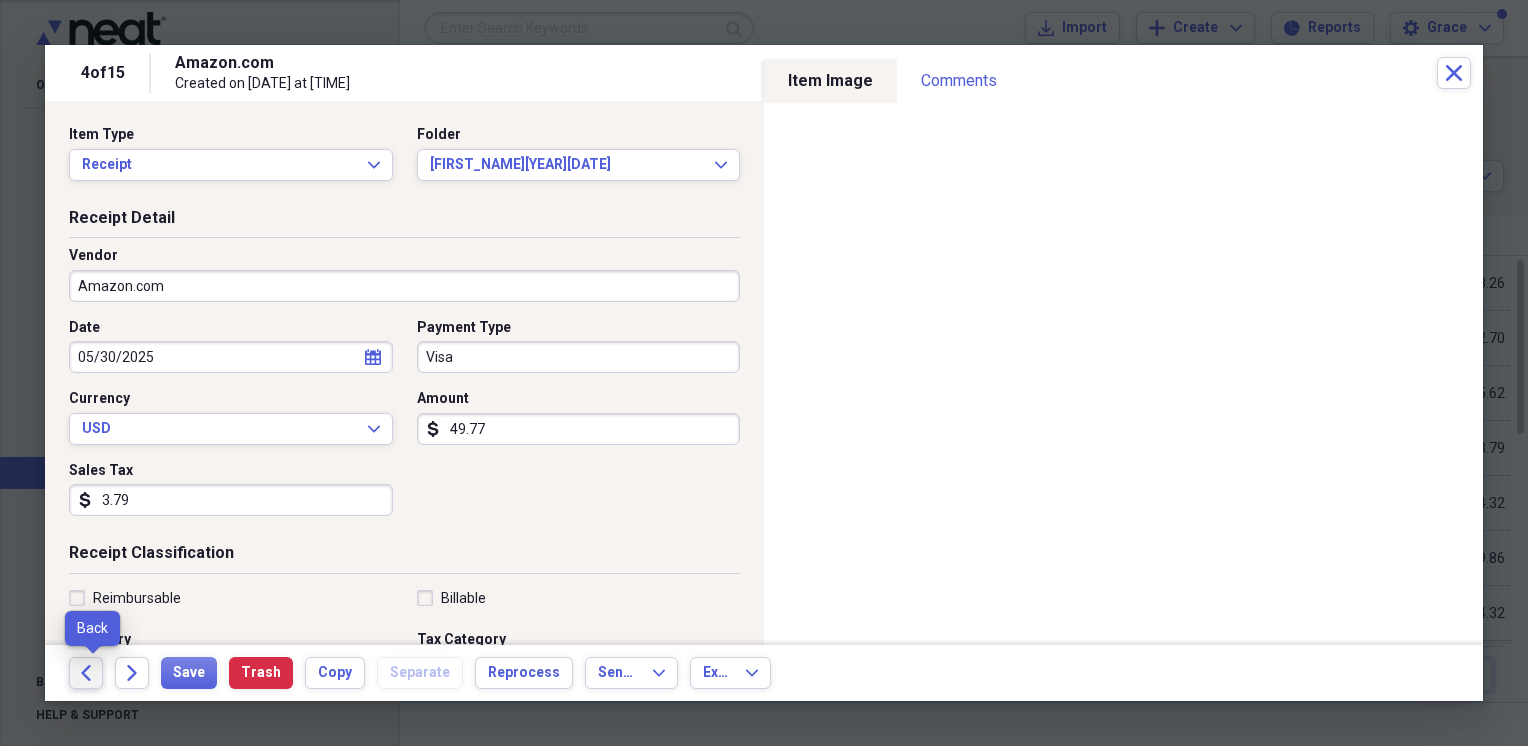 click on "Back" at bounding box center [86, 673] 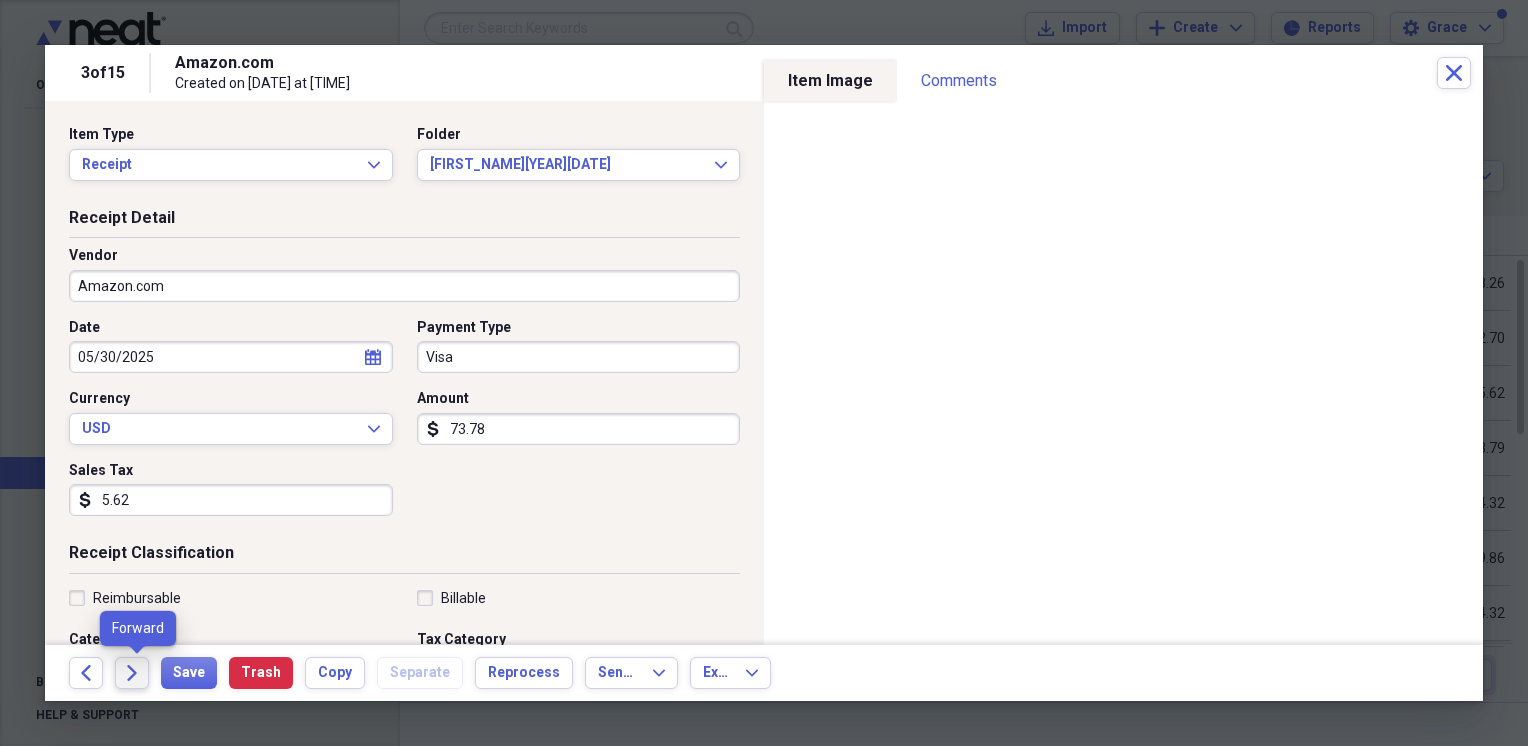 click on "Forward" at bounding box center (132, 673) 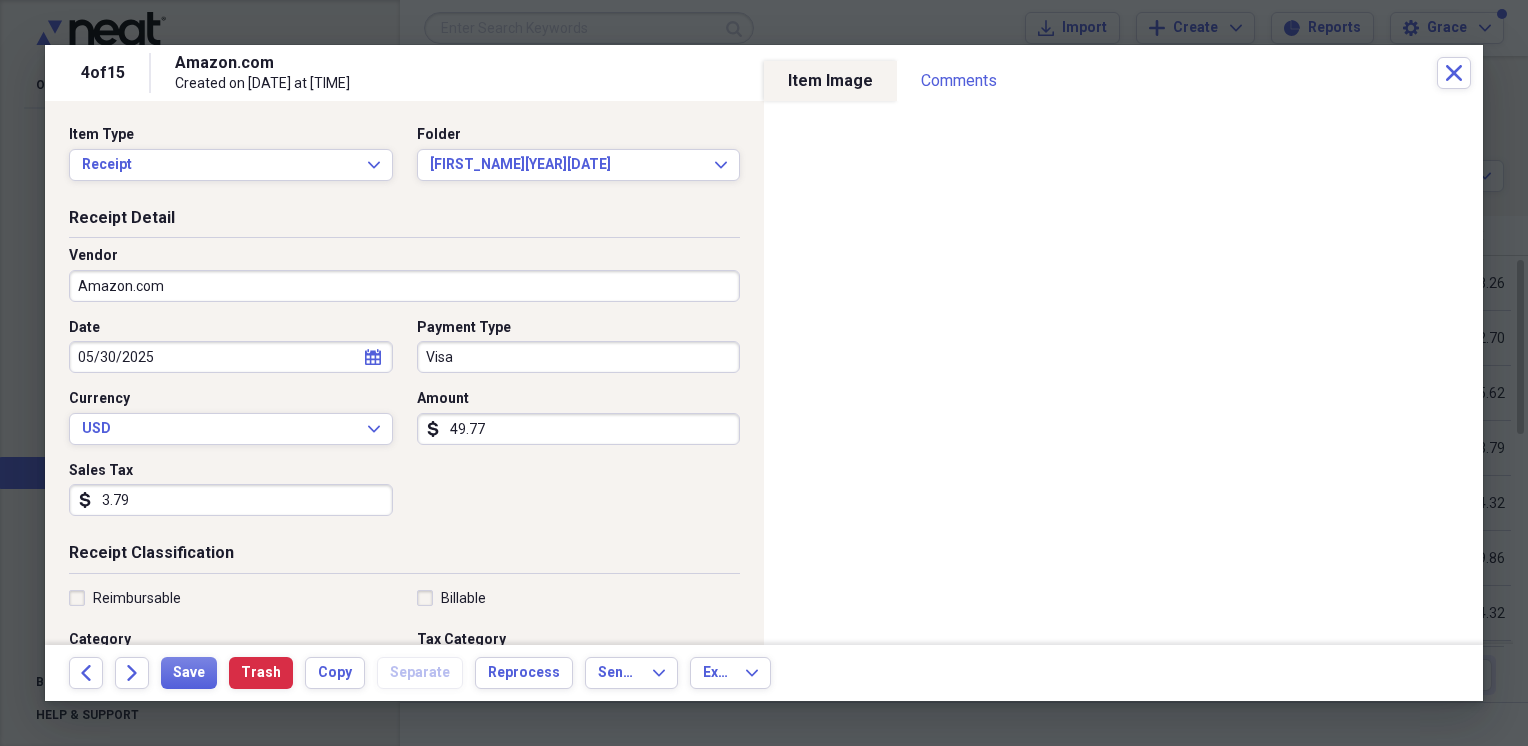 click on "Receipt Classification" at bounding box center (404, 557) 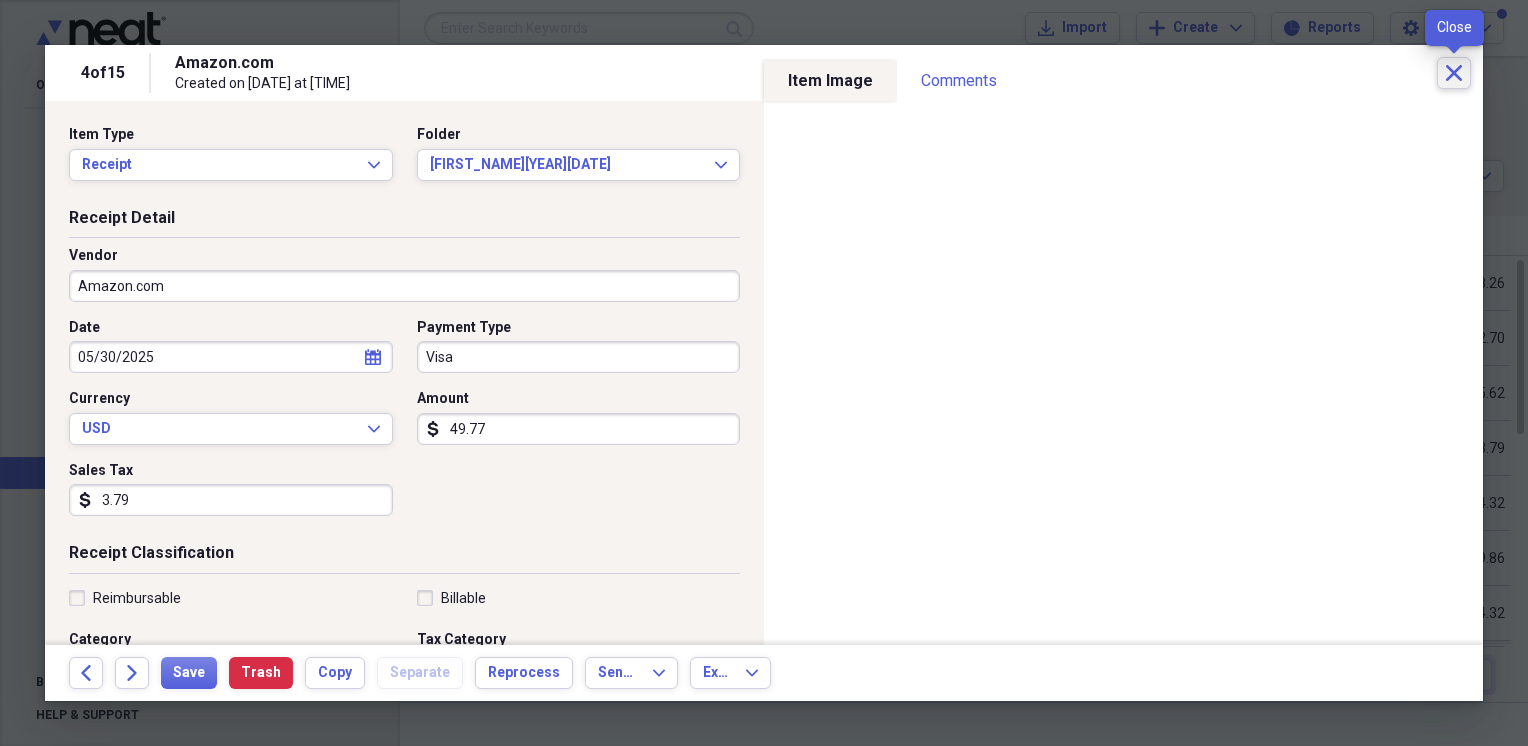 click on "Close" at bounding box center (1454, 73) 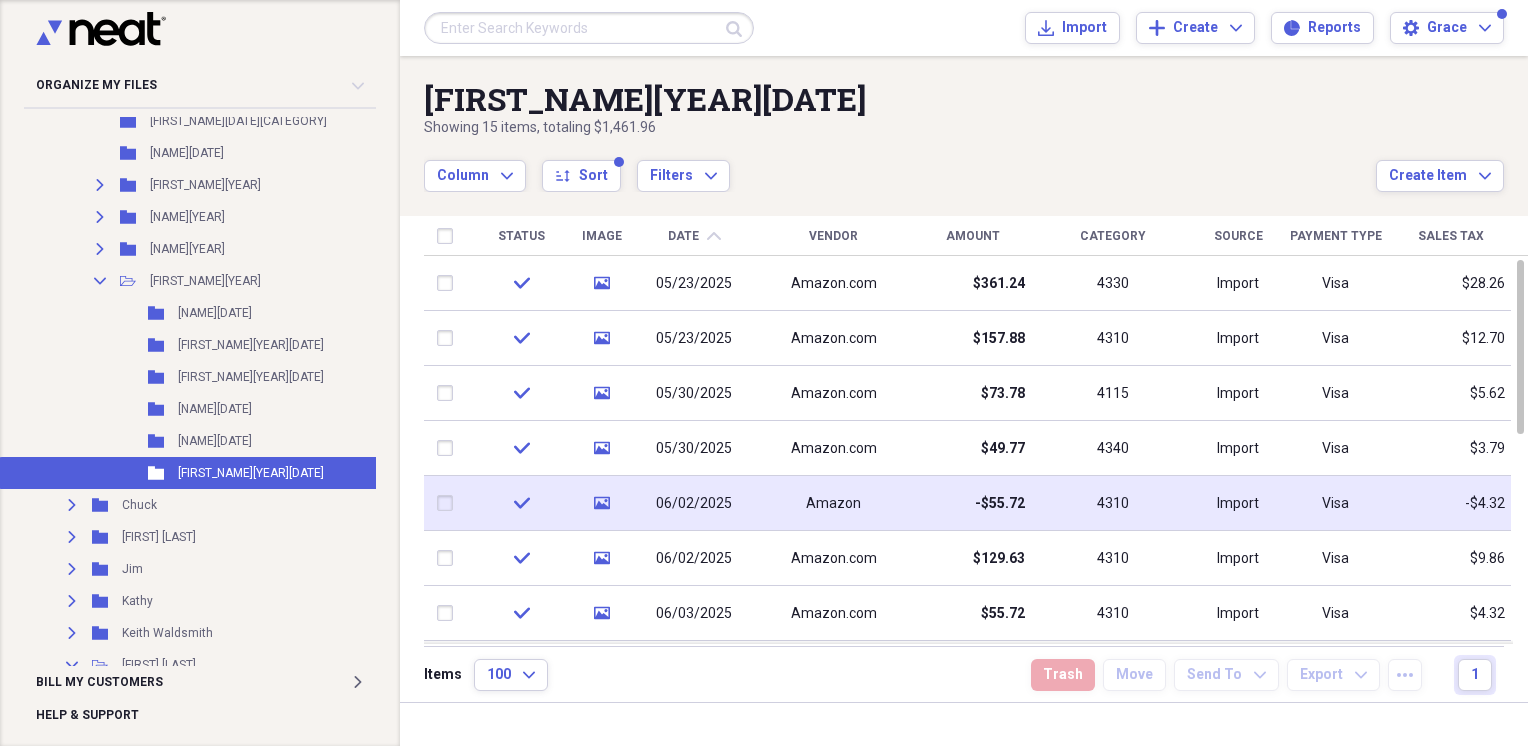 click on "Amazon" at bounding box center (833, 504) 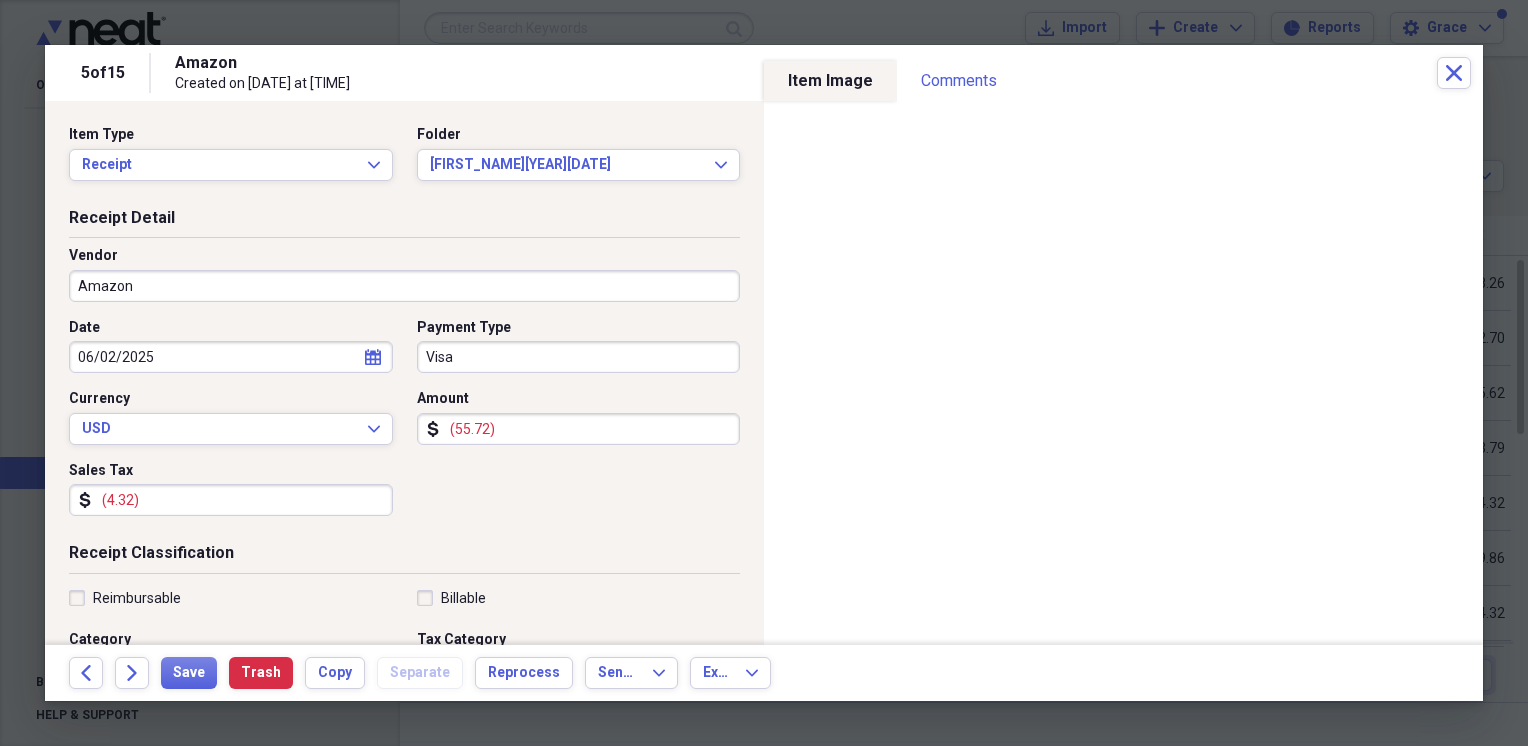click on "calendar" 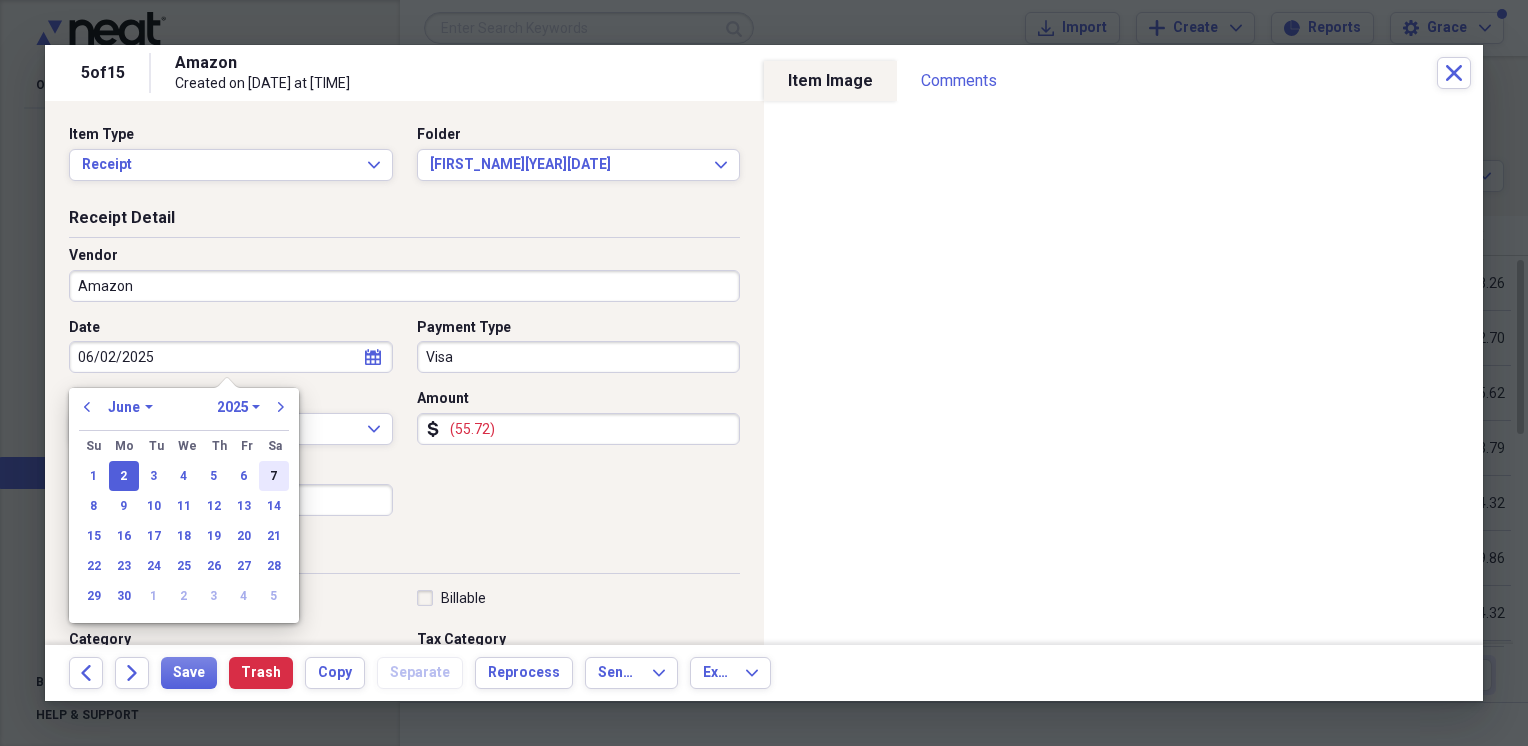 drag, startPoint x: 262, startPoint y: 474, endPoint x: 255, endPoint y: 505, distance: 31.780497 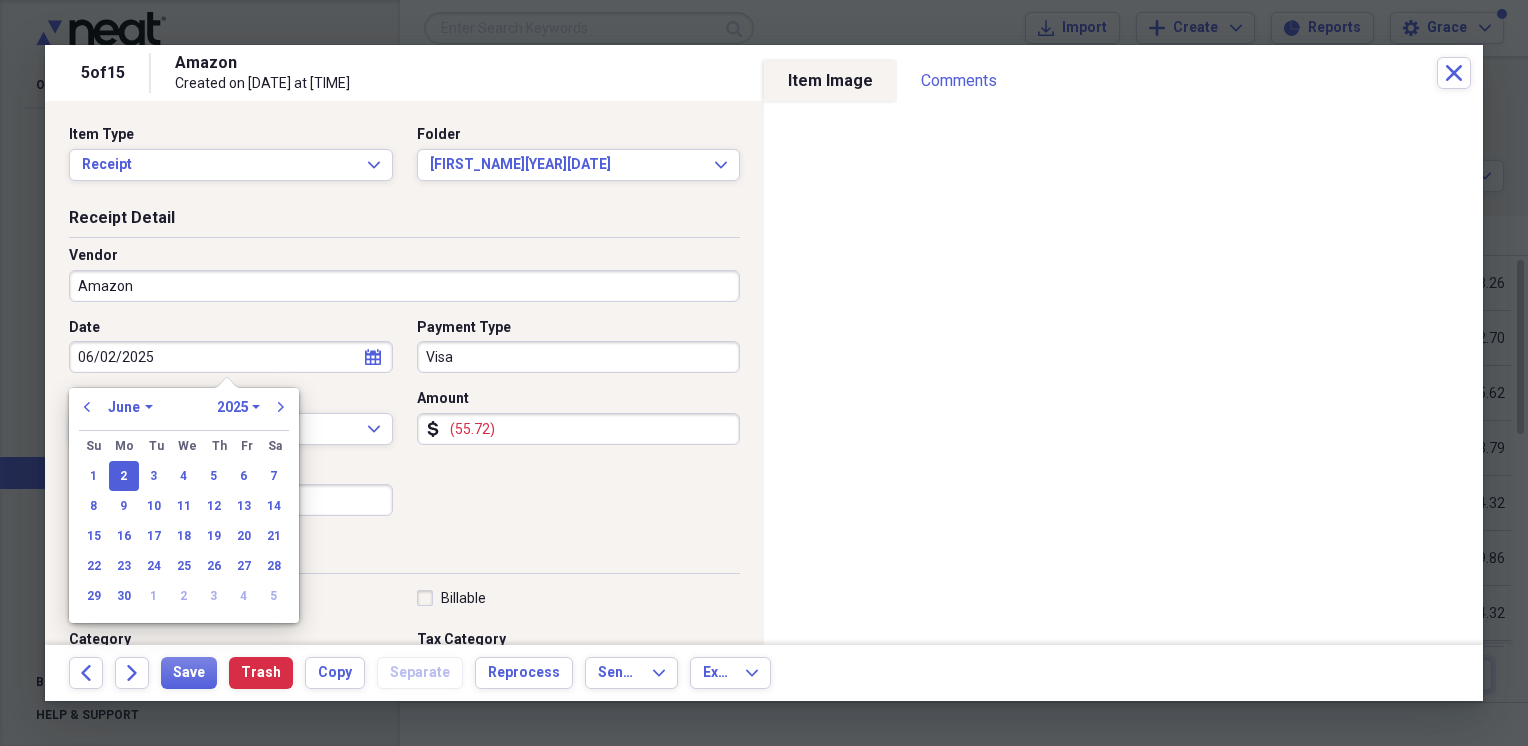 type on "06/07/2025" 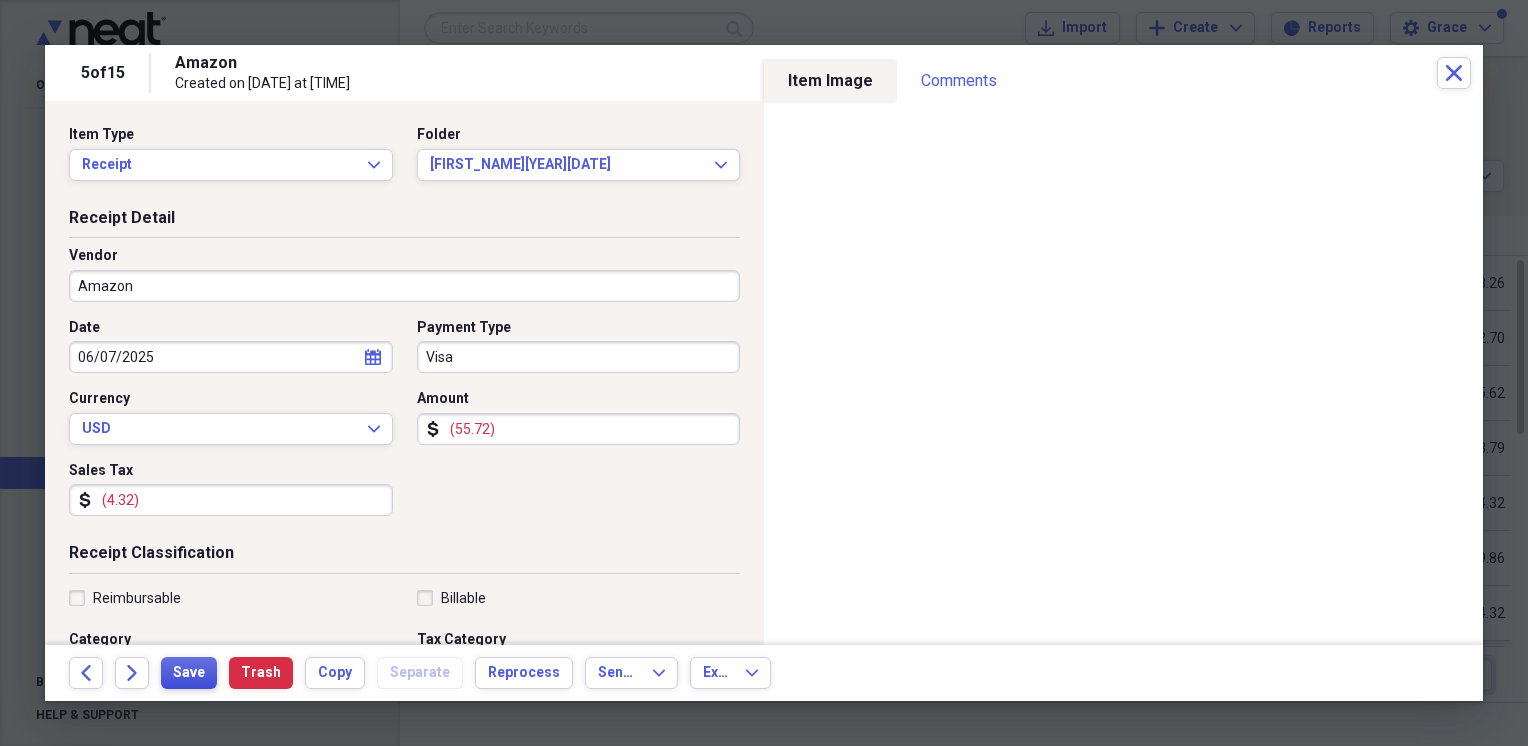 click on "Save" at bounding box center [189, 673] 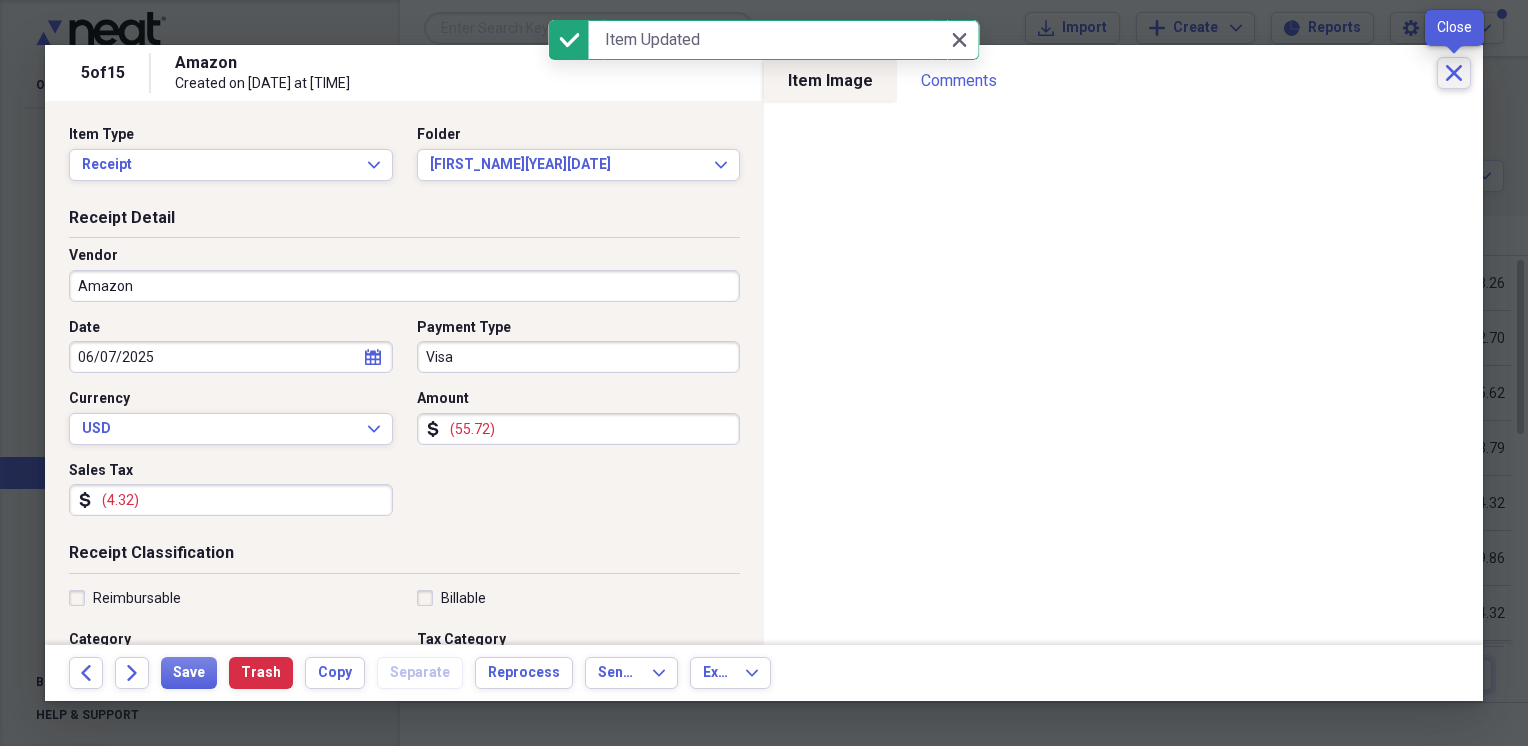 click on "Close" 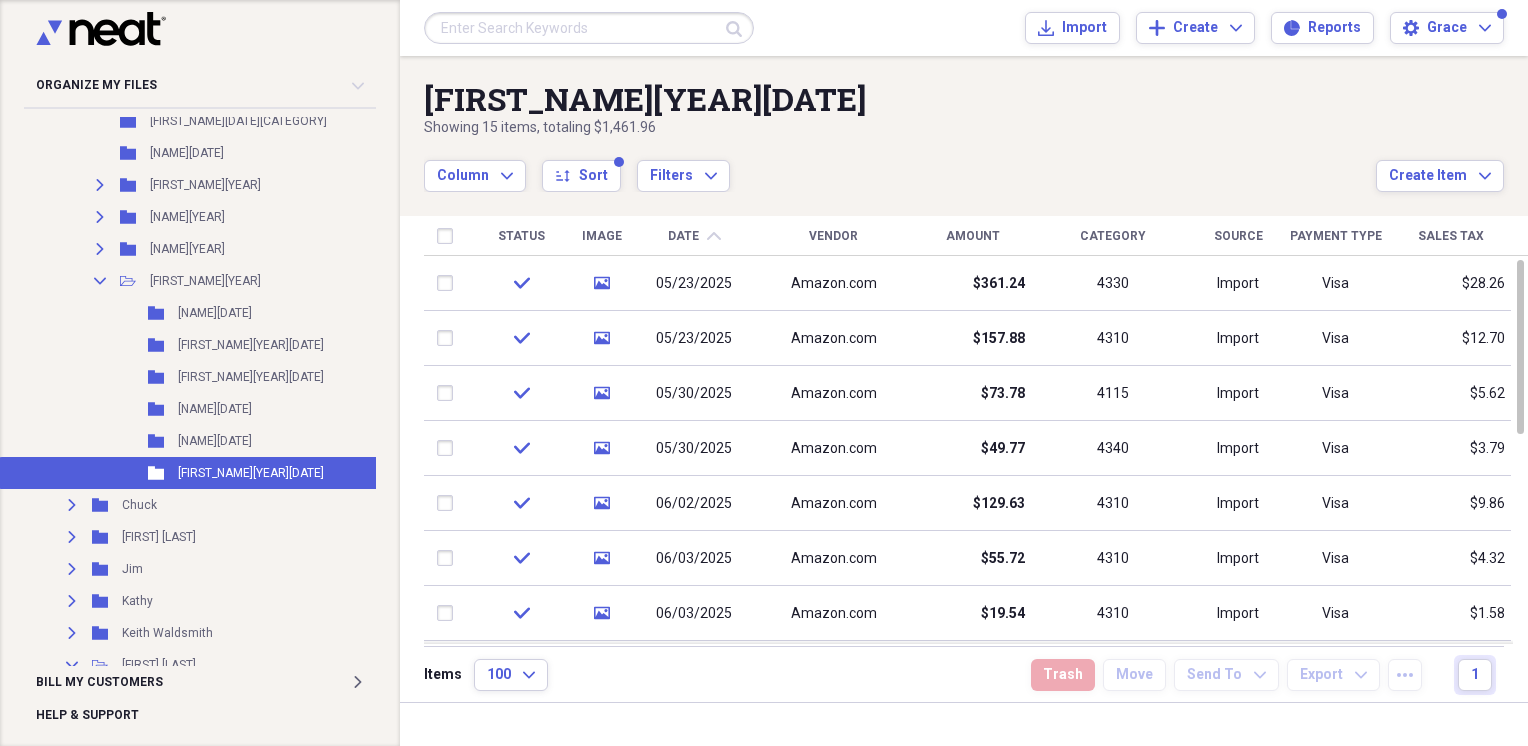 click on "Amount" at bounding box center [973, 236] 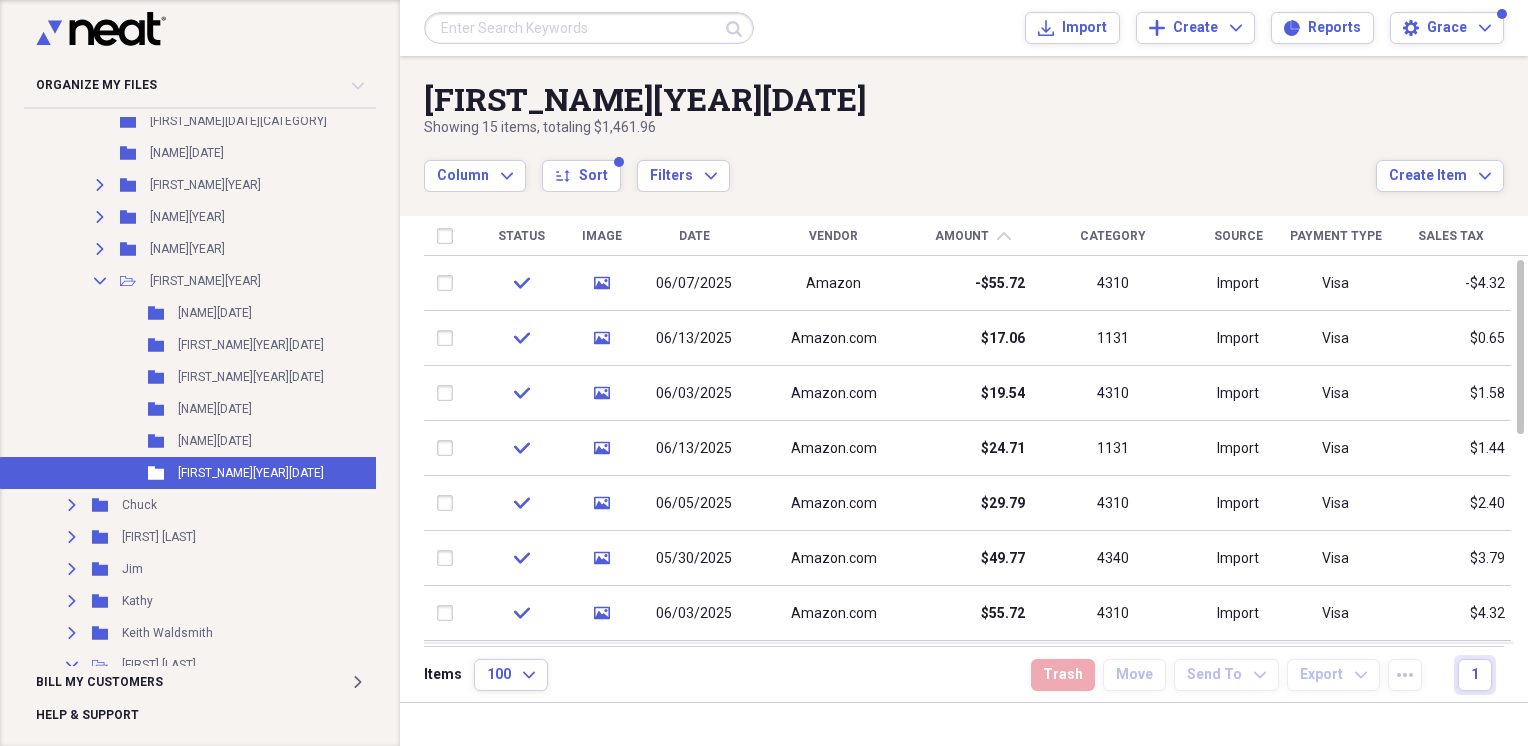 drag, startPoint x: 704, startPoint y: 242, endPoint x: 717, endPoint y: 246, distance: 13.601471 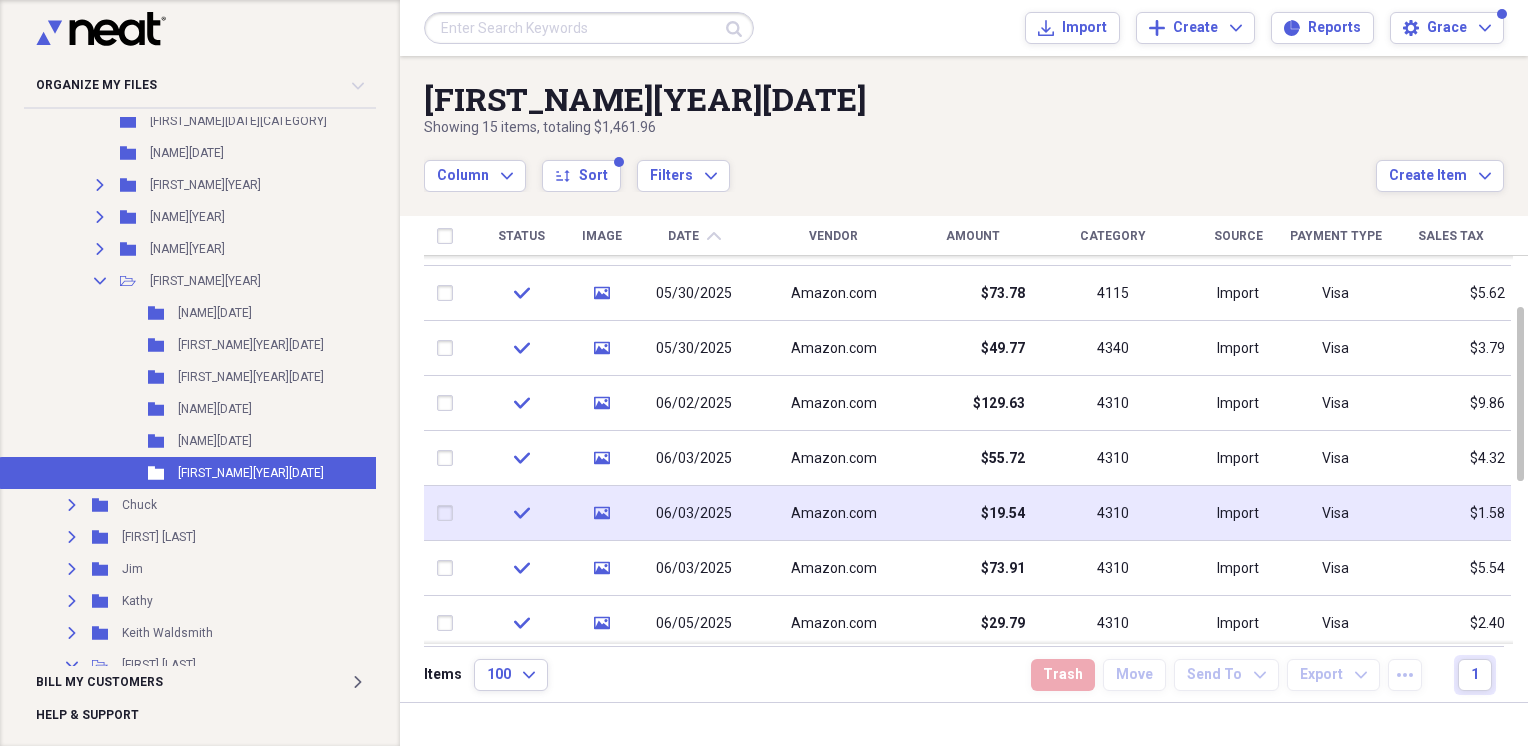 click on "Amazon.com" at bounding box center [834, 514] 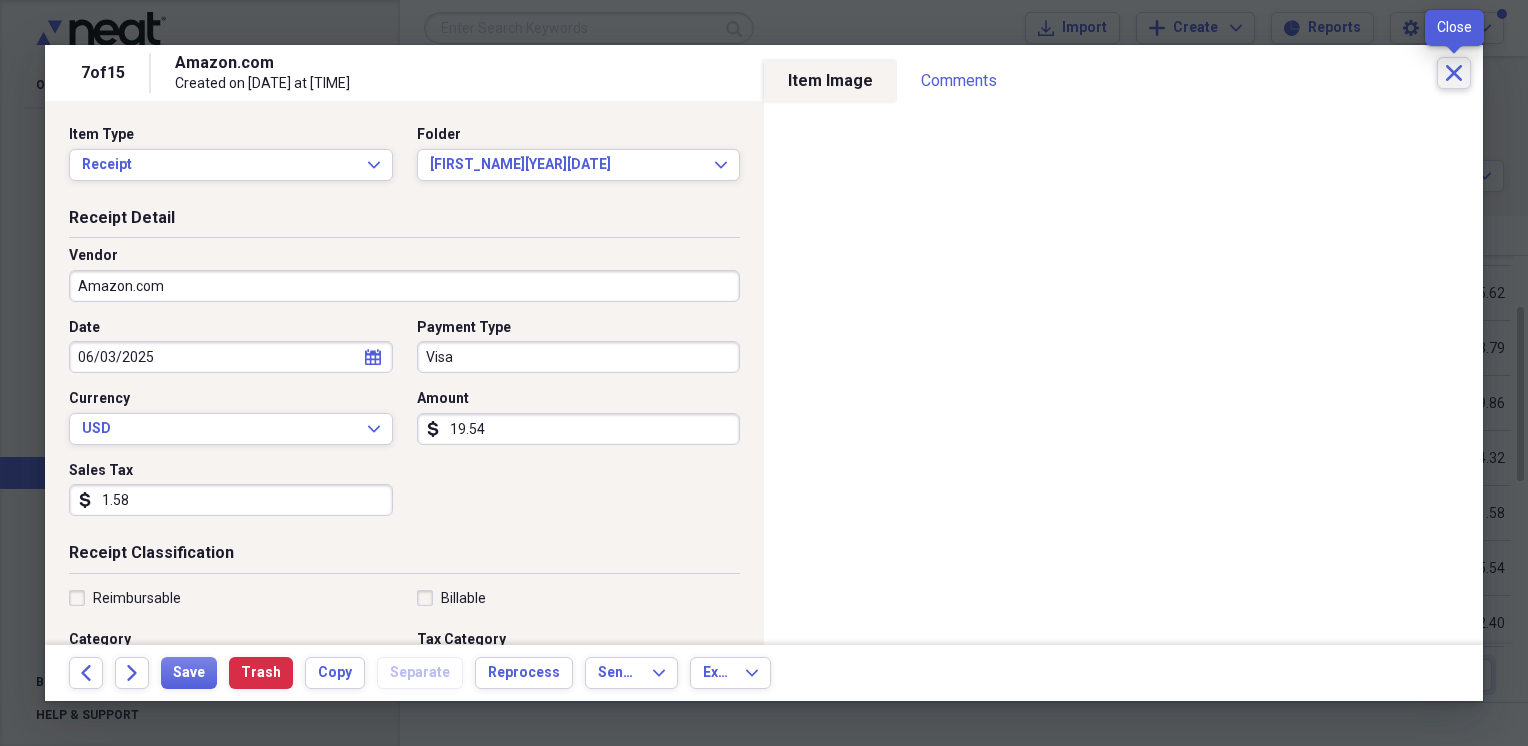 click on "Close" 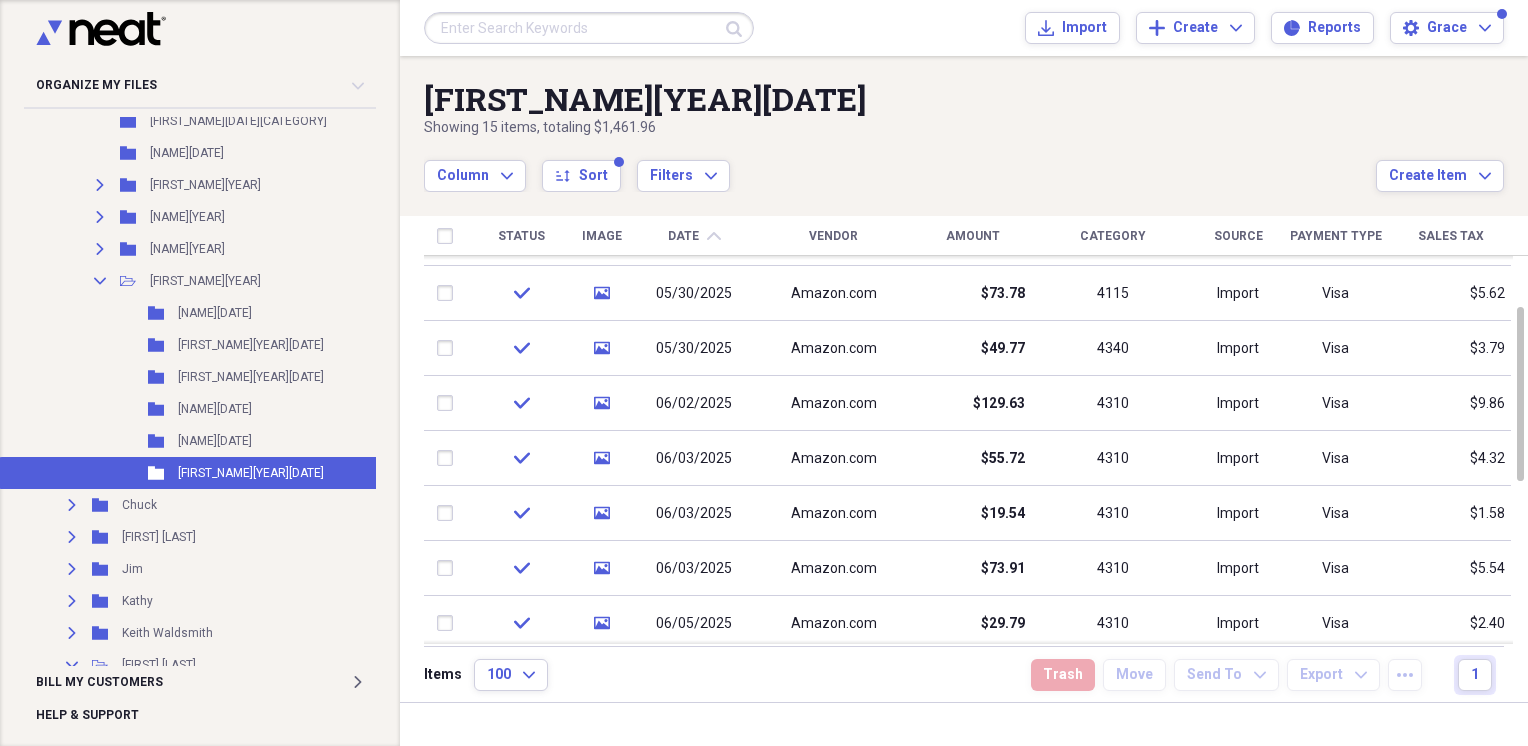 click on "Date" at bounding box center (683, 236) 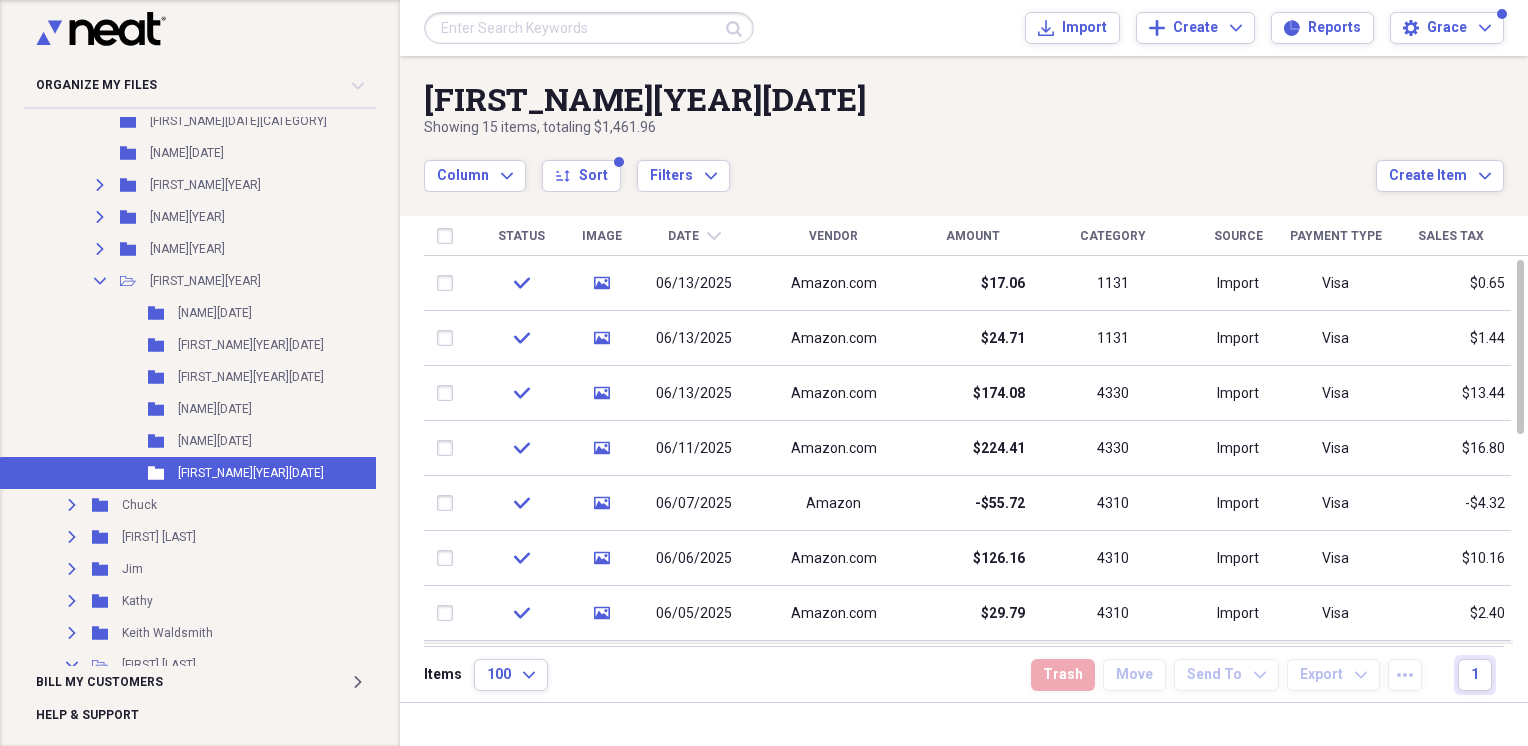 click on "Date" at bounding box center (683, 236) 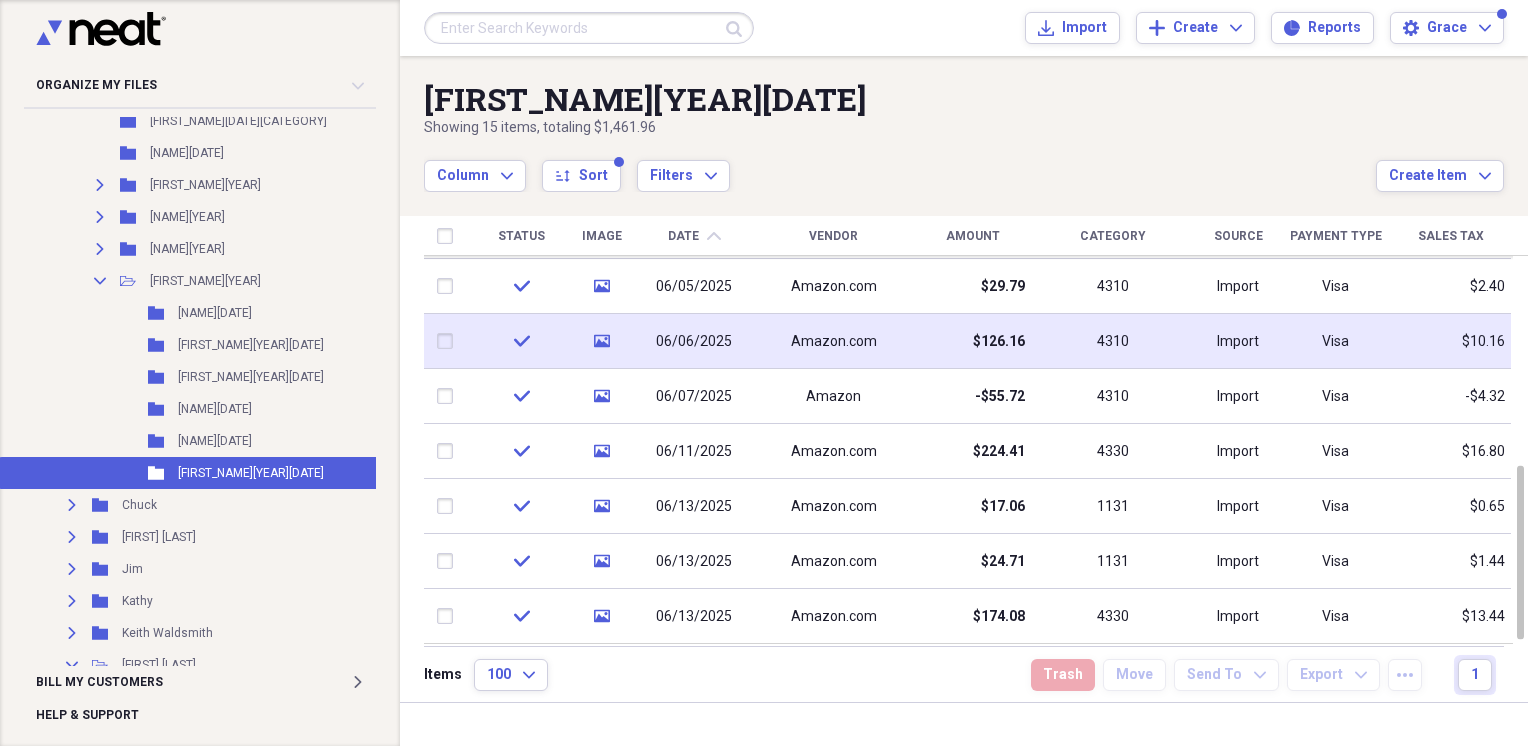 click on "4310" at bounding box center (1113, 341) 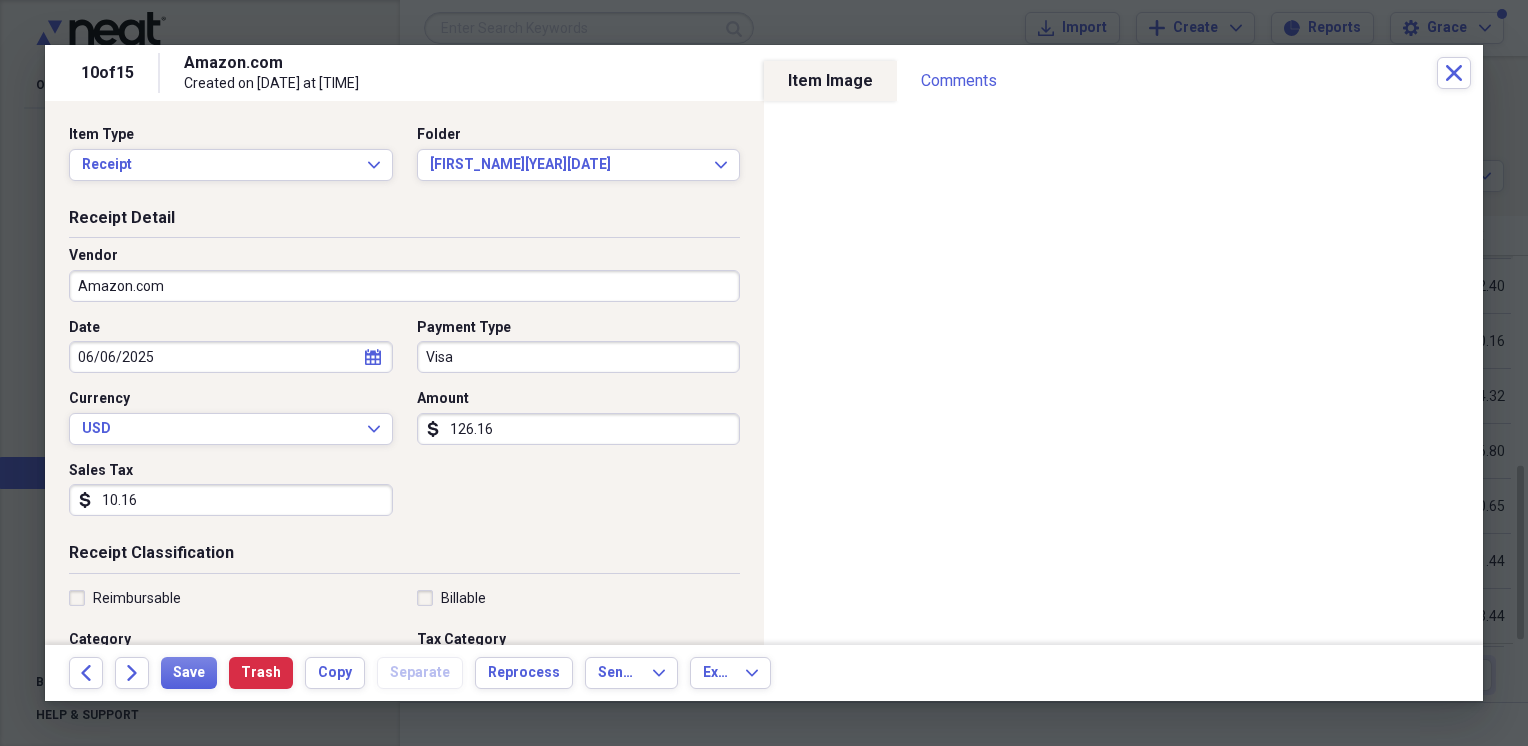 click 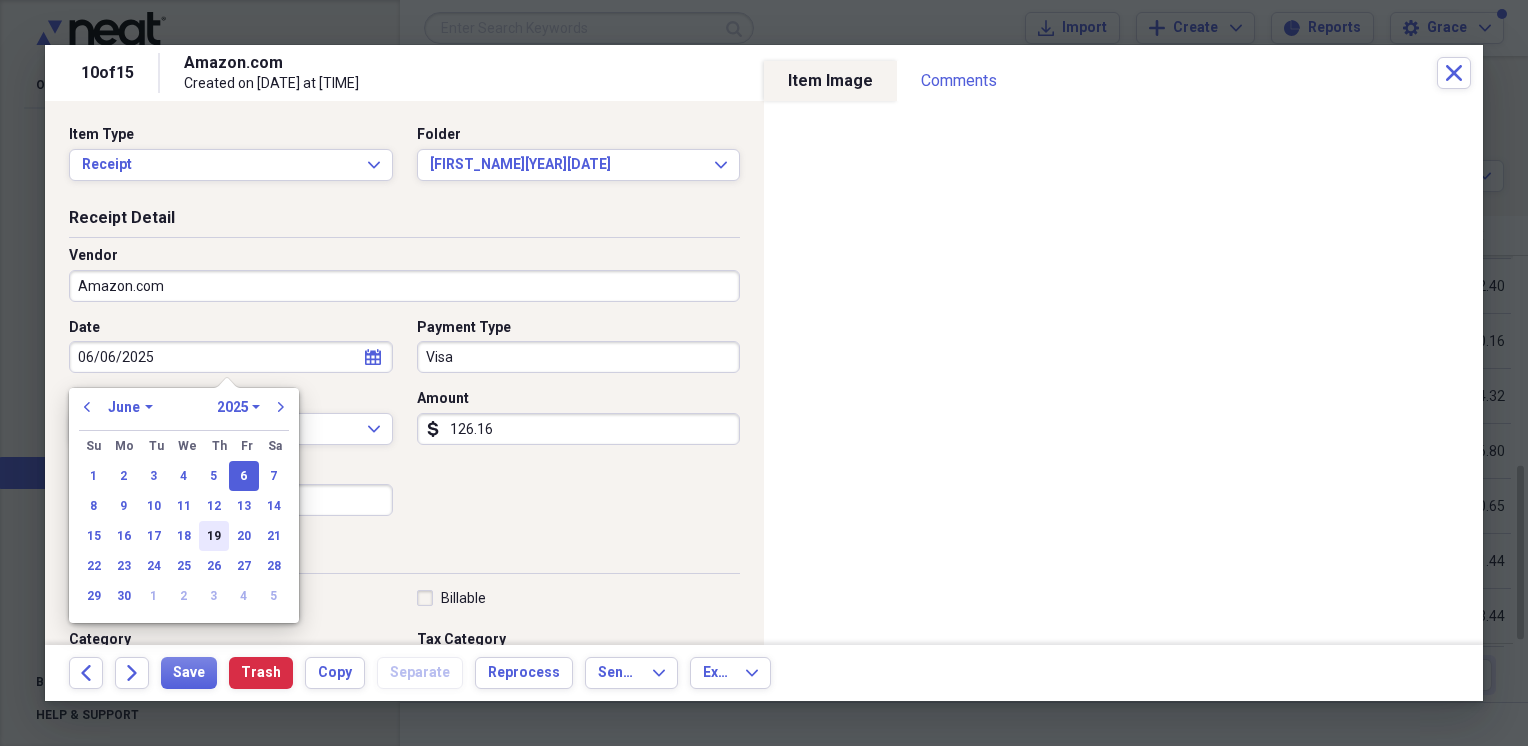 click on "19" at bounding box center (214, 536) 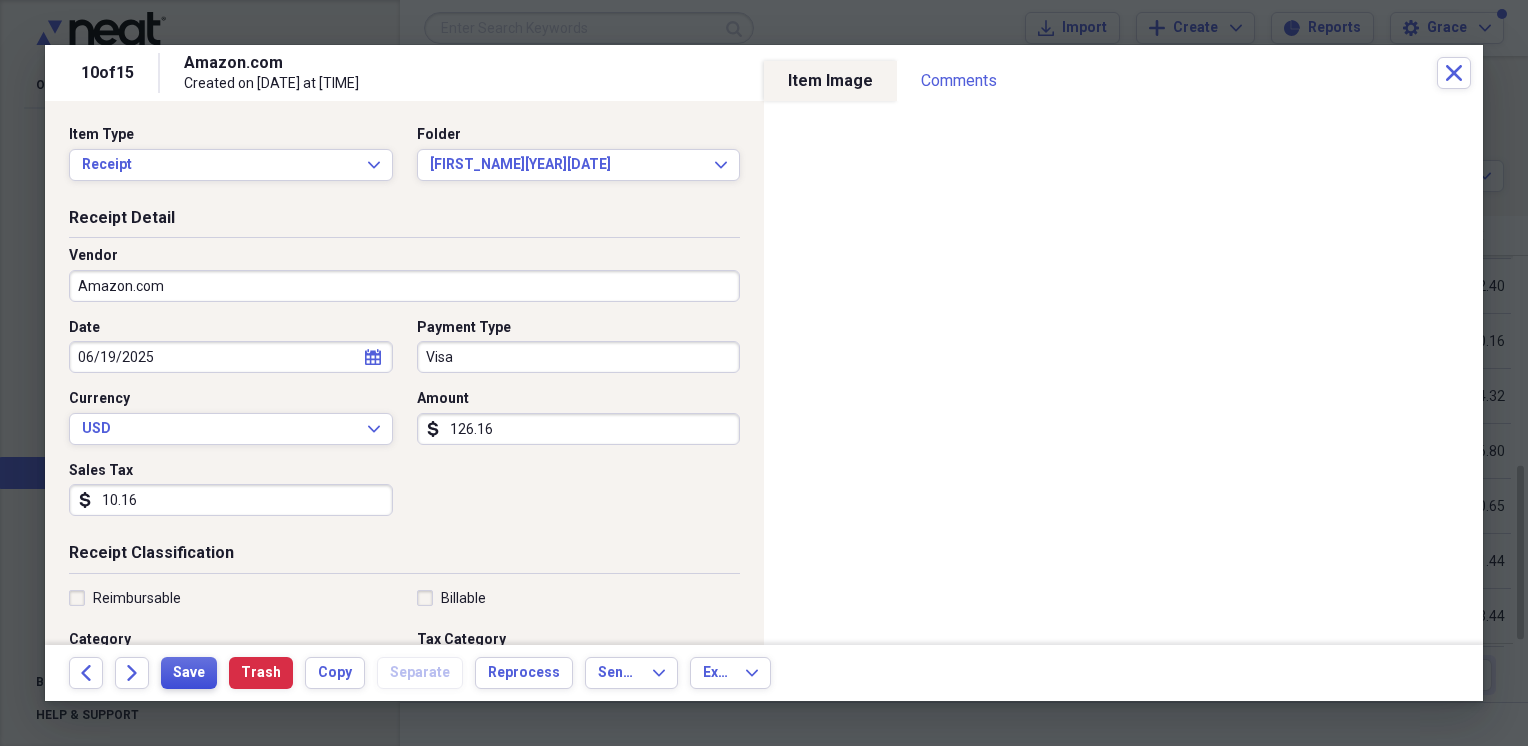 click on "Save" at bounding box center [189, 673] 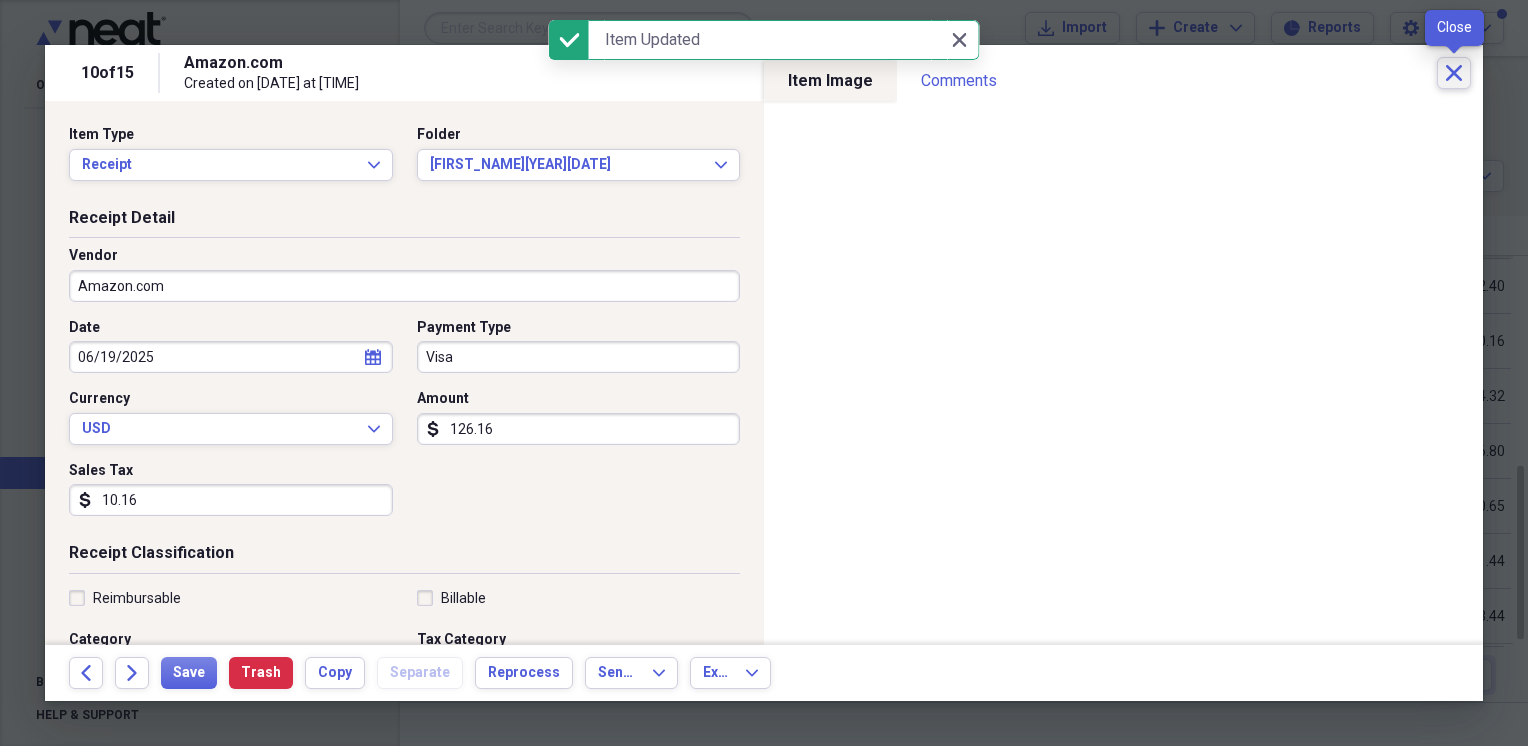 click on "Close" at bounding box center [1454, 73] 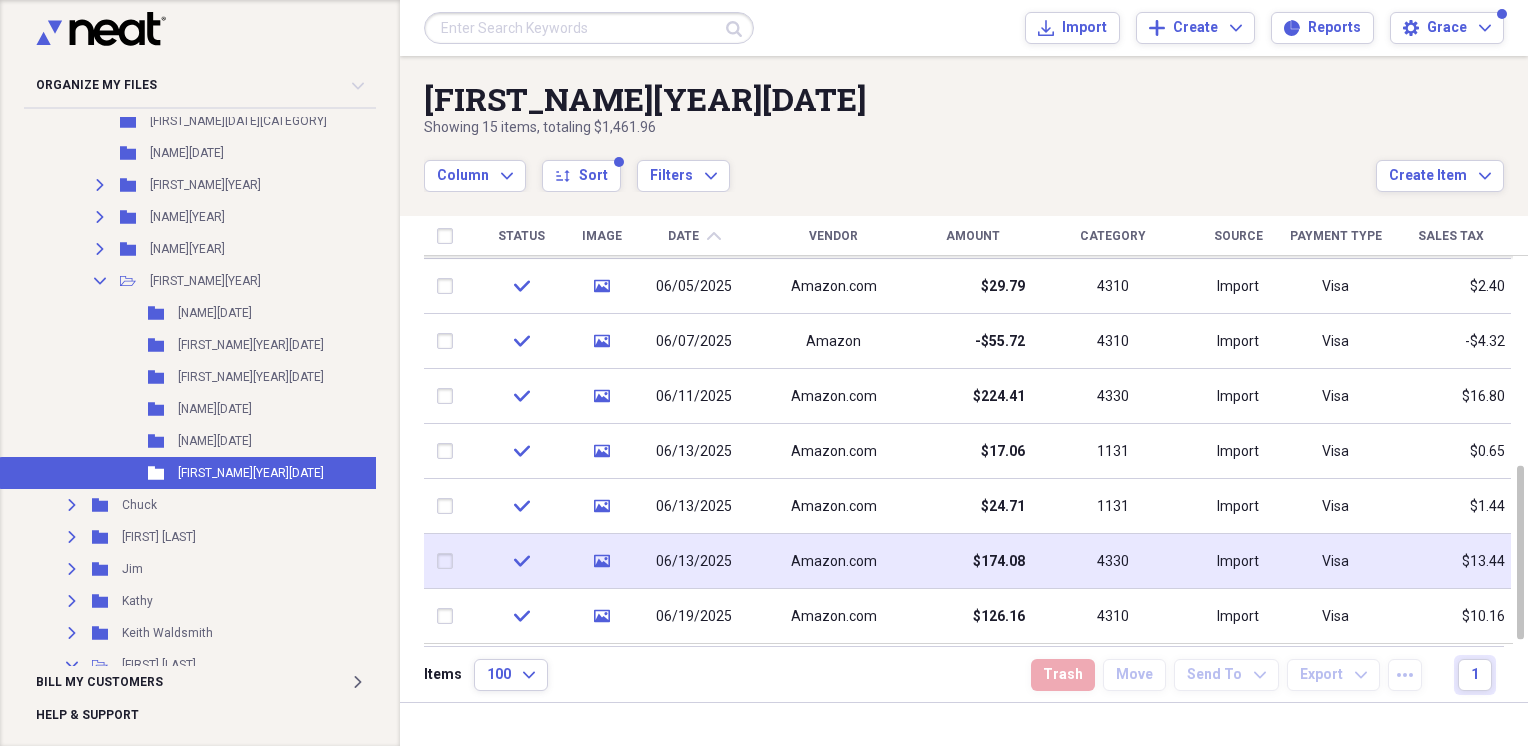 click on "4330" at bounding box center (1113, 561) 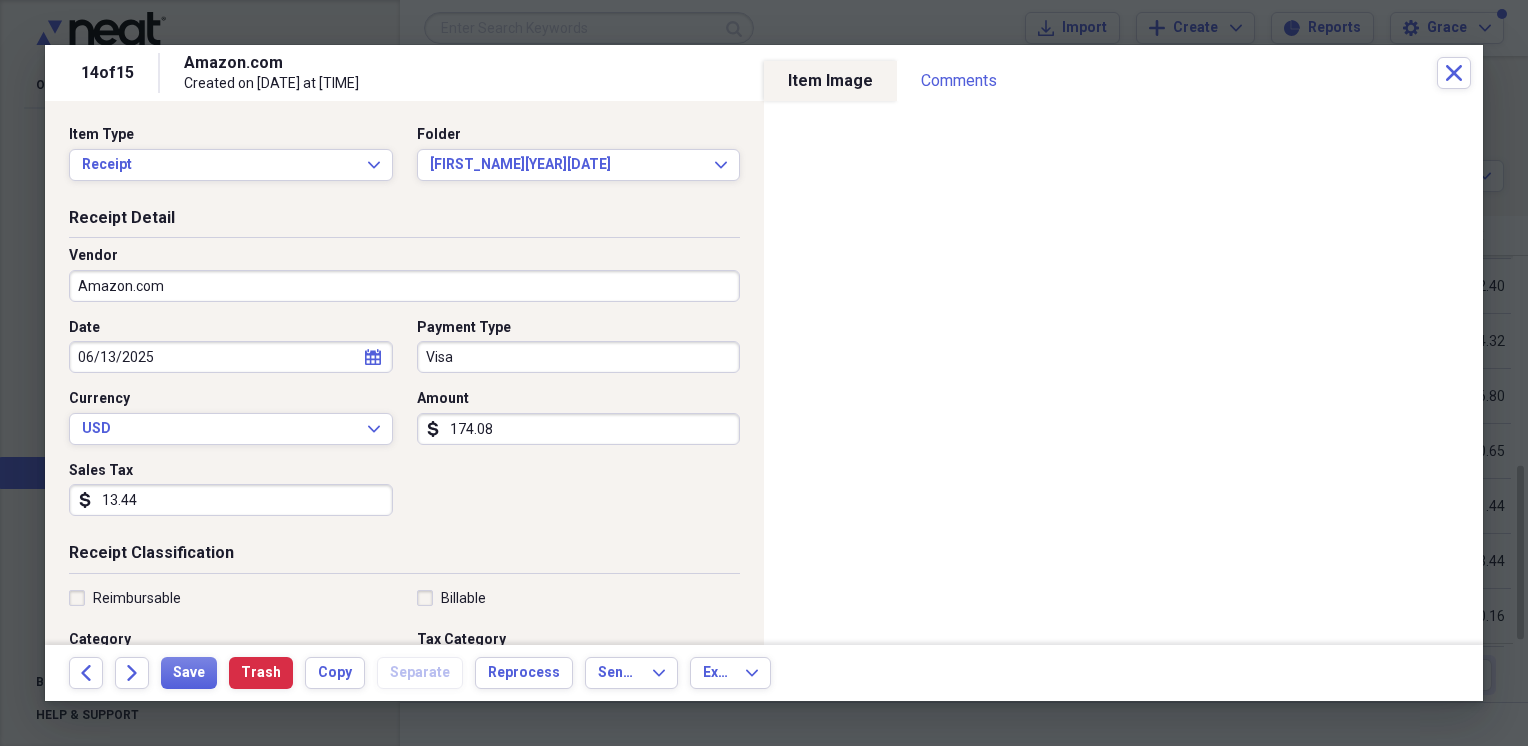 click on "calendar" 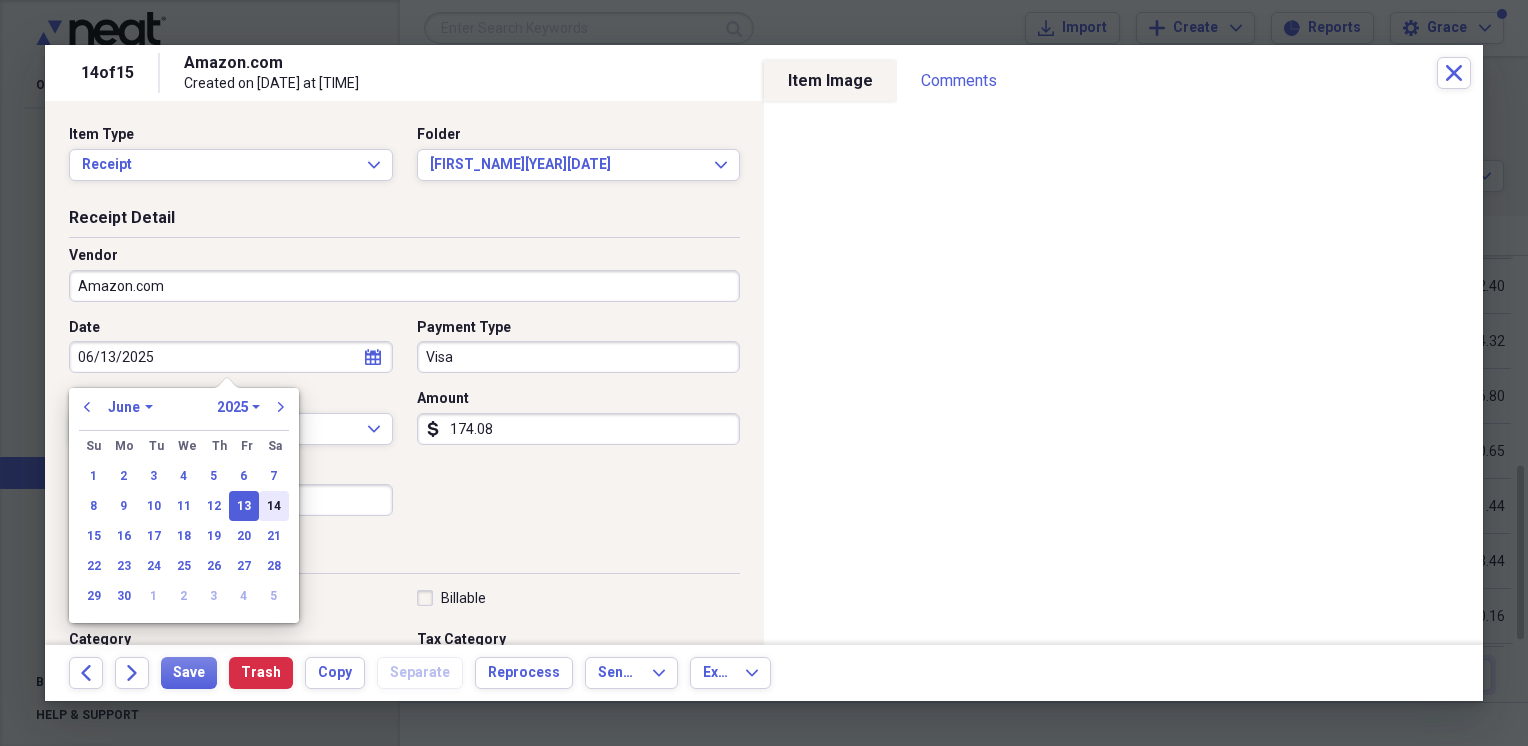 click on "14" at bounding box center (274, 506) 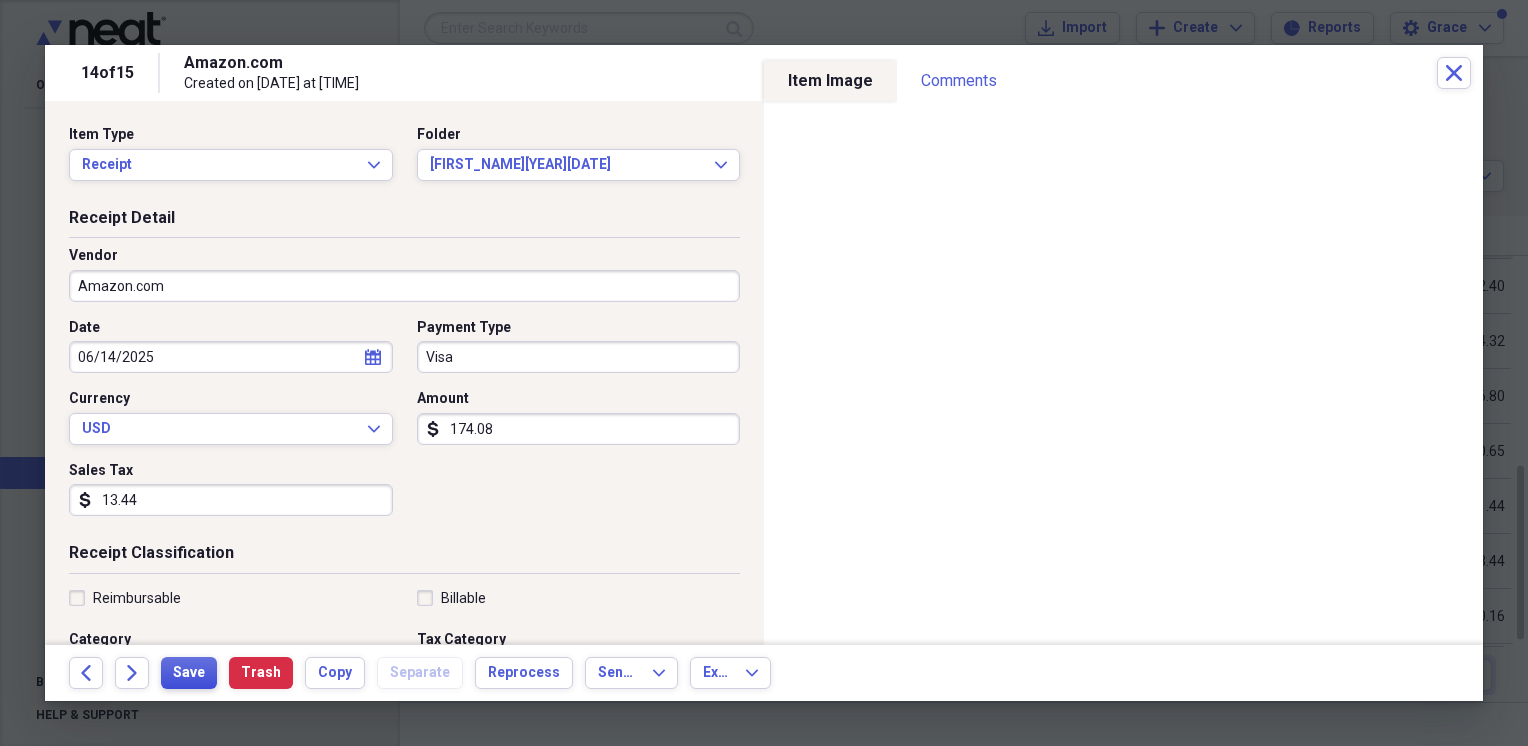 click on "Save" at bounding box center (189, 673) 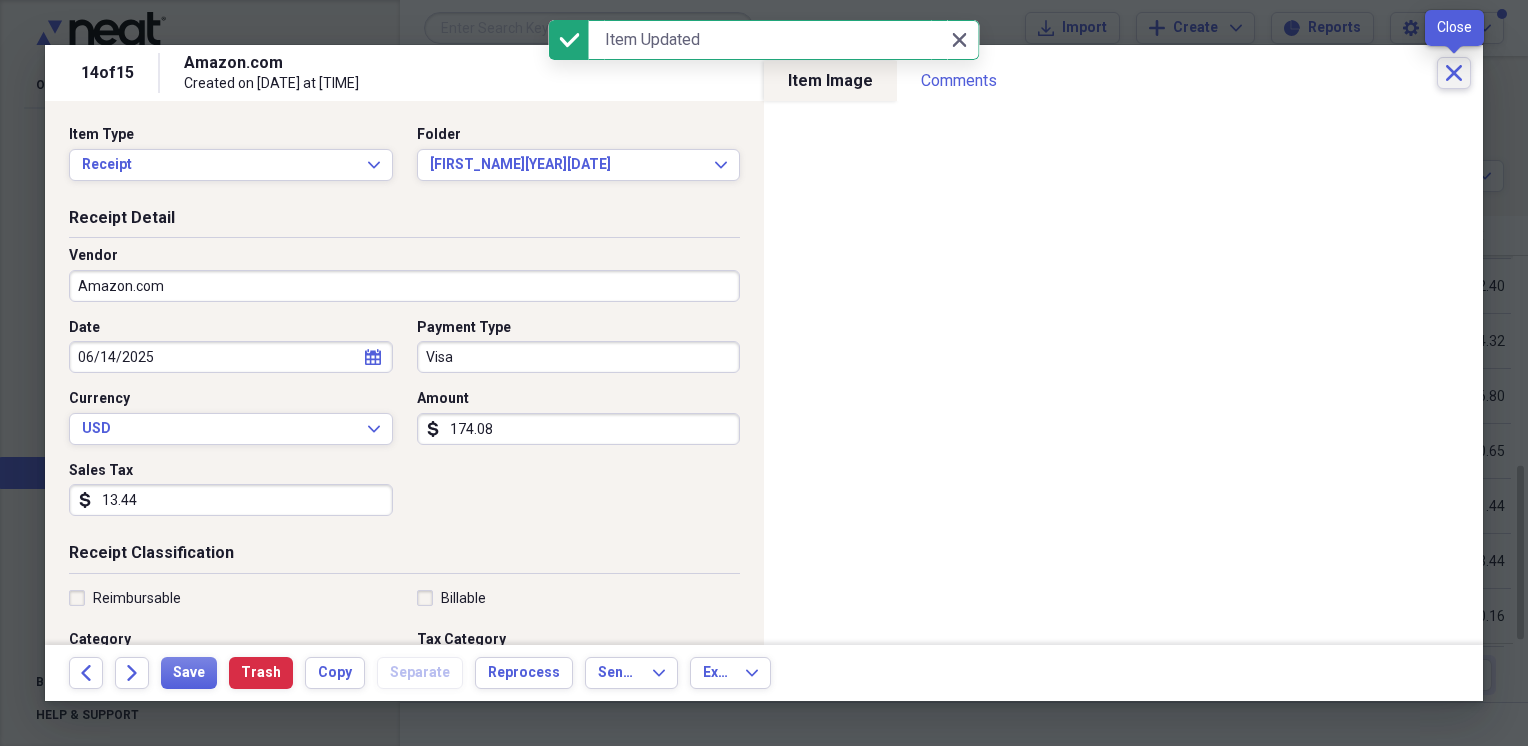 click on "Close" 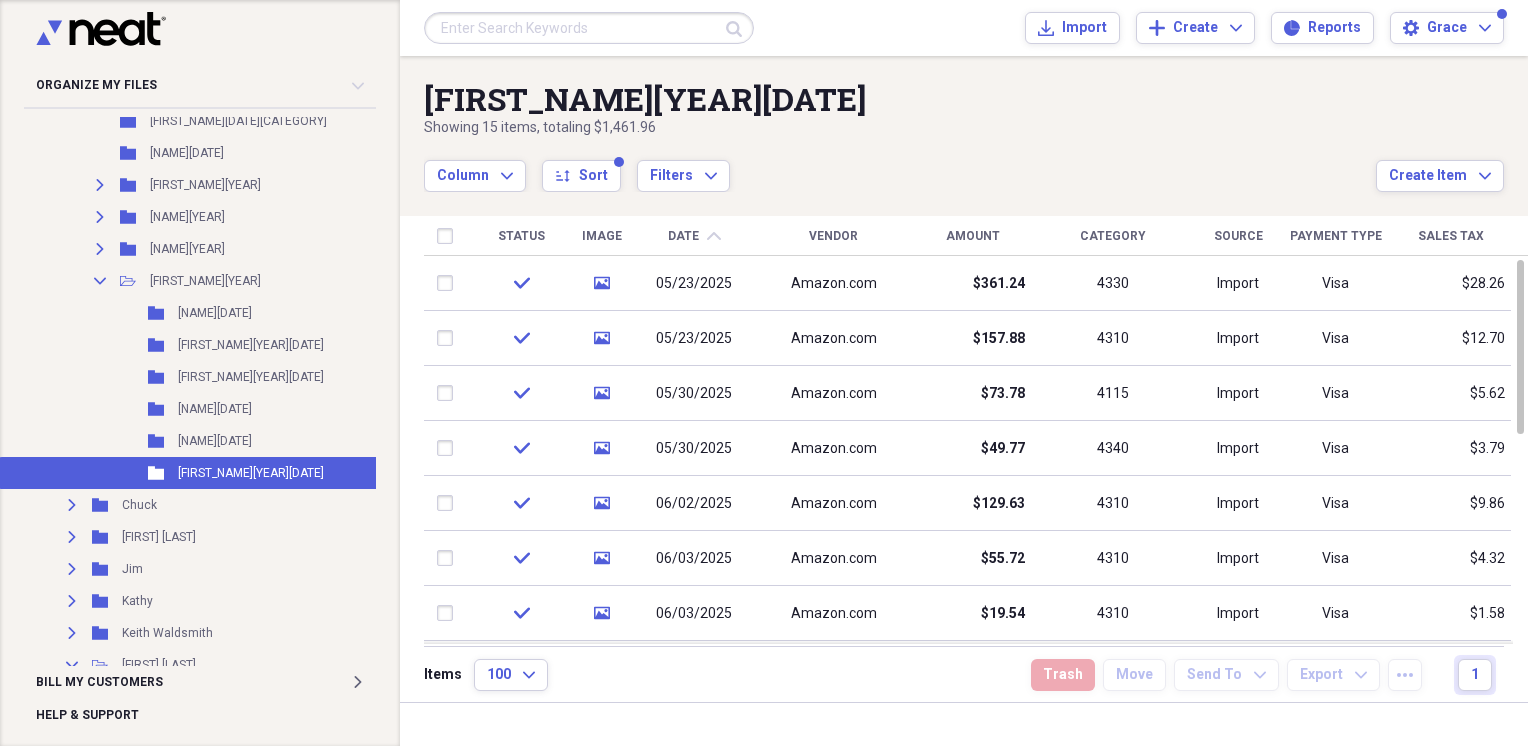 click on "Amount" at bounding box center (973, 236) 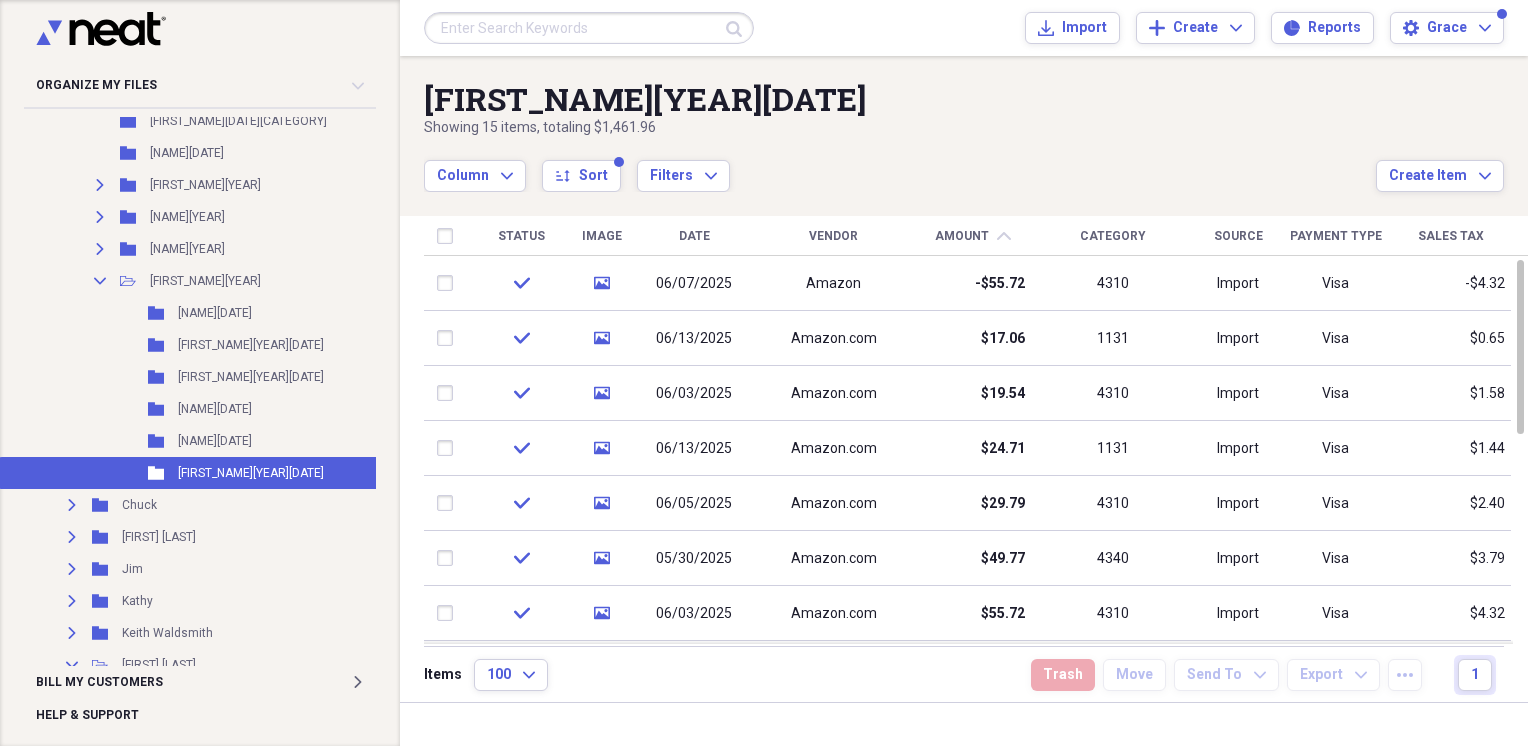 click on "Date" at bounding box center [694, 236] 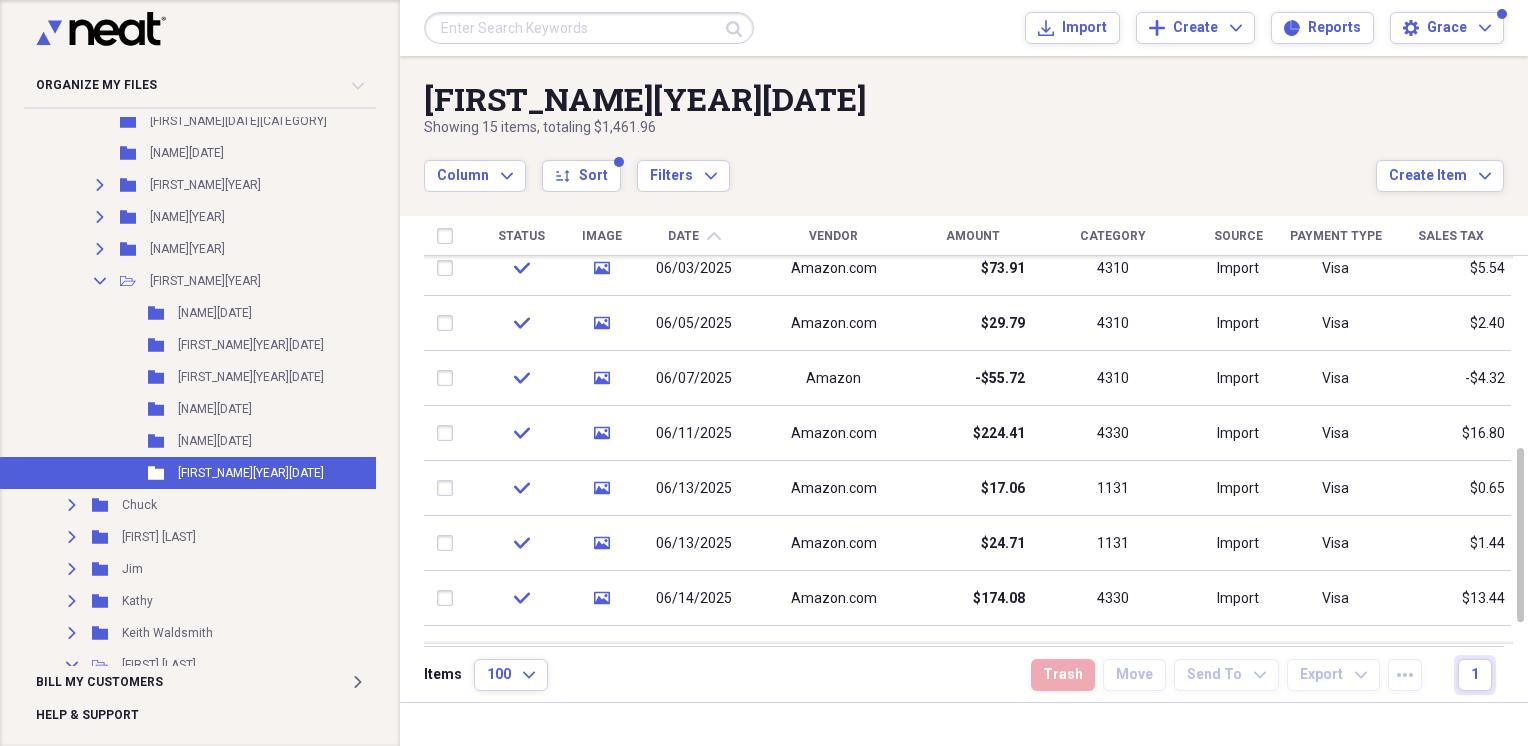 click on "Amount" at bounding box center (973, 236) 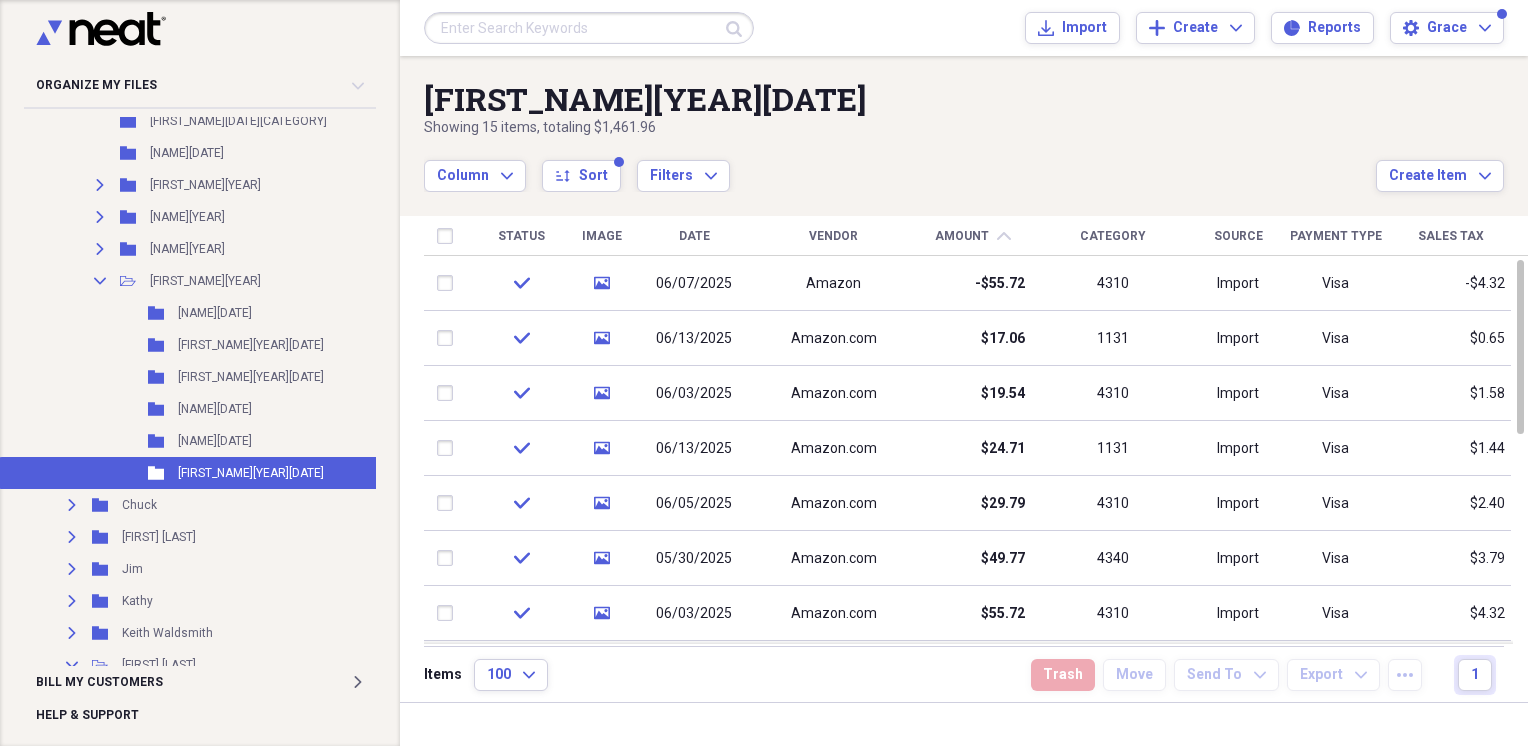 click on "Date" at bounding box center (694, 236) 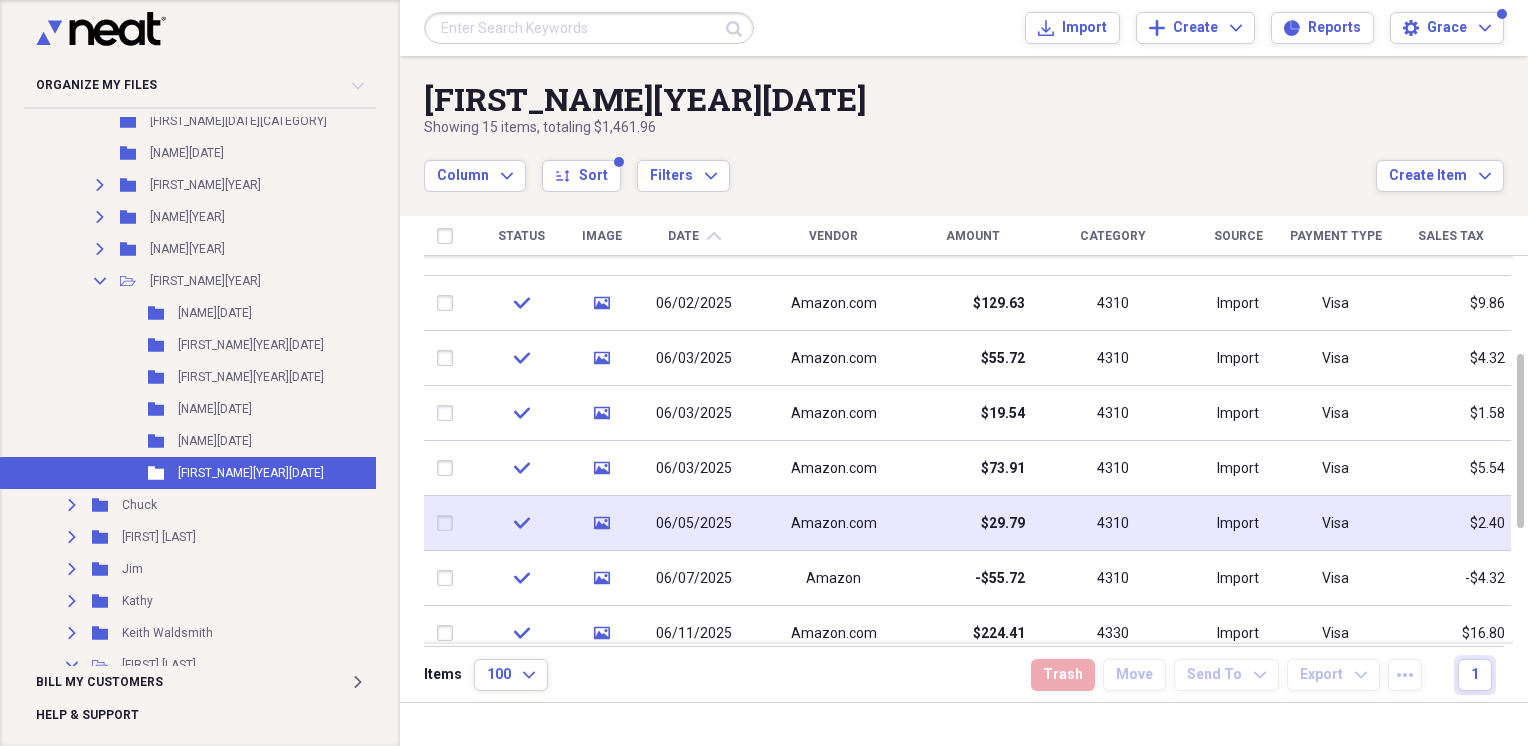 click on "Amazon.com" at bounding box center [834, 524] 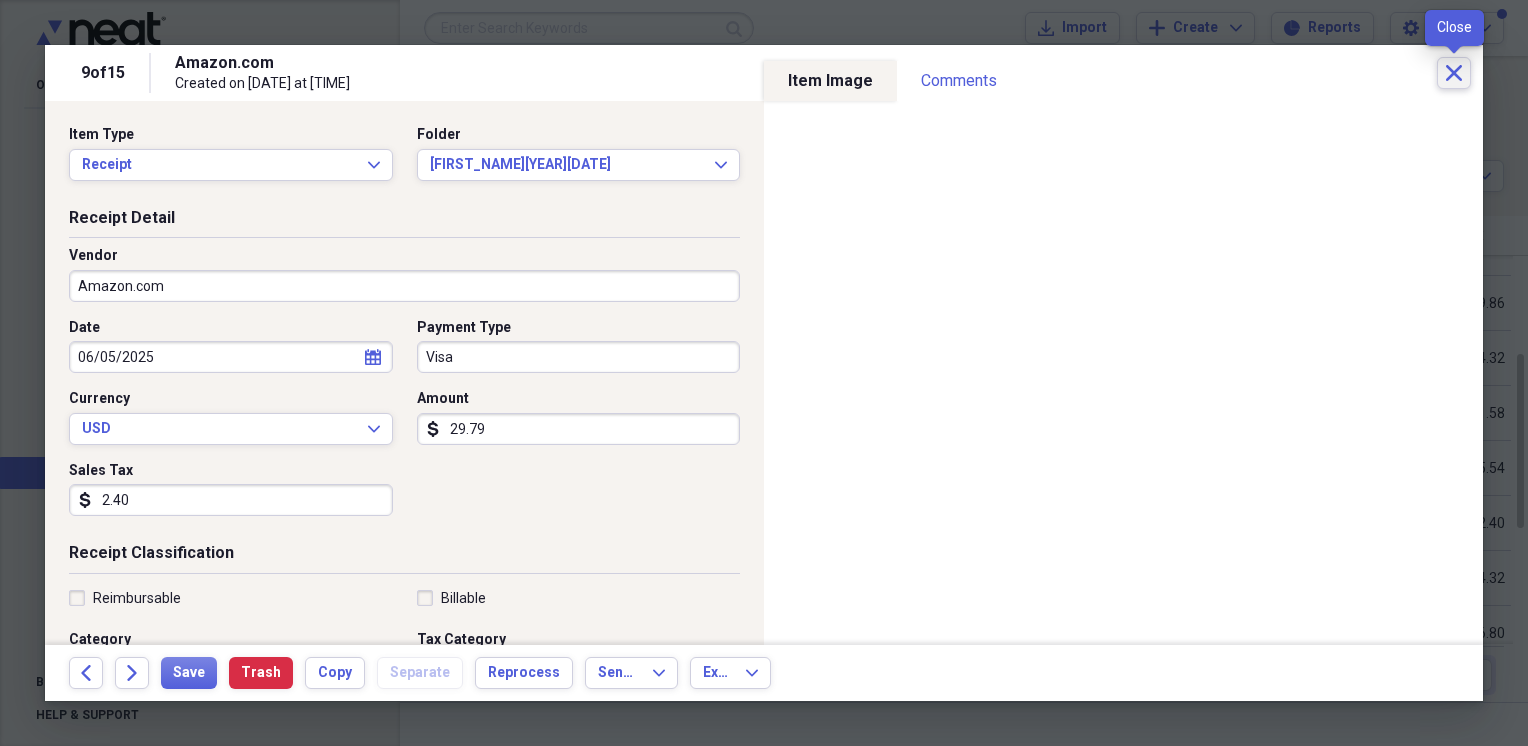 click 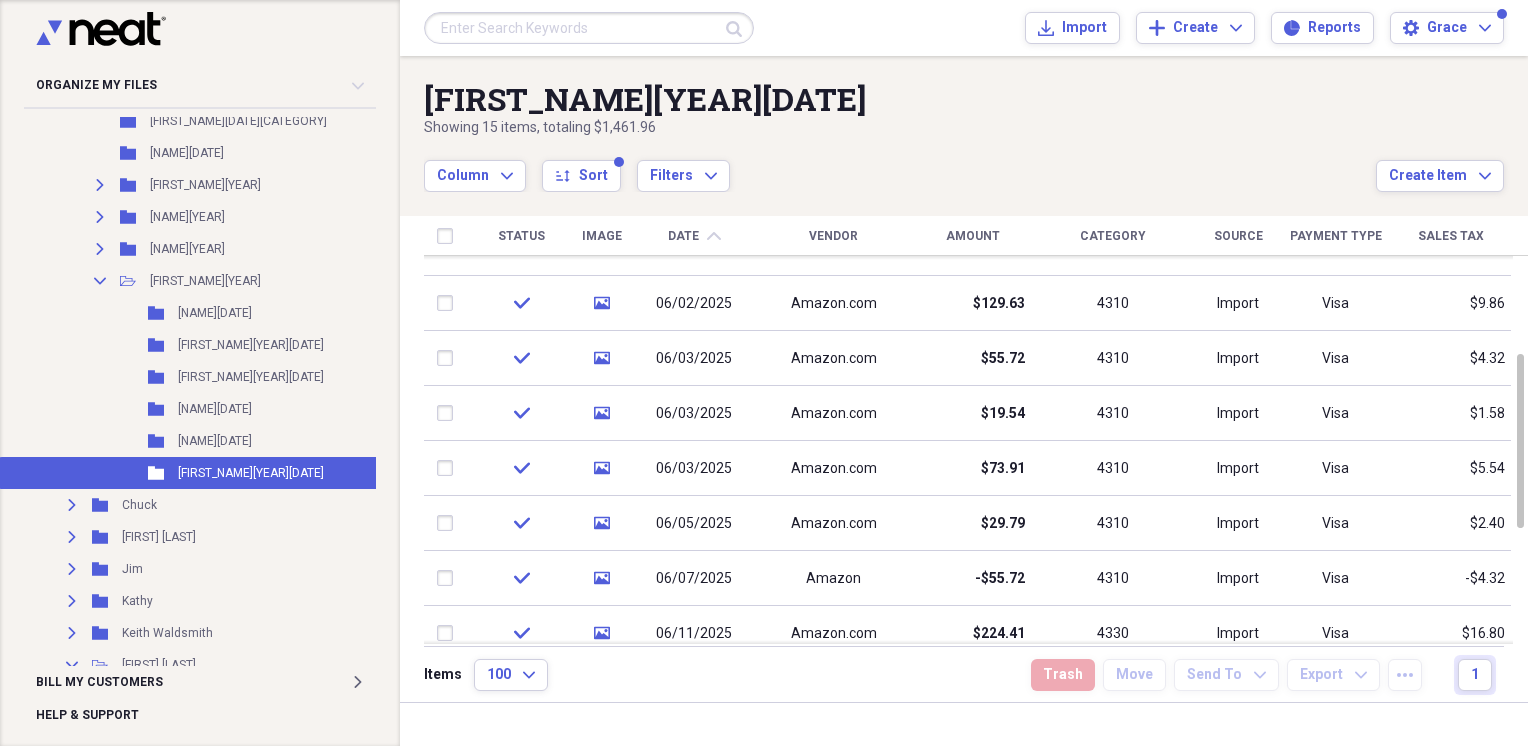 click on "Amount" at bounding box center (973, 236) 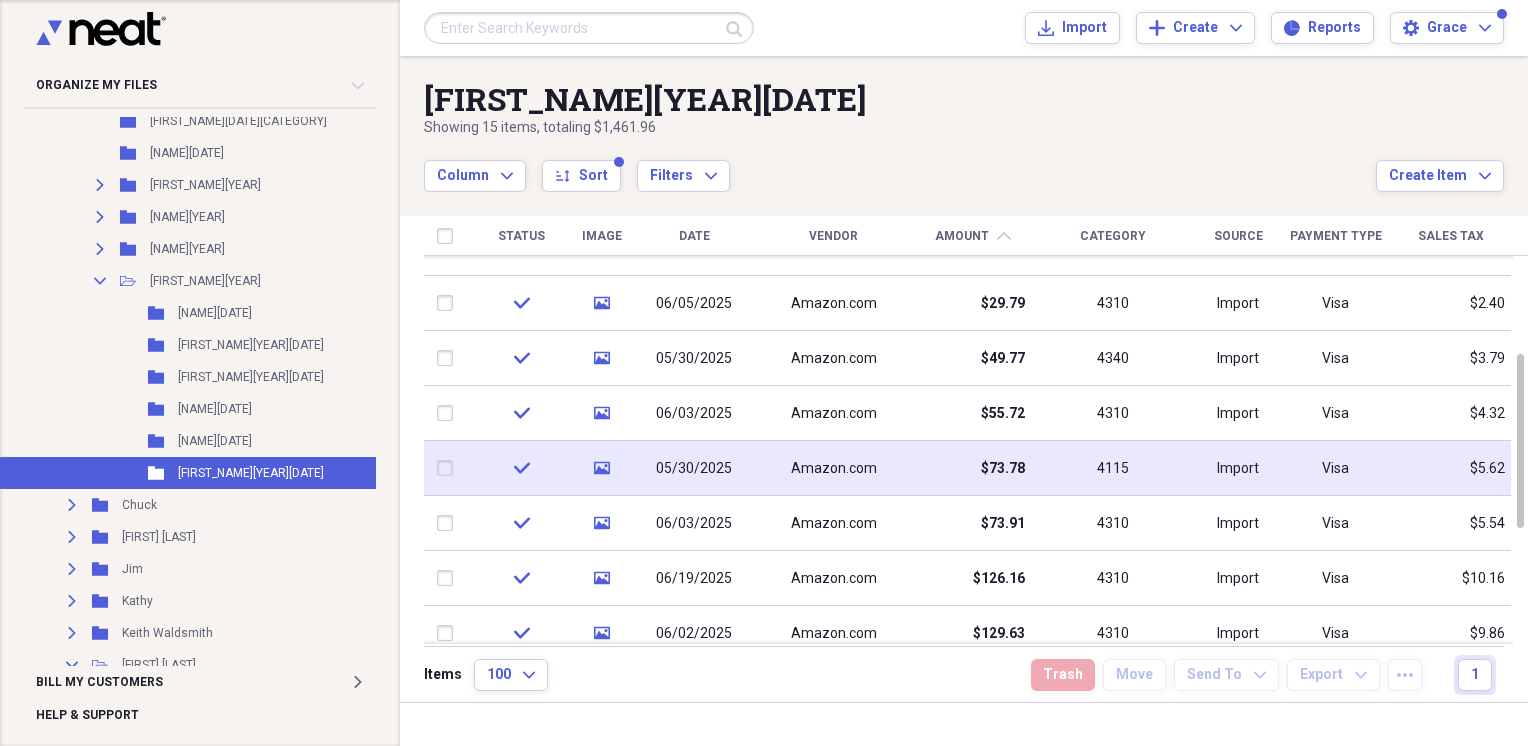 click on "4115" at bounding box center [1113, 468] 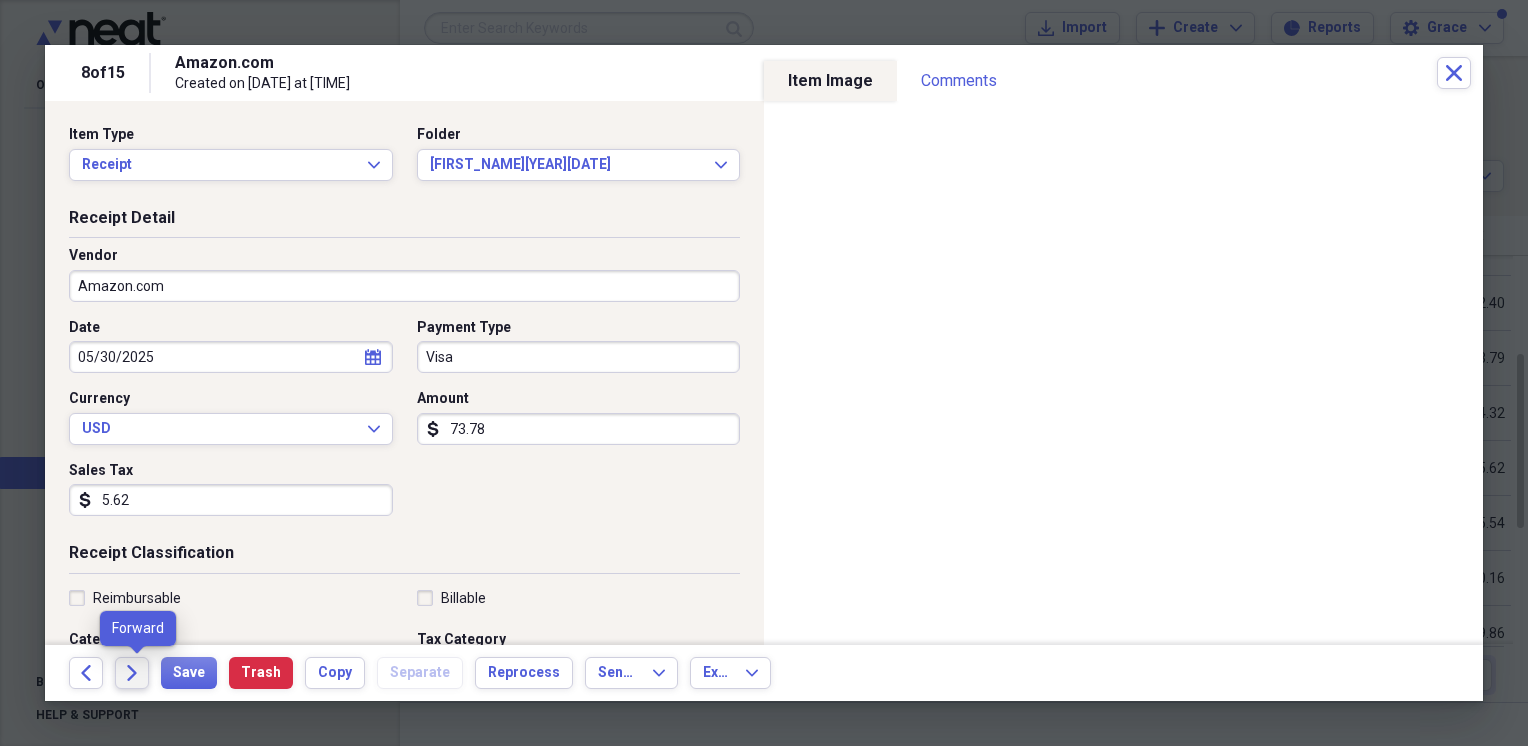 click 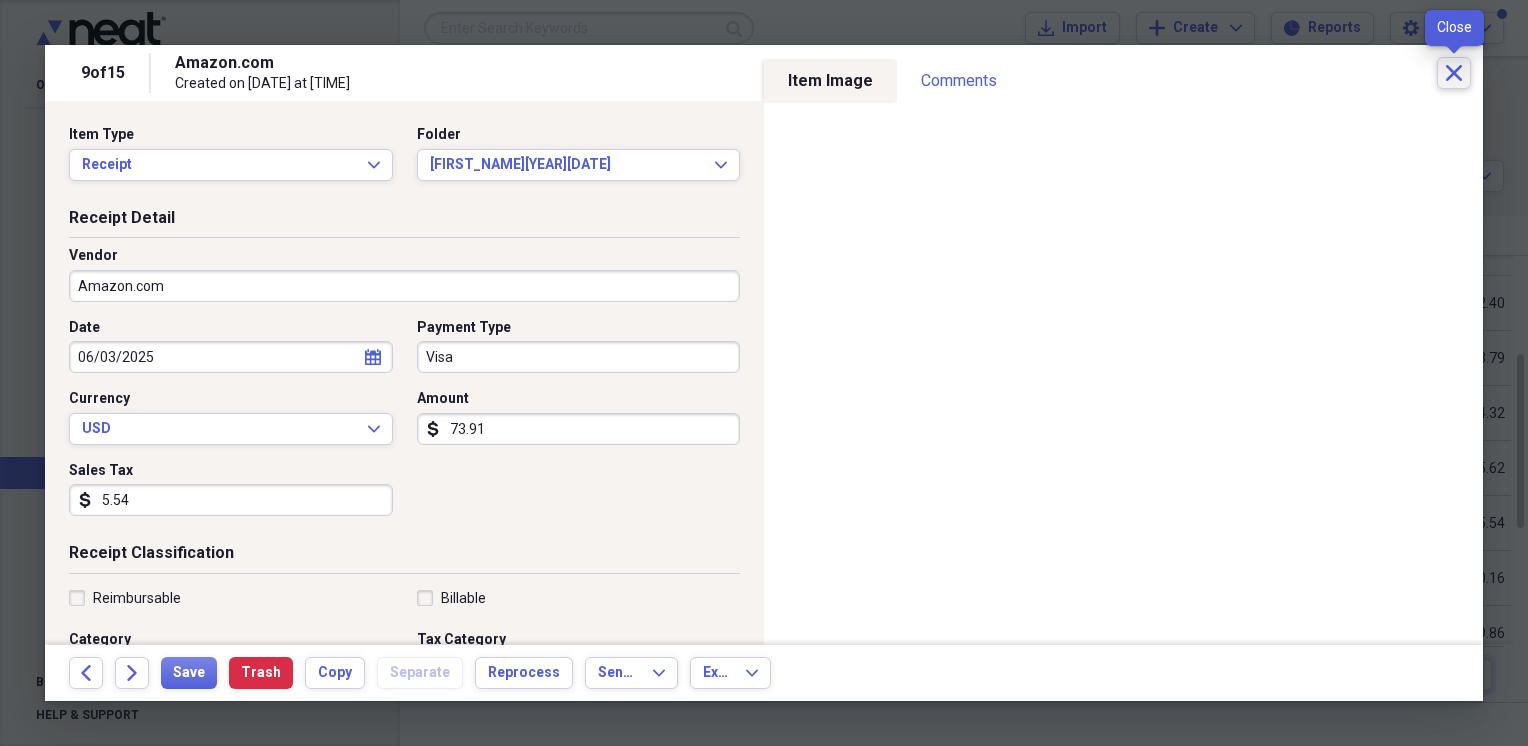 click on "Close" at bounding box center (1454, 73) 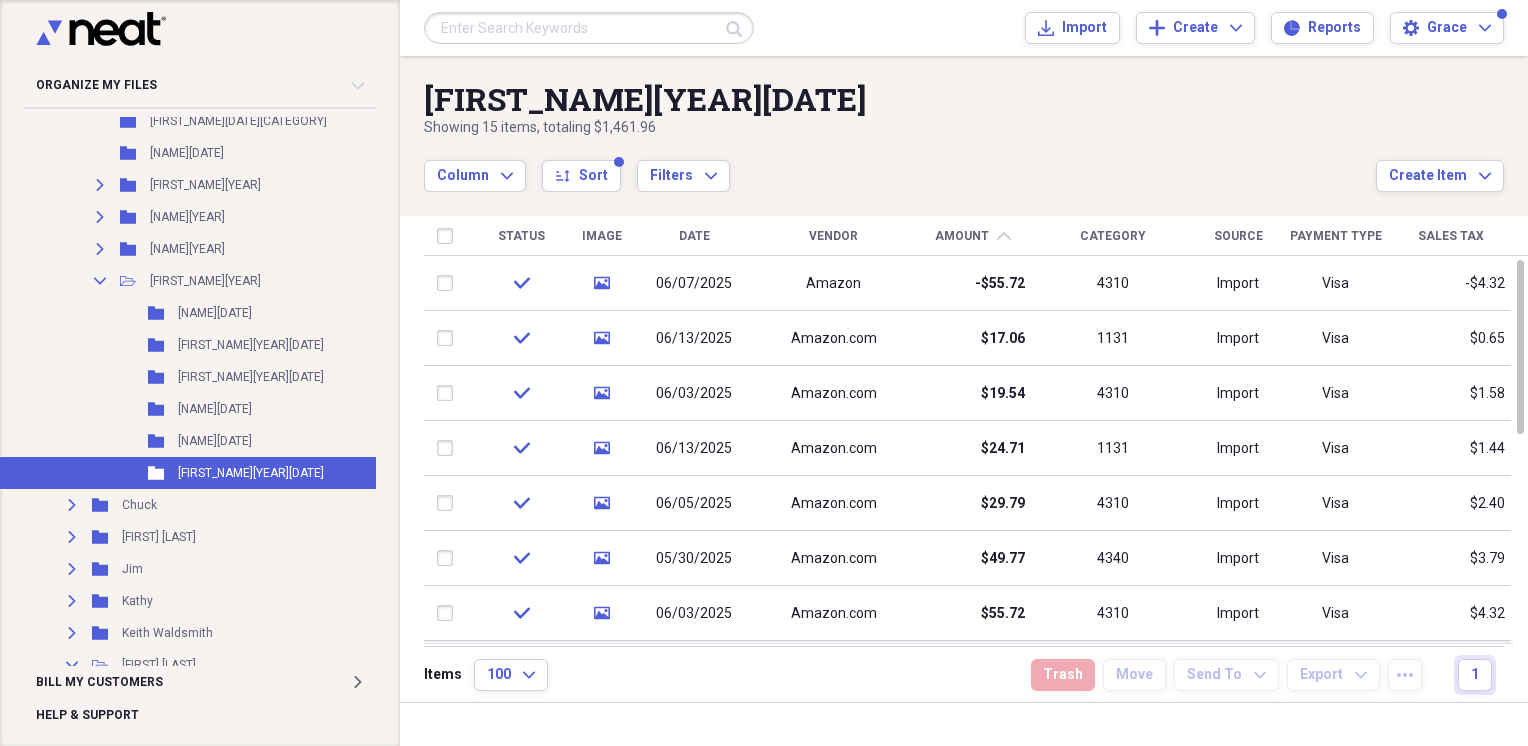 click on "Amount chevron-up" at bounding box center (973, 236) 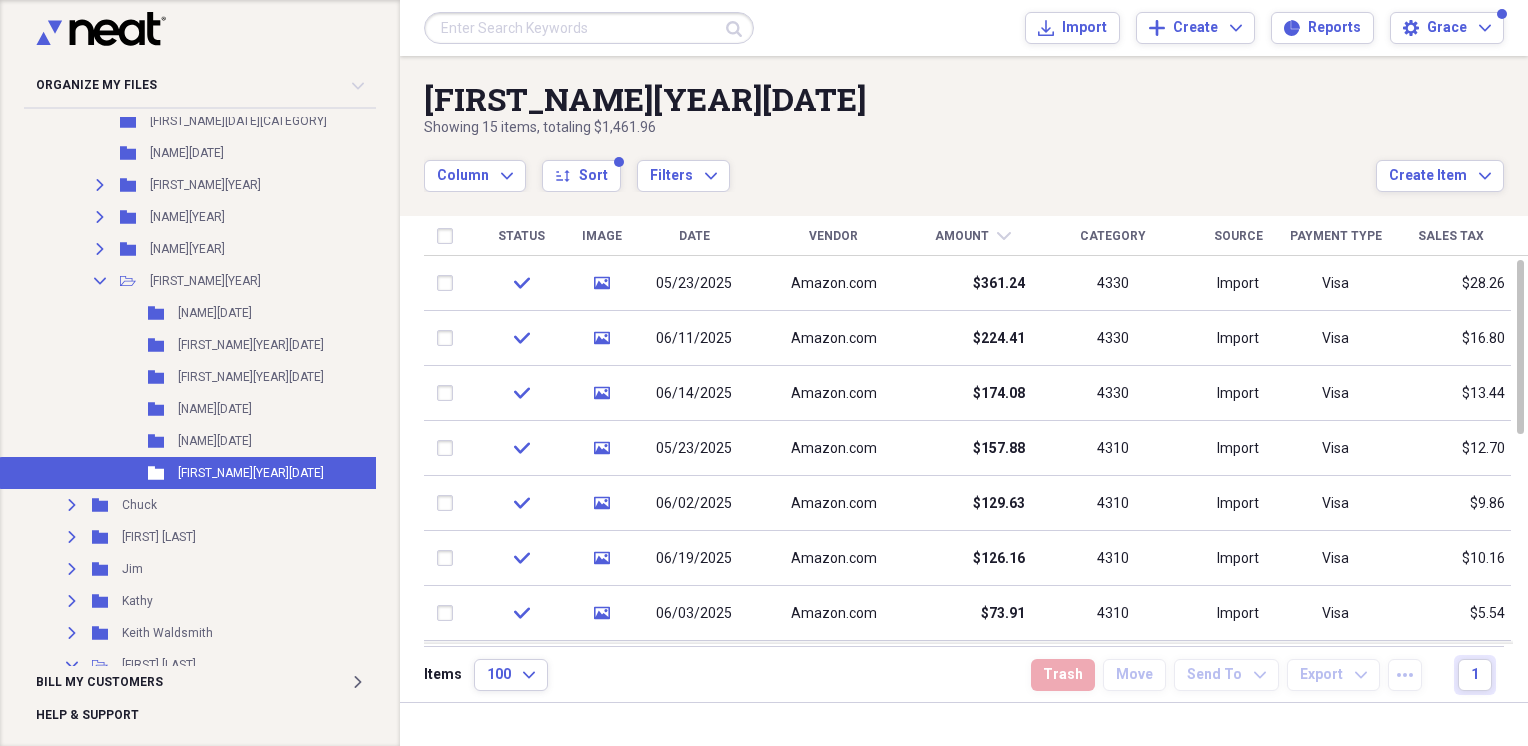 click on "Amount chevron-down" at bounding box center [973, 236] 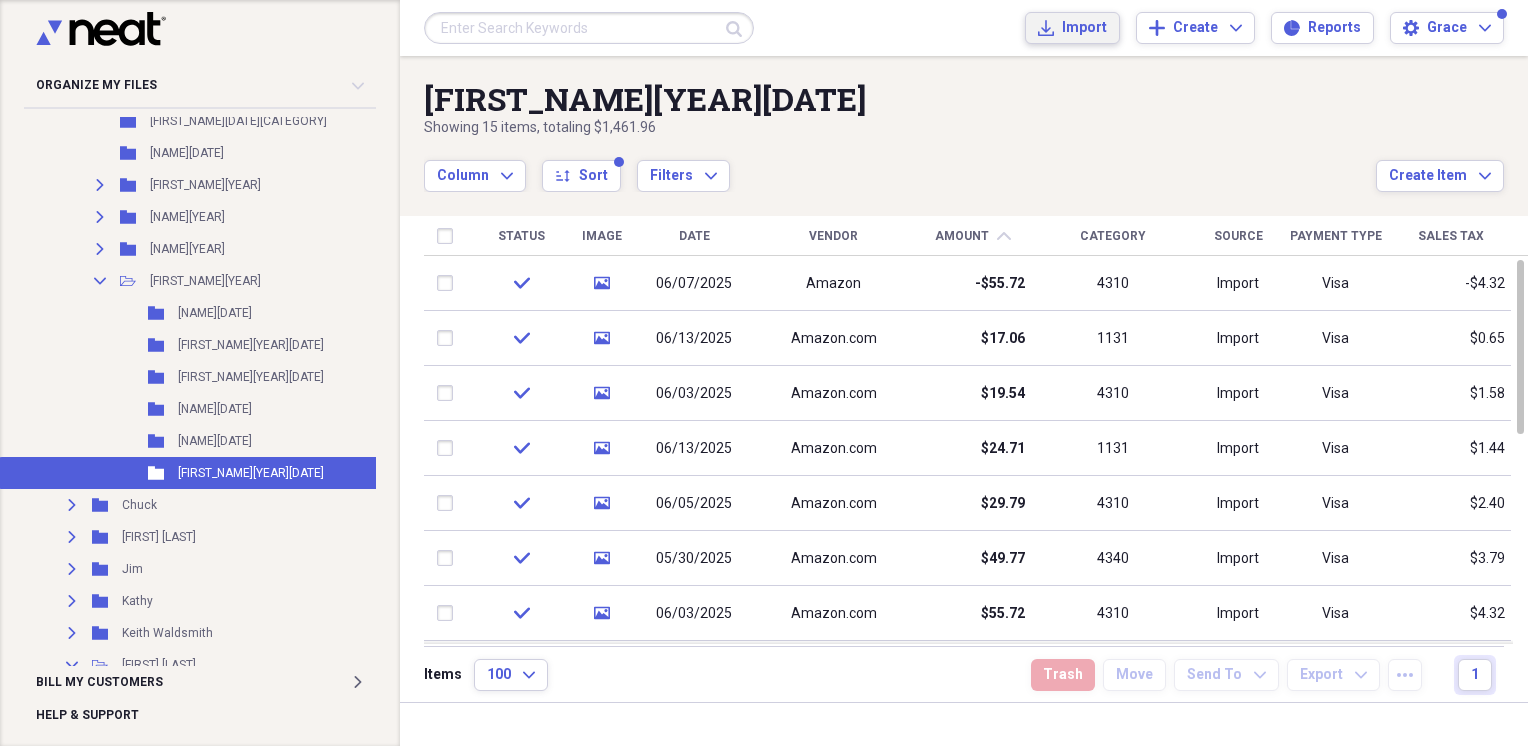 click on "Import" at bounding box center [1084, 28] 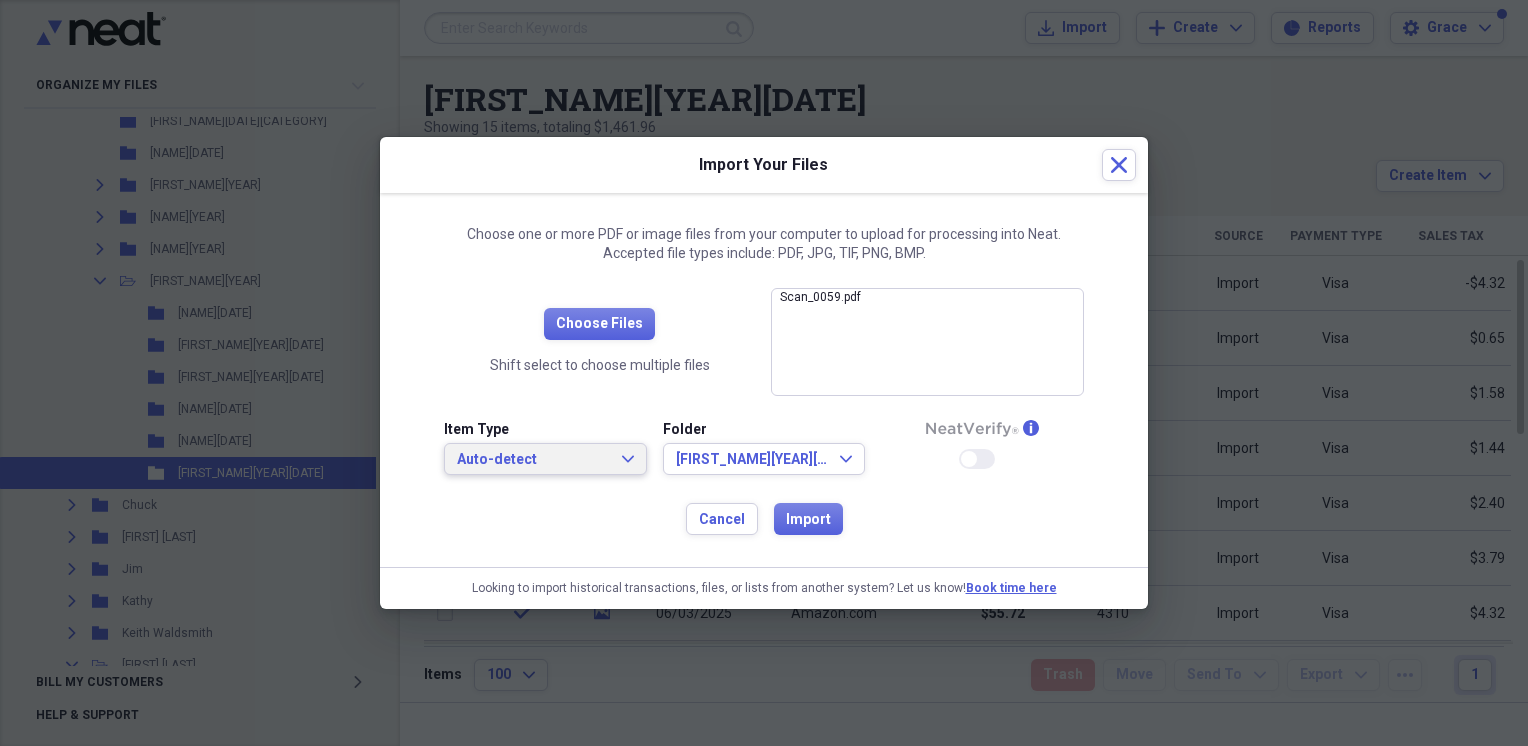 click on "Auto-detect" at bounding box center (533, 460) 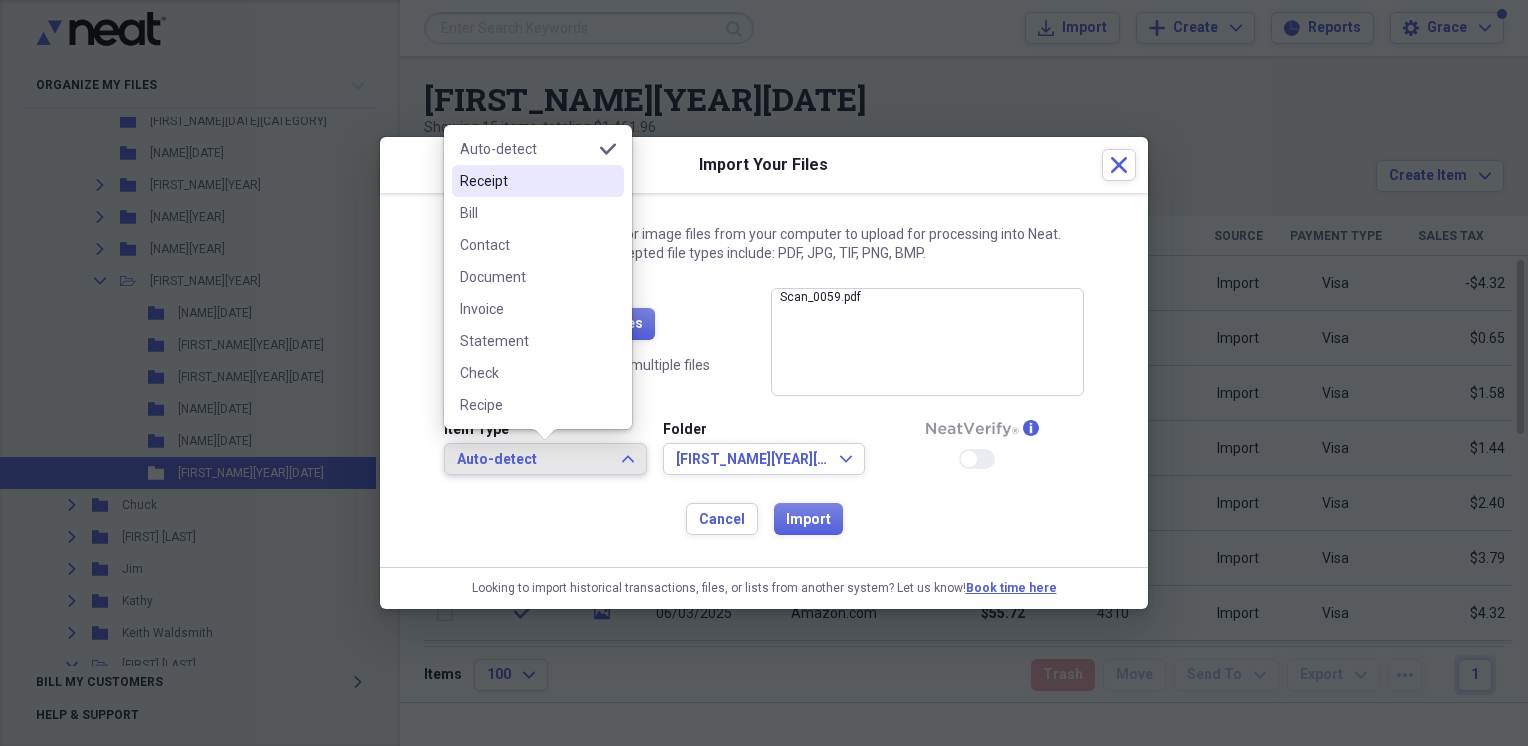 click on "Receipt" at bounding box center (526, 181) 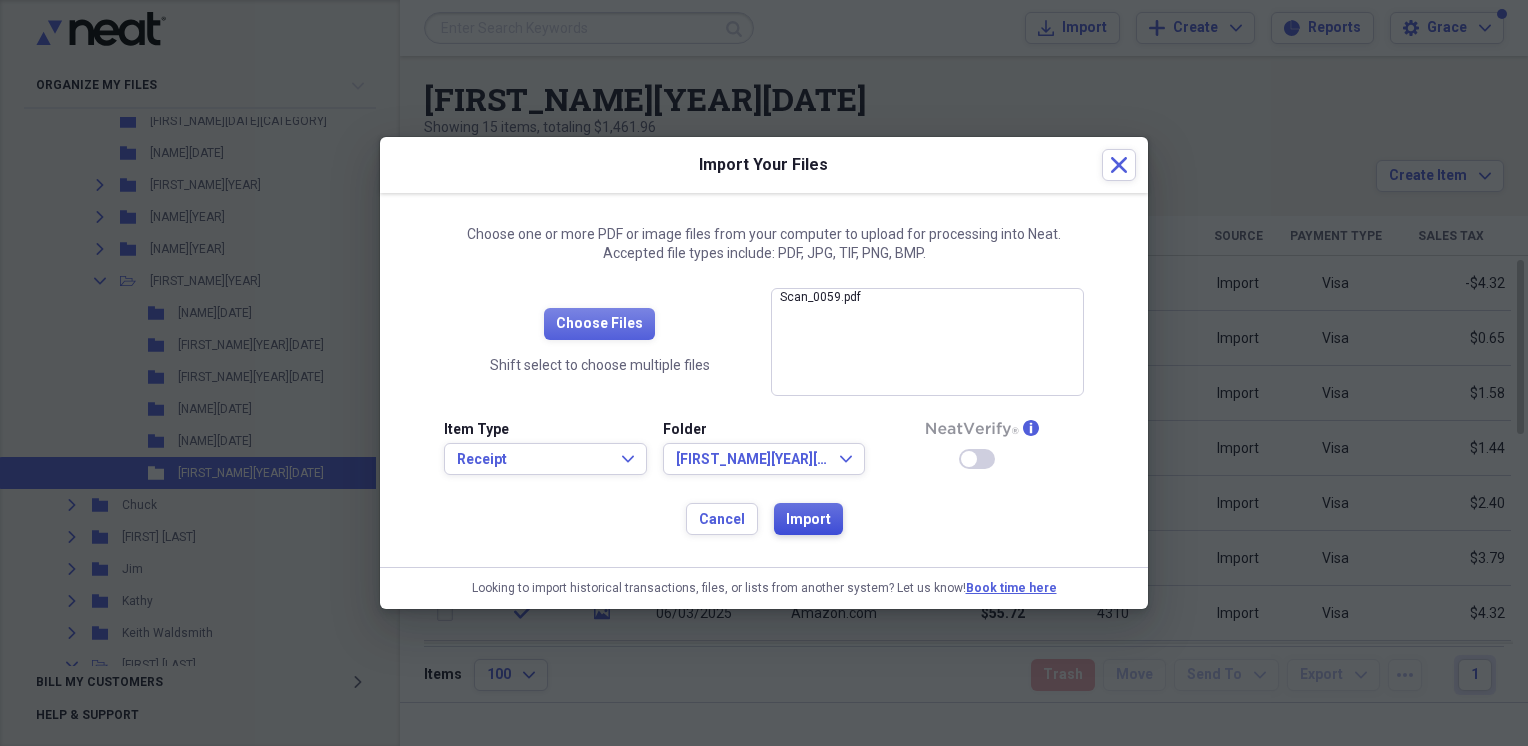click on "Import" at bounding box center (808, 520) 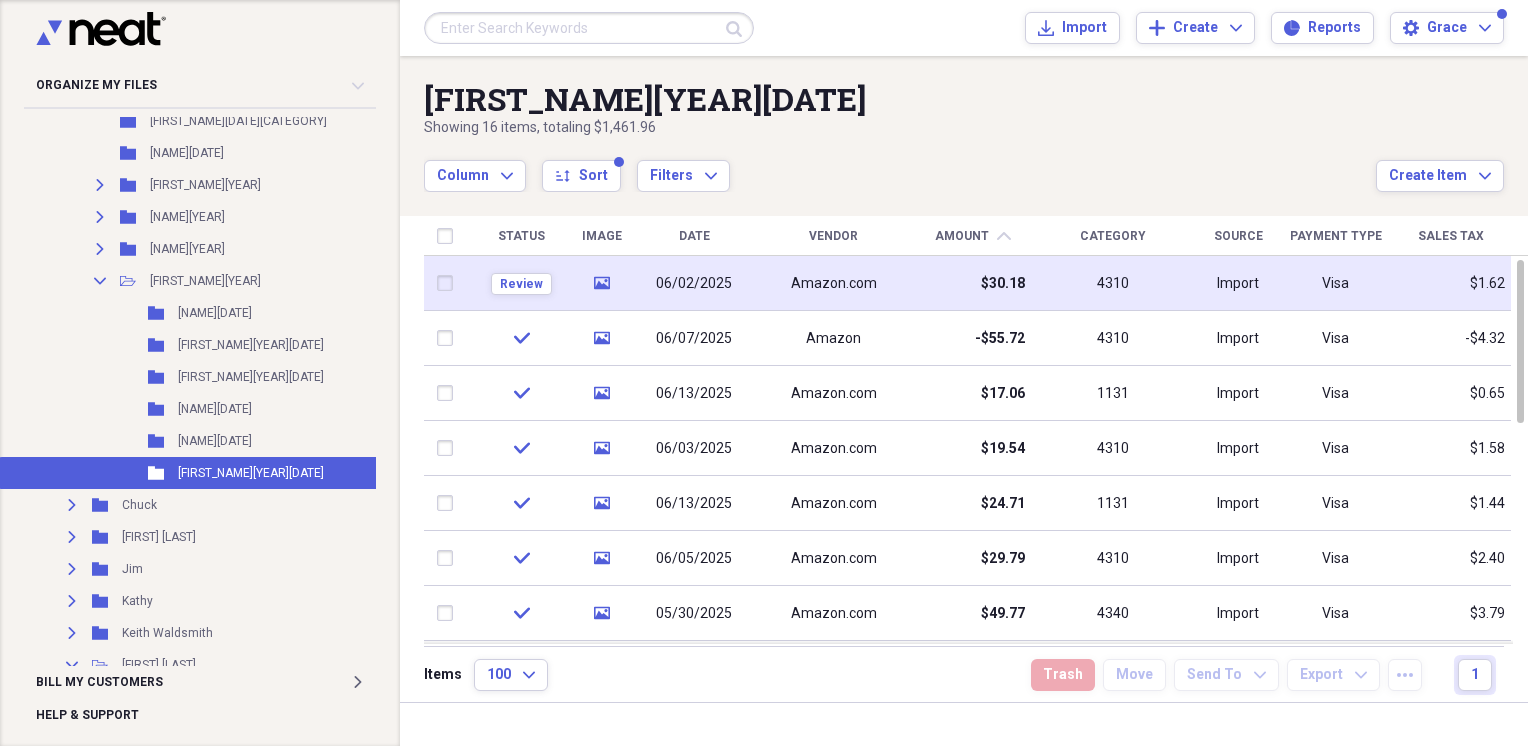 click on "Amazon.com" at bounding box center (833, 283) 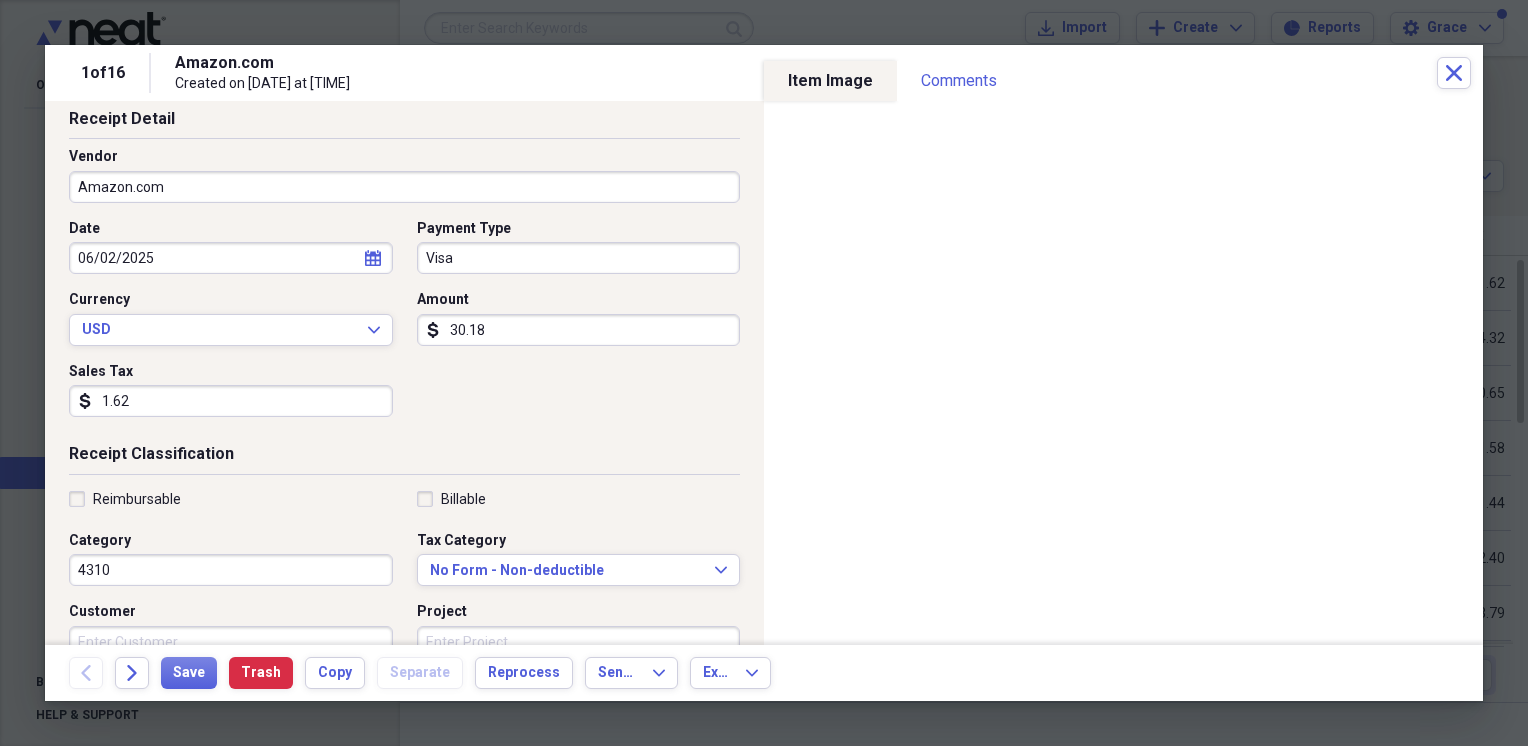 scroll, scrollTop: 100, scrollLeft: 0, axis: vertical 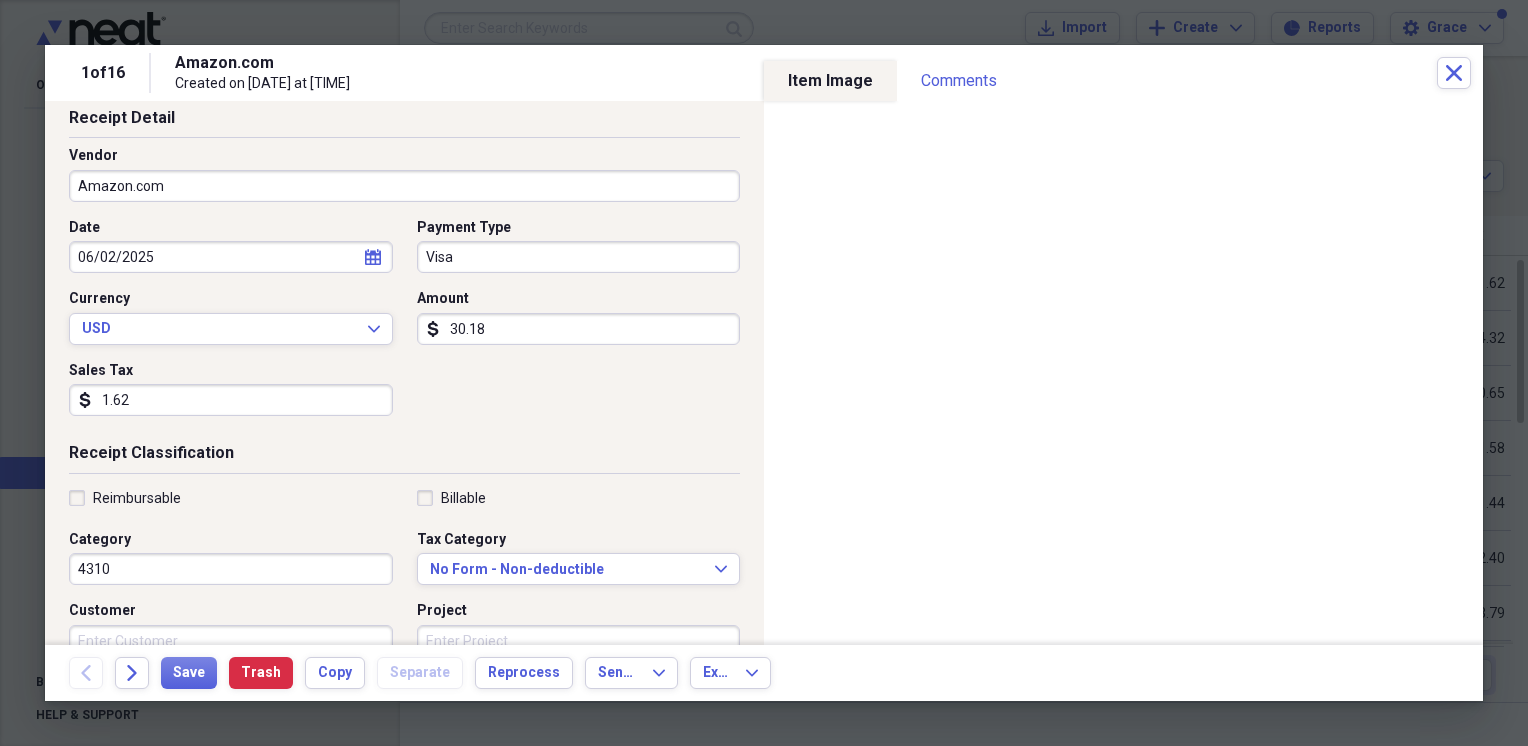 click on "Reimbursable Billable Category 4310 Tax Category No Form - Non-deductible Expand Customer Project Product Location Class" at bounding box center [404, 649] 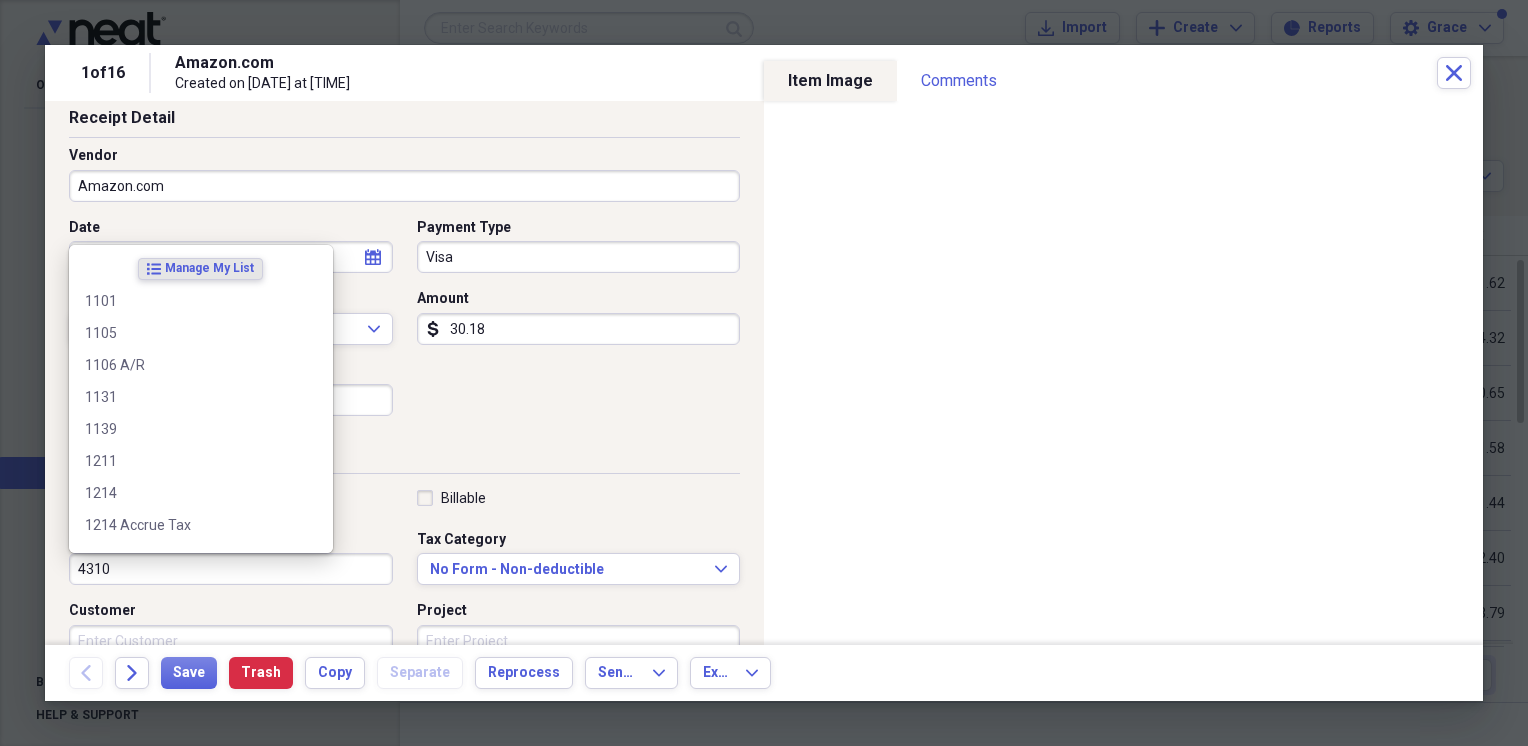 click on "4310" at bounding box center [231, 569] 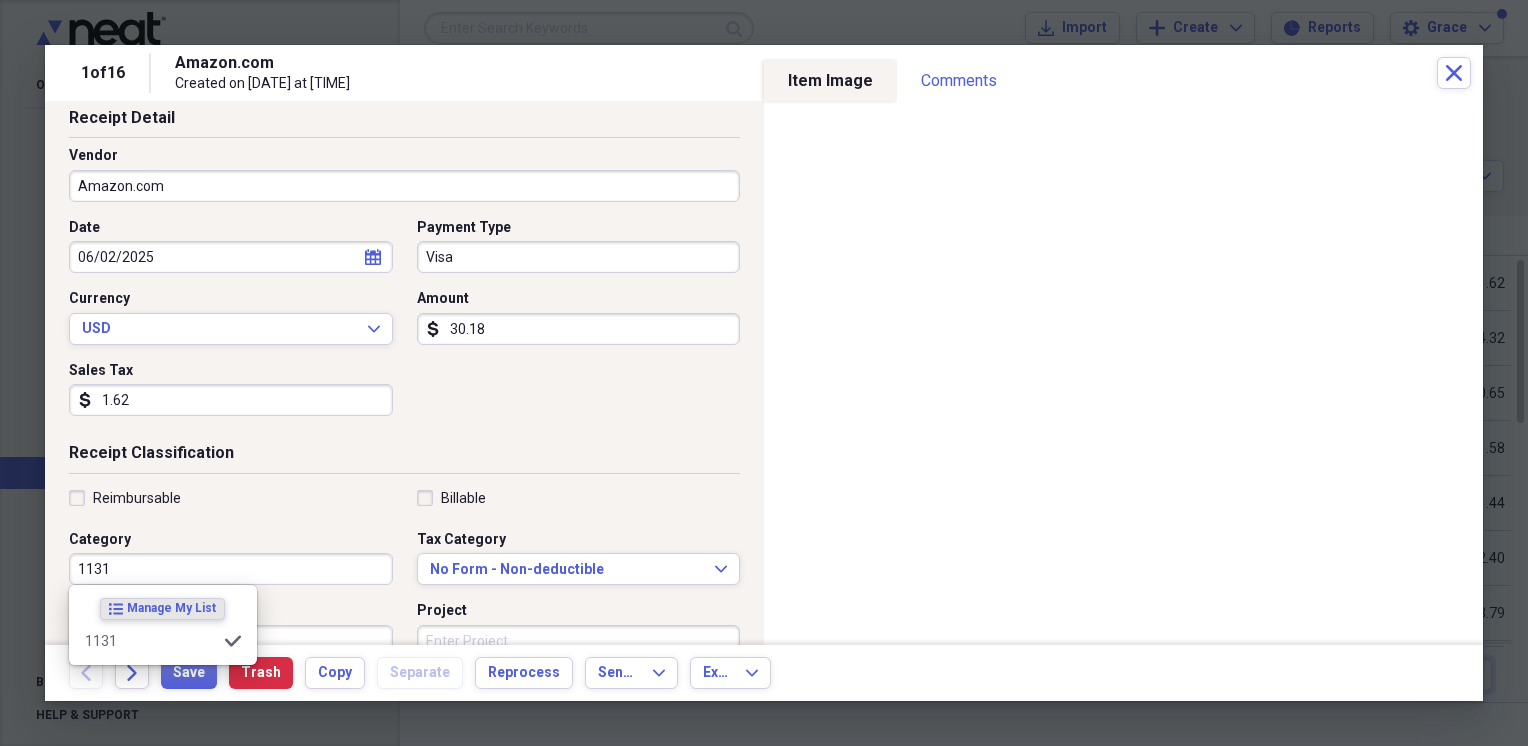 type on "1131" 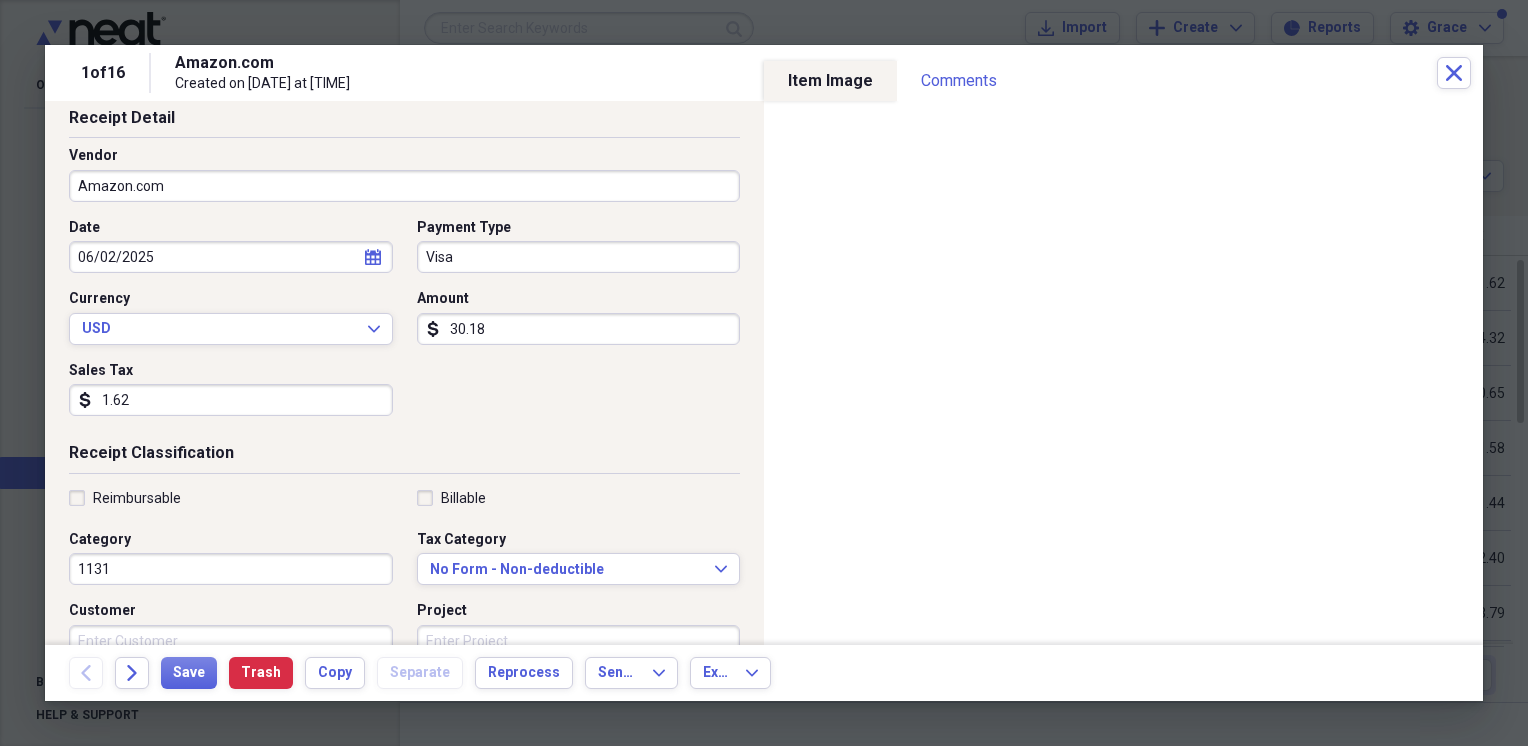 click on "Receipt Classification" at bounding box center [404, 457] 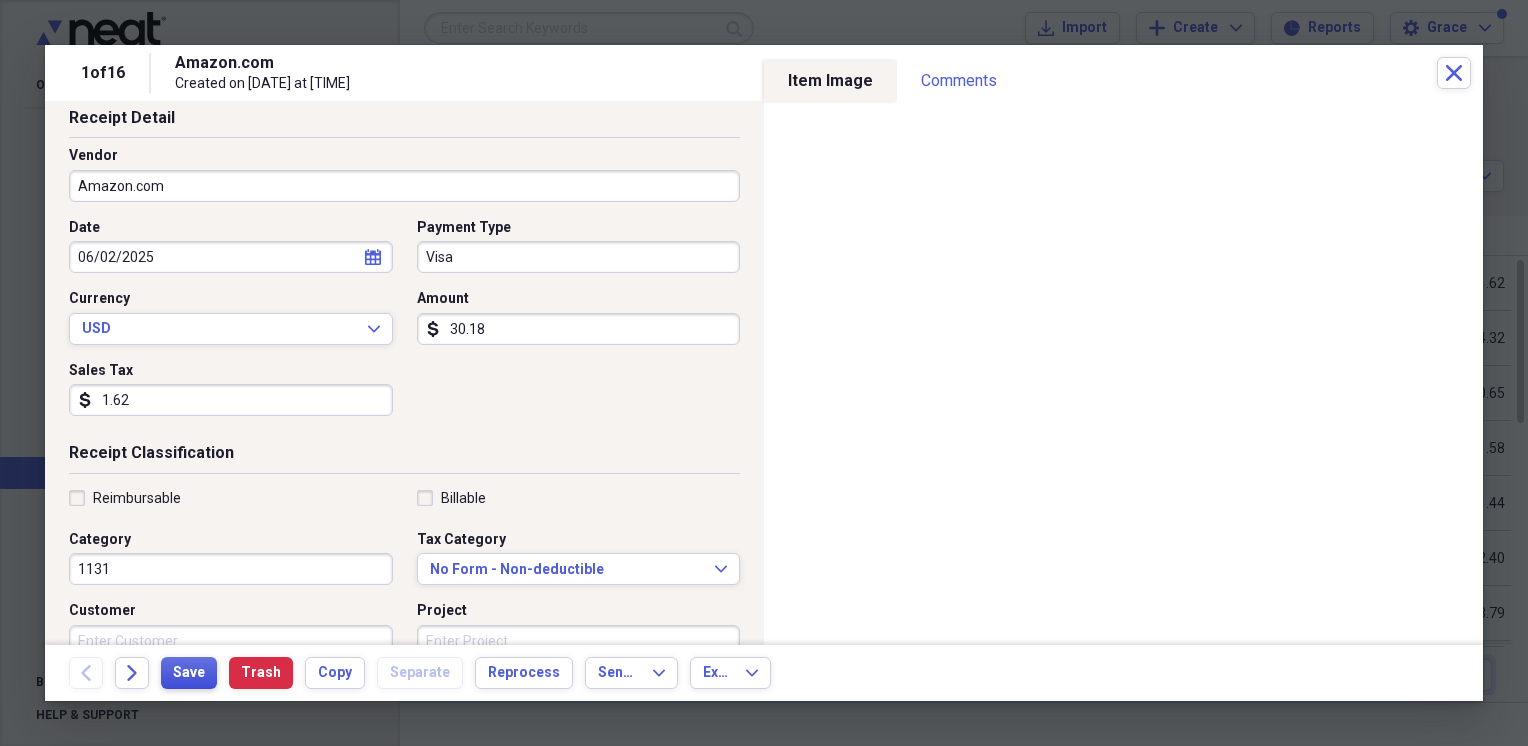 click on "Save" at bounding box center (189, 673) 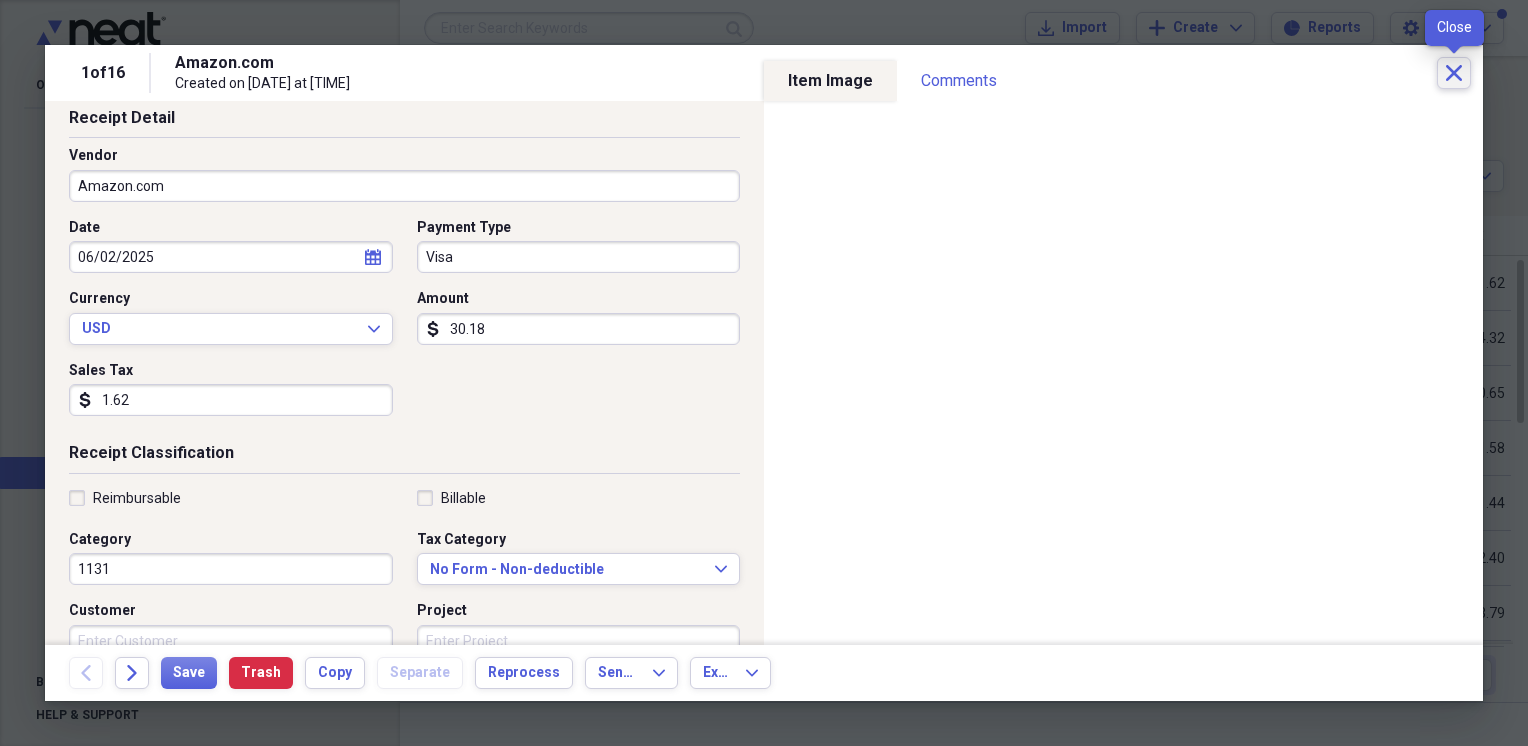 click on "Close" 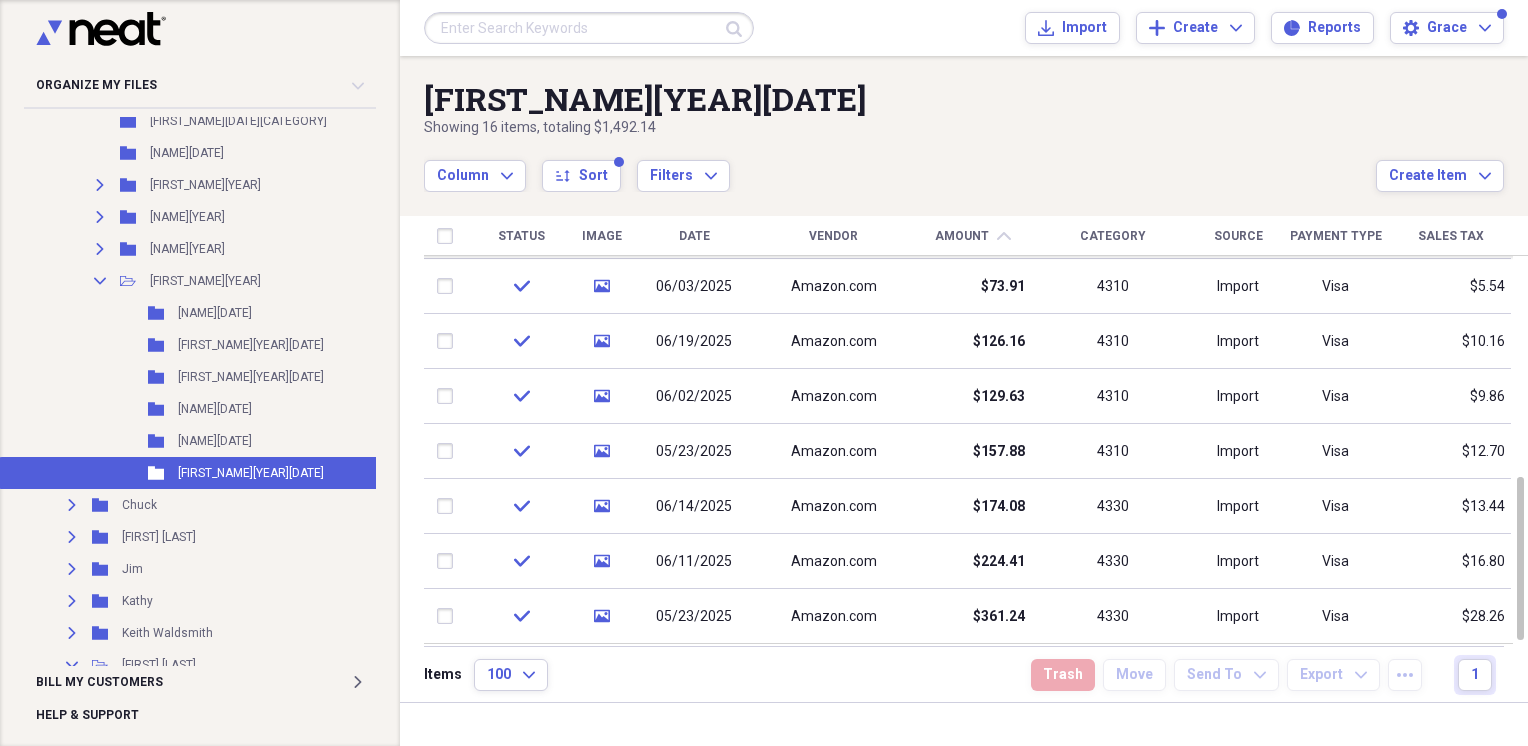 click on "Amount chevron-up" at bounding box center (973, 236) 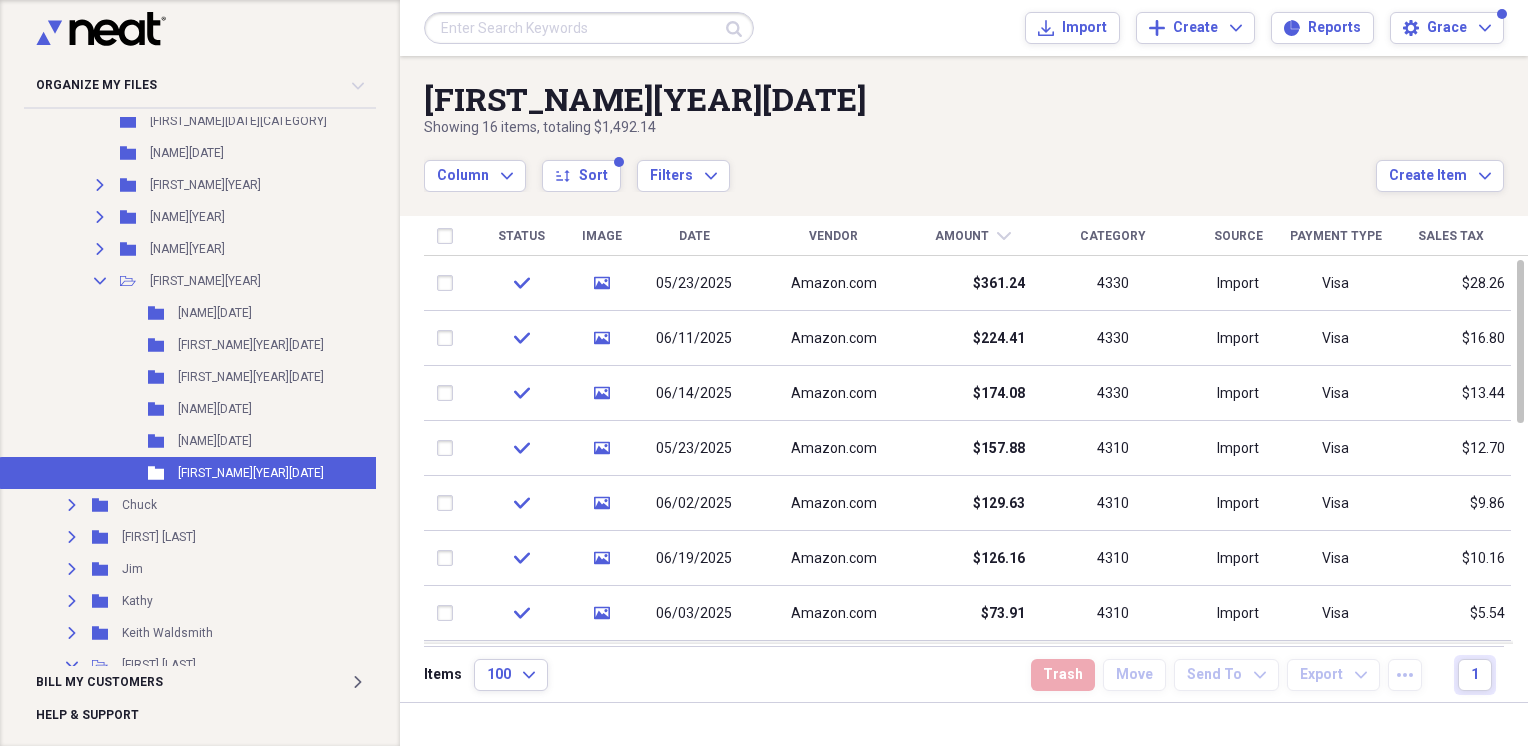 click on "chevron-down" 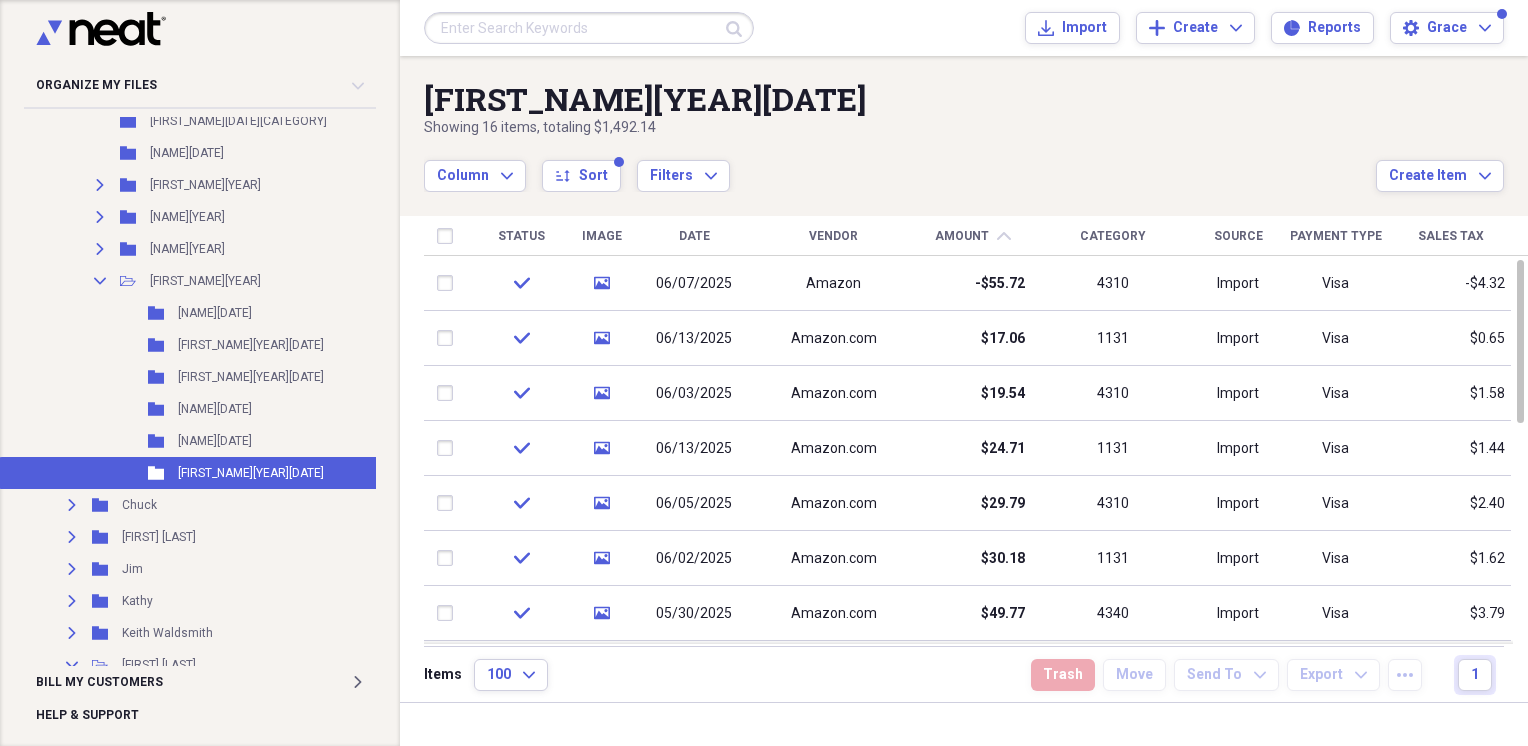 click on "Date" at bounding box center [694, 236] 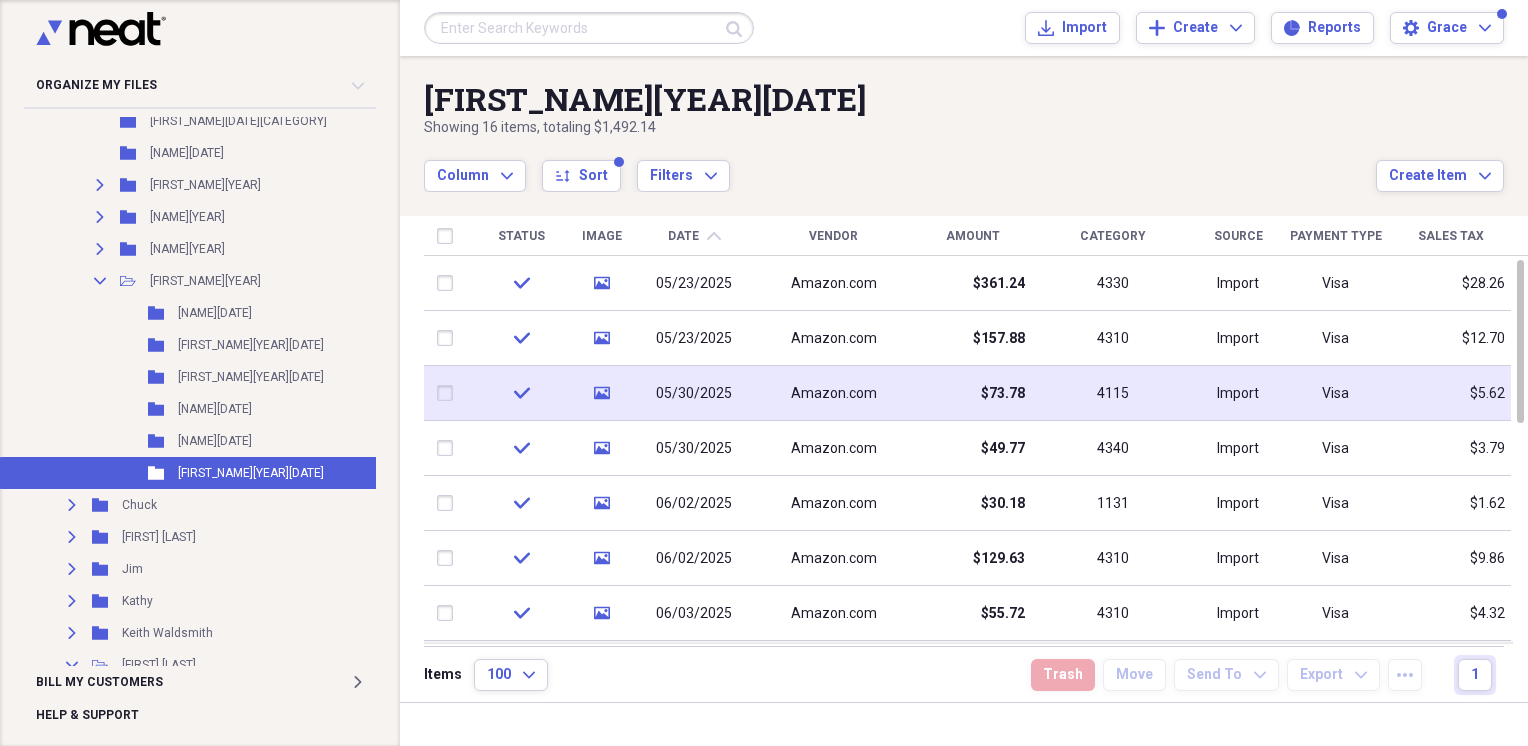 click on "4115" at bounding box center [1113, 393] 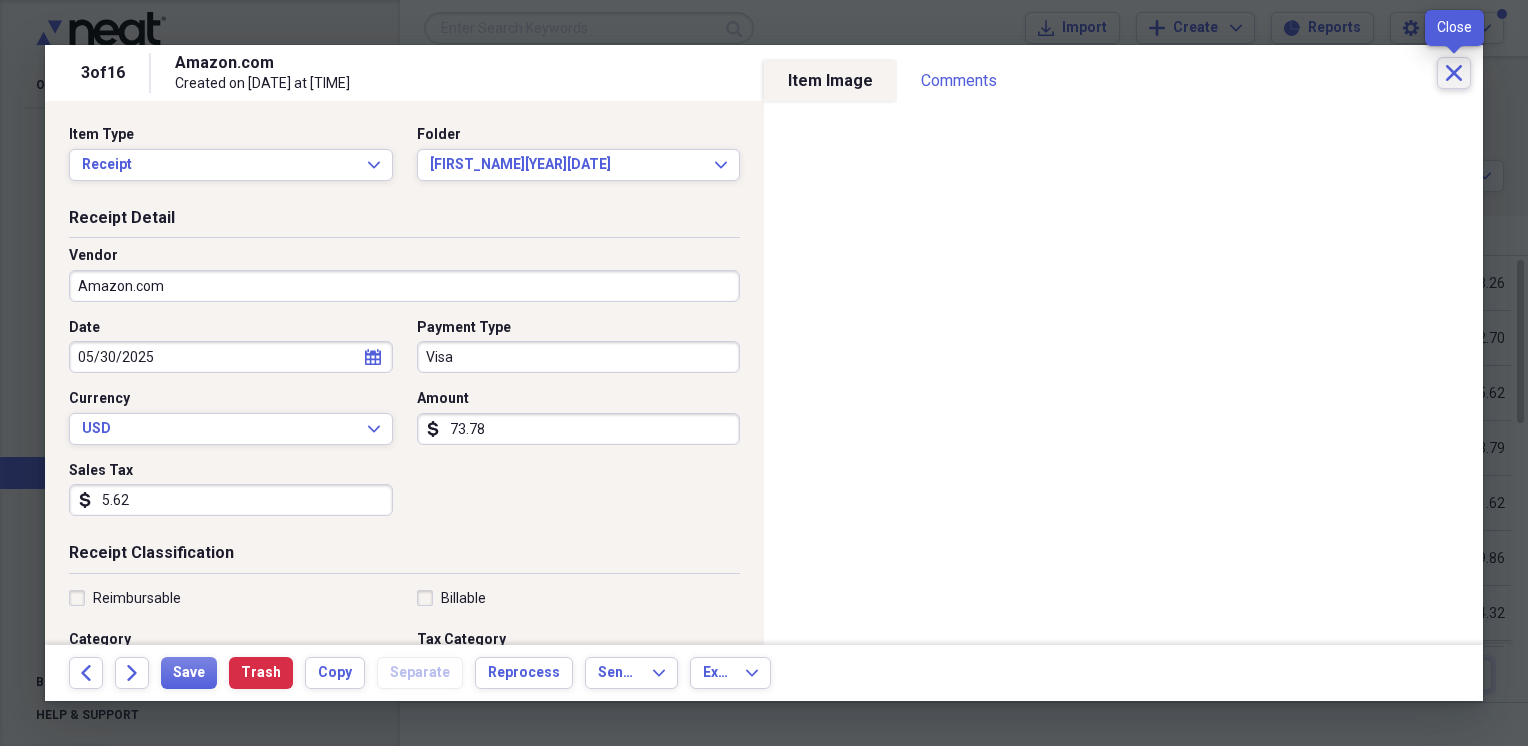 click on "Close" 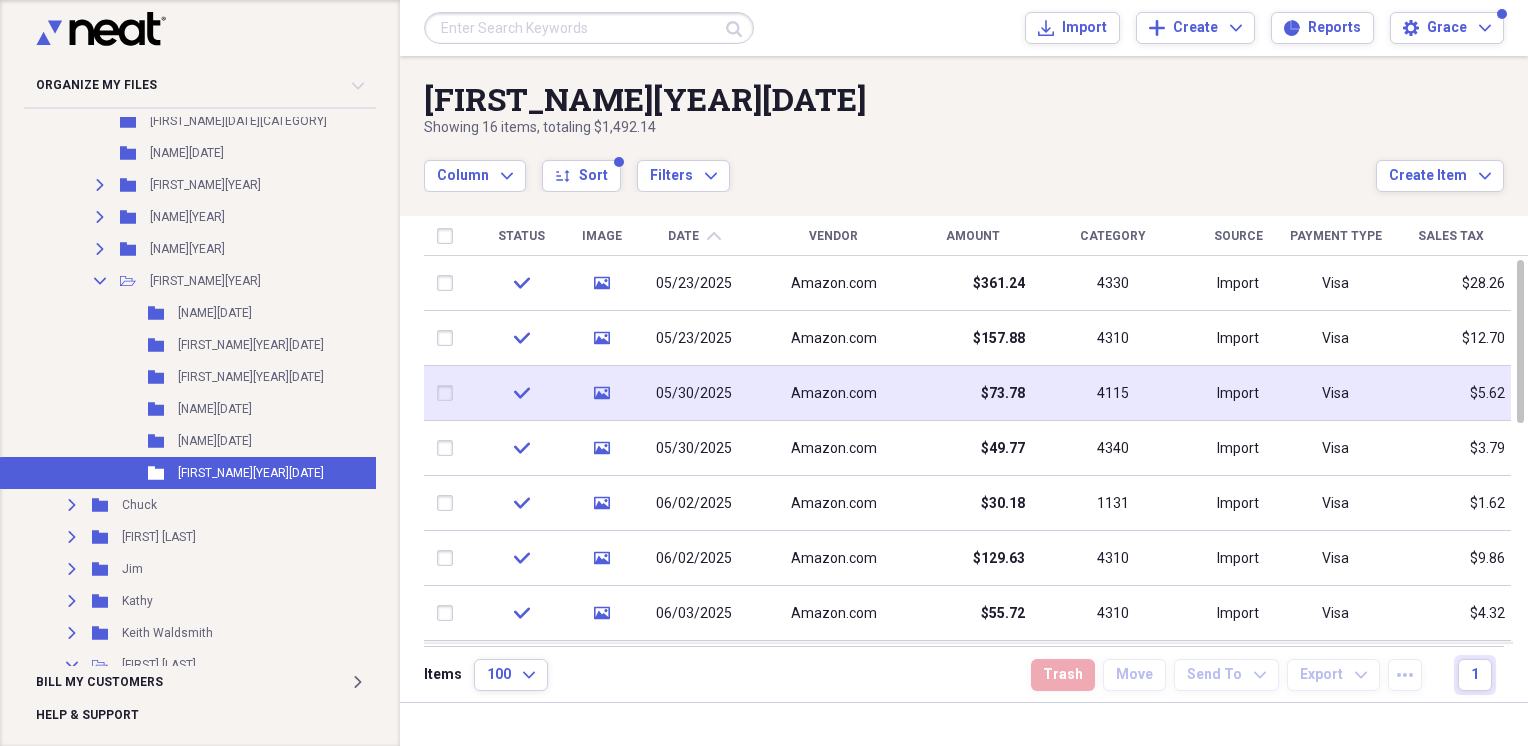 click on "4115" at bounding box center [1113, 393] 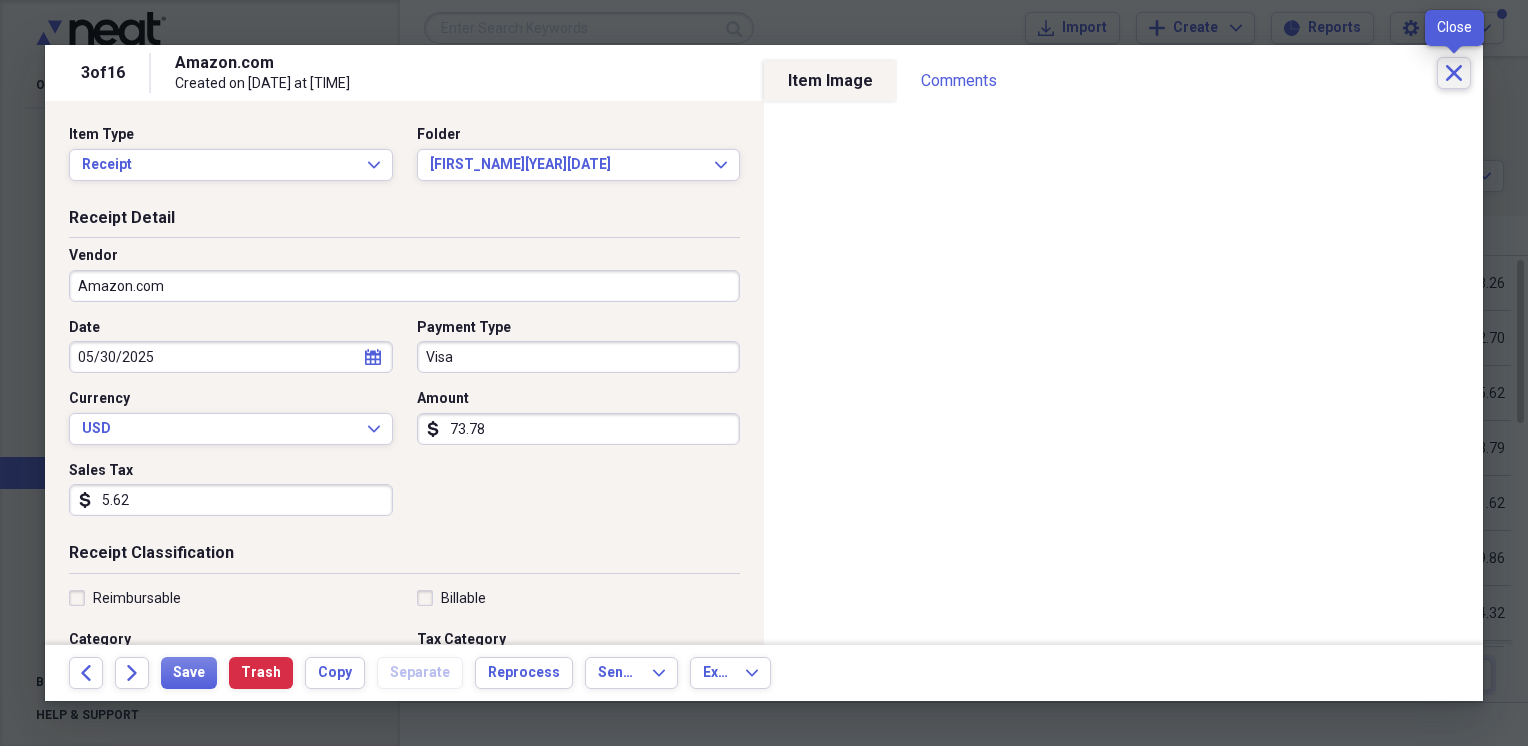 click on "Close" 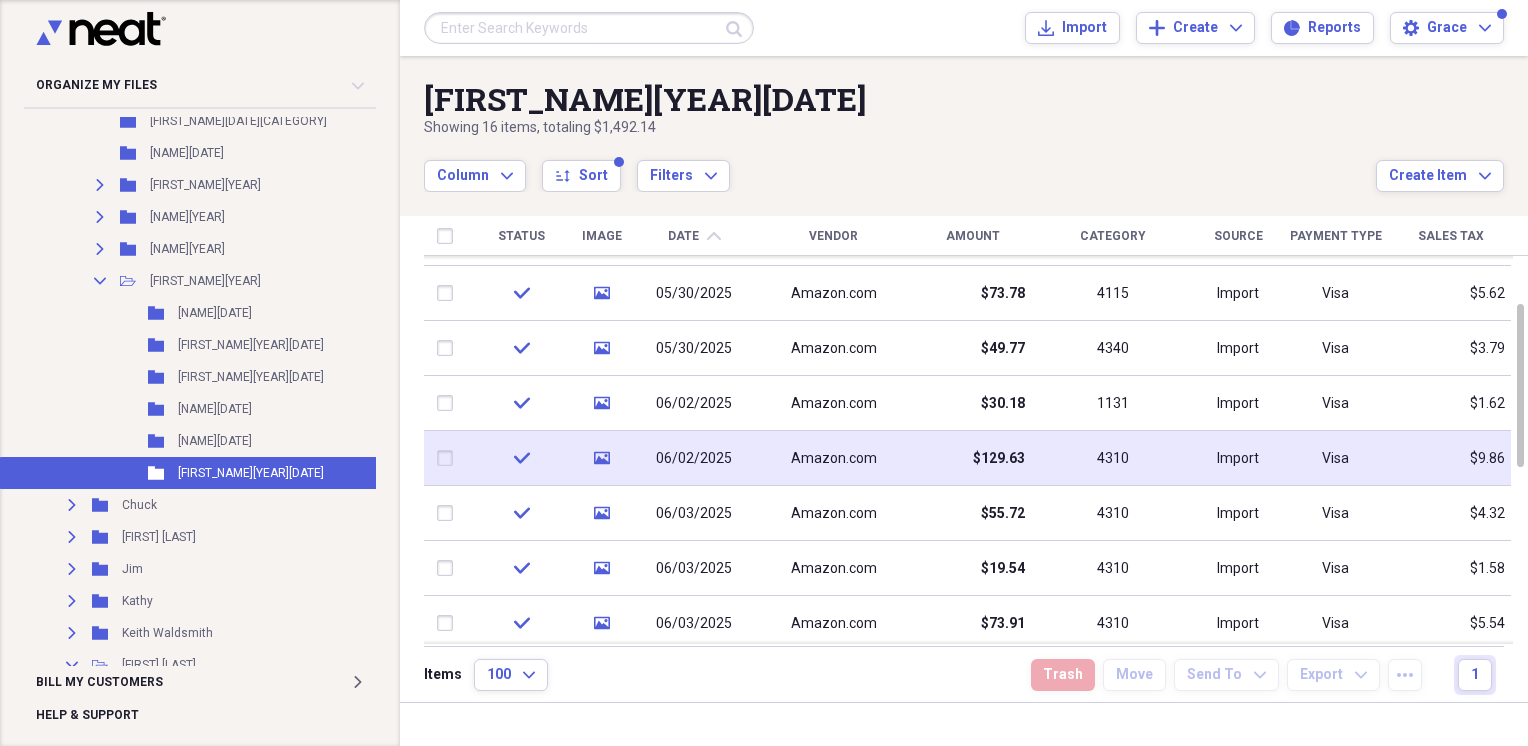 click on "4310" at bounding box center (1113, 458) 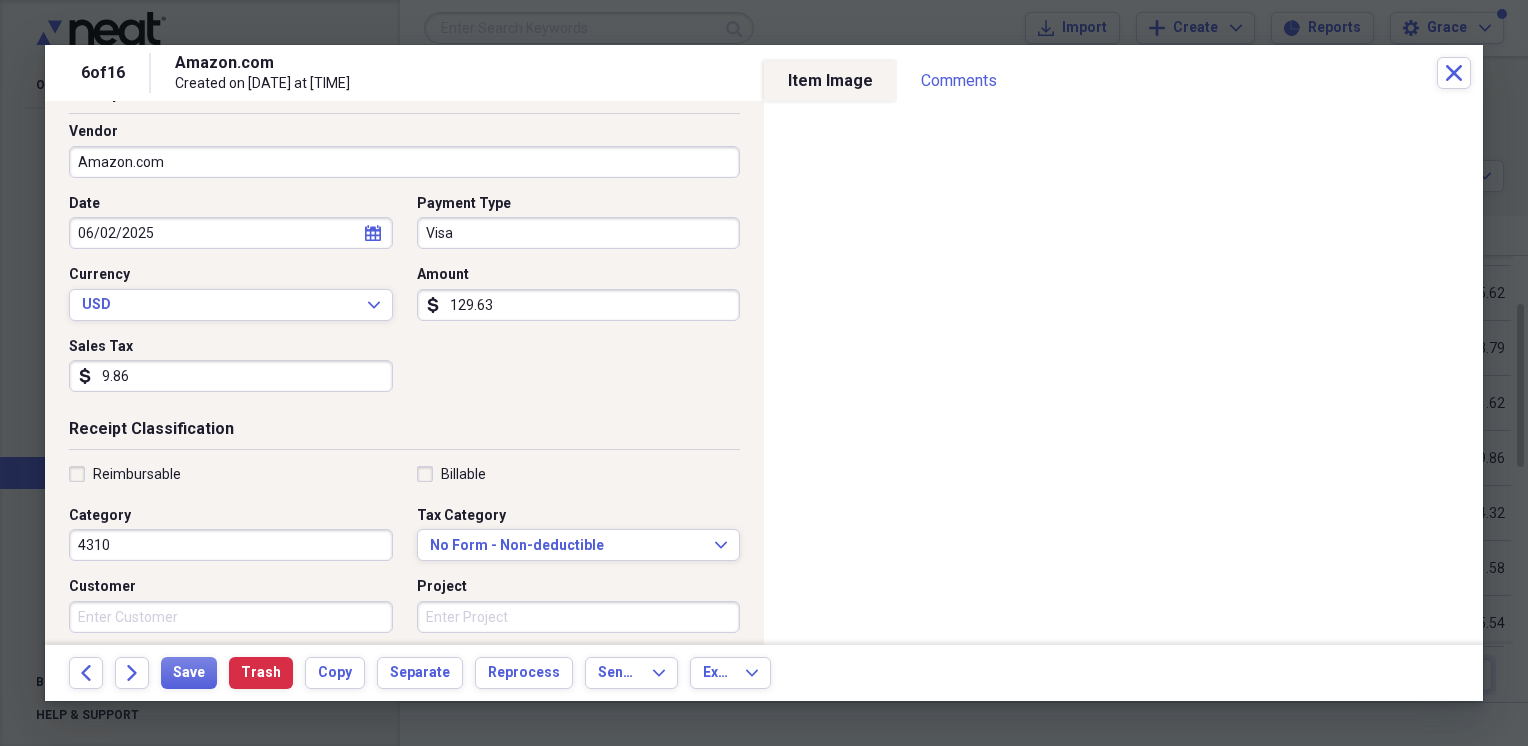 scroll, scrollTop: 200, scrollLeft: 0, axis: vertical 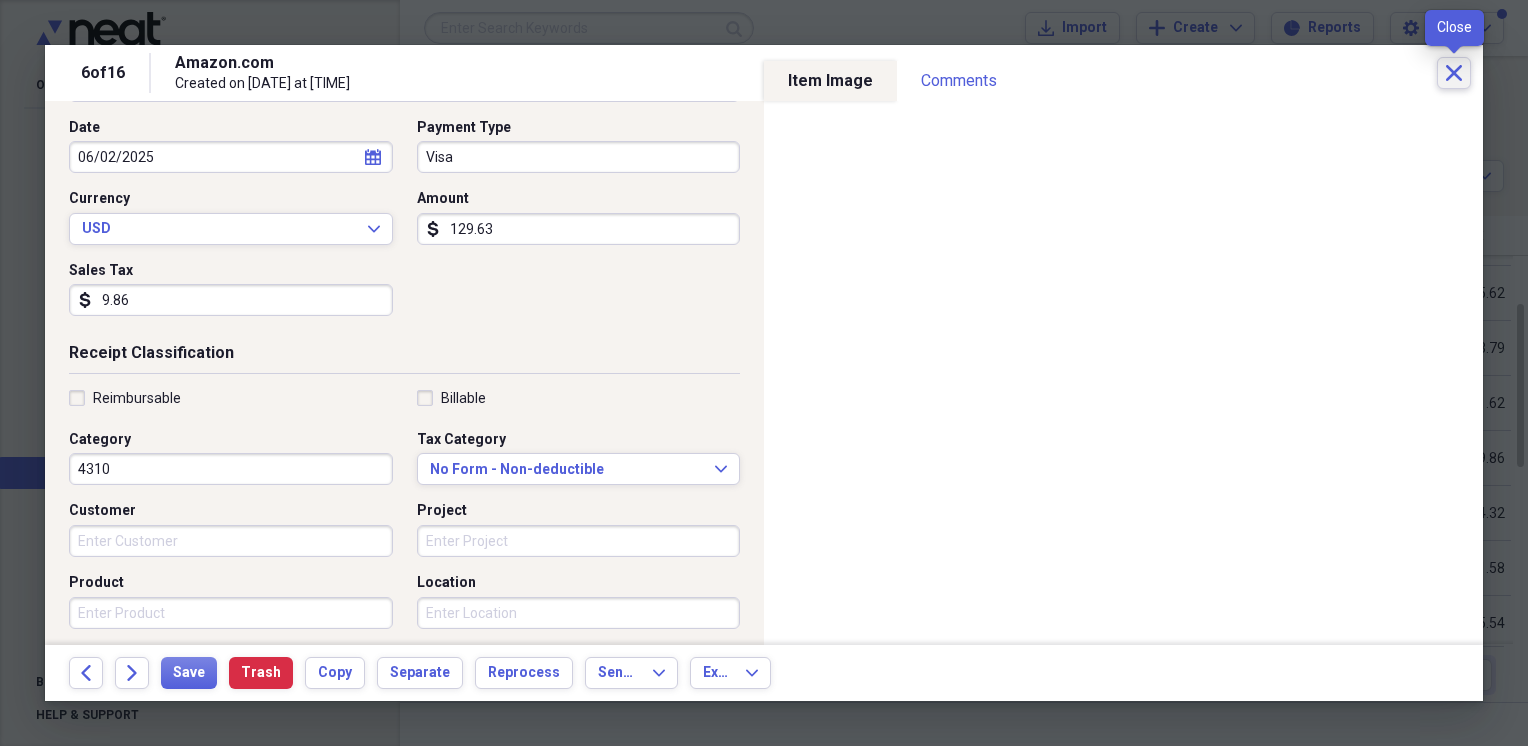click on "Close" 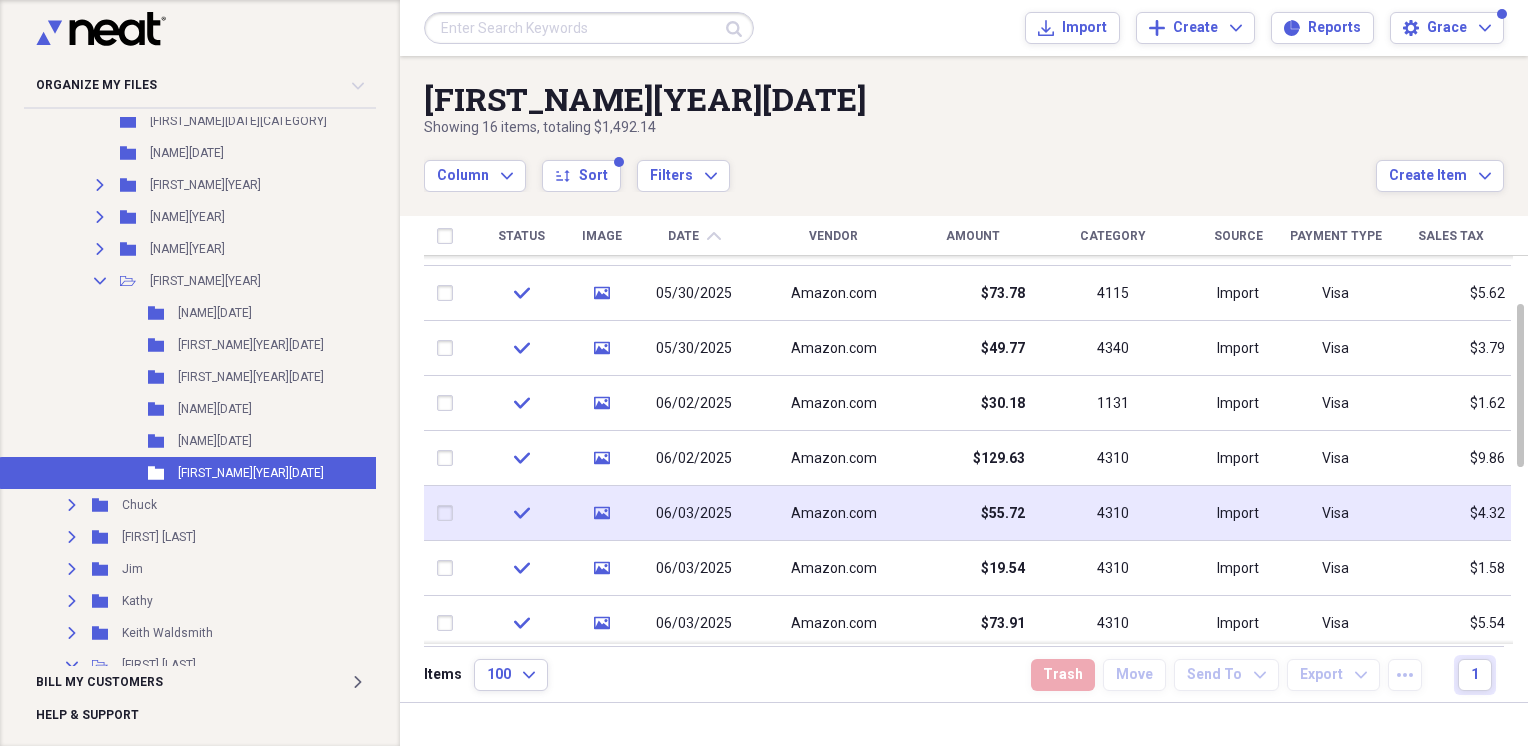 click on "4310" at bounding box center (1113, 513) 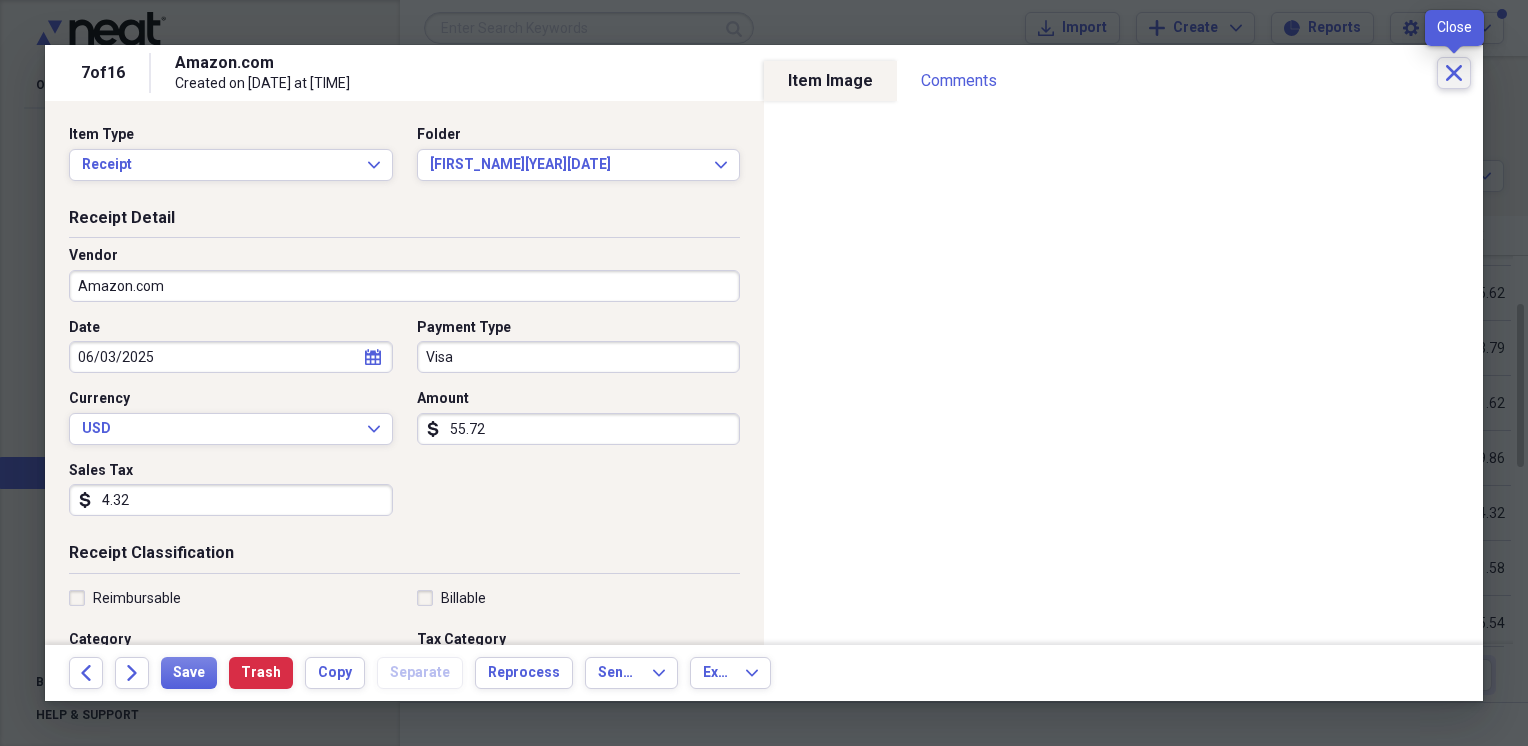 click on "Close" at bounding box center [1454, 73] 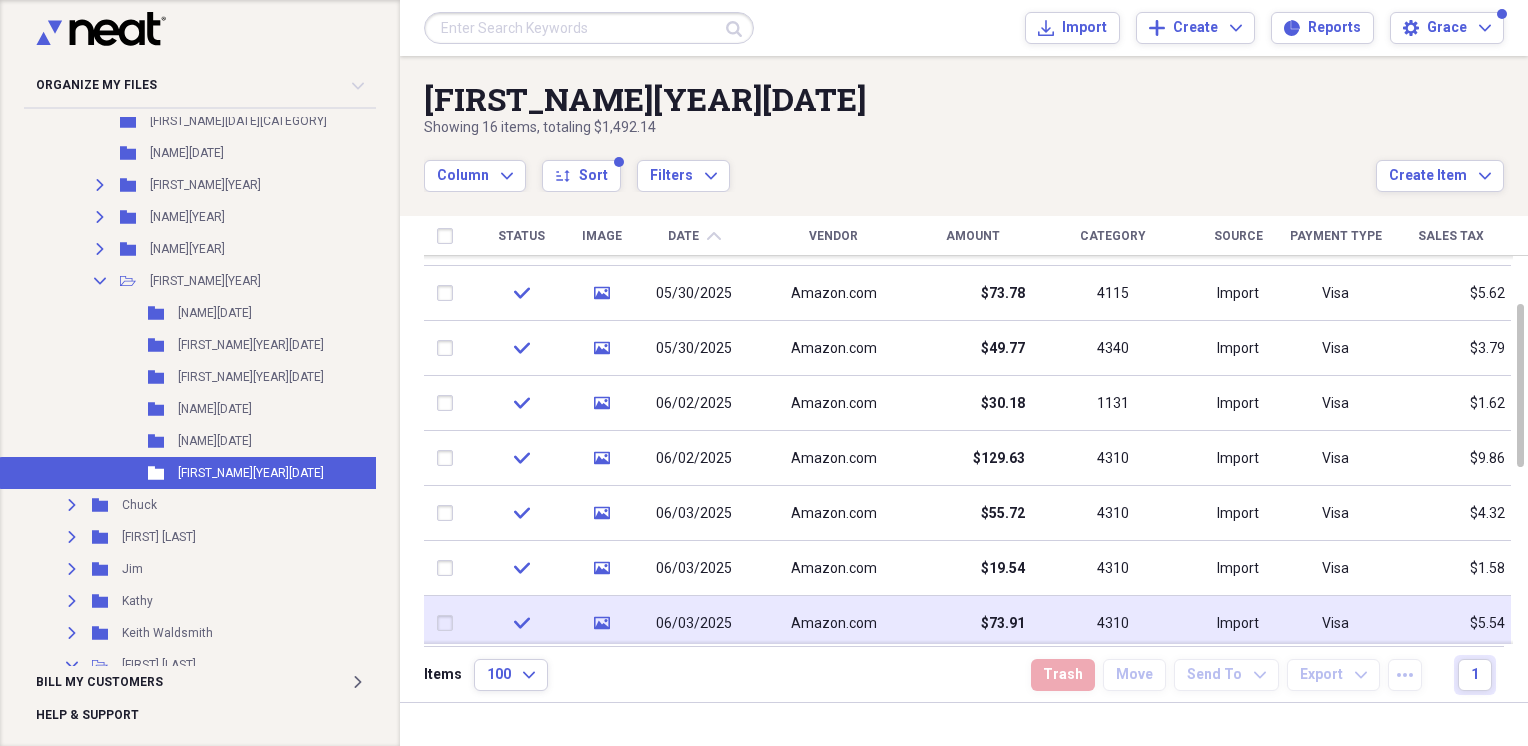 click on "4310" at bounding box center (1113, 623) 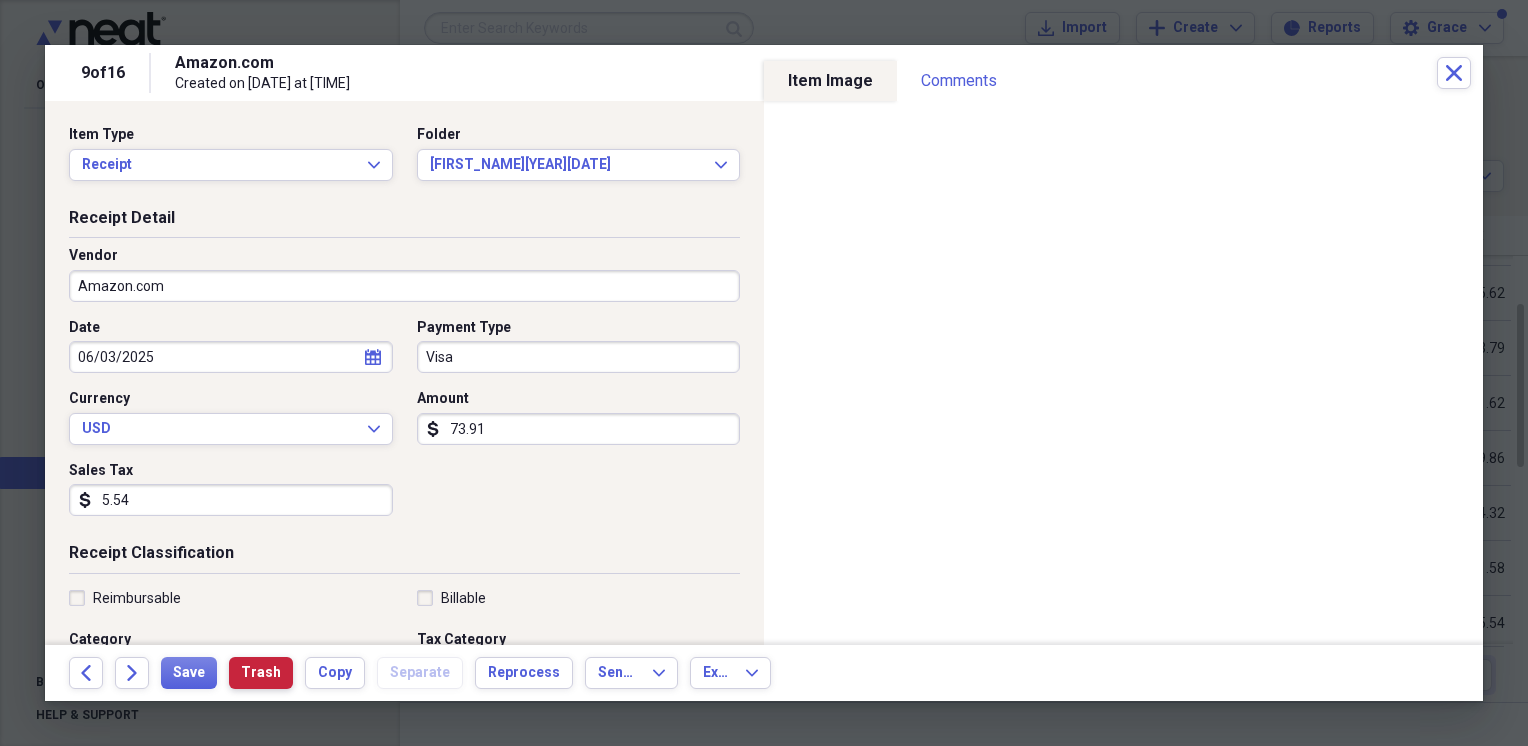 click on "Trash" at bounding box center [261, 673] 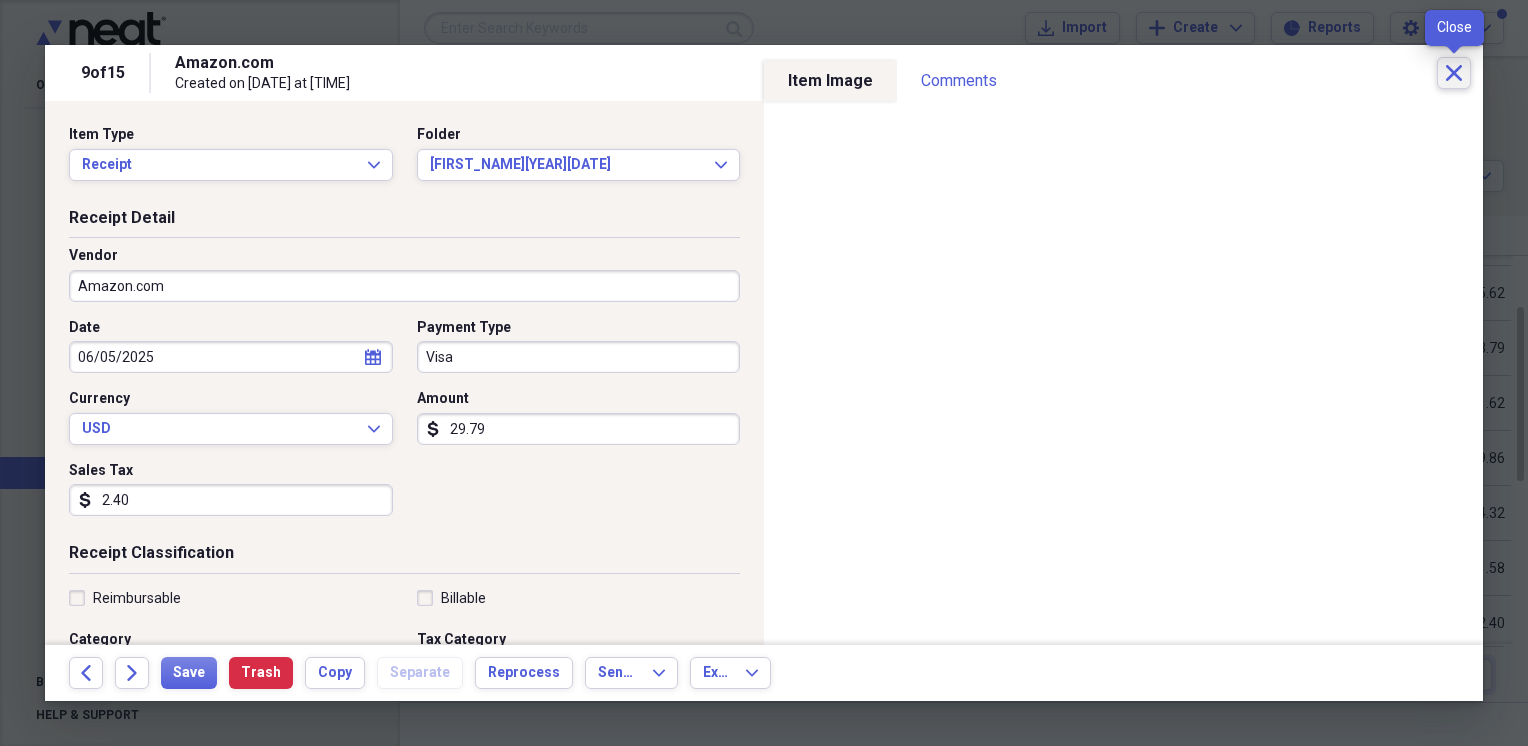 click on "Close" 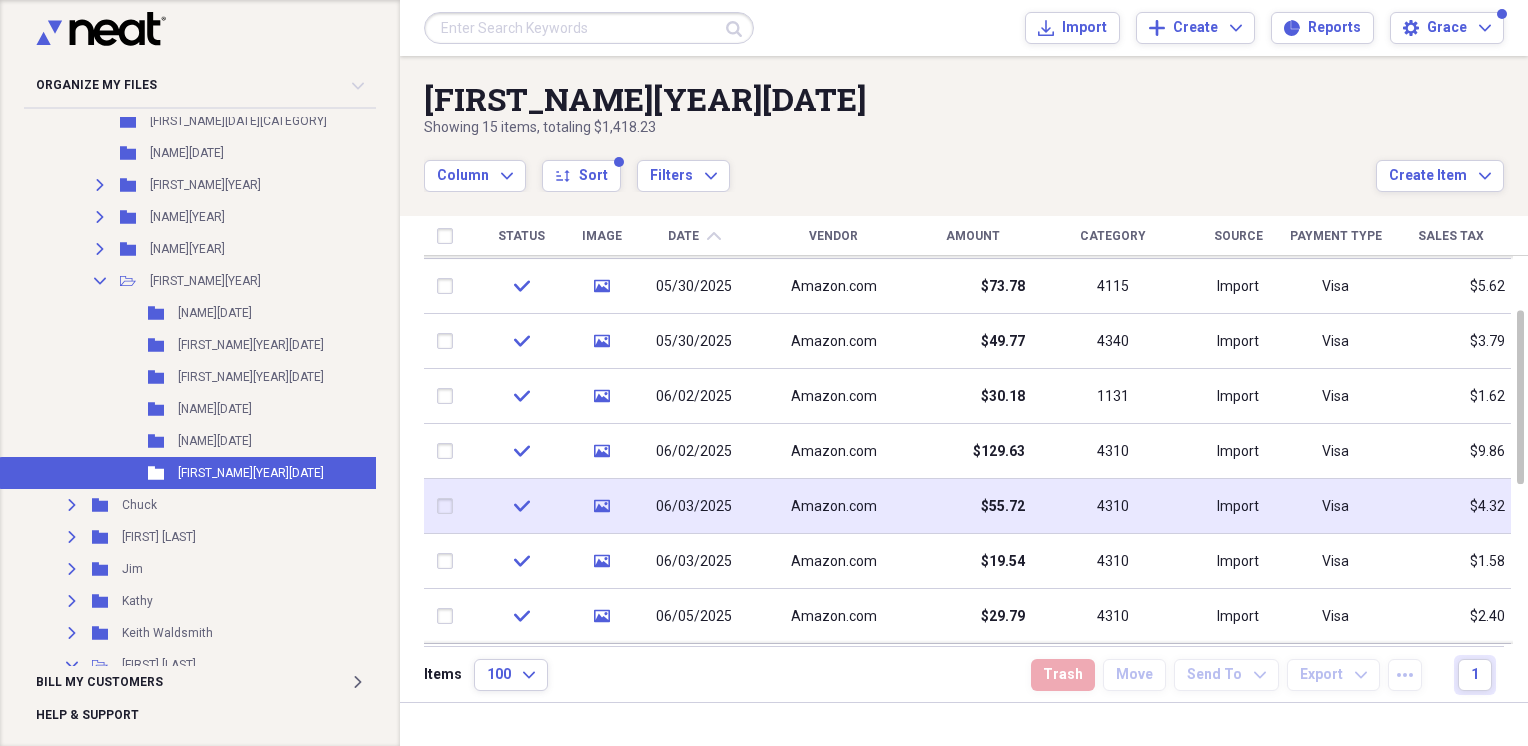 click on "$55.72" at bounding box center [1003, 507] 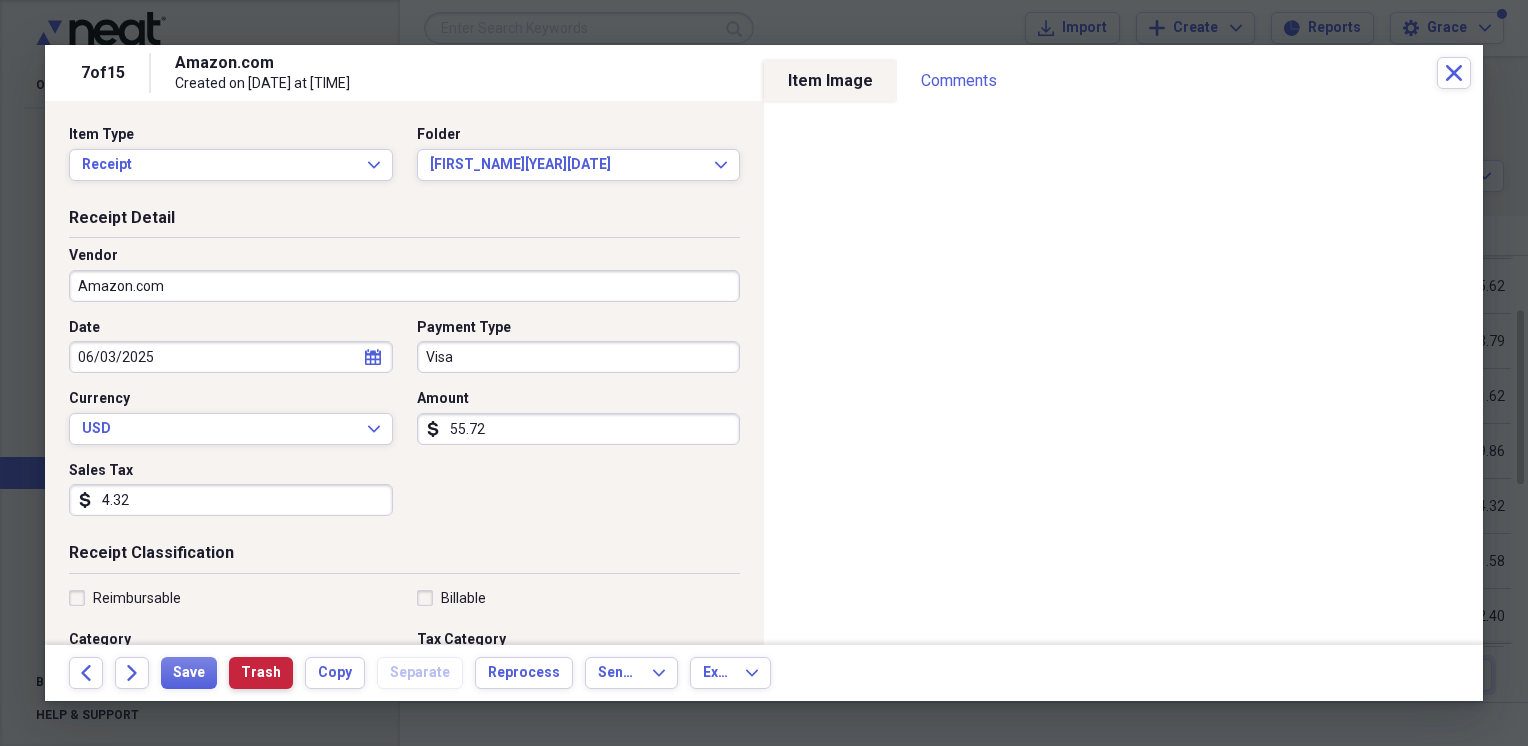 click on "Trash" at bounding box center [261, 673] 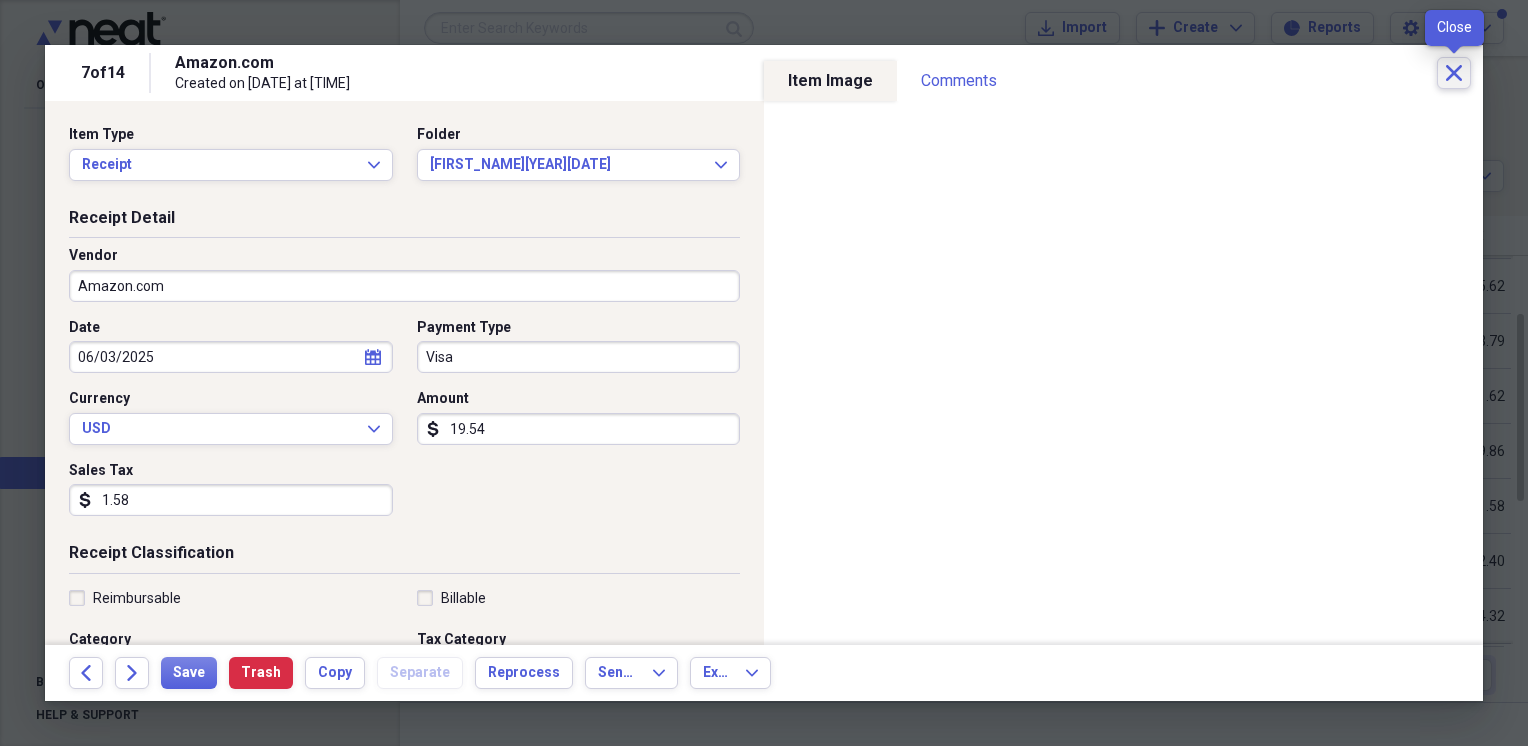click on "Close" at bounding box center (1454, 73) 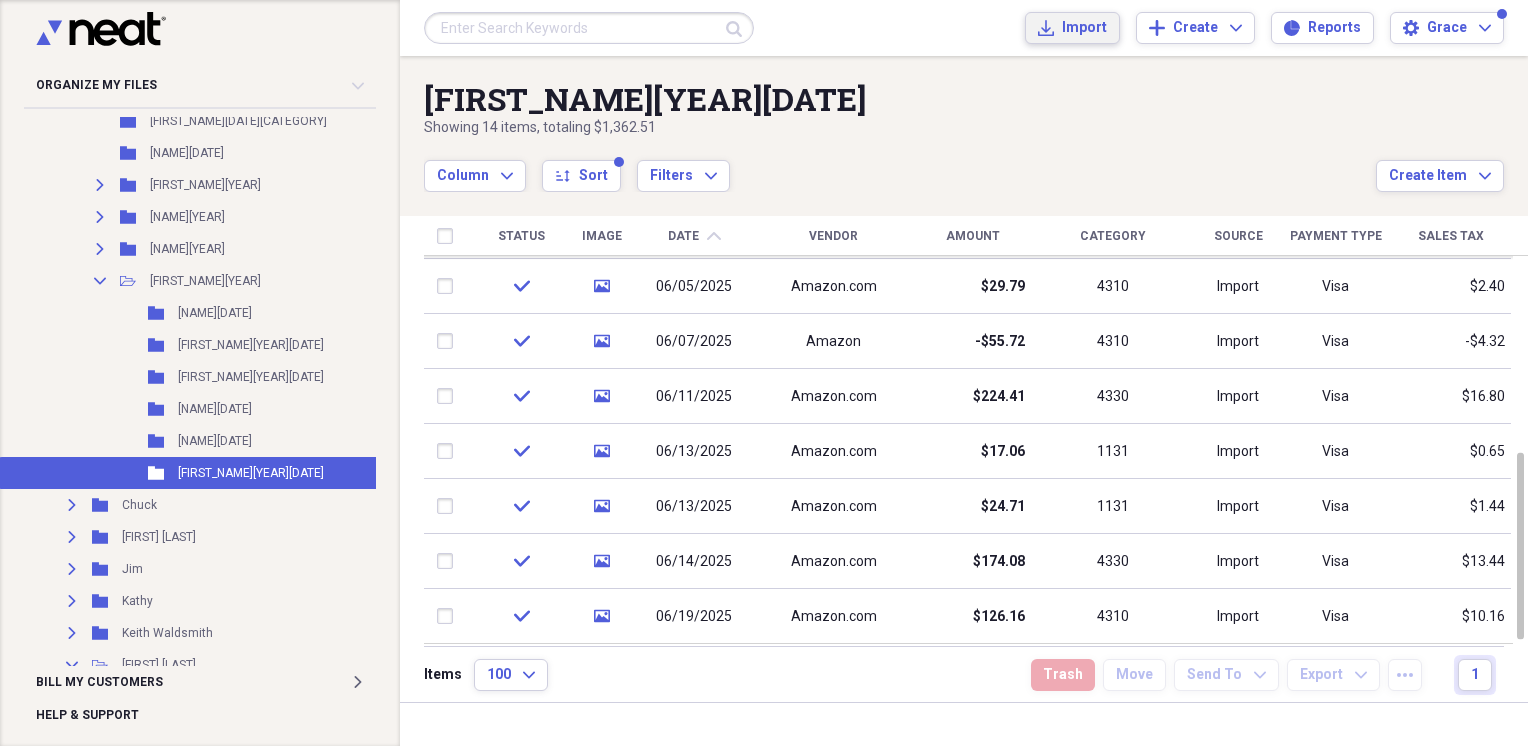 click on "Import Import" at bounding box center (1072, 28) 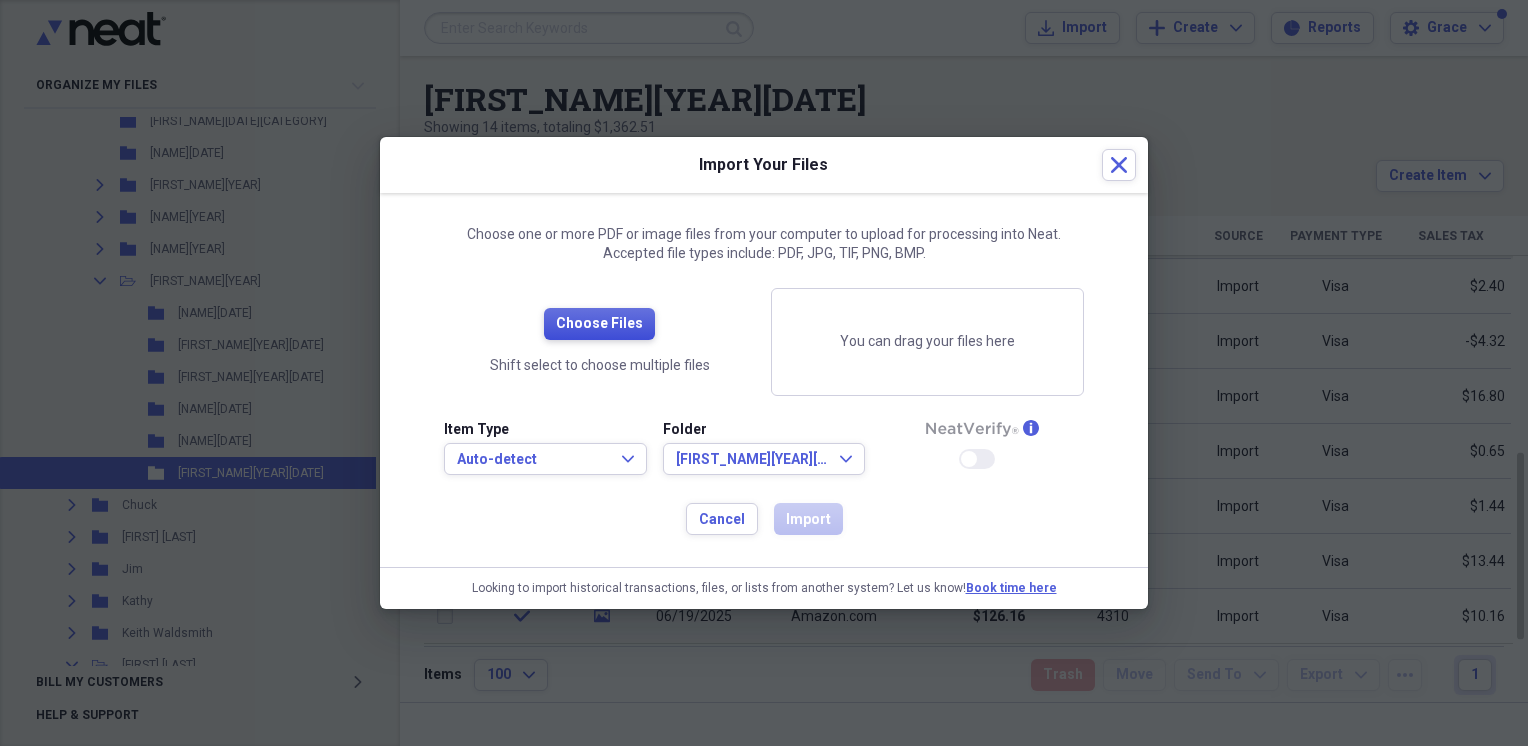 click on "Choose Files" at bounding box center (599, 324) 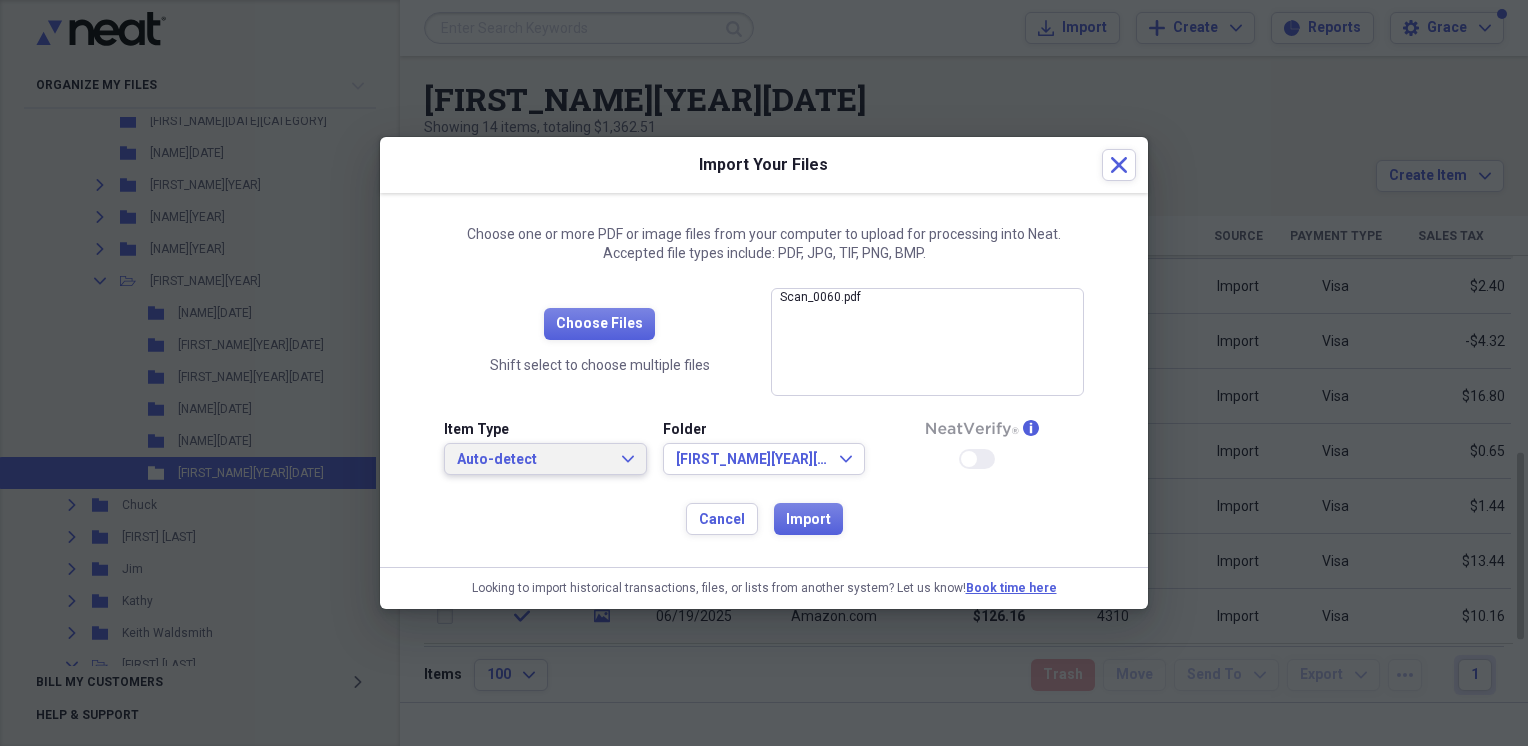 click on "Auto-detect" at bounding box center (533, 460) 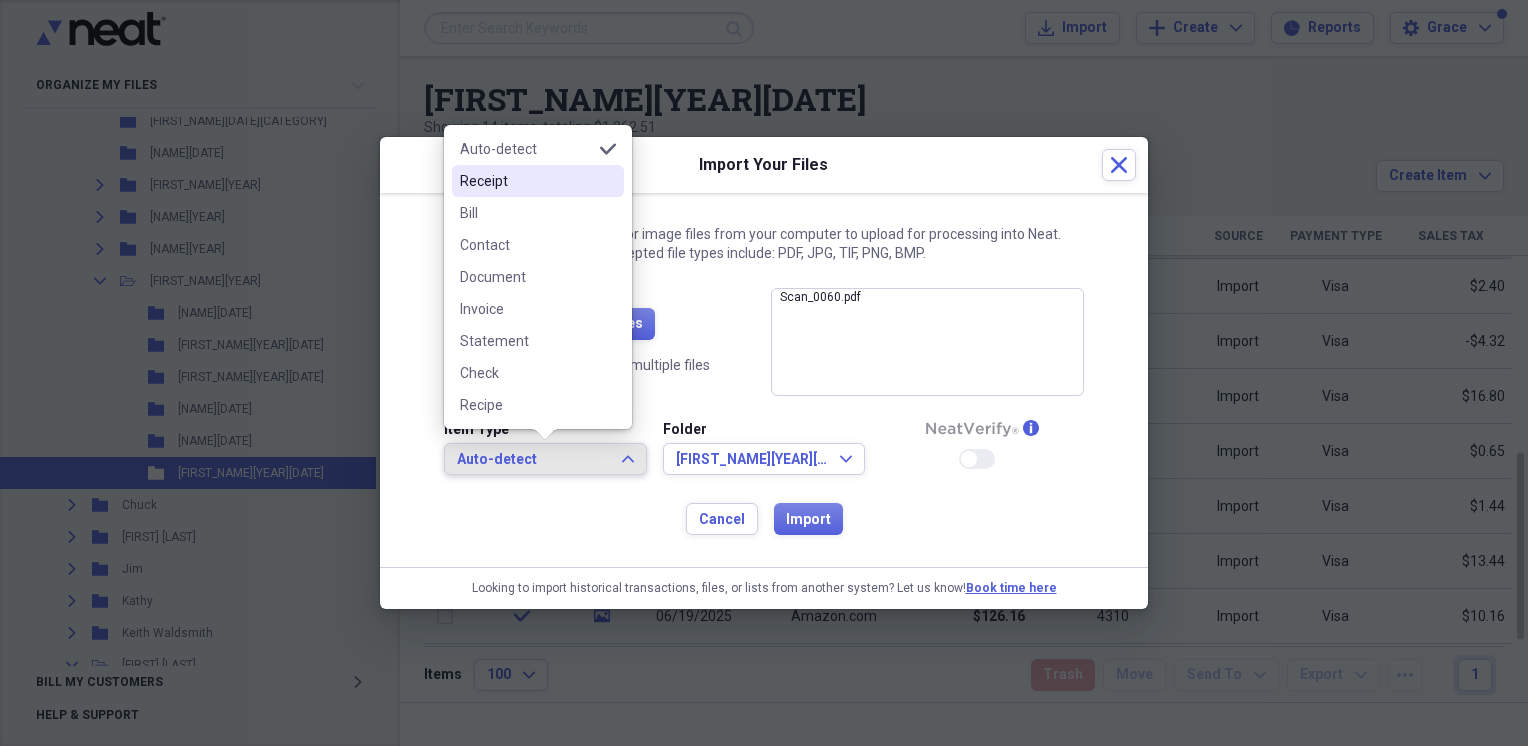 click on "Receipt" at bounding box center (526, 181) 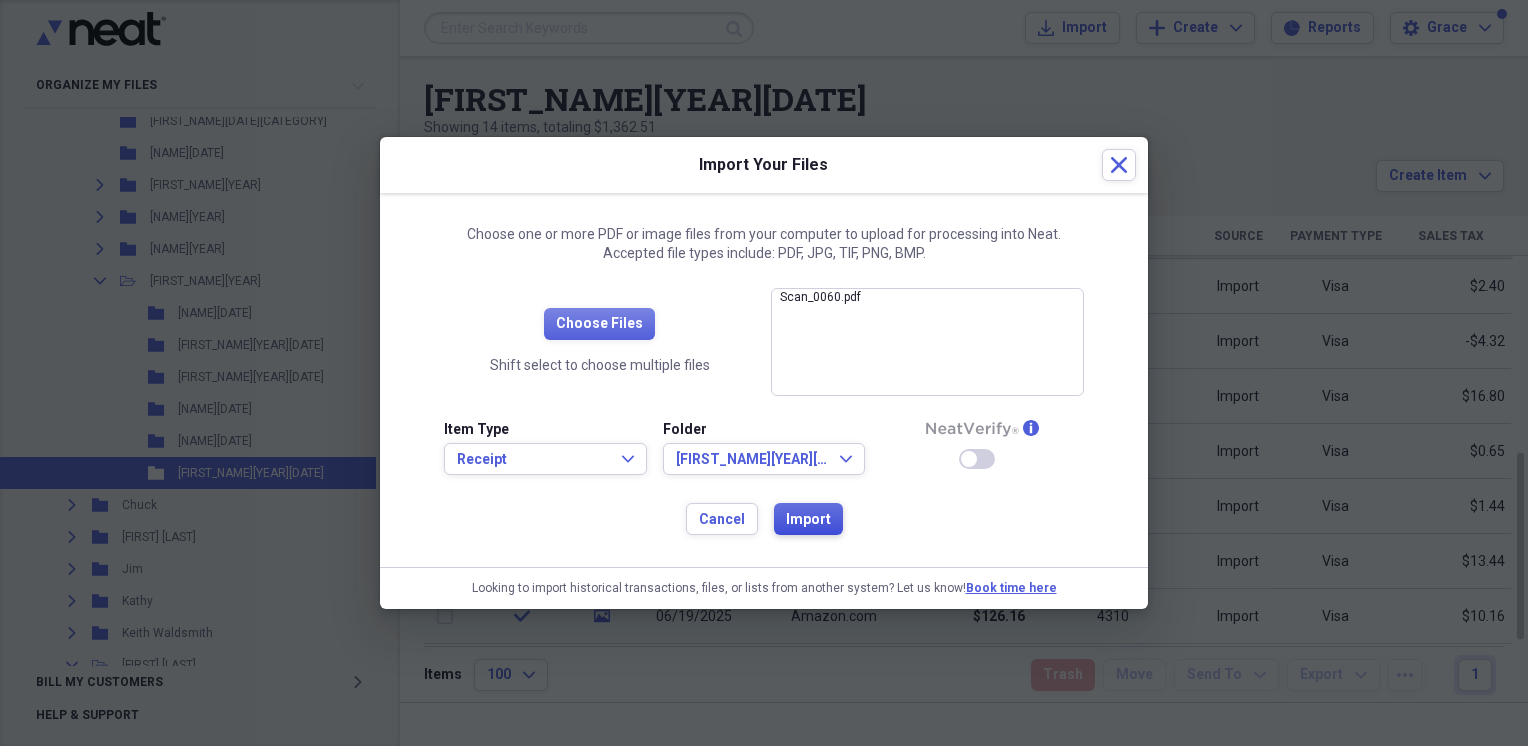 click on "Import" at bounding box center [808, 520] 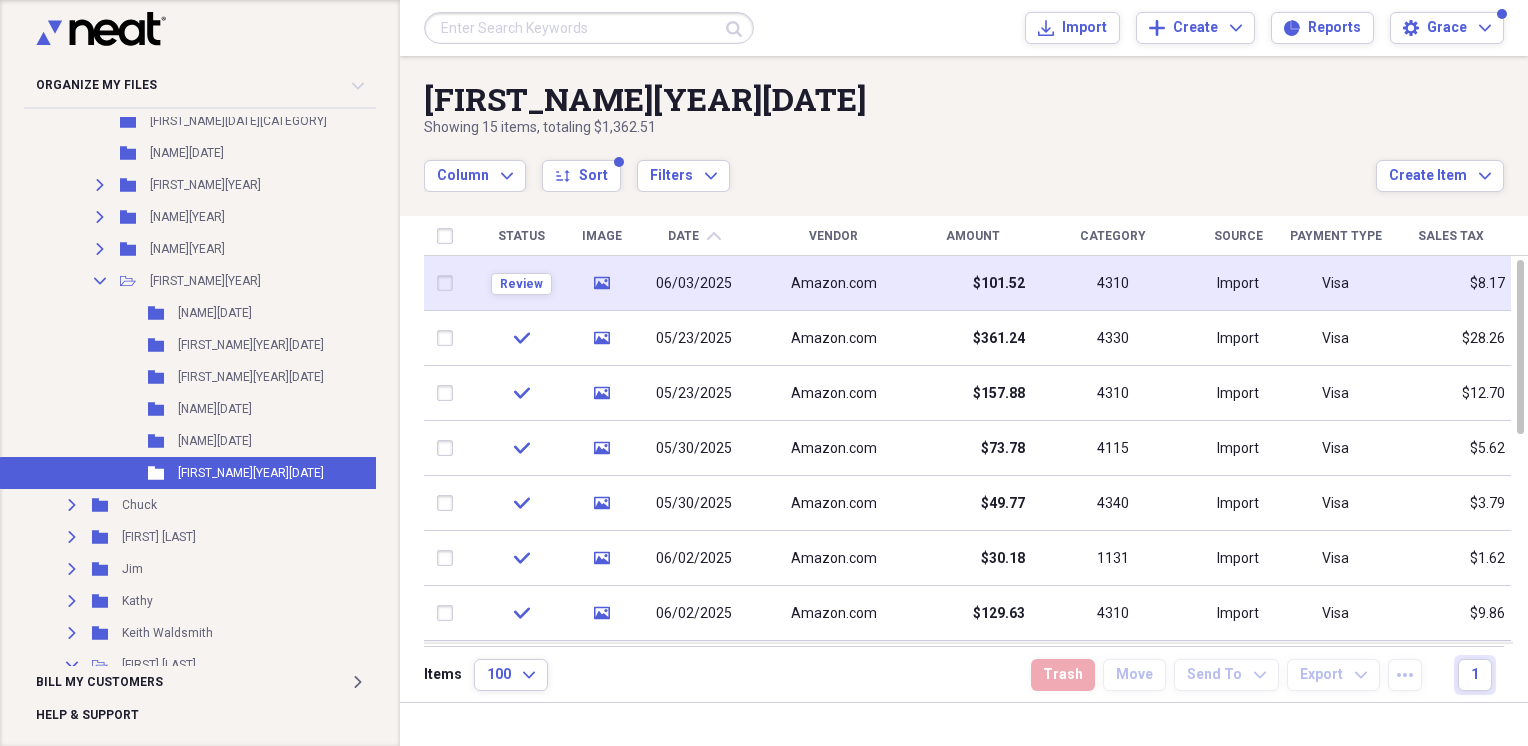 click on "Amazon.com" at bounding box center (834, 284) 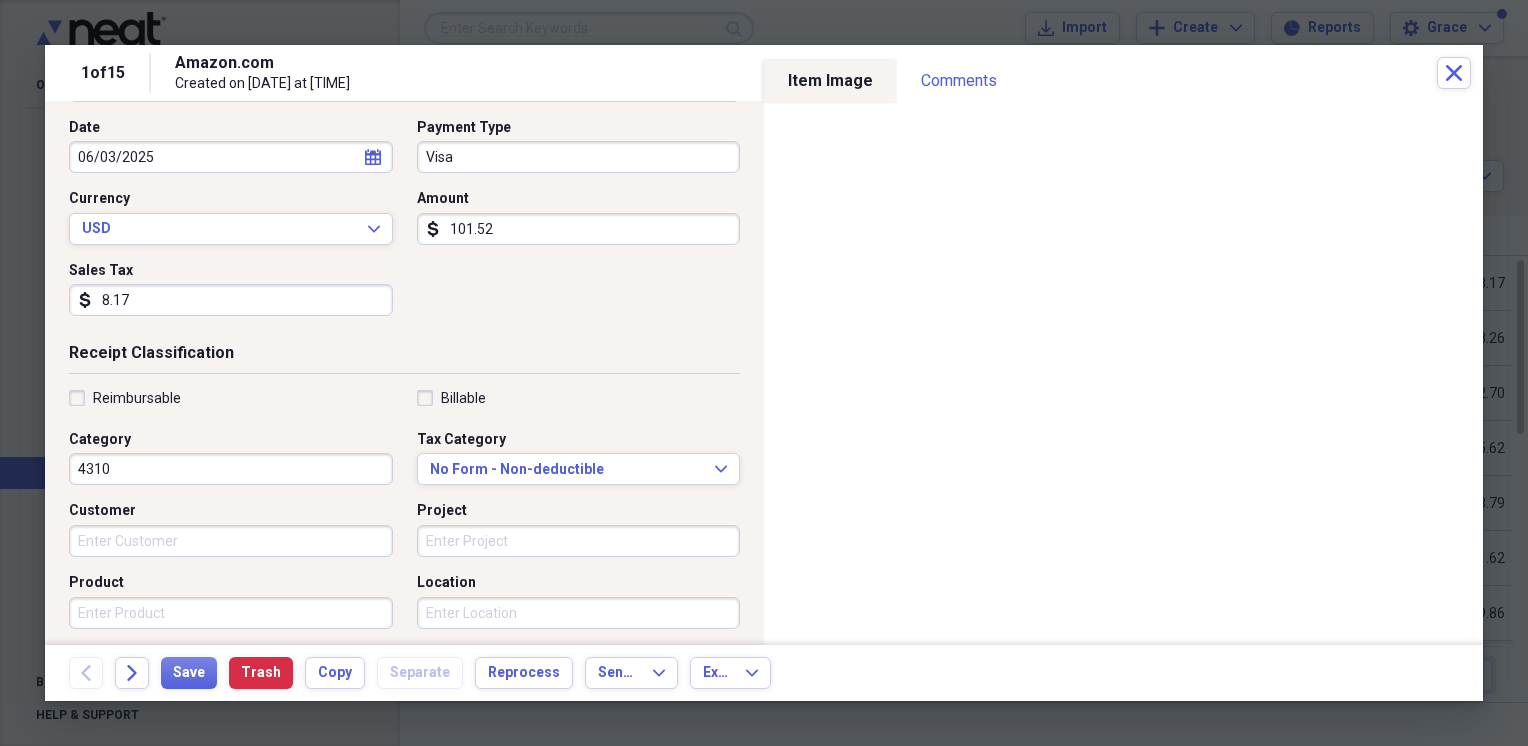scroll, scrollTop: 300, scrollLeft: 0, axis: vertical 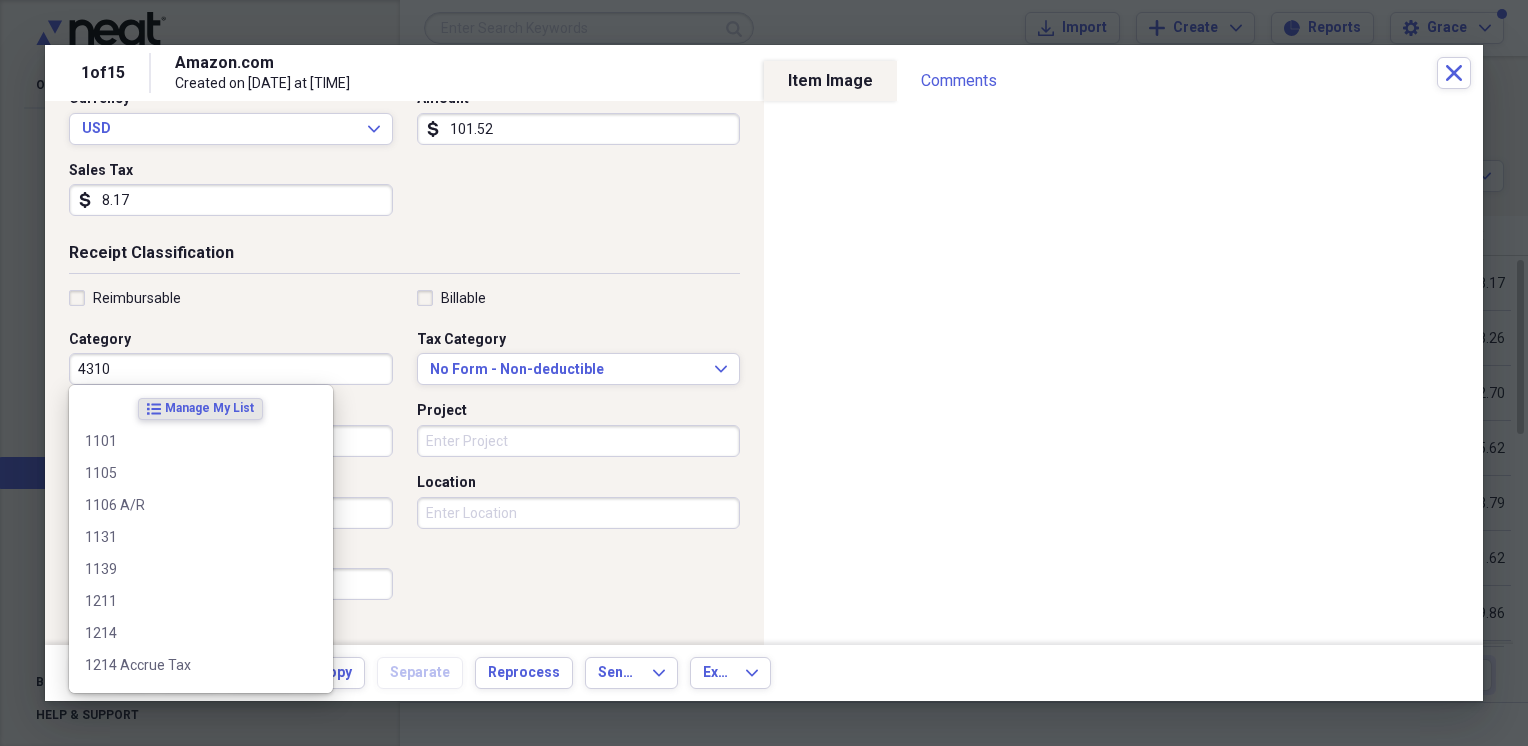click on "4310" at bounding box center [231, 369] 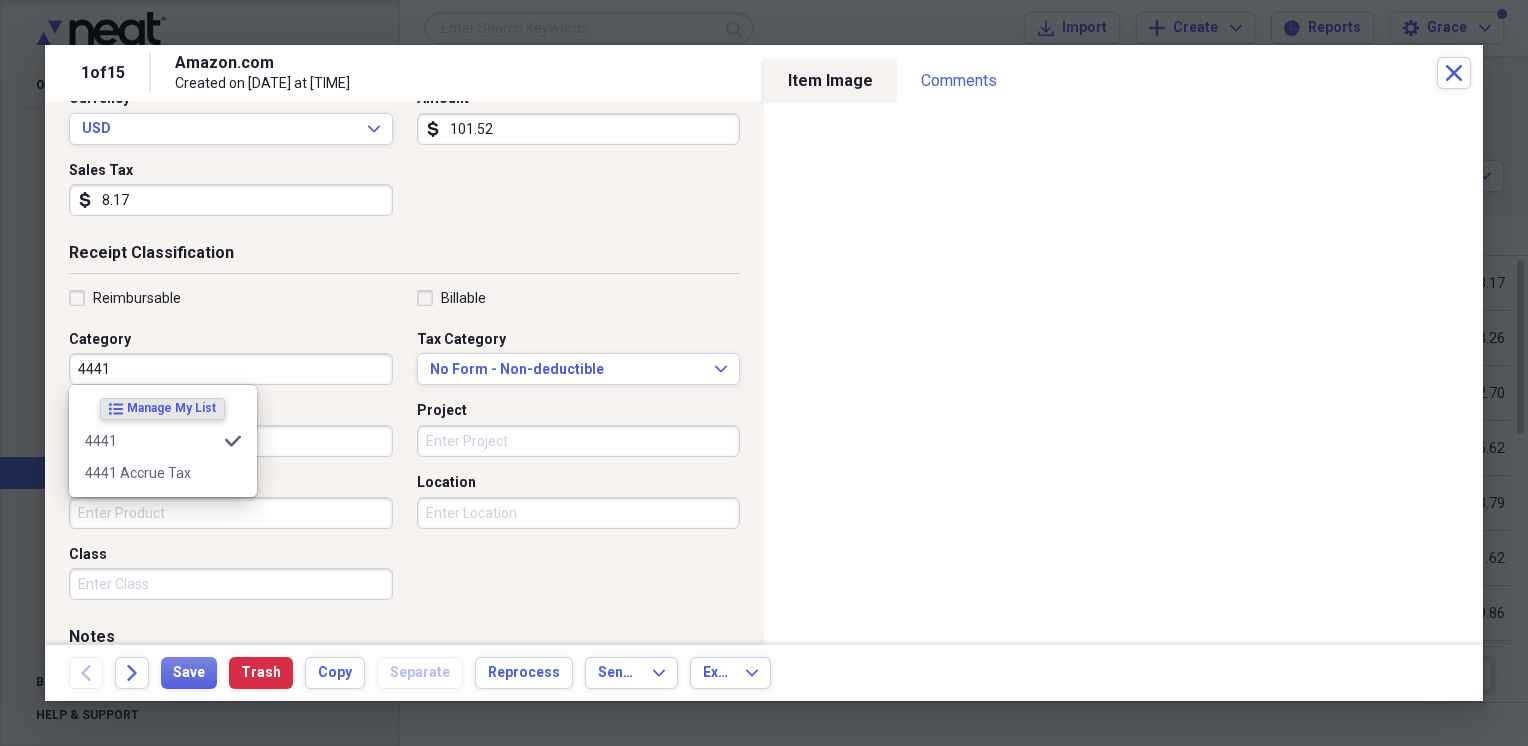 type on "4441" 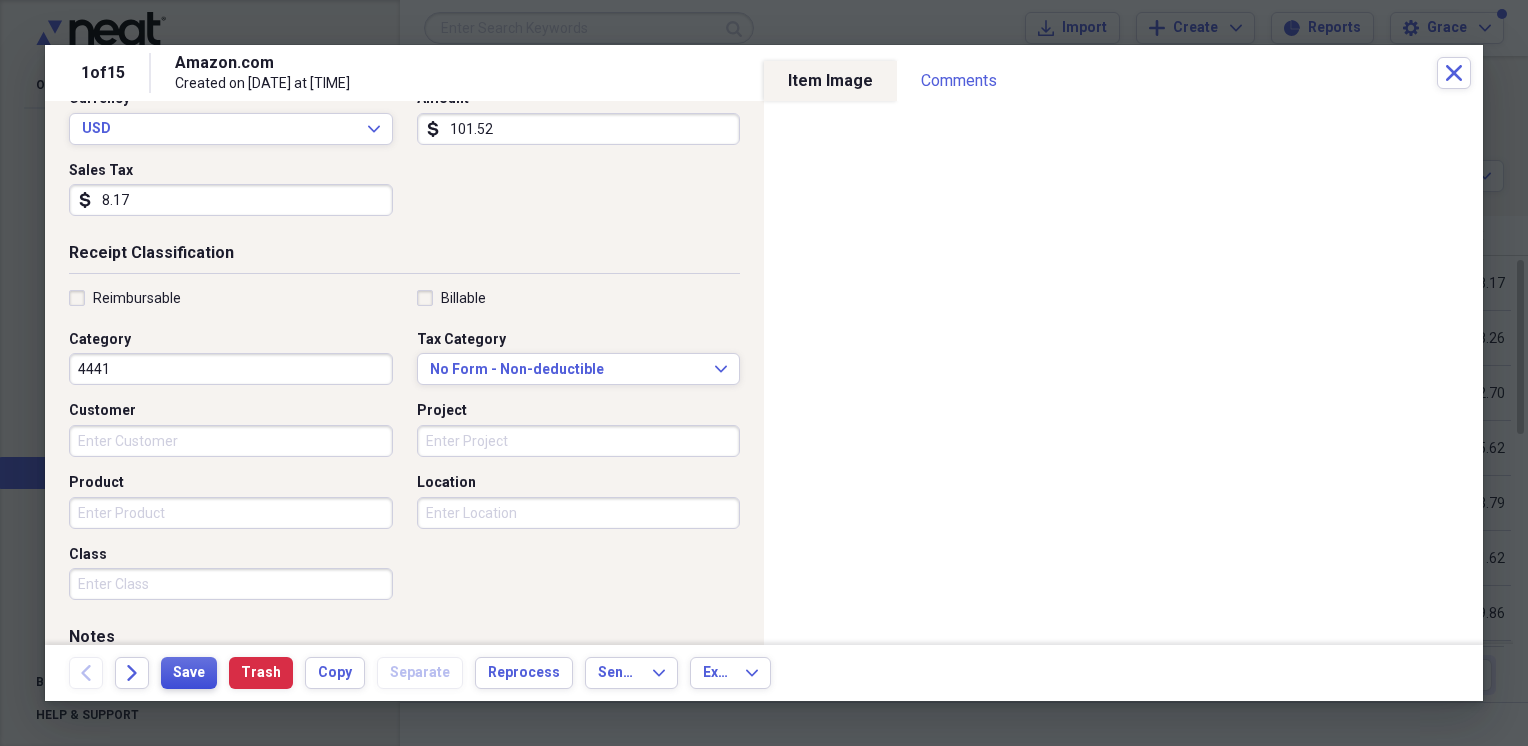 click on "Save" at bounding box center [189, 673] 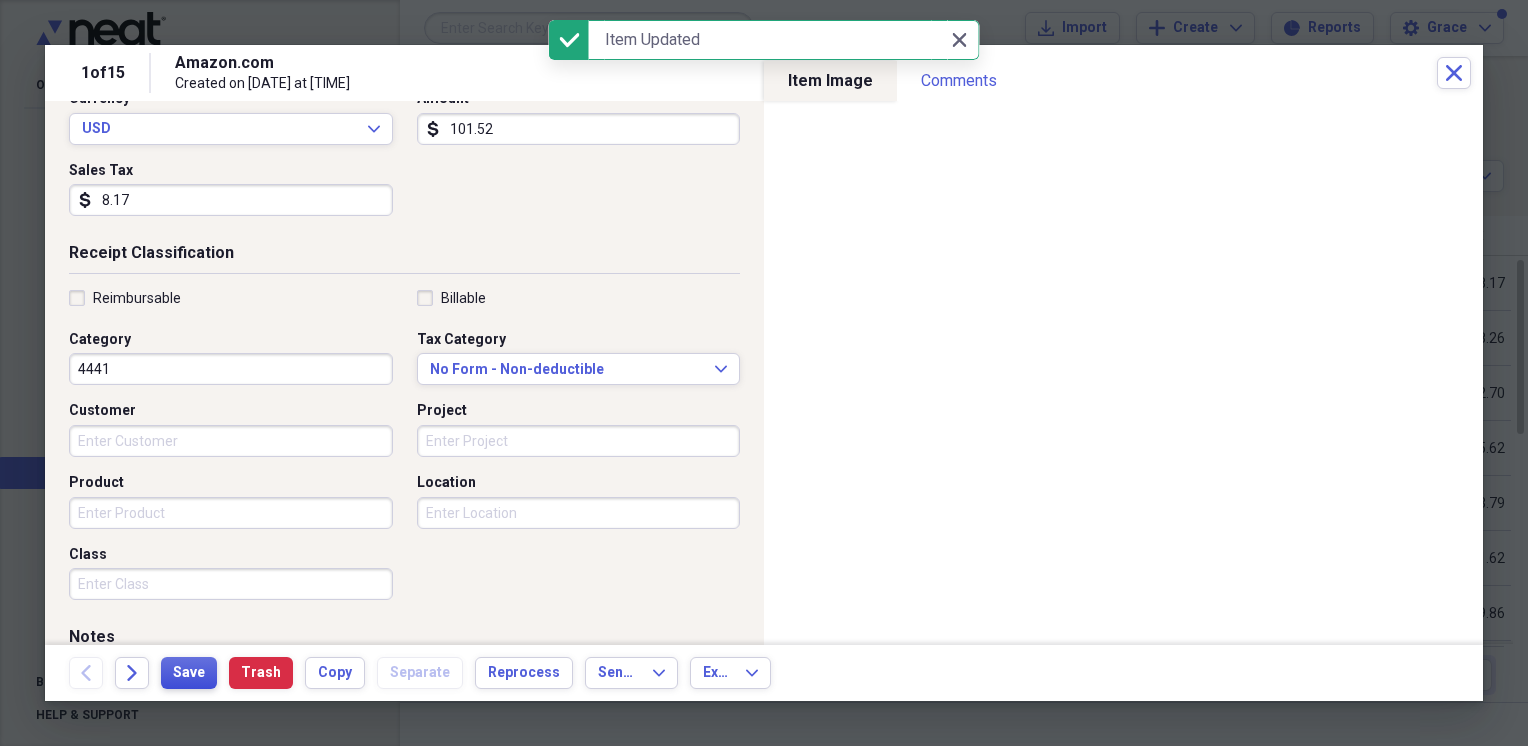 click on "Save" at bounding box center [189, 673] 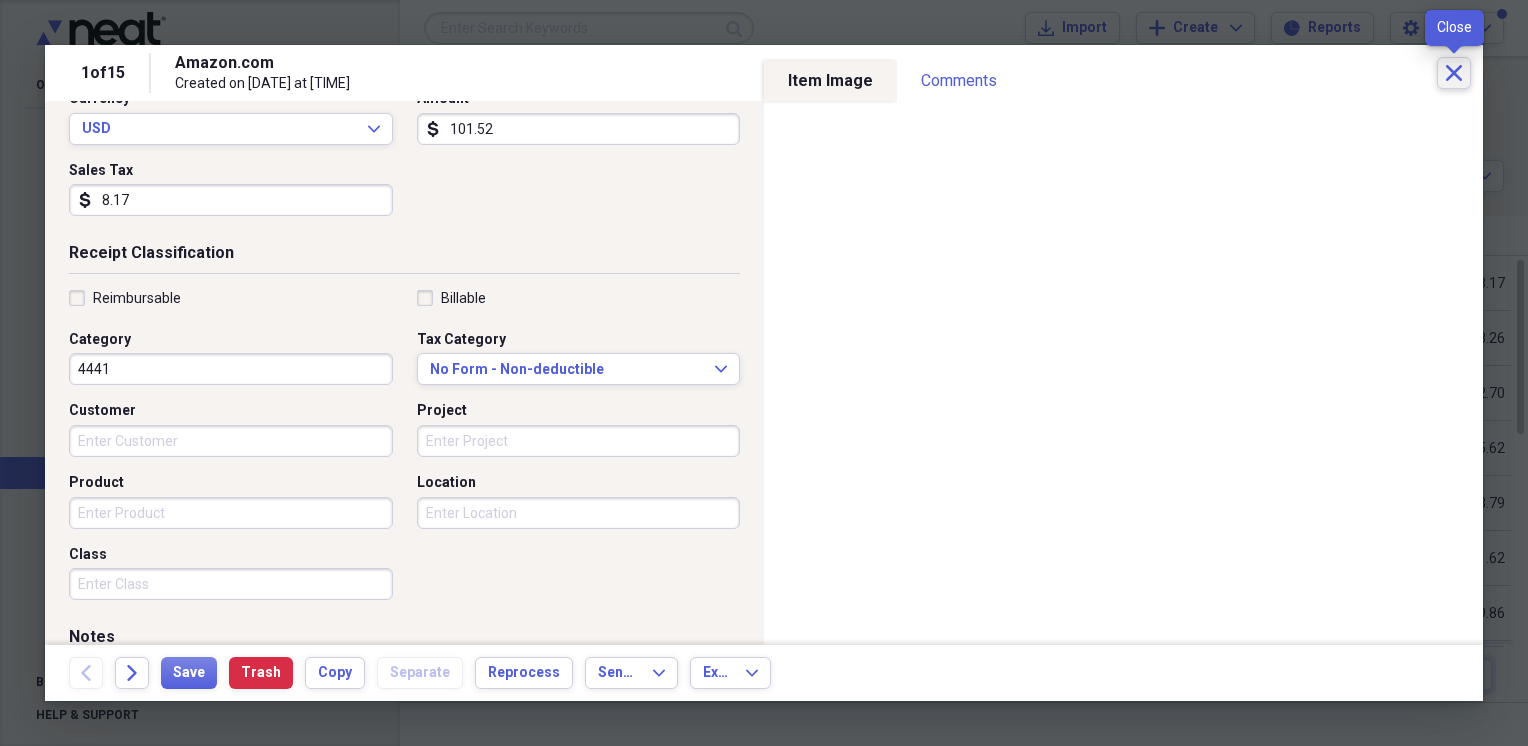 click on "Close" at bounding box center (1454, 73) 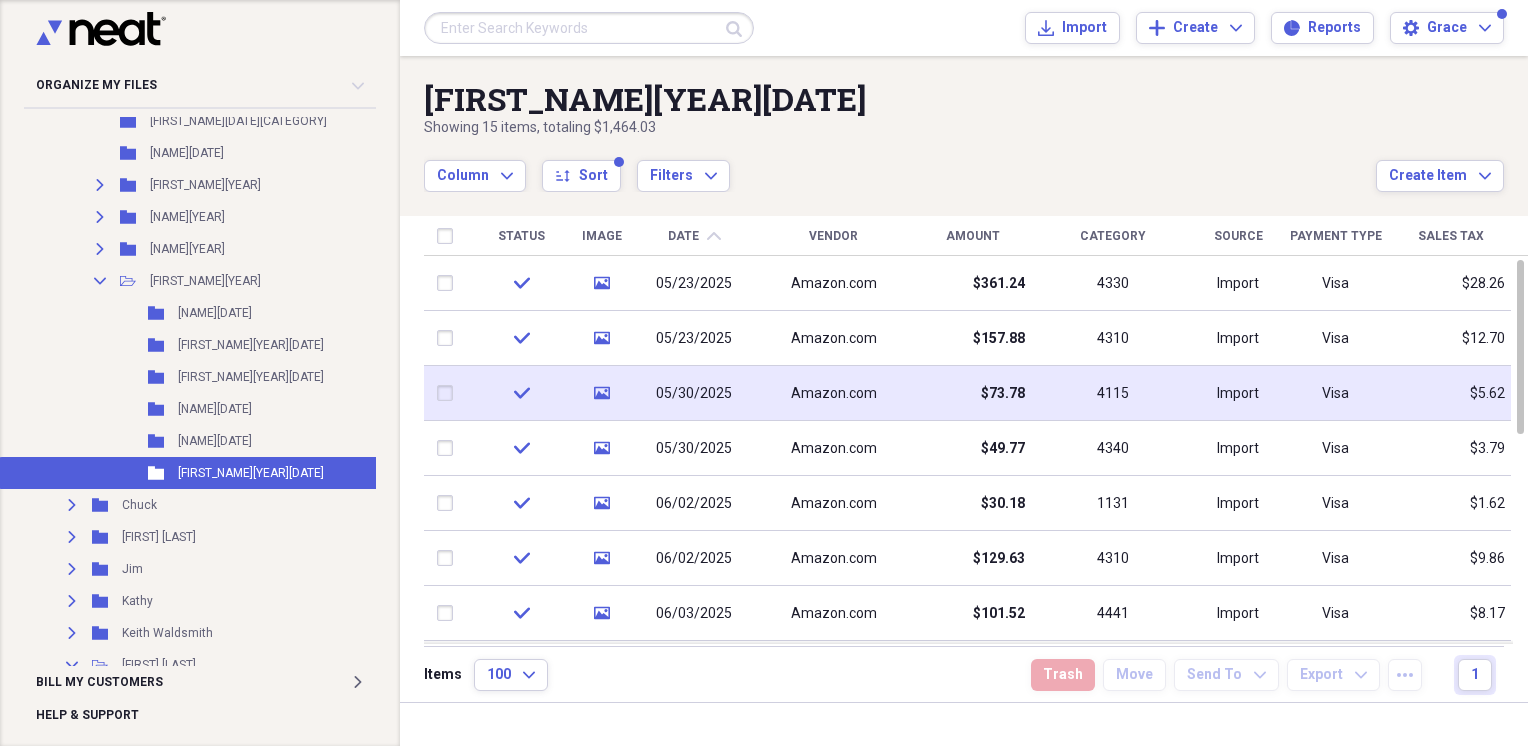 click on "4115" at bounding box center [1113, 393] 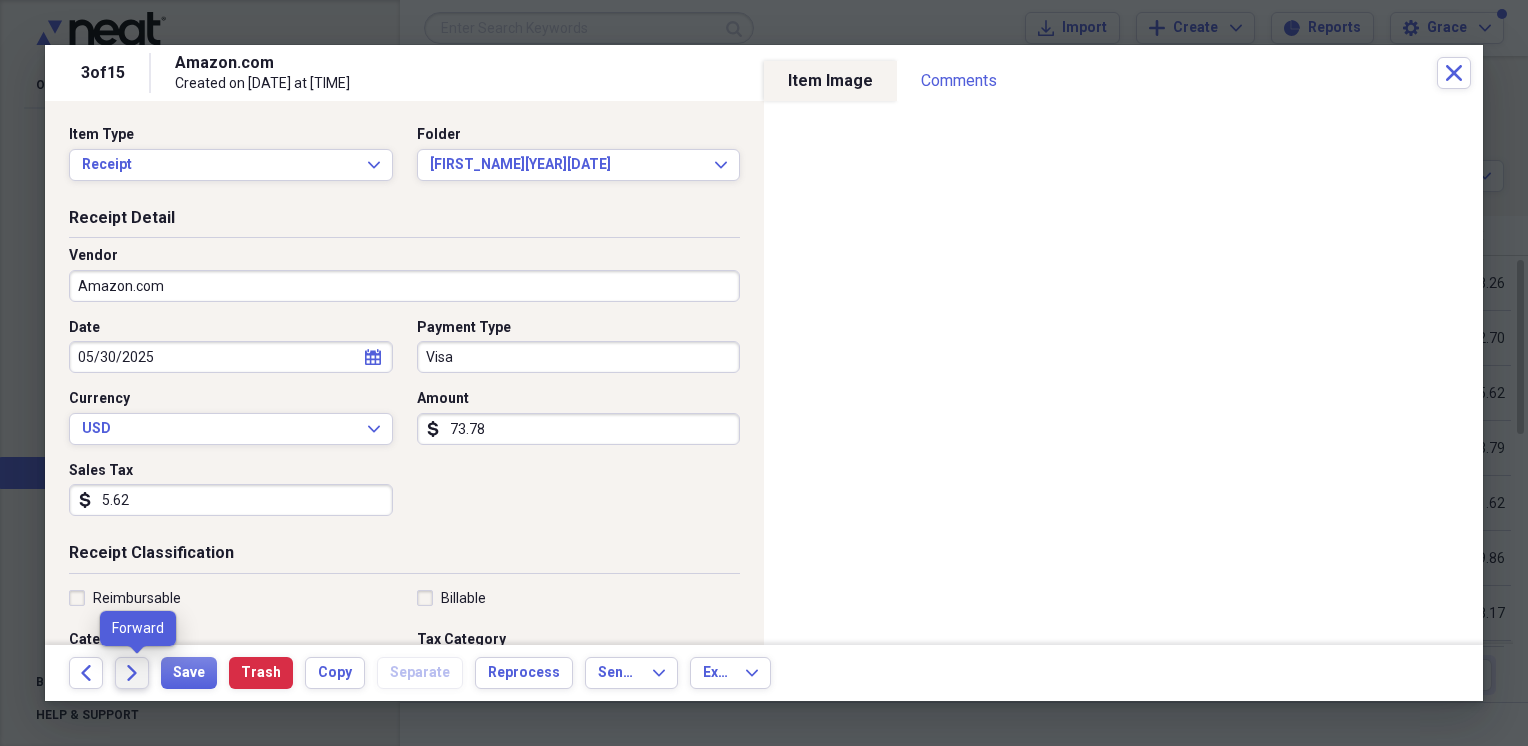 click on "Forward" 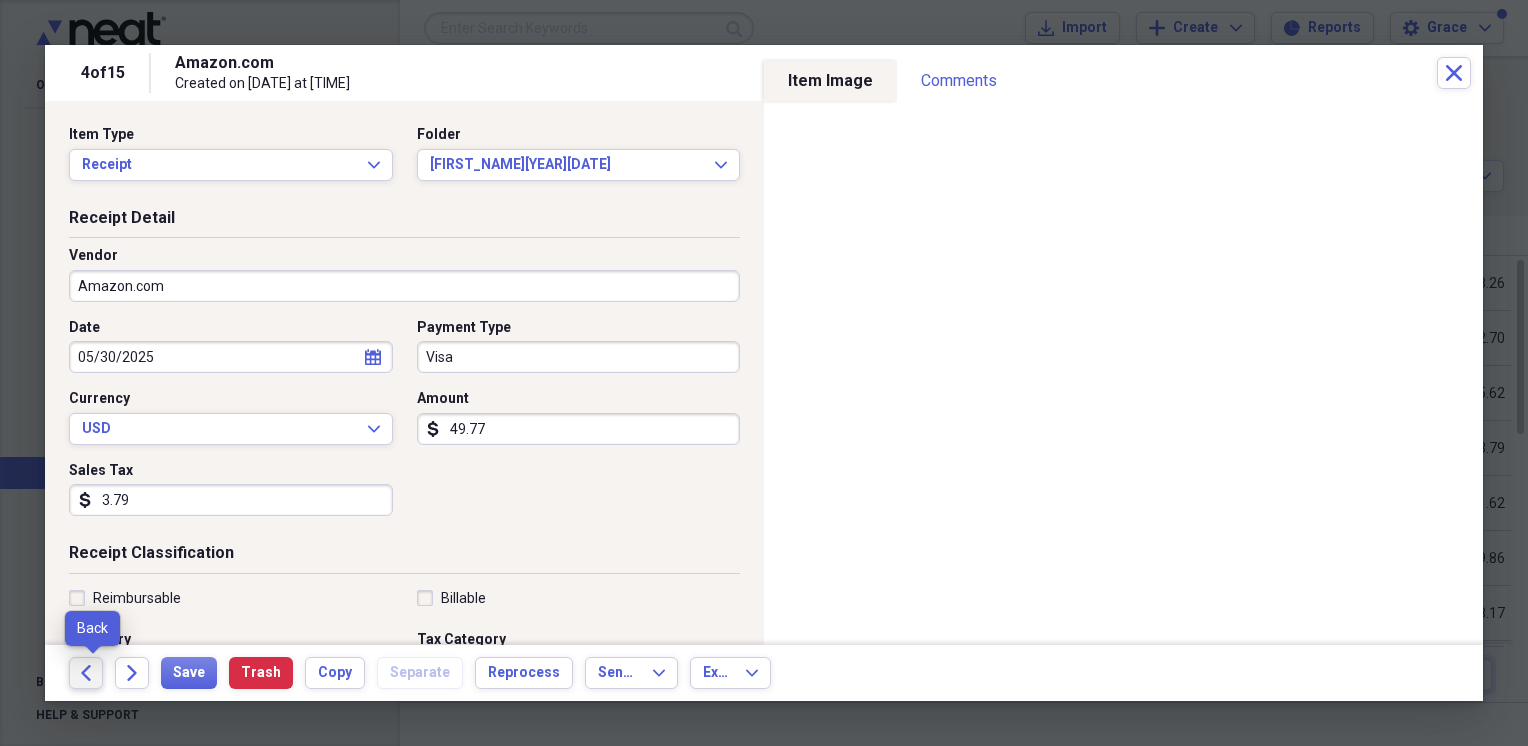 click on "Back" 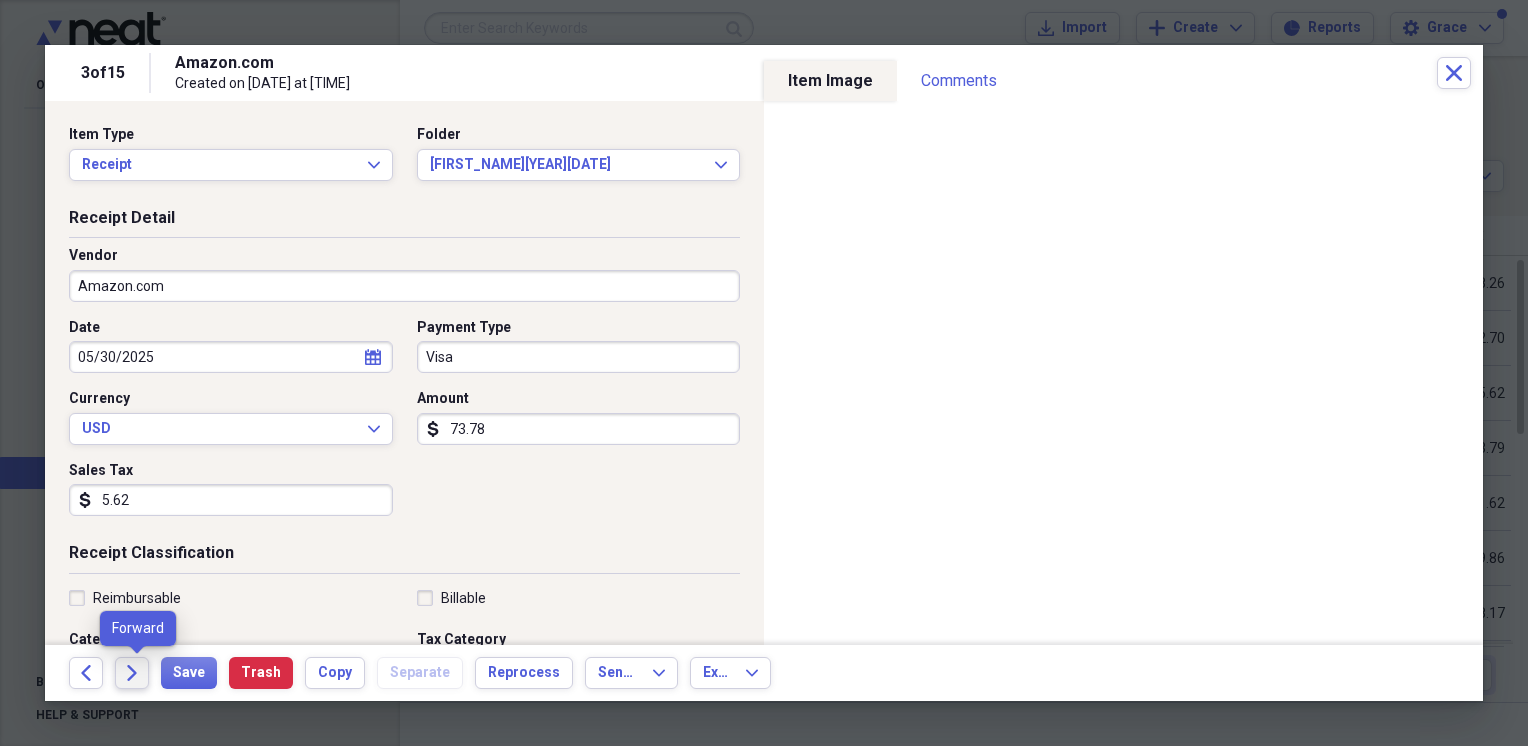 click on "Forward" 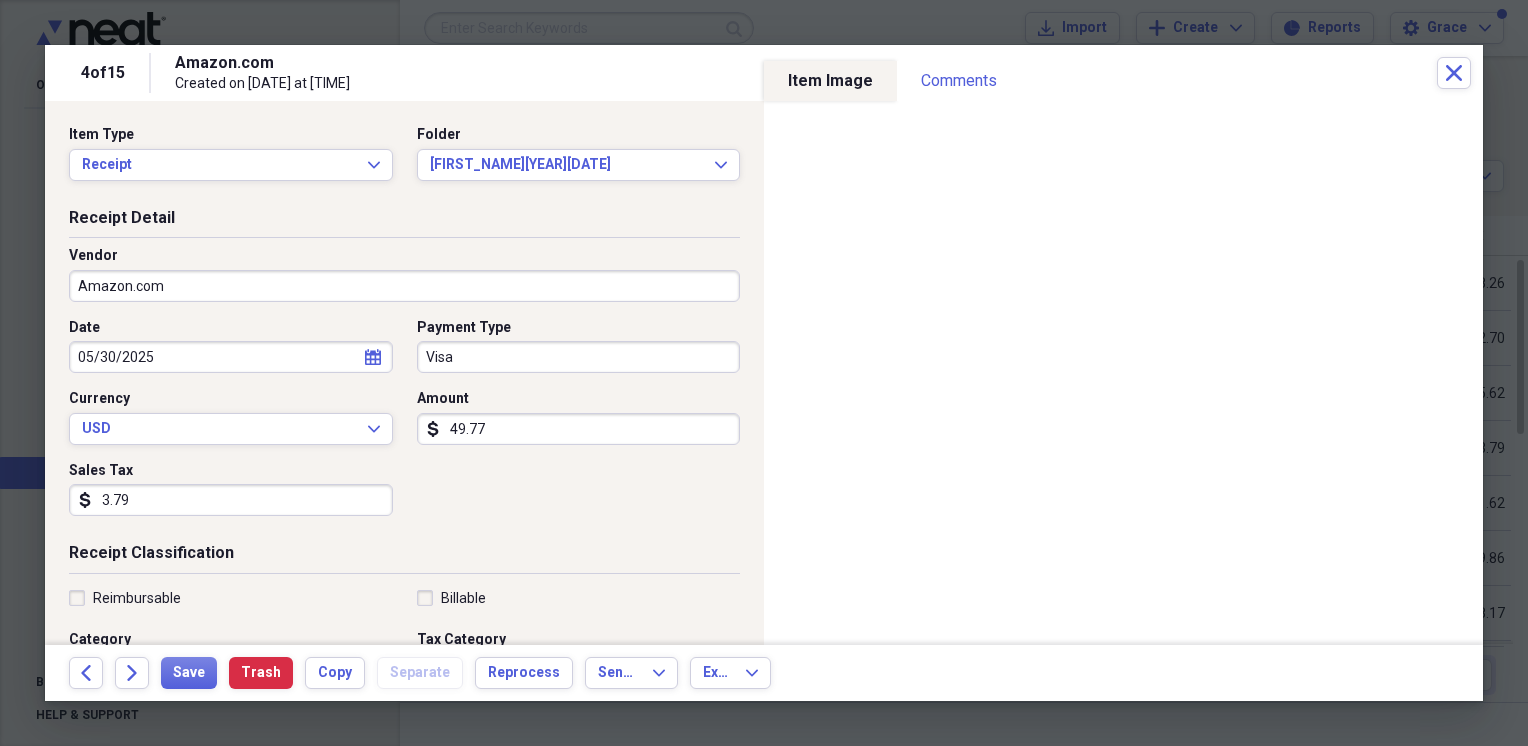 click on "3.79" at bounding box center [231, 500] 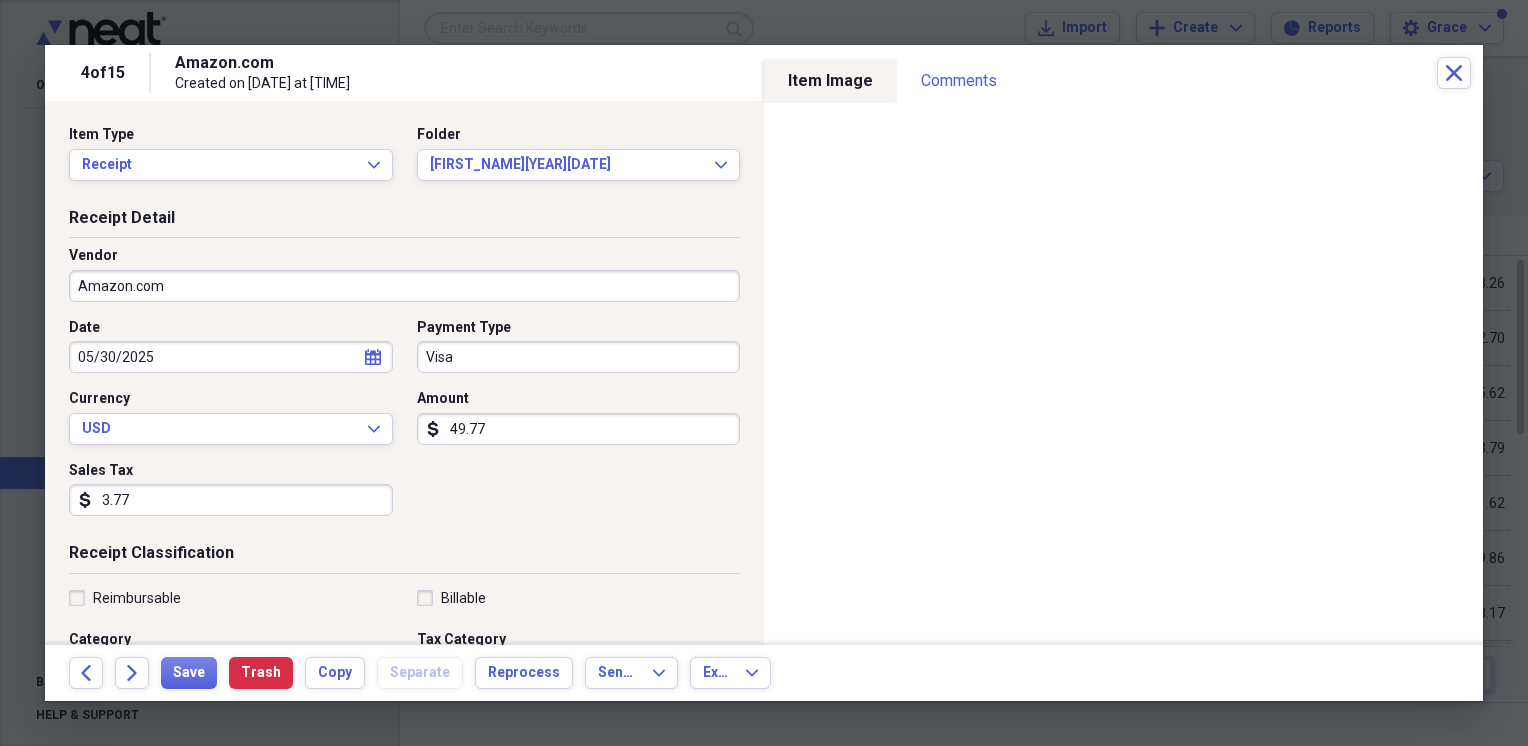 type on "3.77" 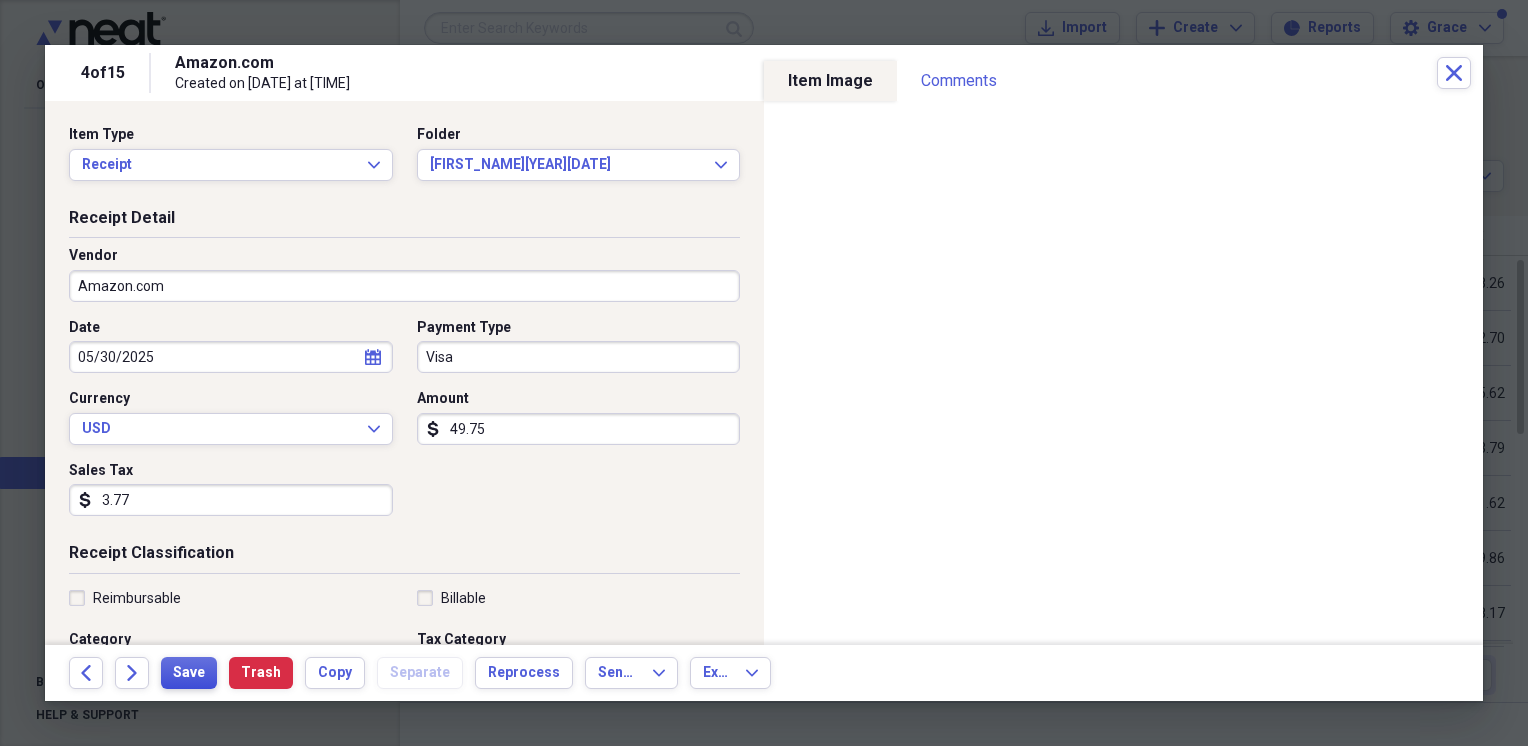 type on "49.75" 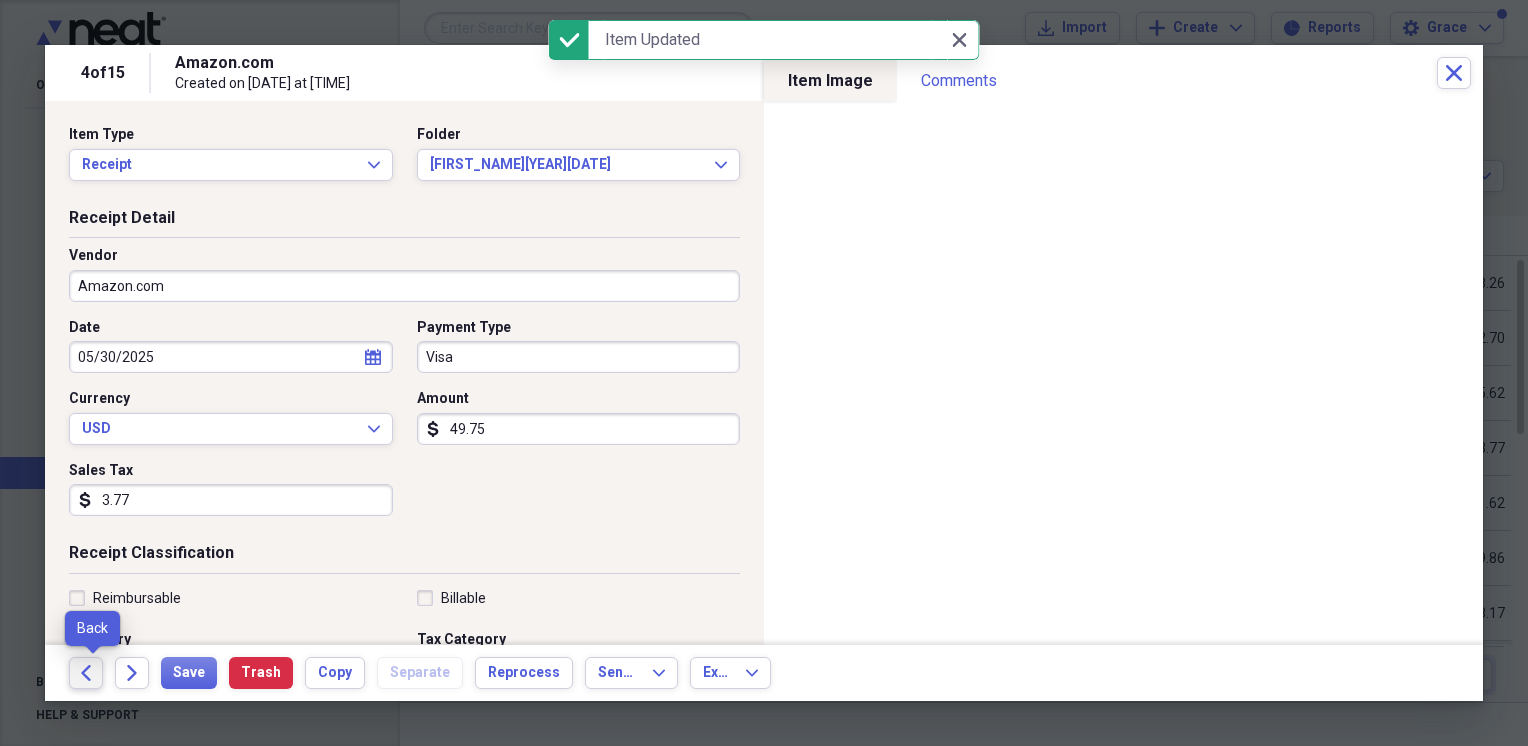 click on "Back" at bounding box center (86, 673) 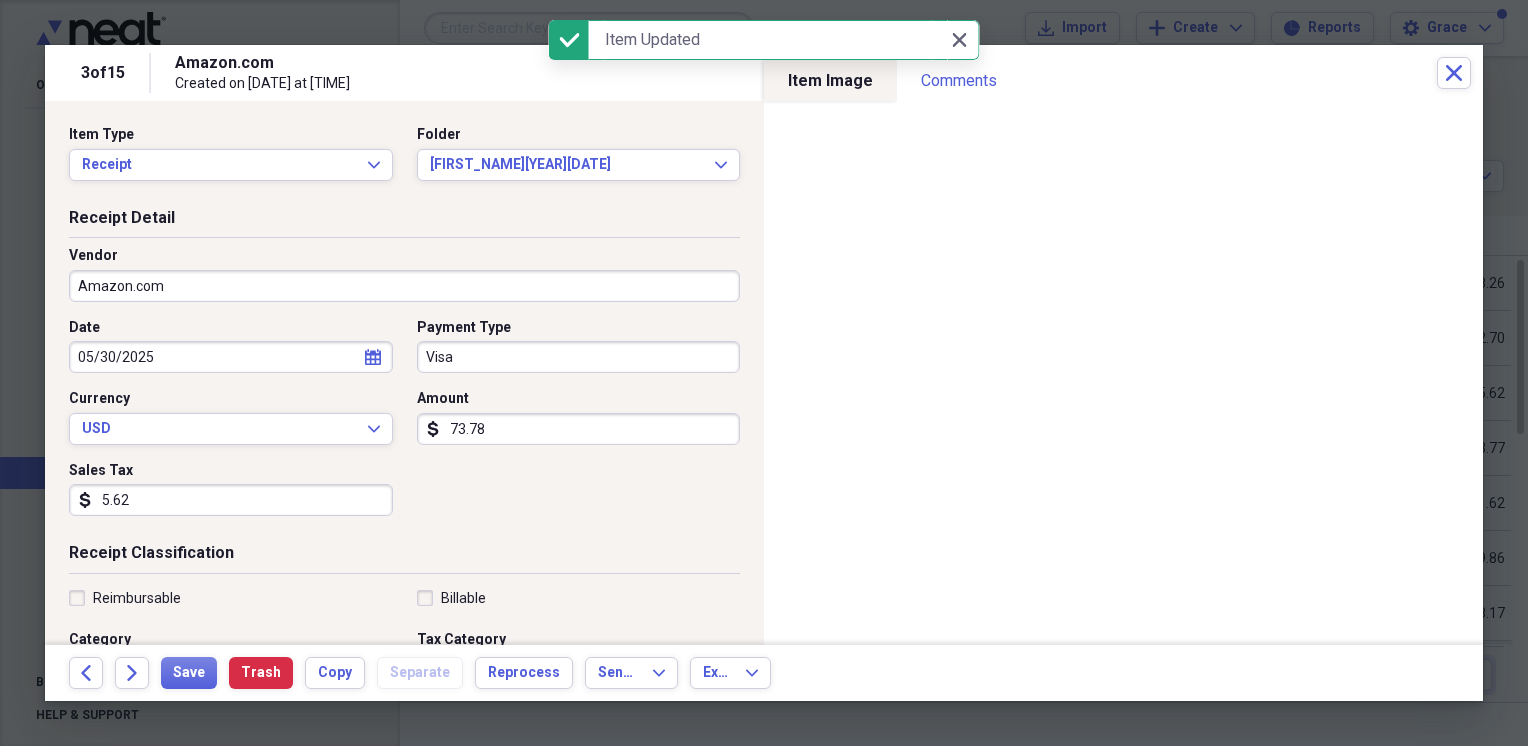 click on "73.78" at bounding box center [579, 429] 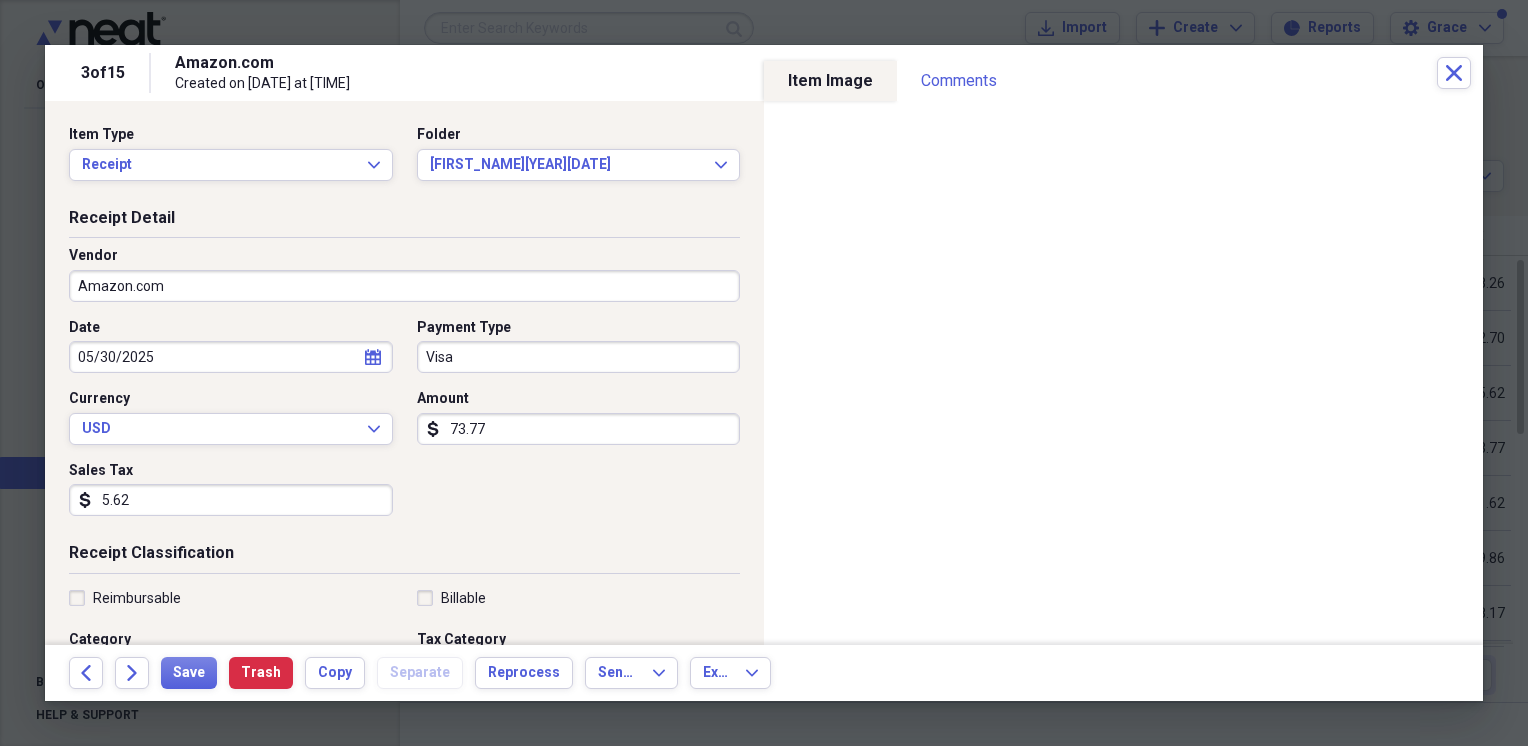 type on "73.77" 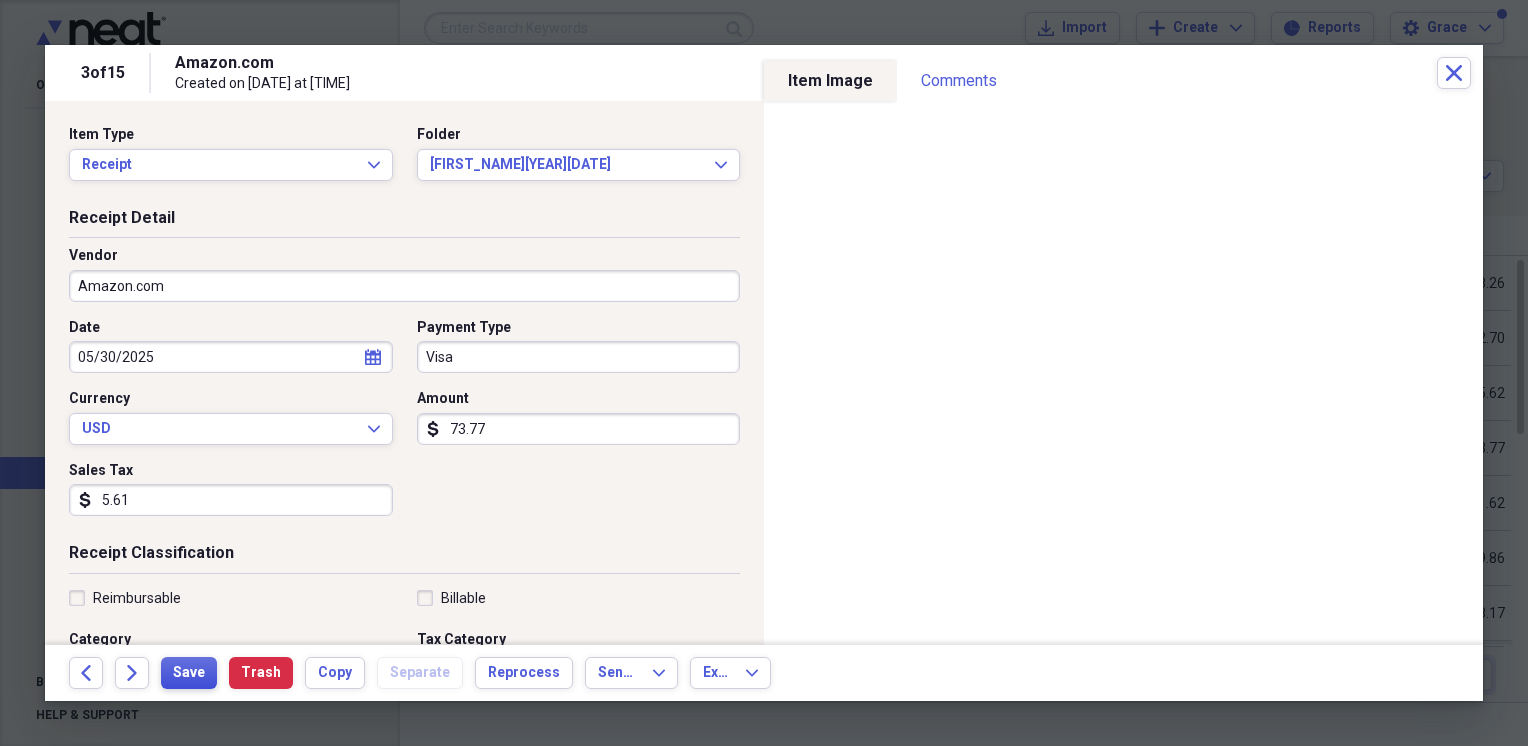 type on "5.61" 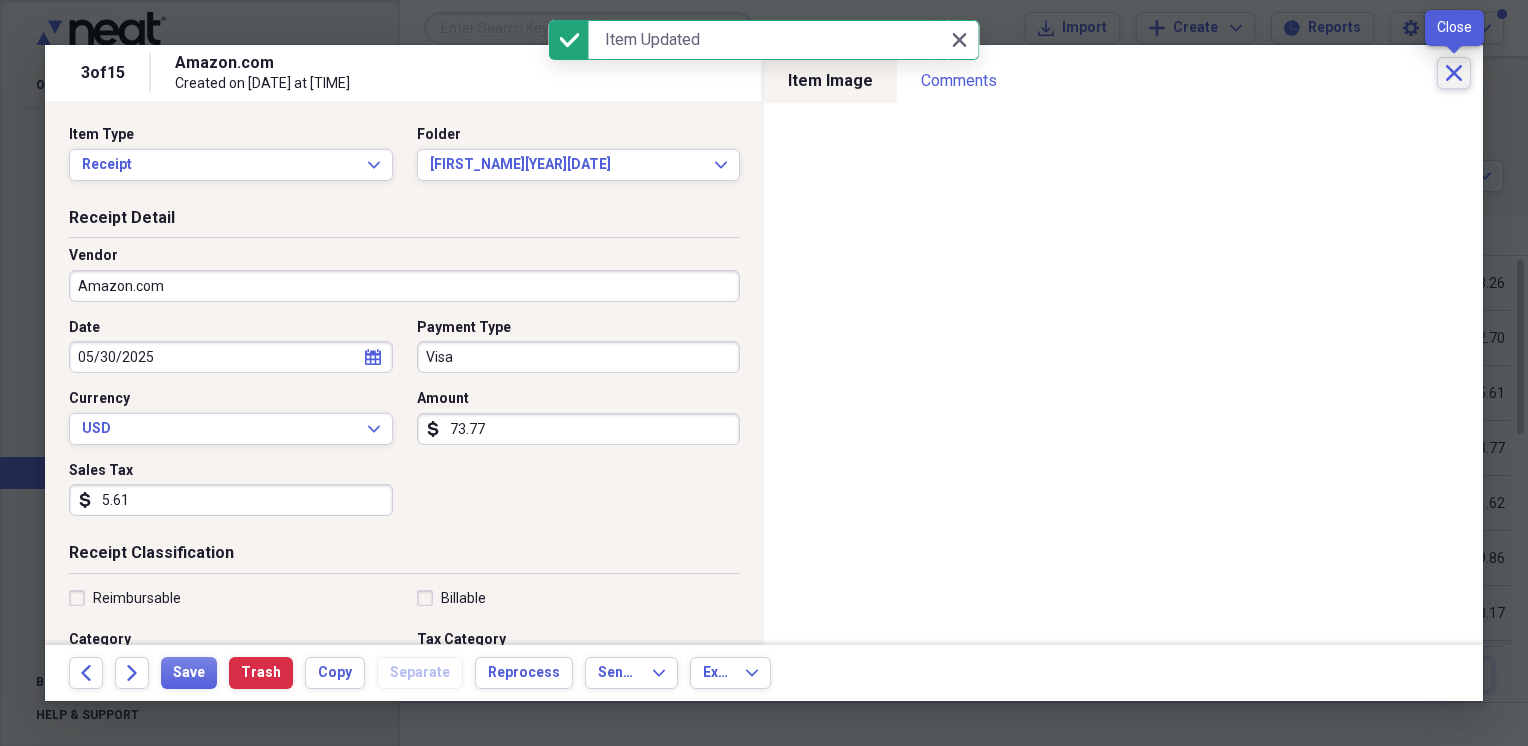 click 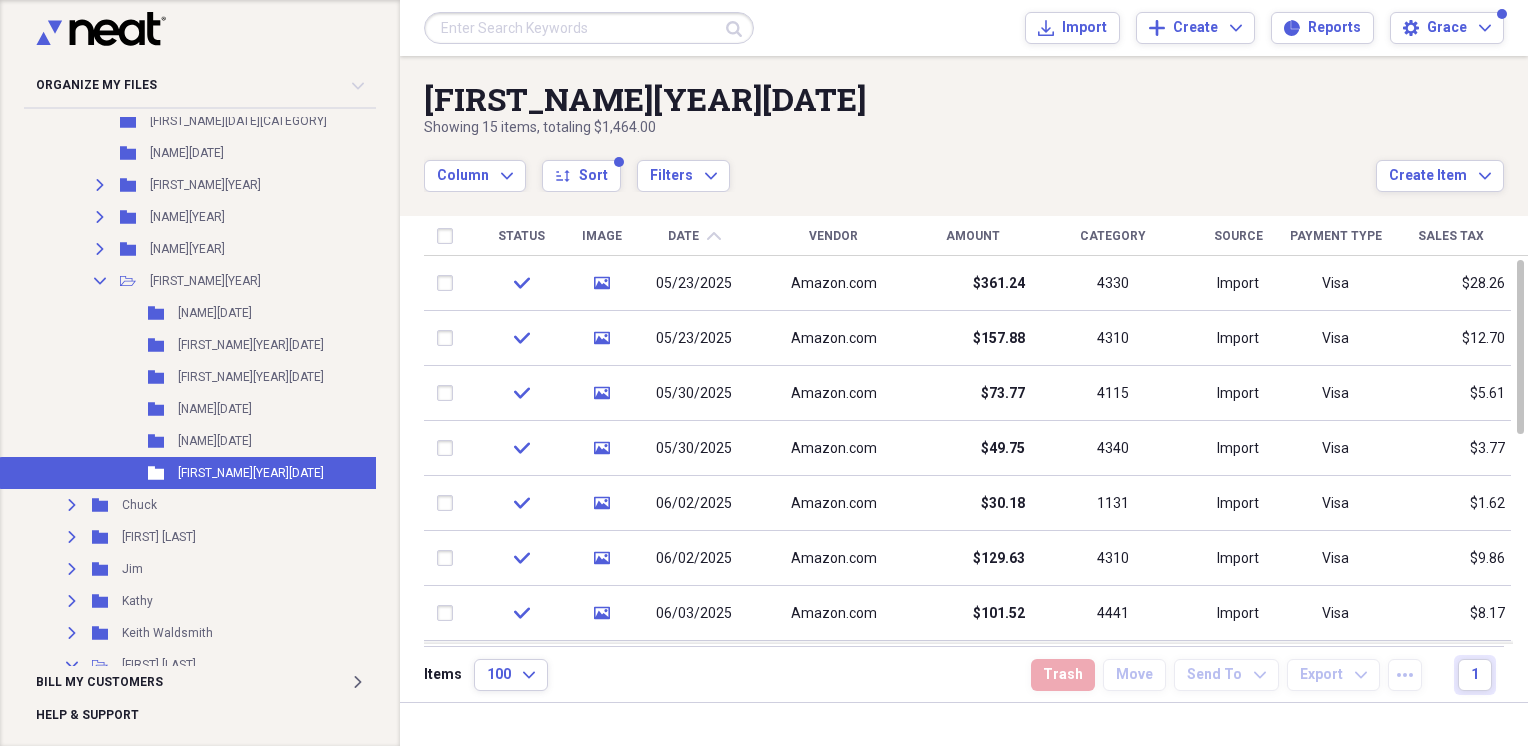 click on "Vendor" at bounding box center (833, 236) 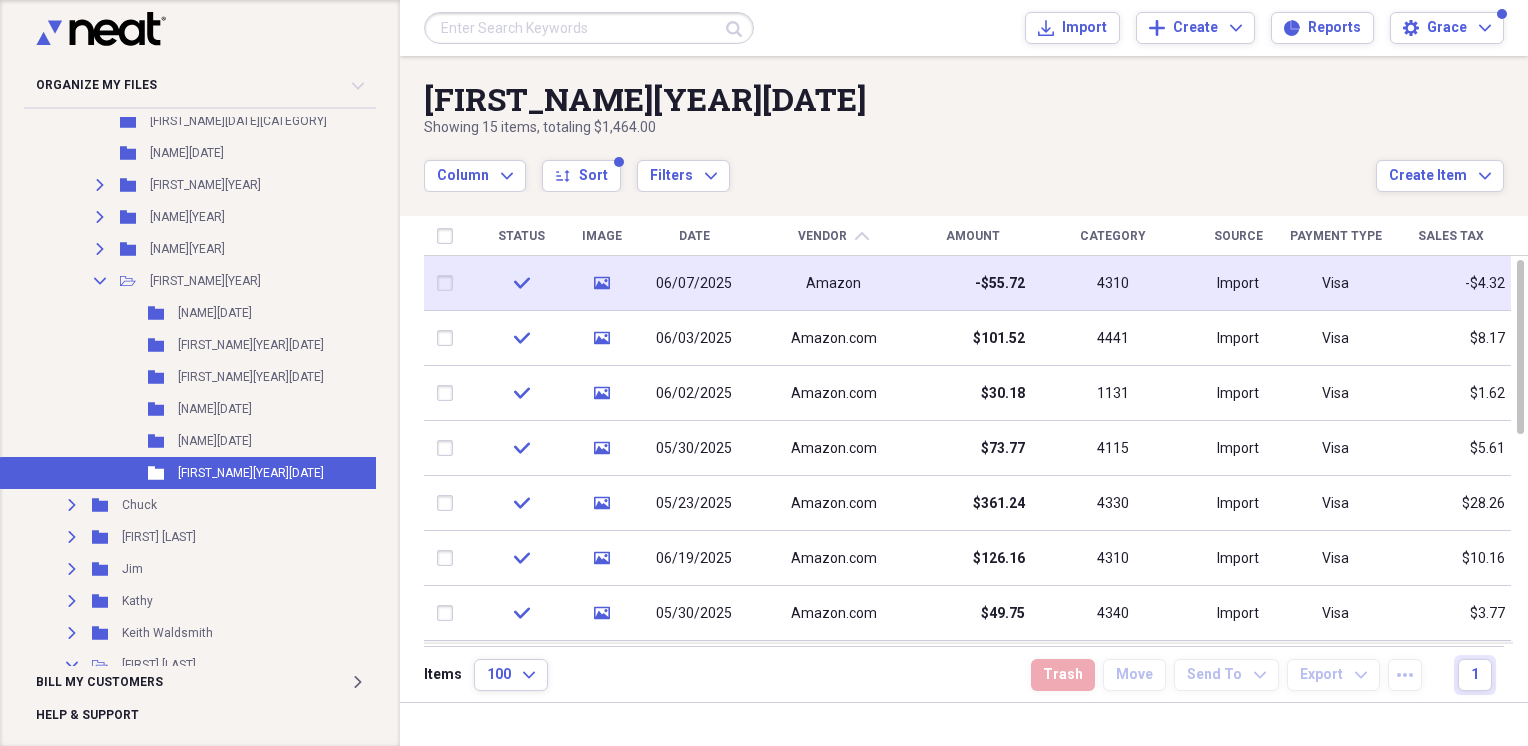 click on "Amazon" at bounding box center (833, 284) 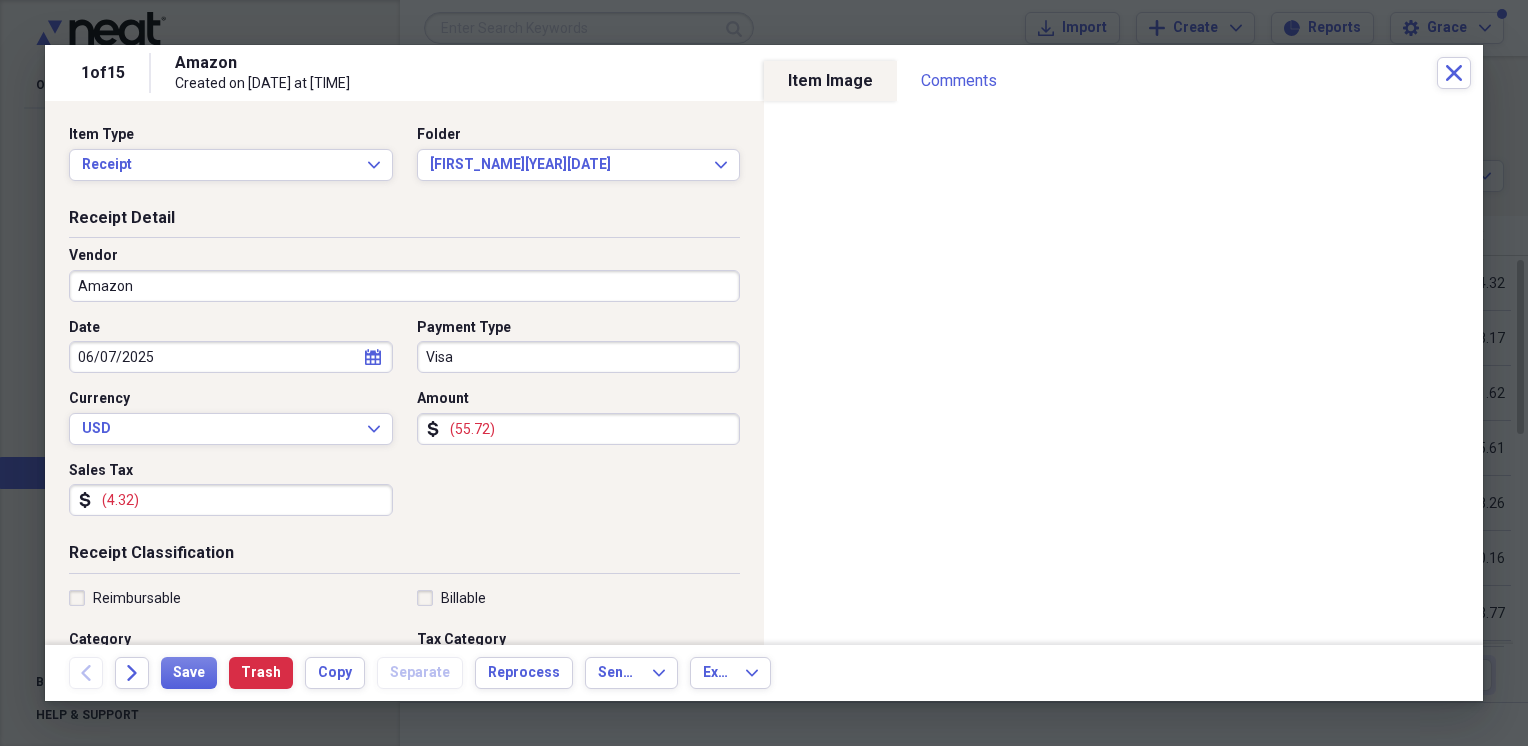click on "Amazon" at bounding box center [404, 286] 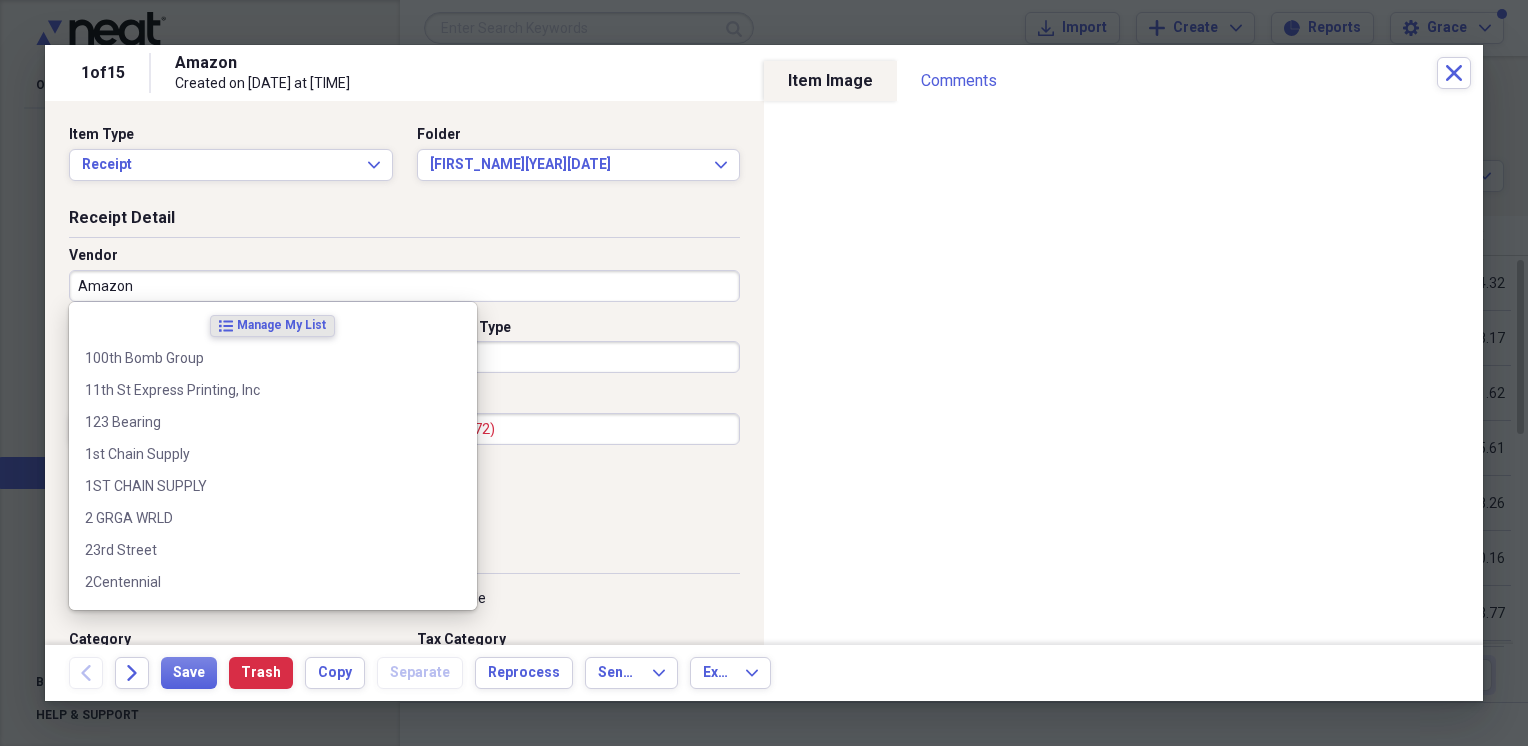 click on "Amazon" at bounding box center [404, 286] 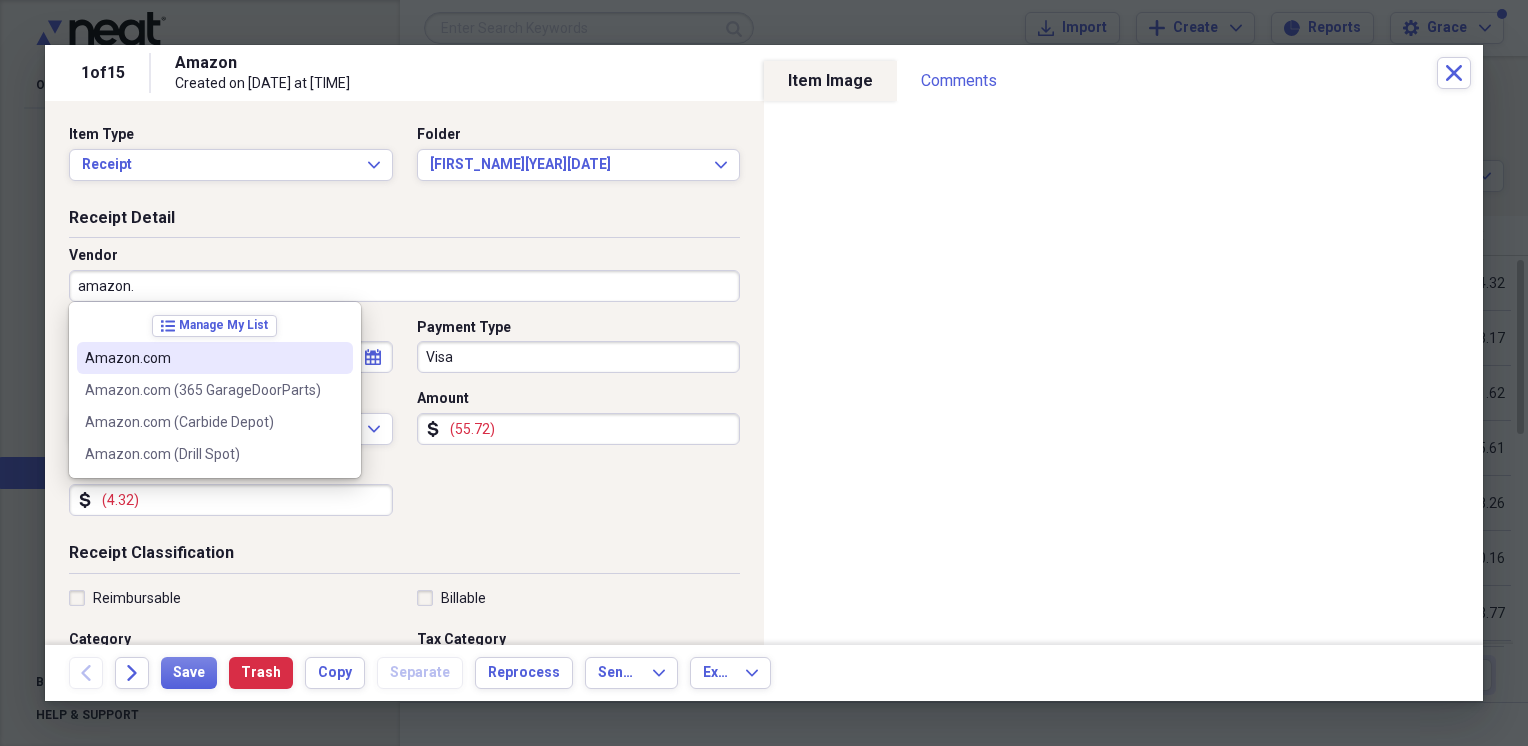 click on "Amazon.com" at bounding box center [203, 358] 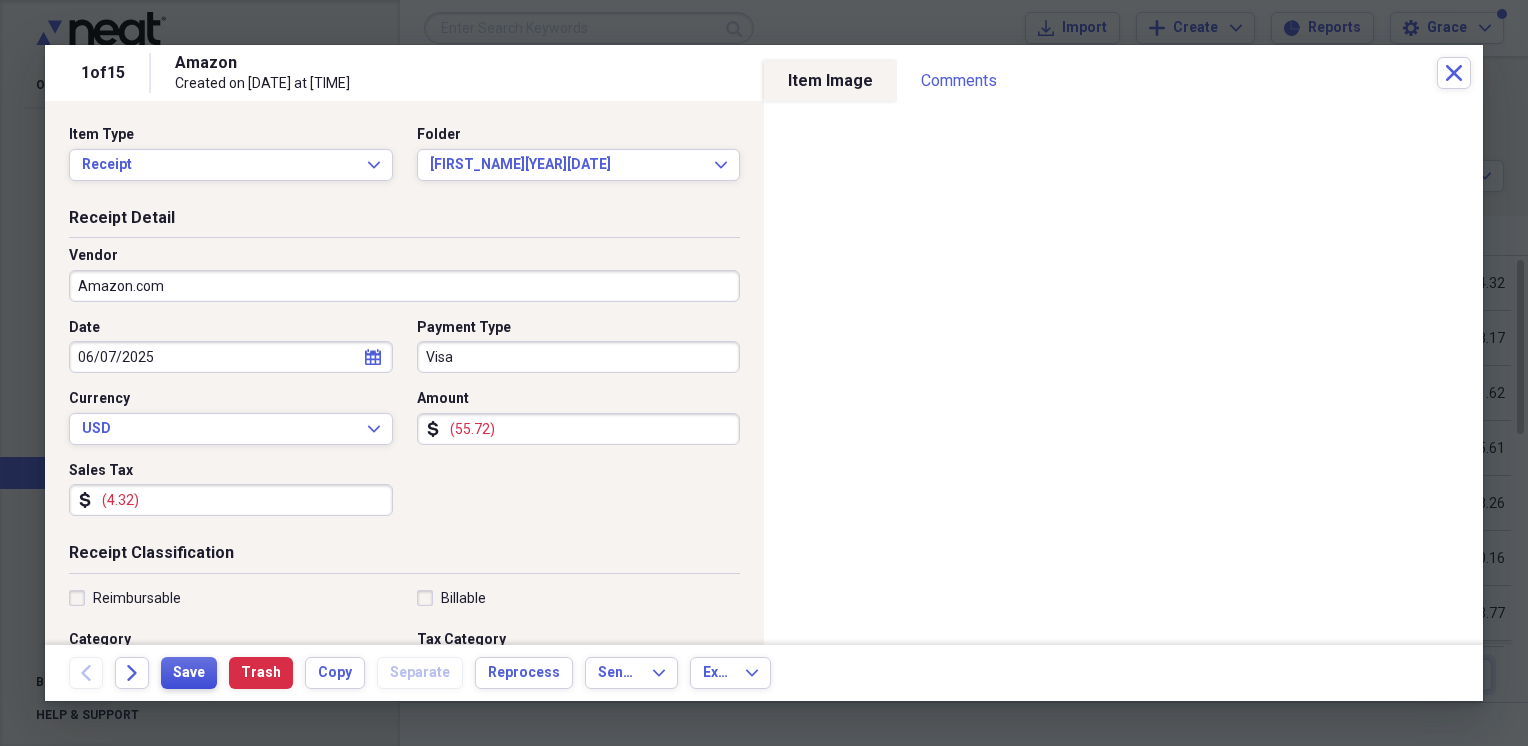 click on "Save" at bounding box center (189, 673) 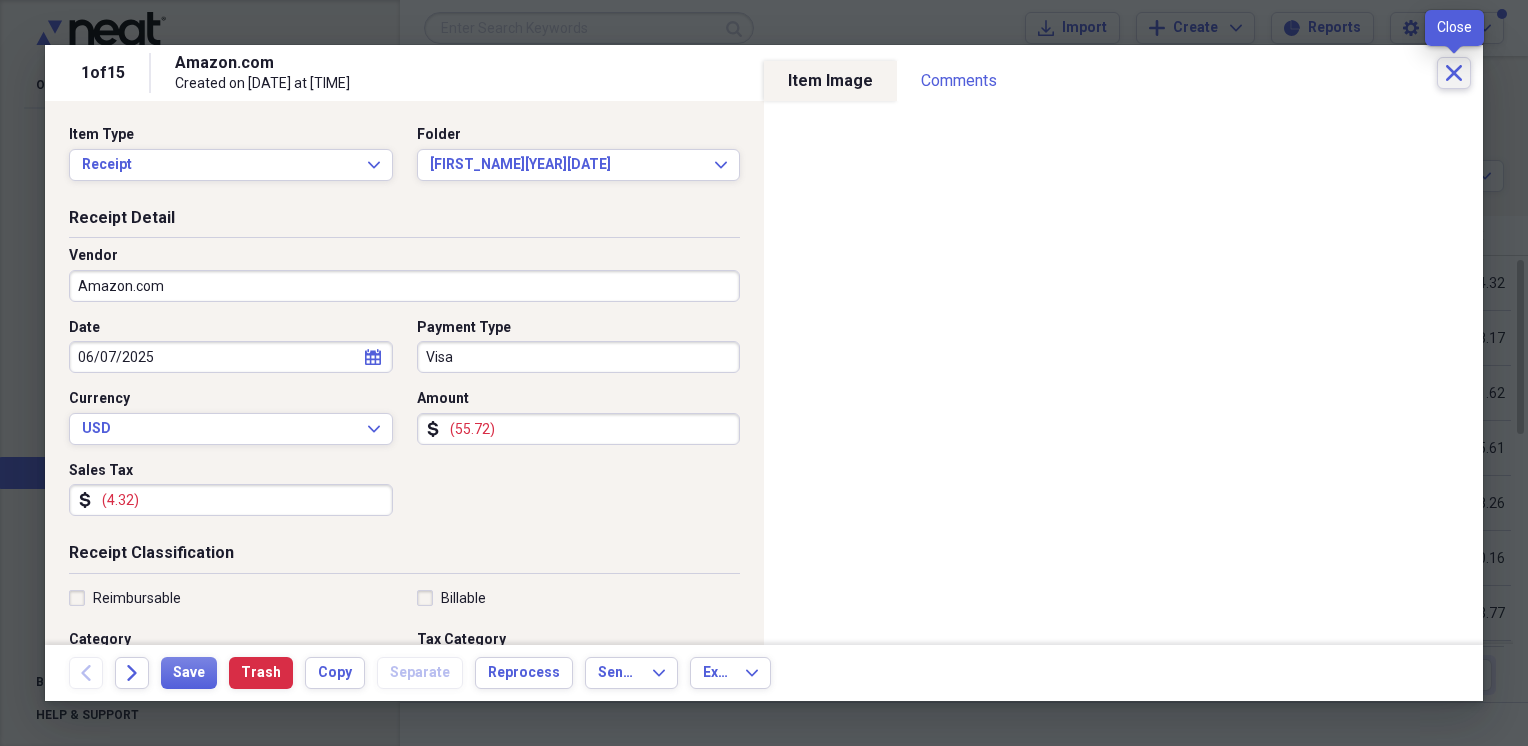 click 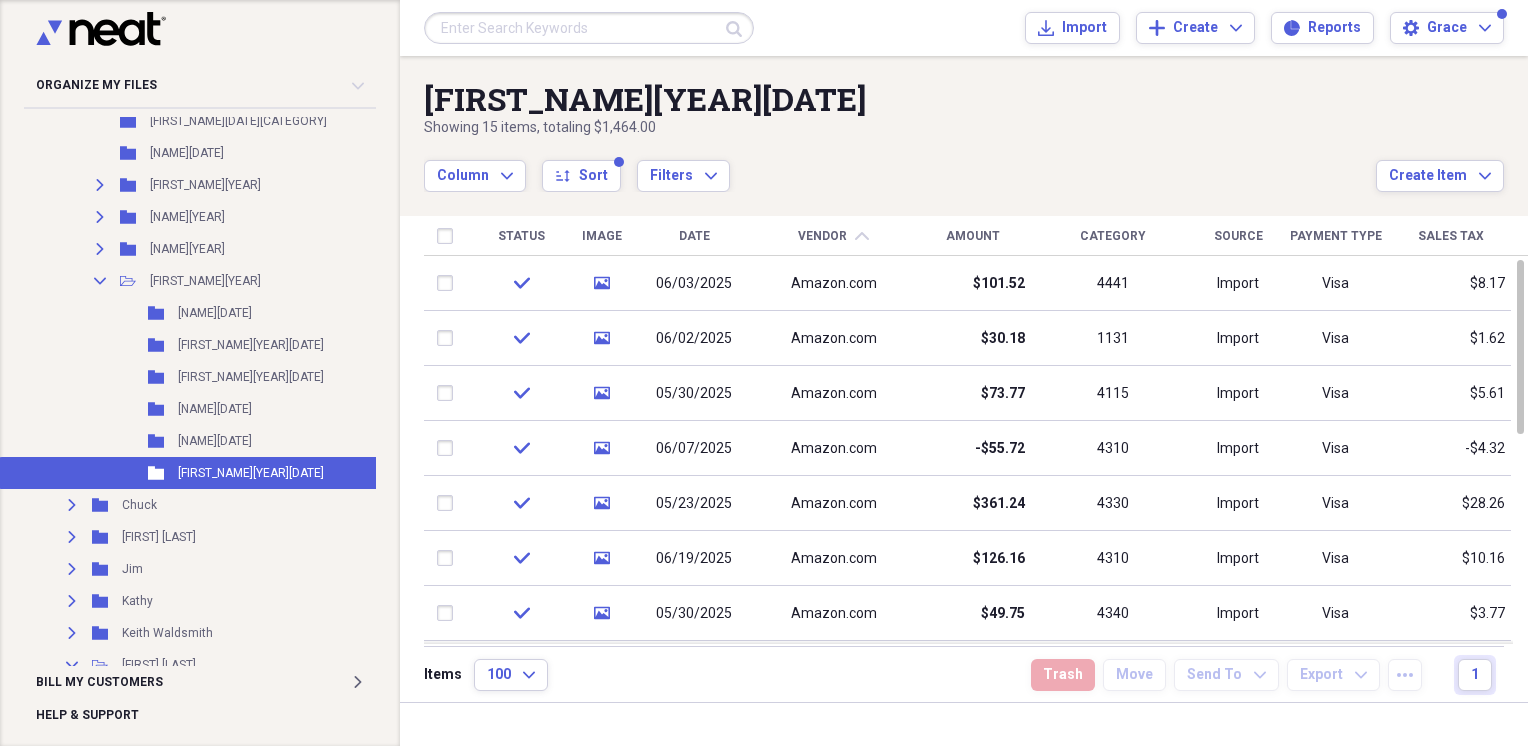 click on "Category" at bounding box center (1113, 236) 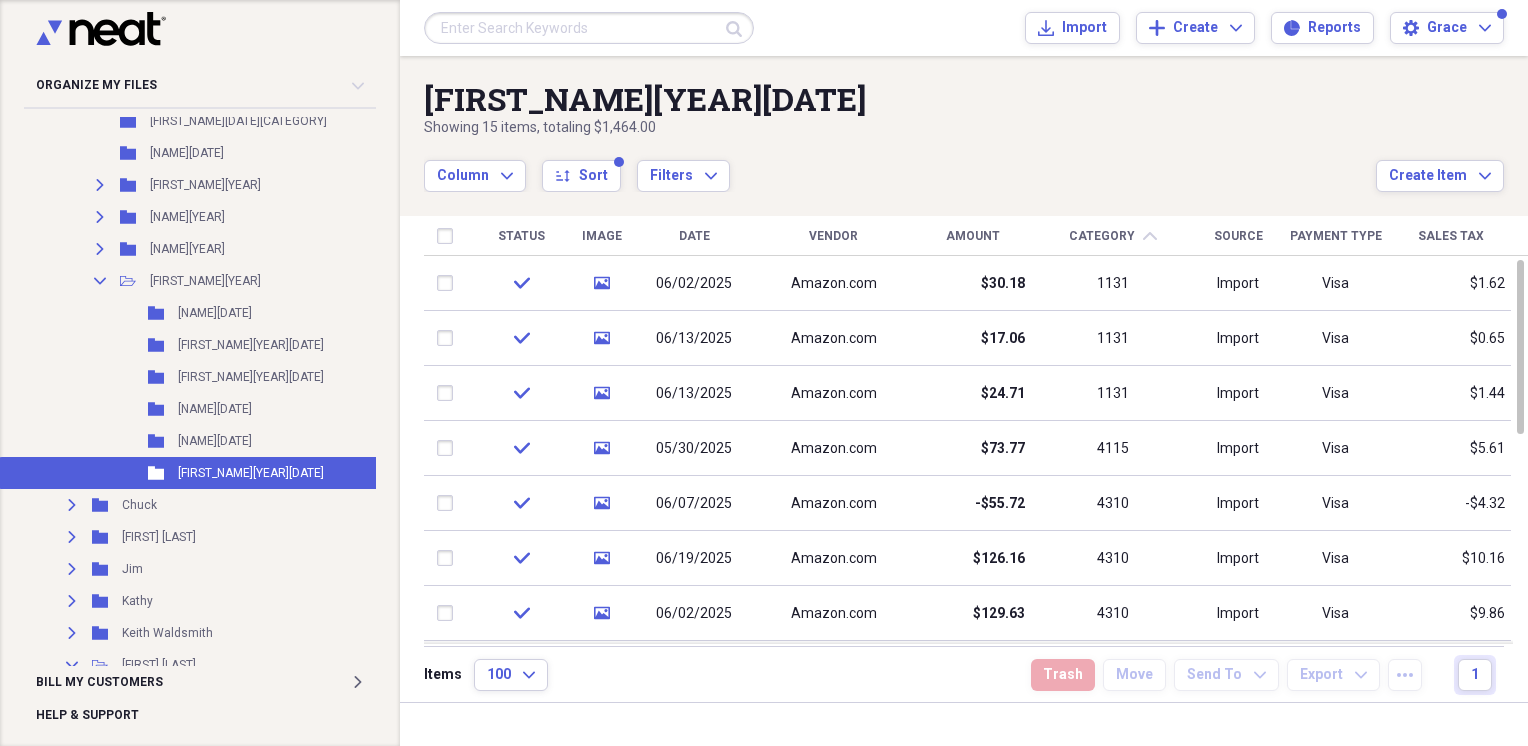 click on "Sales Tax" at bounding box center (1451, 236) 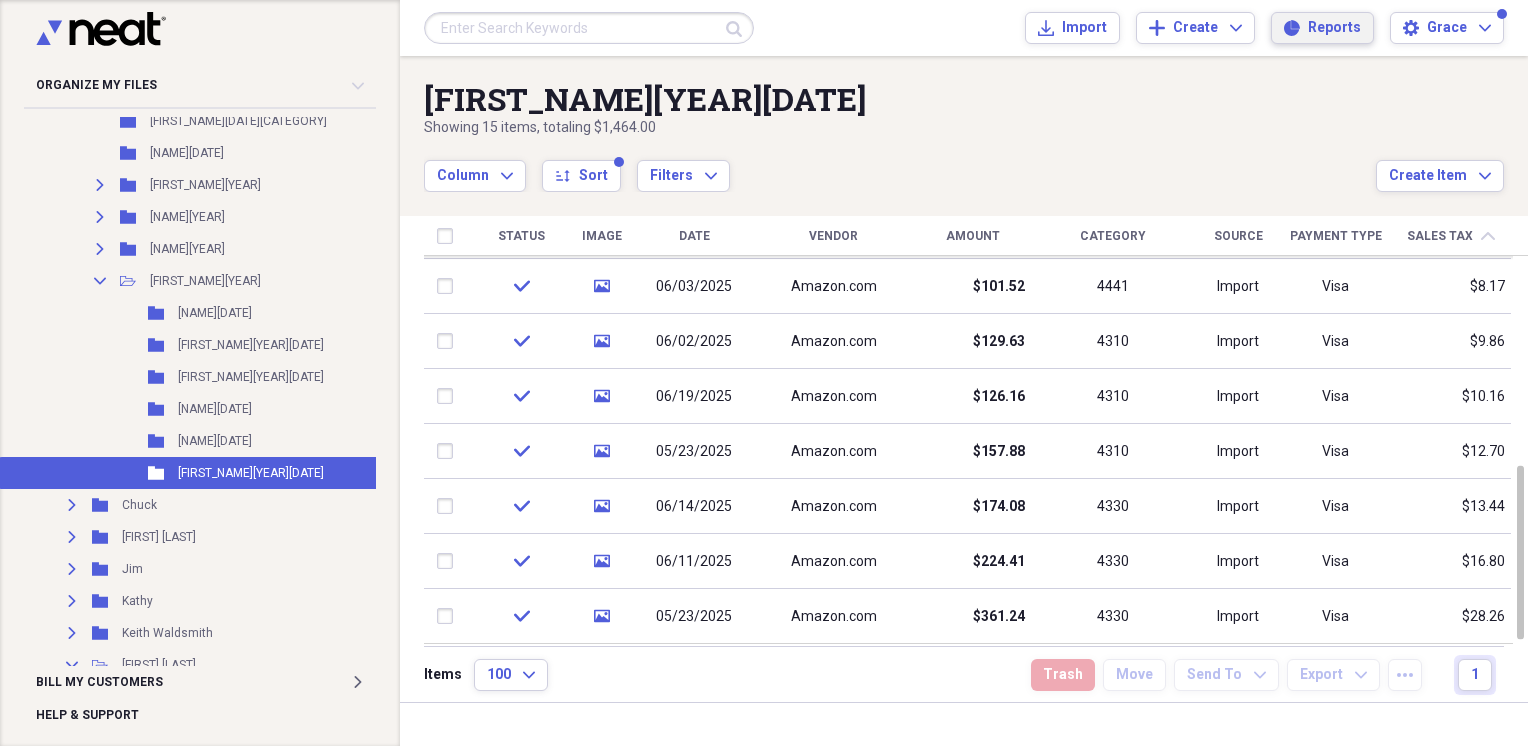 click on "Reports" at bounding box center [1334, 28] 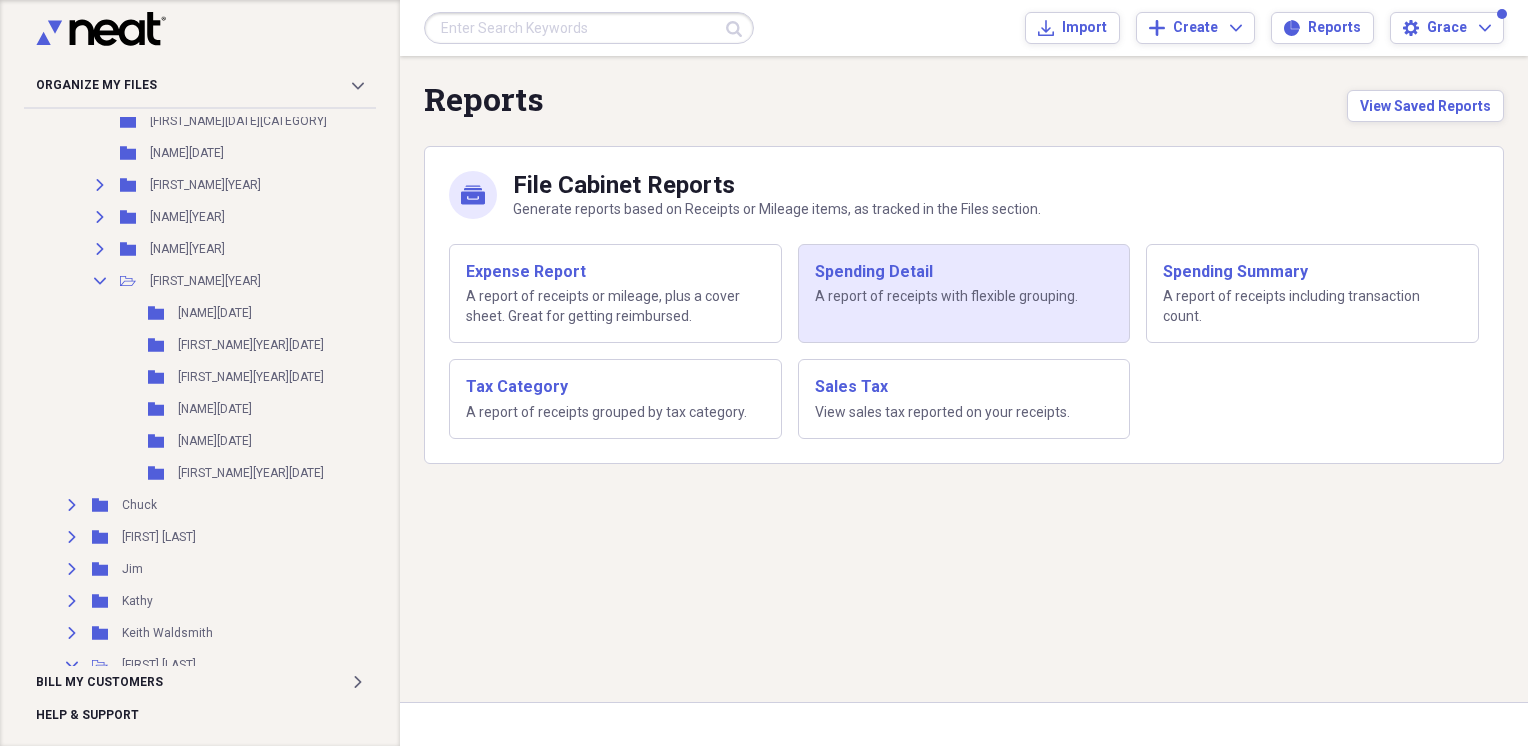click on "Spending Detail A report of receipts with flexible grouping." at bounding box center (964, 294) 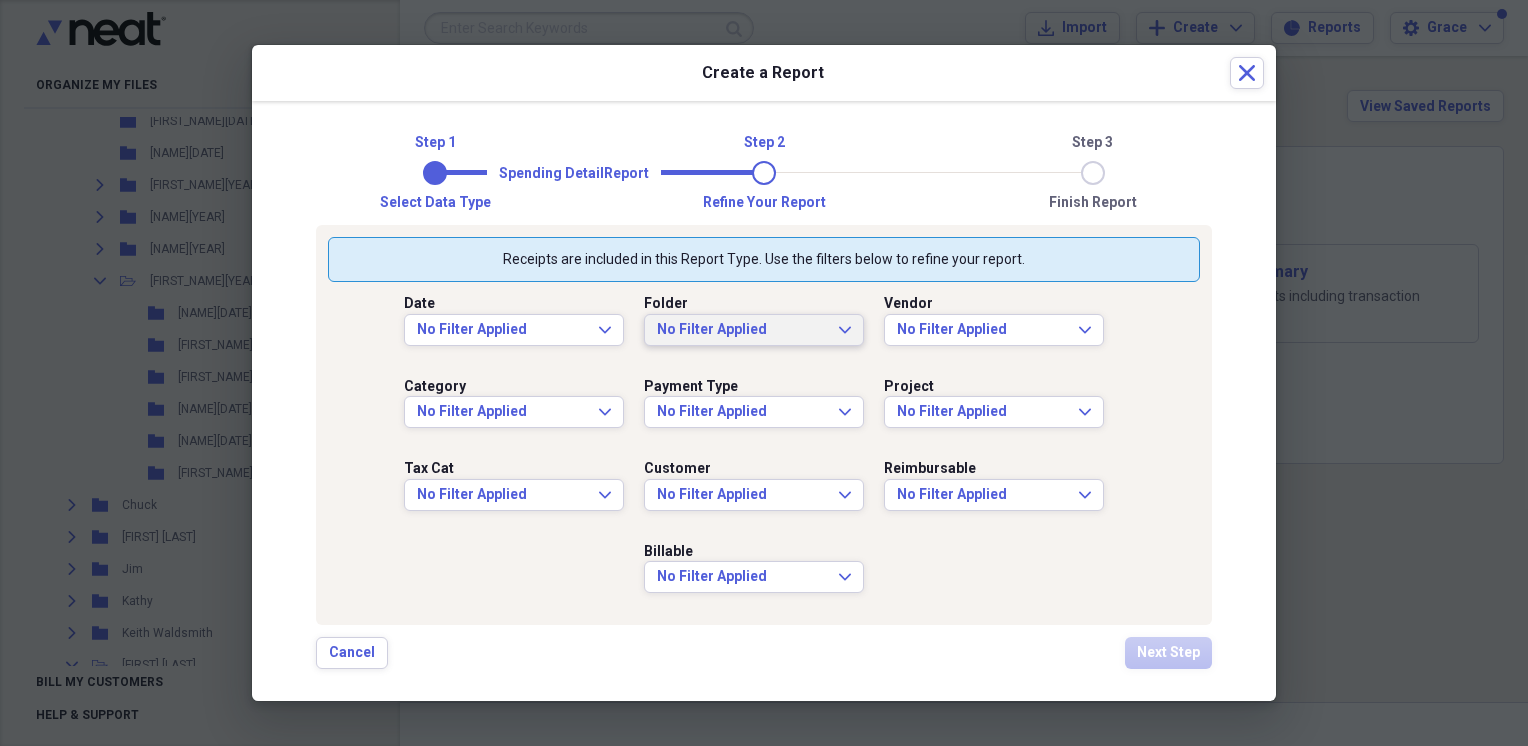 click on "No Filter Applied" at bounding box center [742, 330] 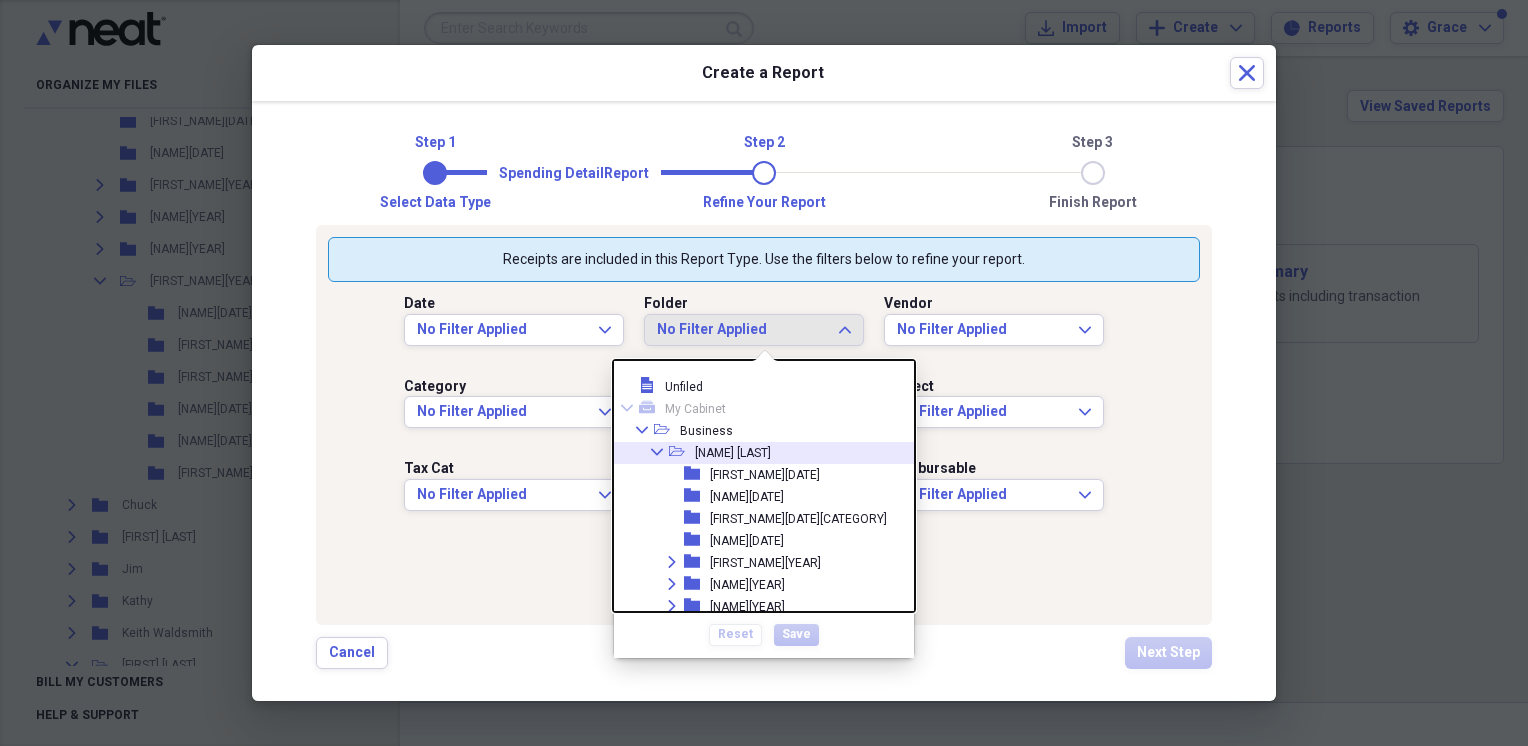 scroll, scrollTop: 300, scrollLeft: 0, axis: vertical 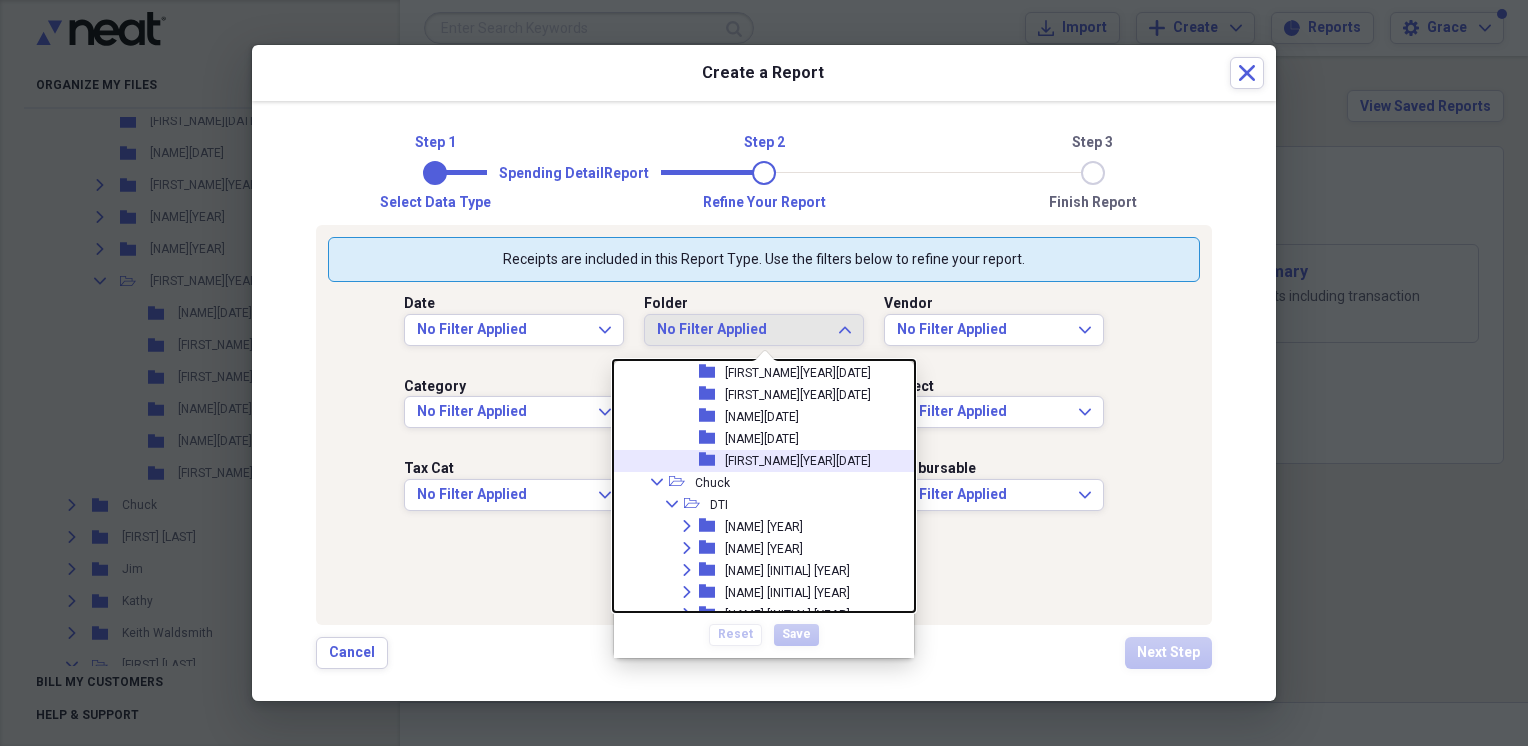 click on "[FIRST_NAME][YEAR][DATE]" at bounding box center [798, 461] 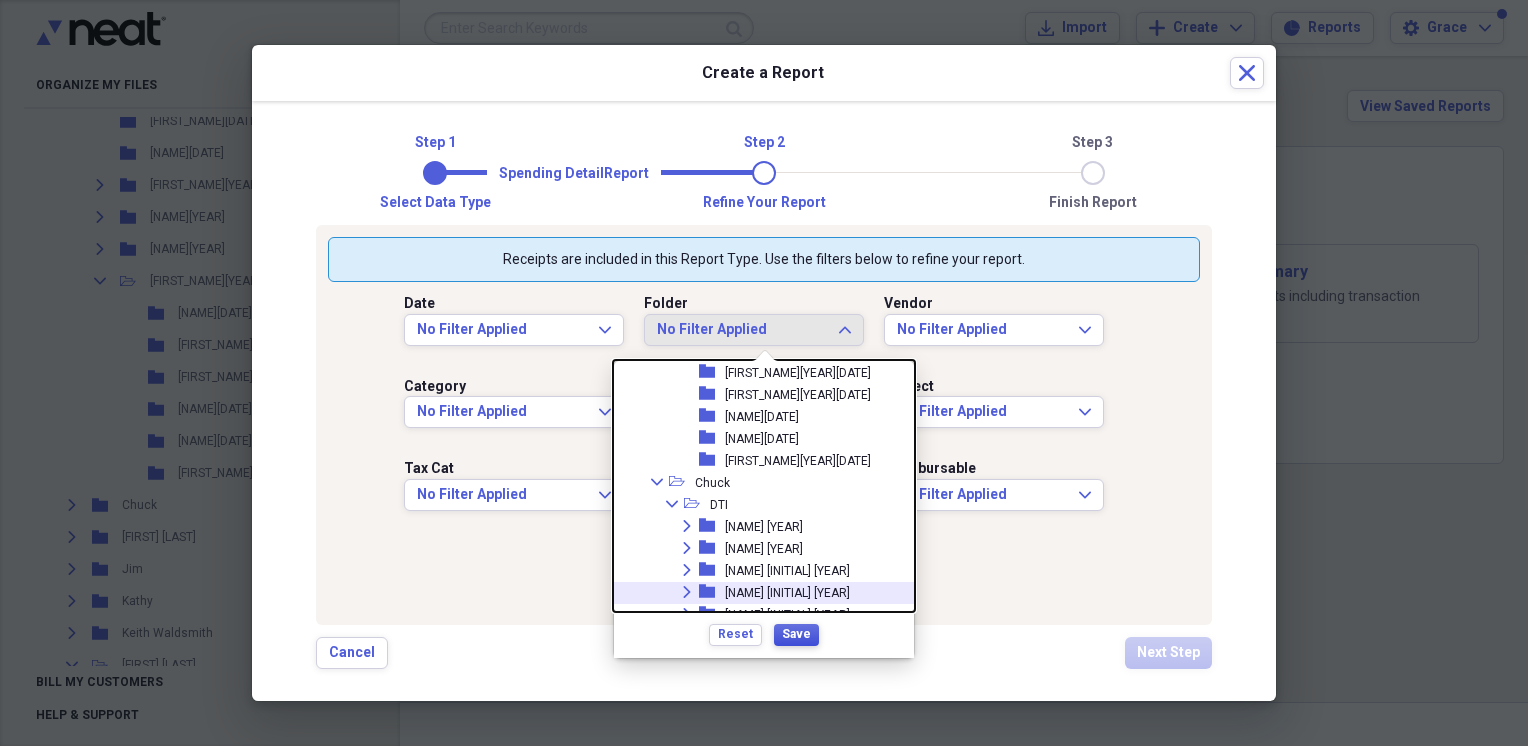 click on "Save" at bounding box center [796, 634] 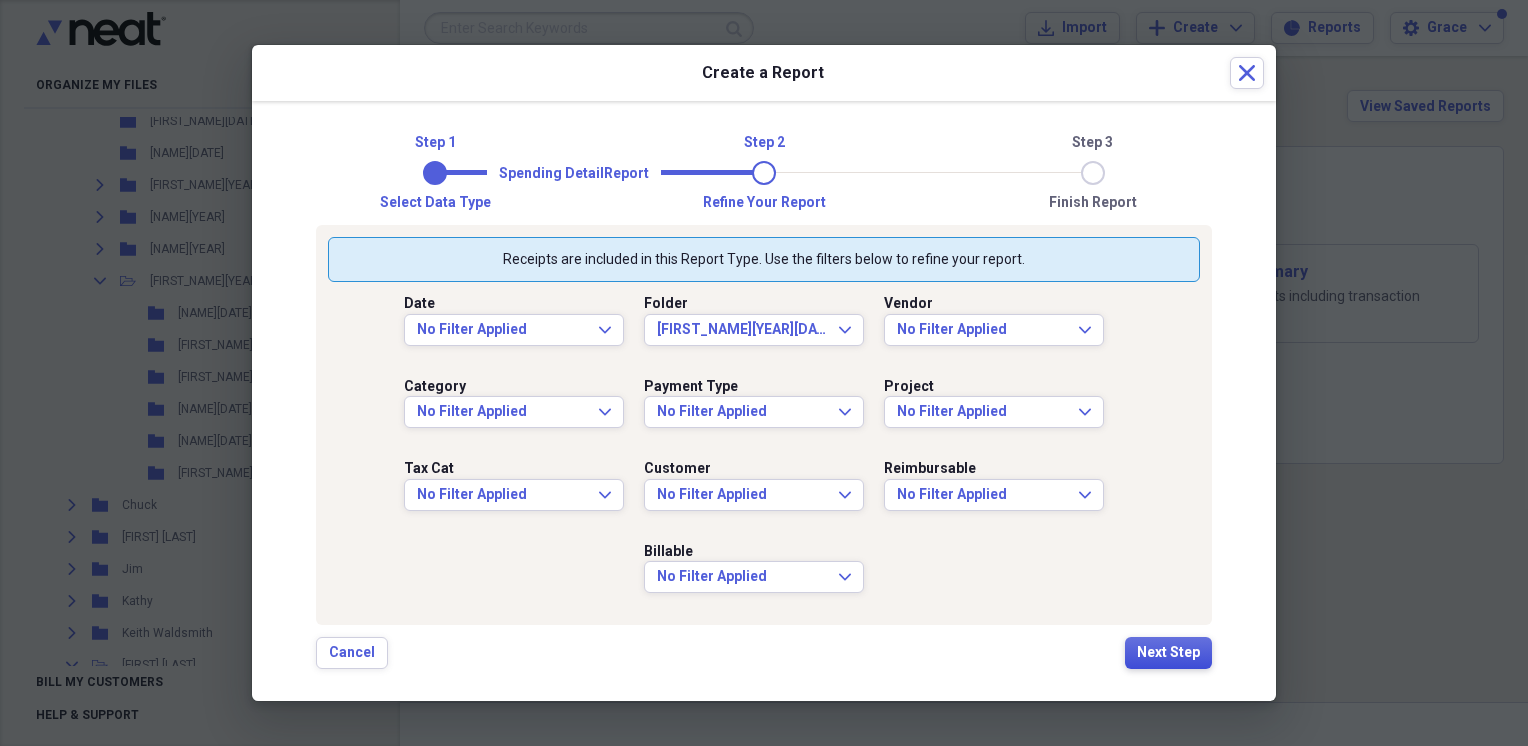 click on "Next Step" at bounding box center [1168, 653] 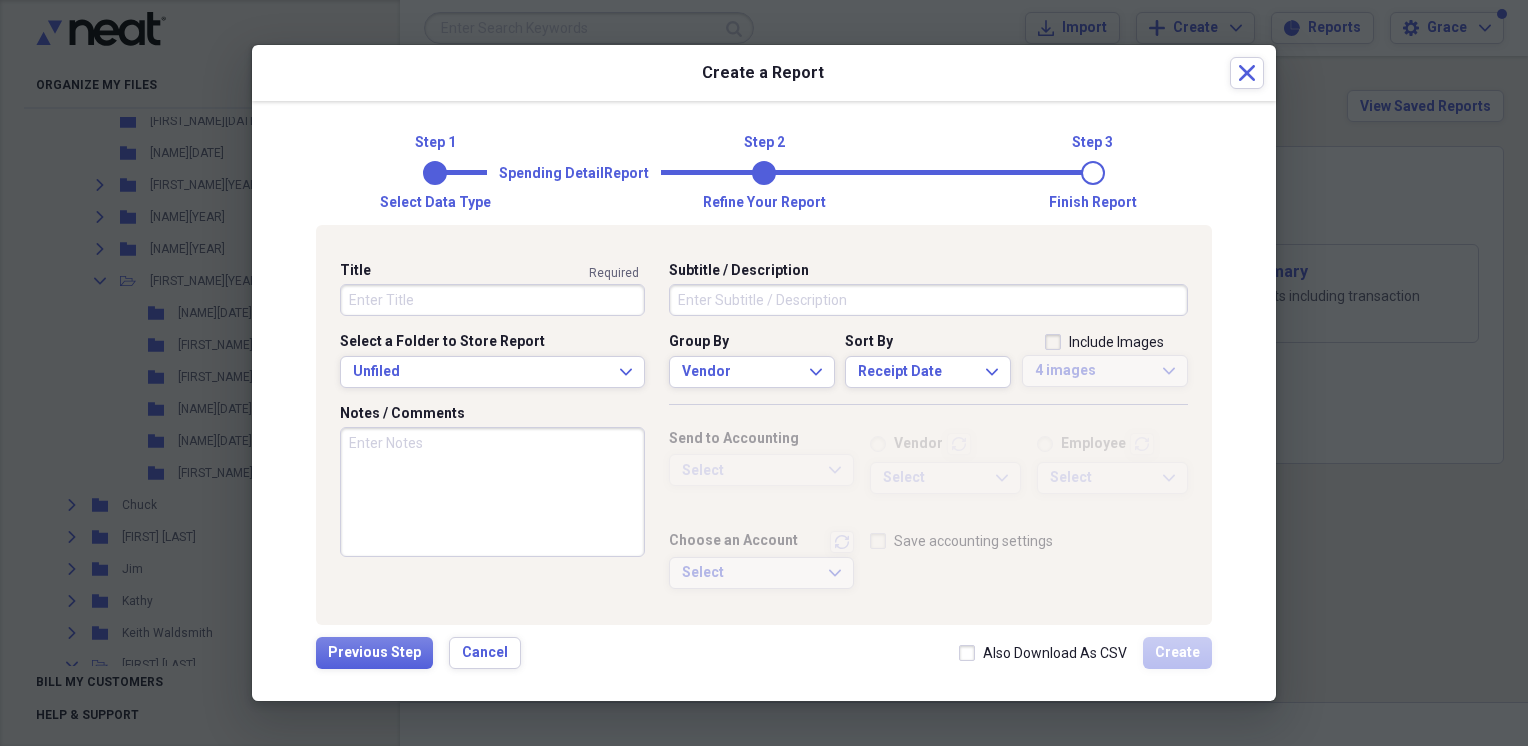 click on "Title" at bounding box center (492, 300) 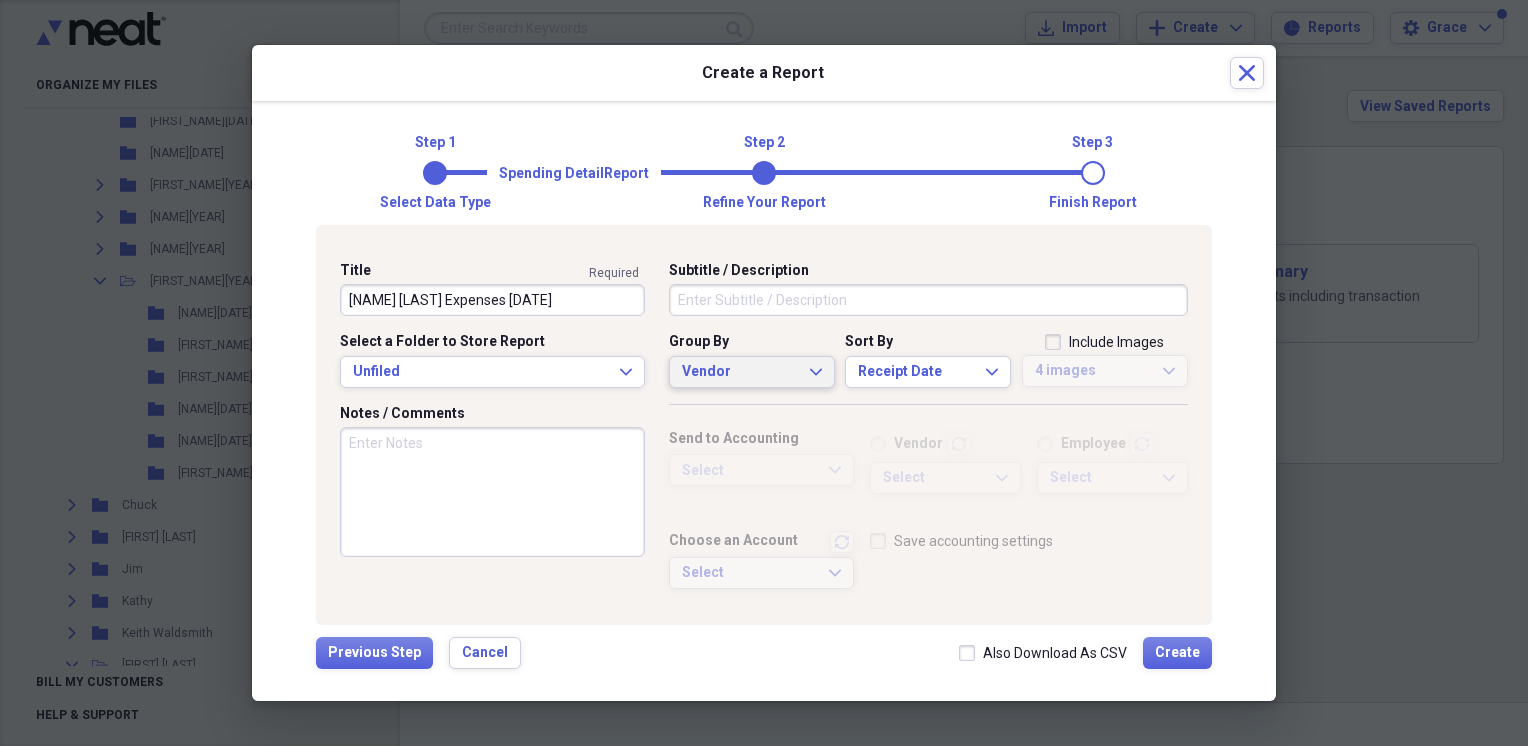 type on "[NAME] [LAST] Expenses [DATE]" 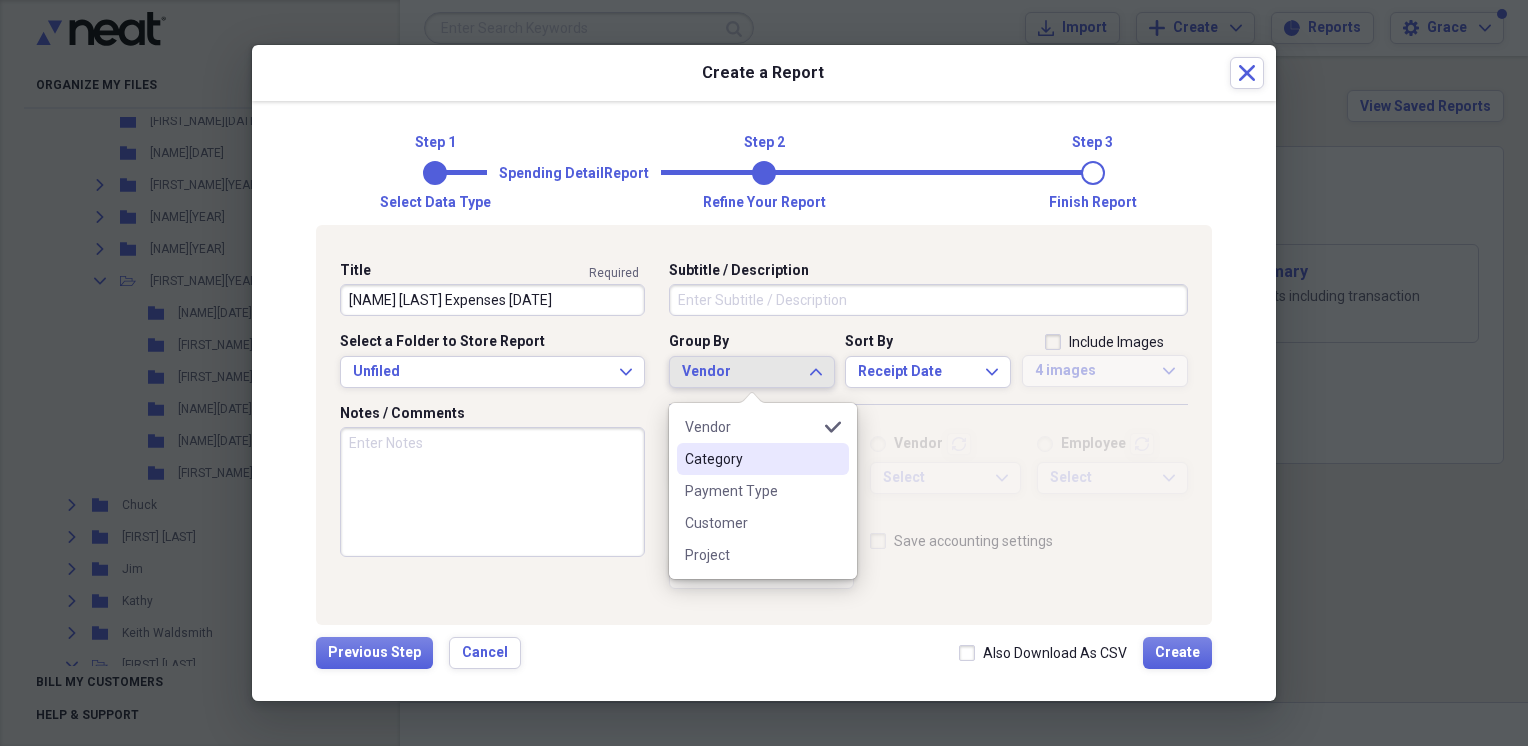drag, startPoint x: 700, startPoint y: 461, endPoint x: 750, endPoint y: 426, distance: 61.03278 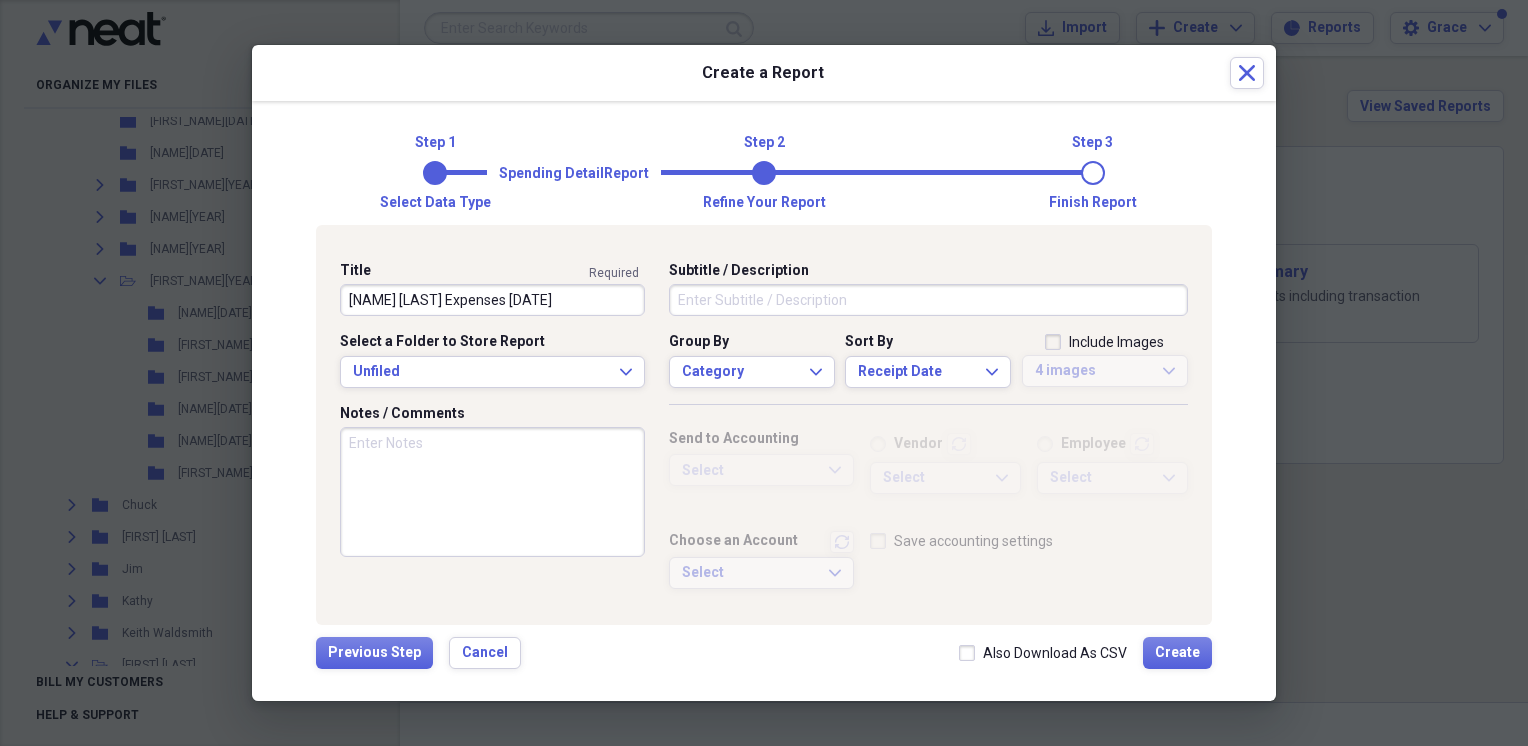 drag, startPoint x: 1058, startPoint y: 342, endPoint x: 1053, endPoint y: 458, distance: 116.10771 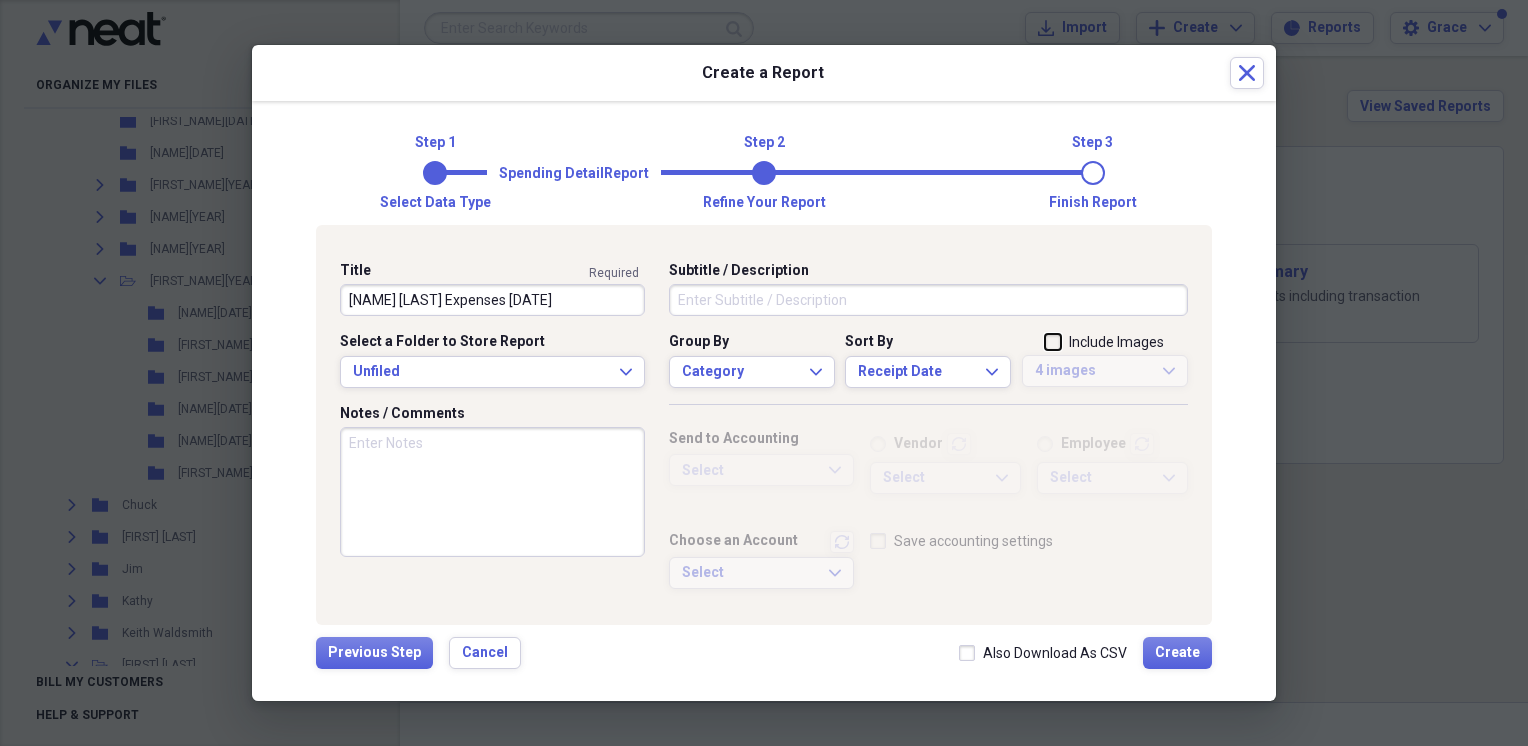 click on "Include Images" at bounding box center [1045, 343] 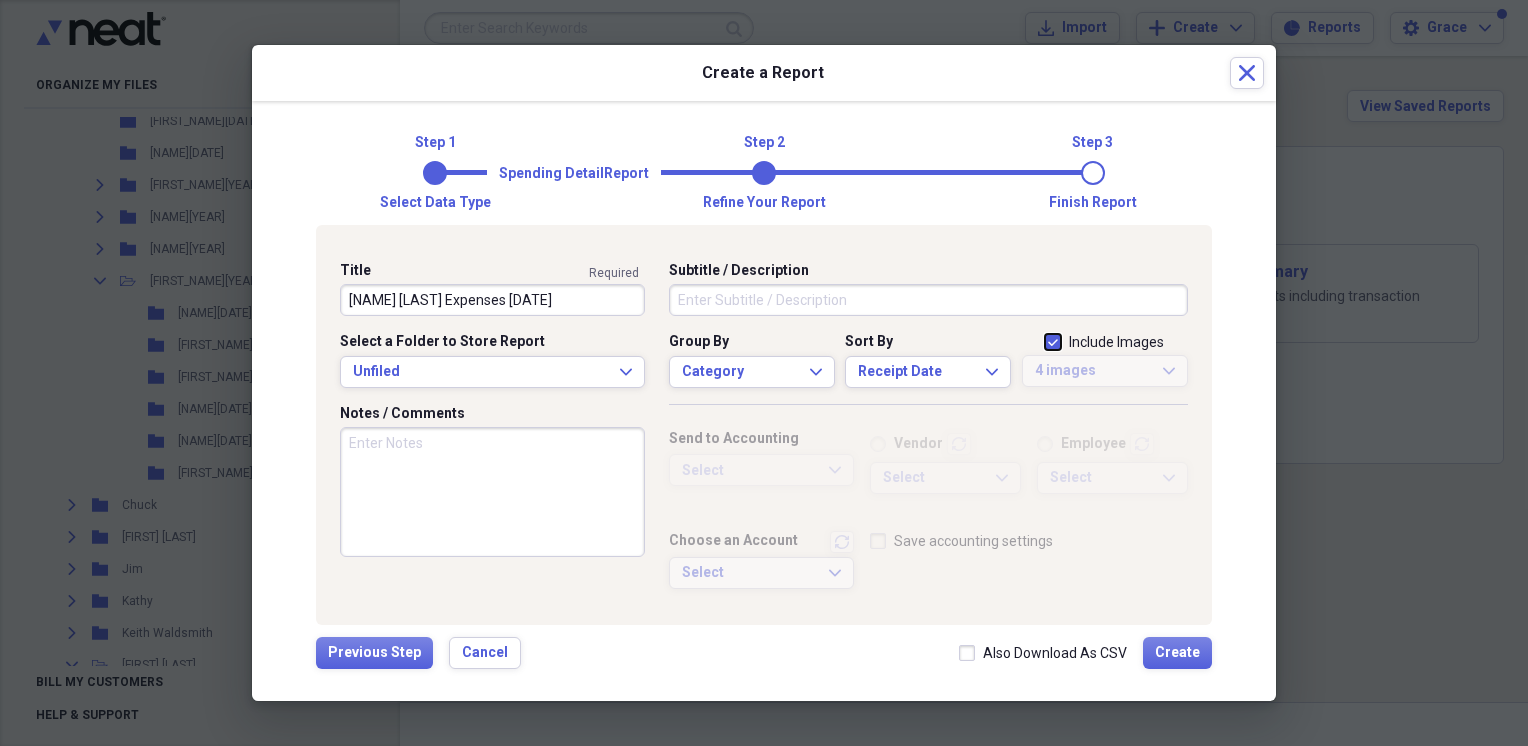 checkbox on "true" 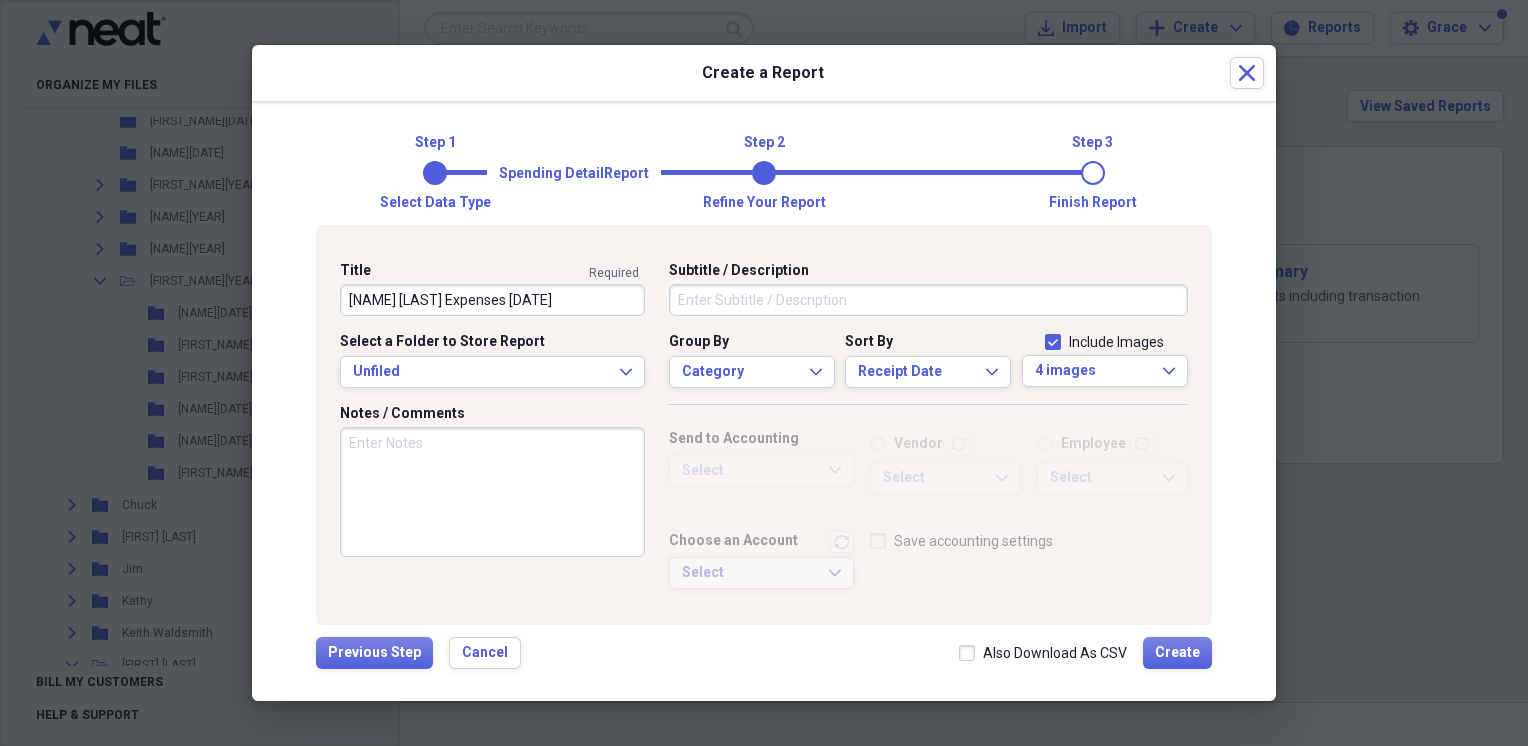 drag, startPoint x: 971, startPoint y: 654, endPoint x: 1054, endPoint y: 655, distance: 83.00603 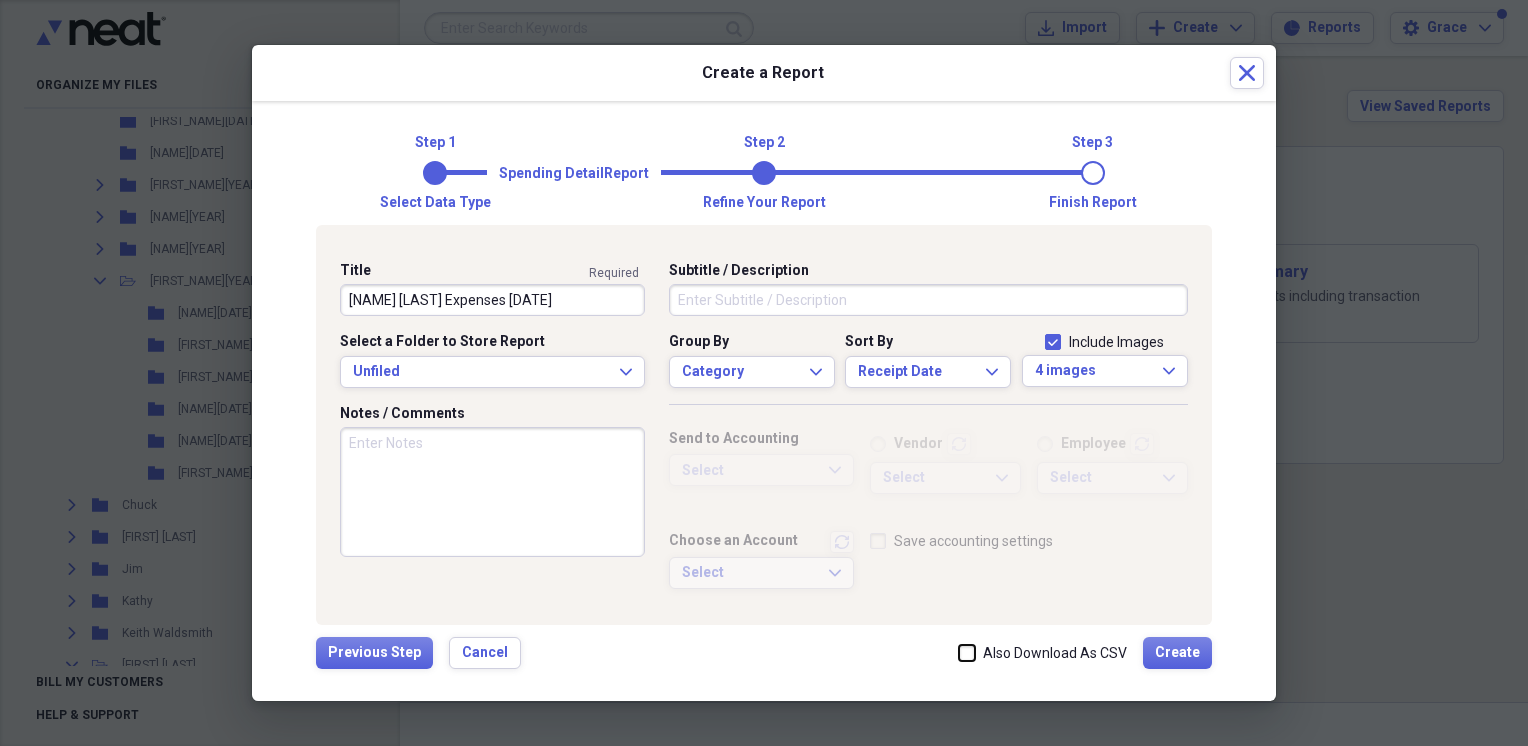 click on "Also Download As CSV" at bounding box center [959, 652] 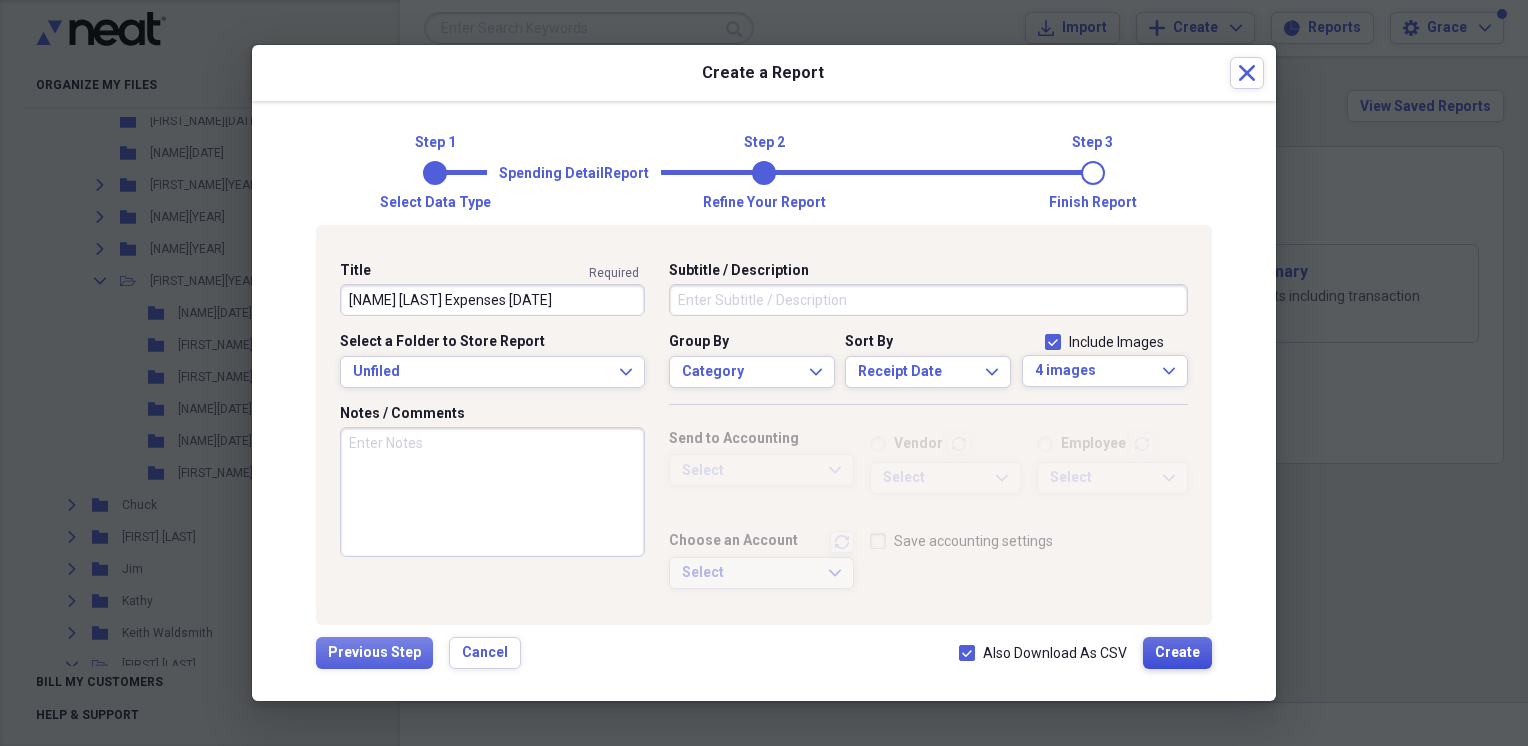 click on "Create" at bounding box center [1177, 653] 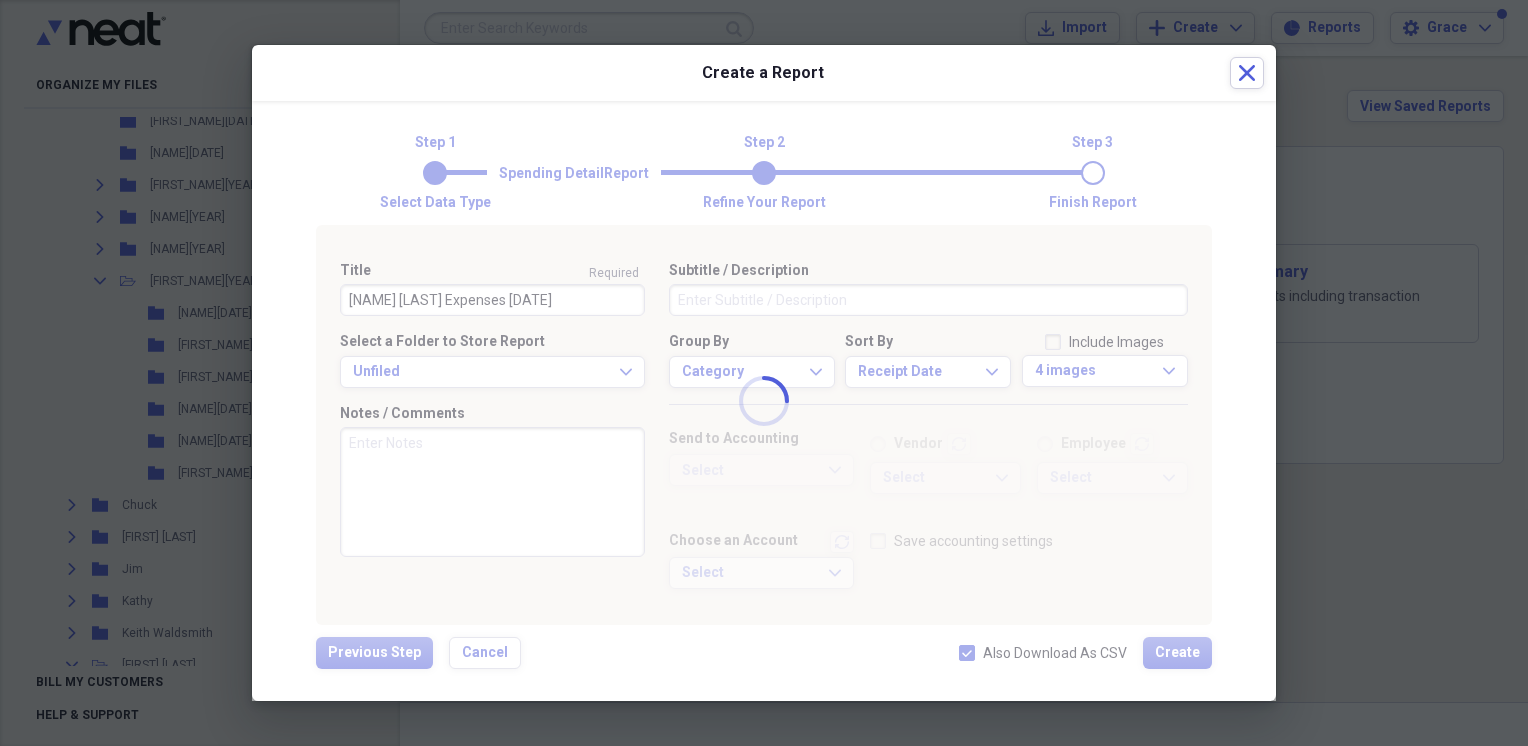 type 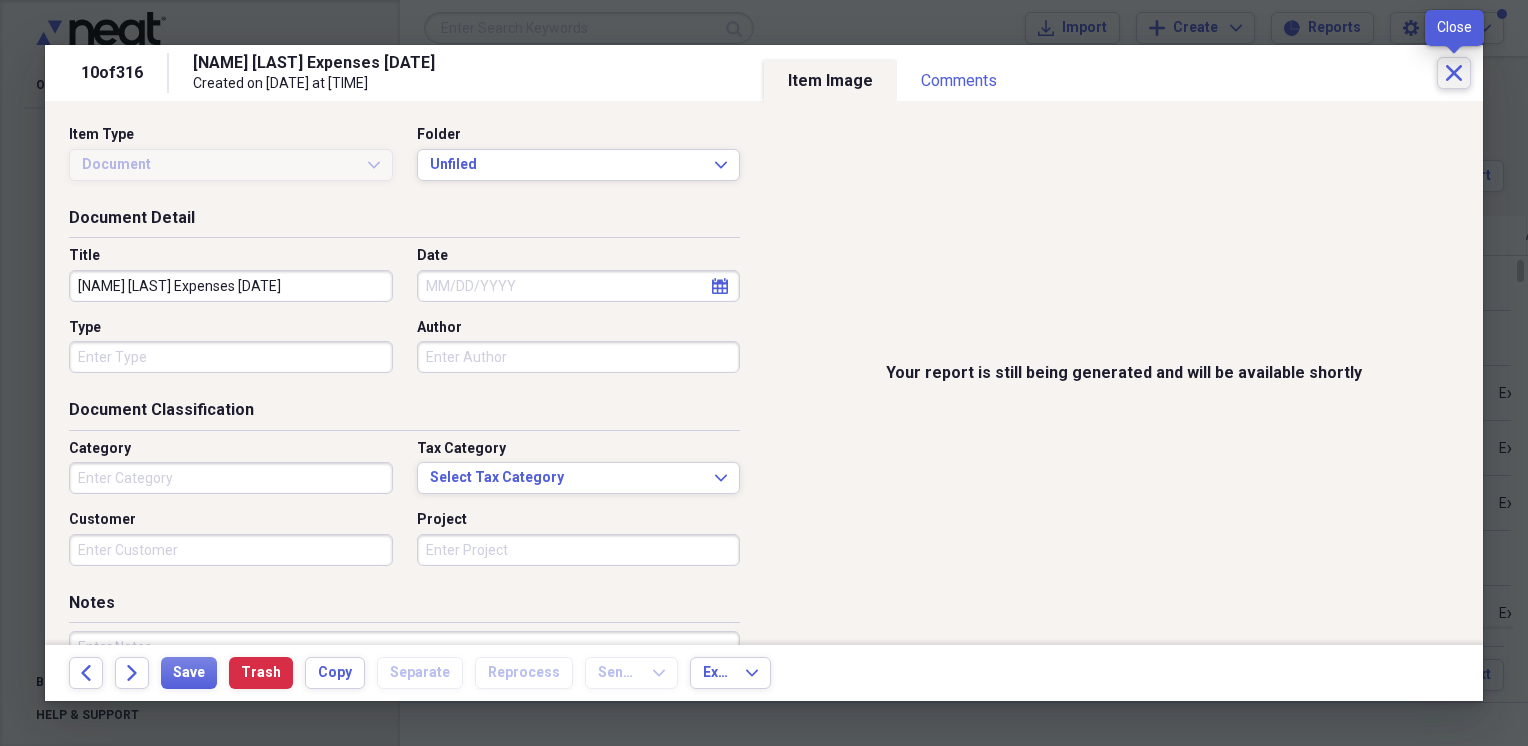 click on "Close" 